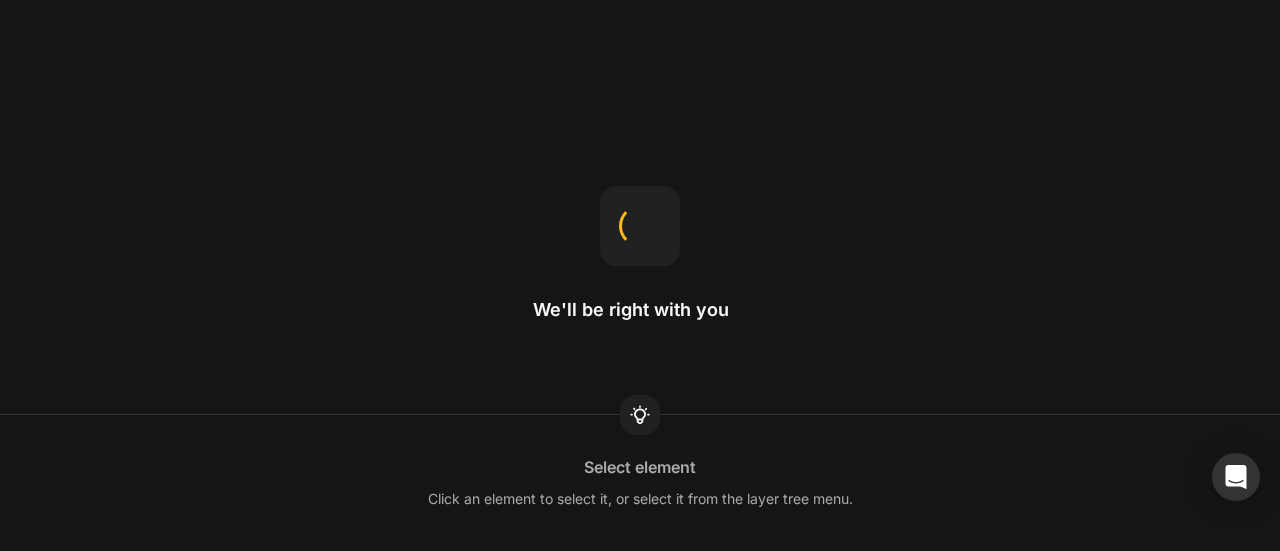 scroll, scrollTop: 0, scrollLeft: 0, axis: both 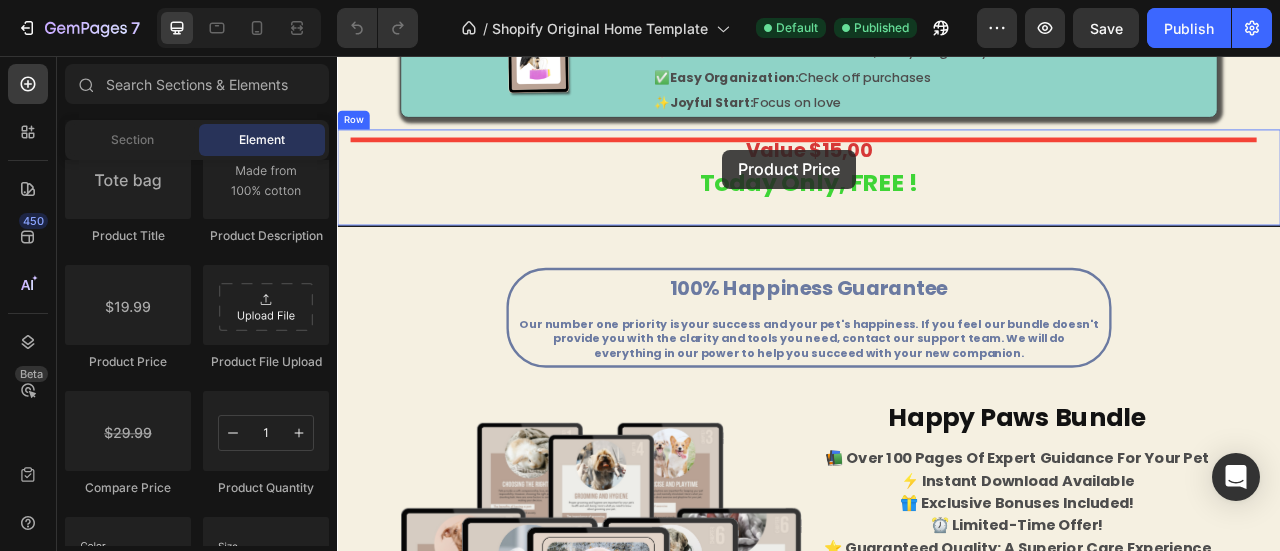 drag, startPoint x: 447, startPoint y: 357, endPoint x: 827, endPoint y: 179, distance: 419.62363 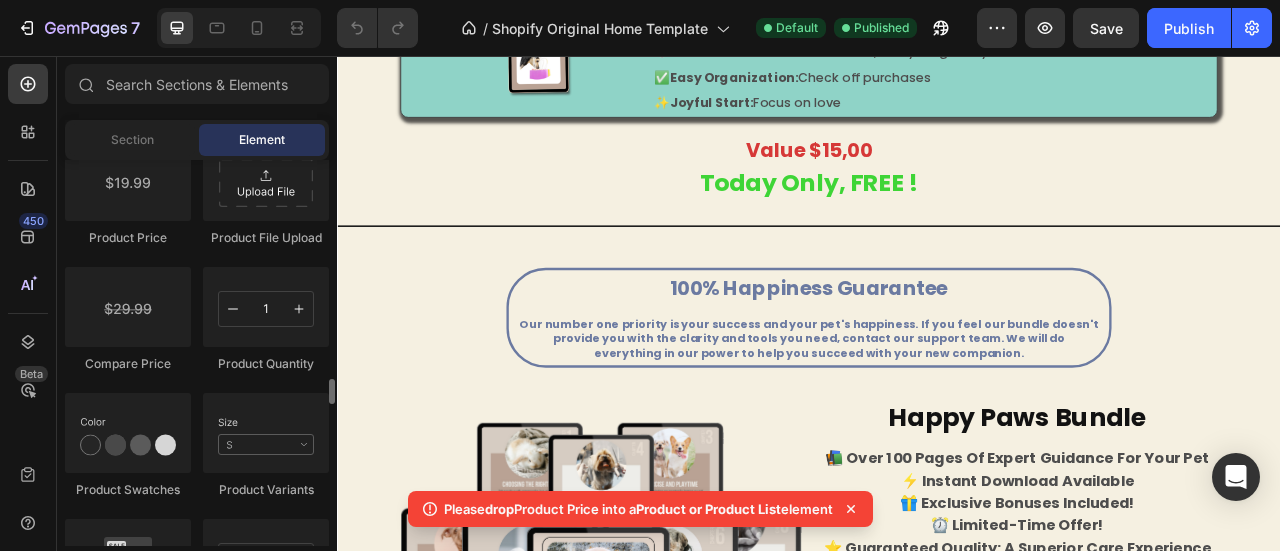 scroll, scrollTop: 3366, scrollLeft: 0, axis: vertical 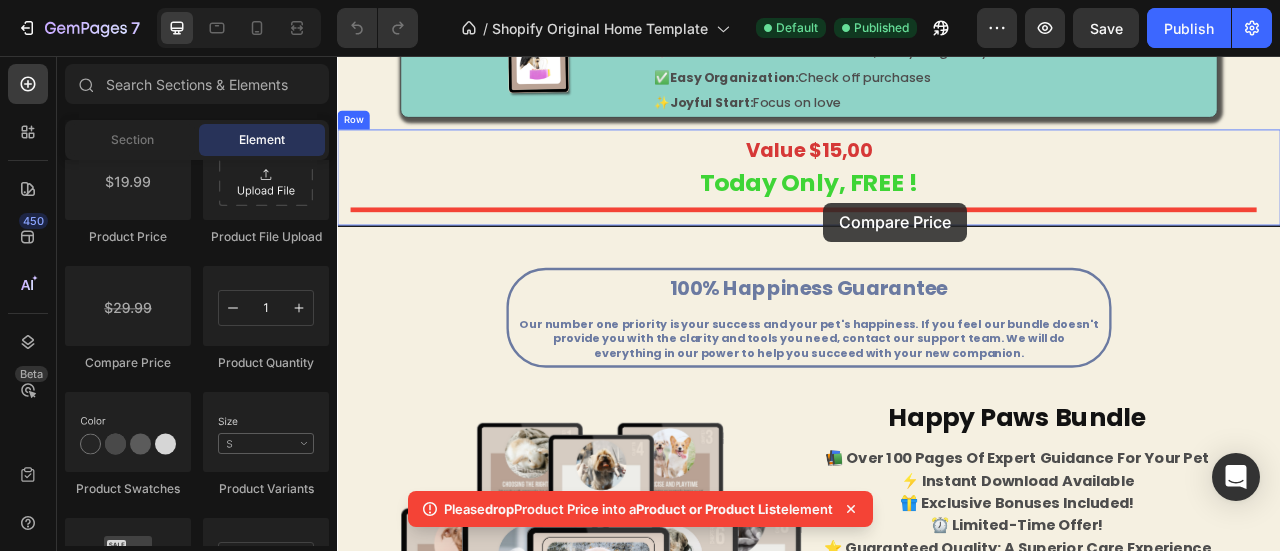 drag, startPoint x: 471, startPoint y: 374, endPoint x: 985, endPoint y: 244, distance: 530.1849 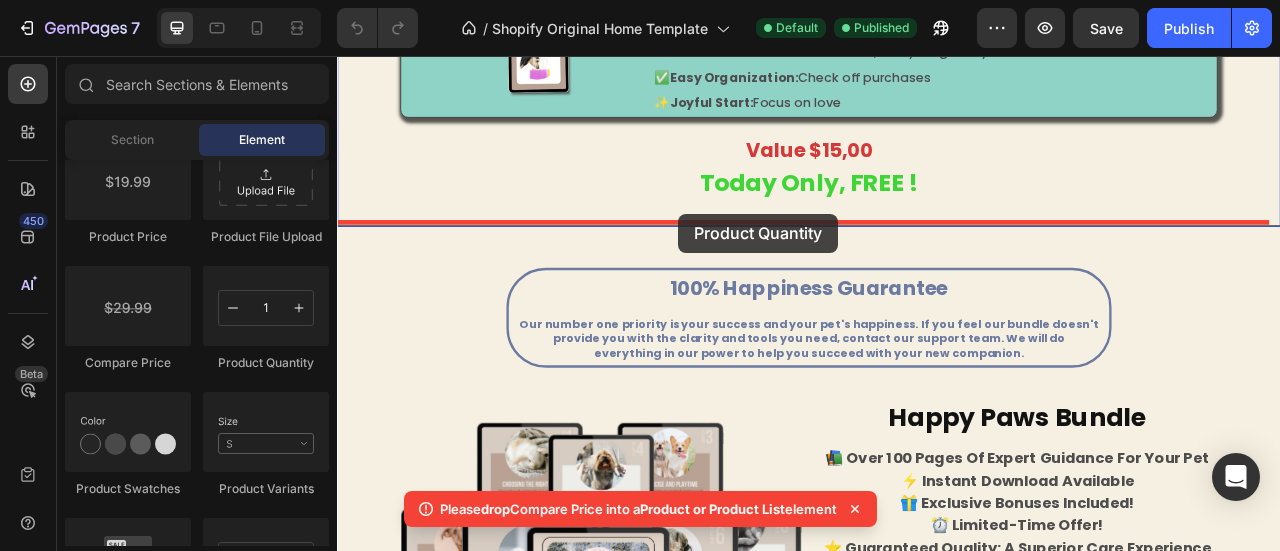 drag, startPoint x: 587, startPoint y: 375, endPoint x: 771, endPoint y: 255, distance: 219.67249 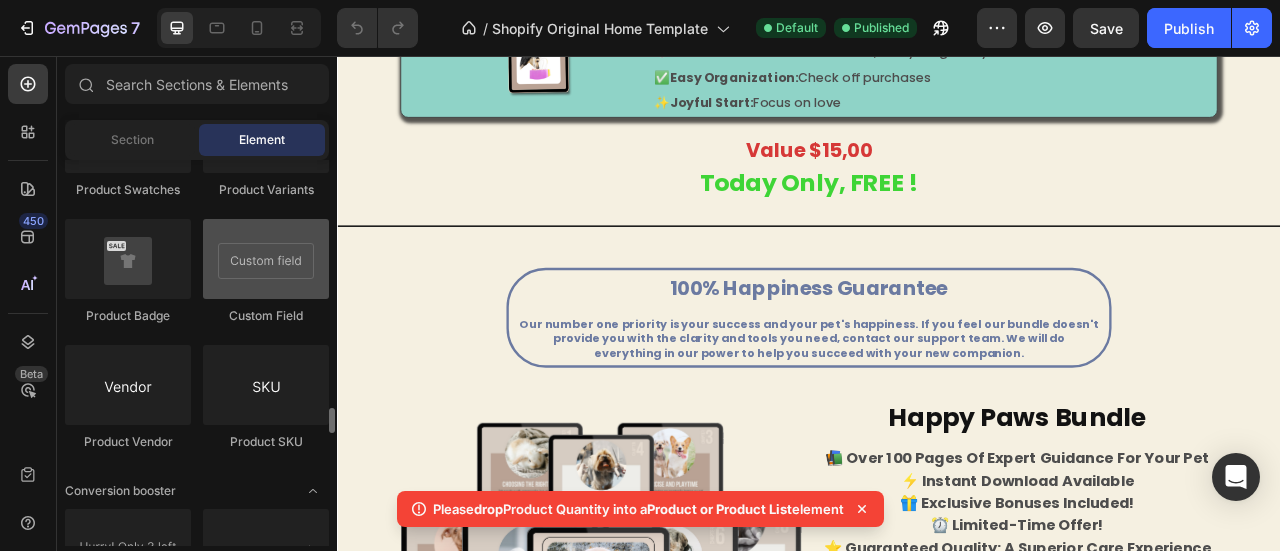 scroll, scrollTop: 3674, scrollLeft: 0, axis: vertical 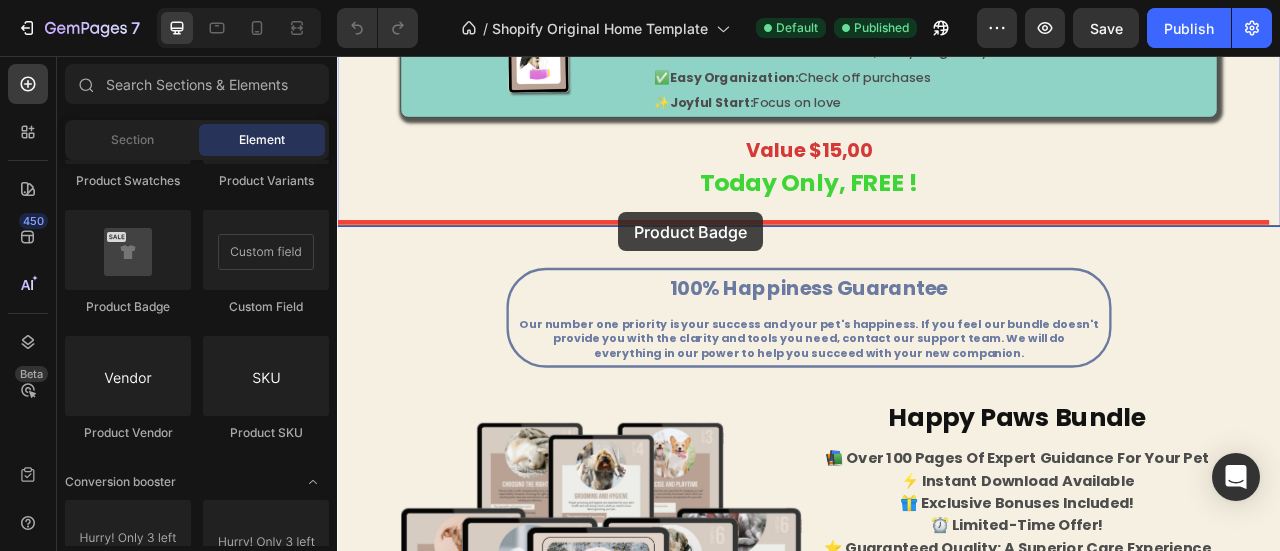 drag, startPoint x: 453, startPoint y: 331, endPoint x: 694, endPoint y: 259, distance: 251.52534 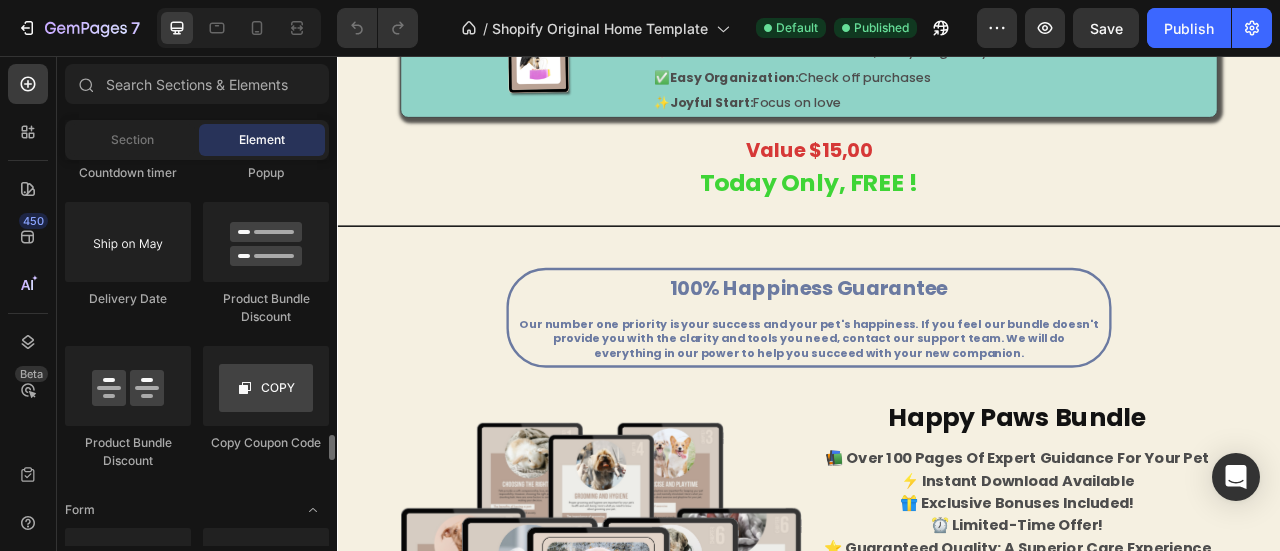 scroll, scrollTop: 4226, scrollLeft: 0, axis: vertical 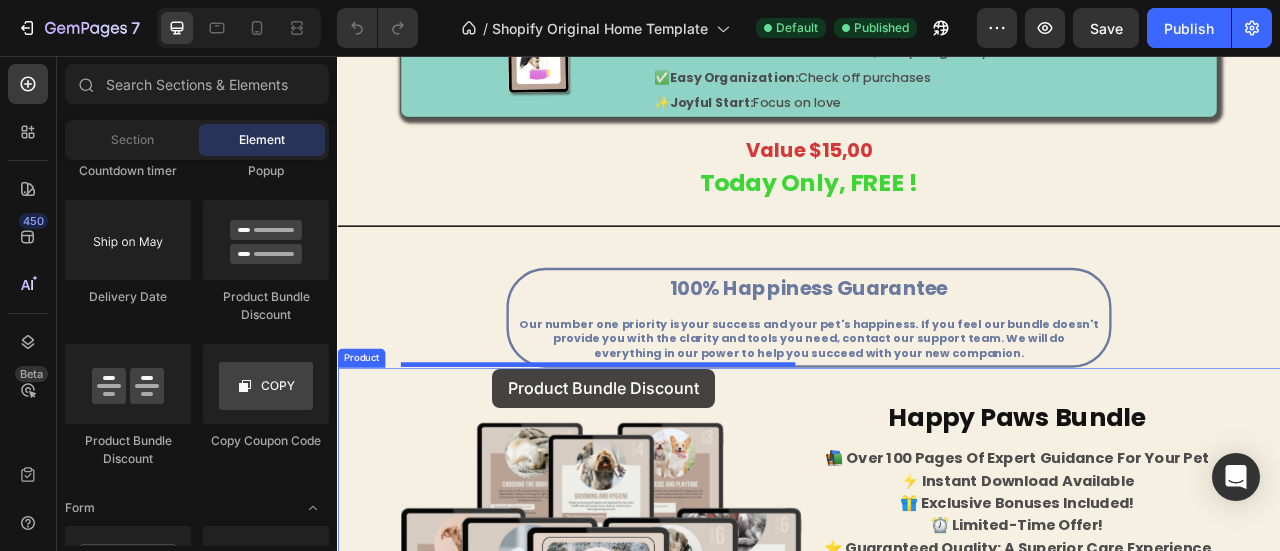 drag, startPoint x: 587, startPoint y: 309, endPoint x: 534, endPoint y: 452, distance: 152.50574 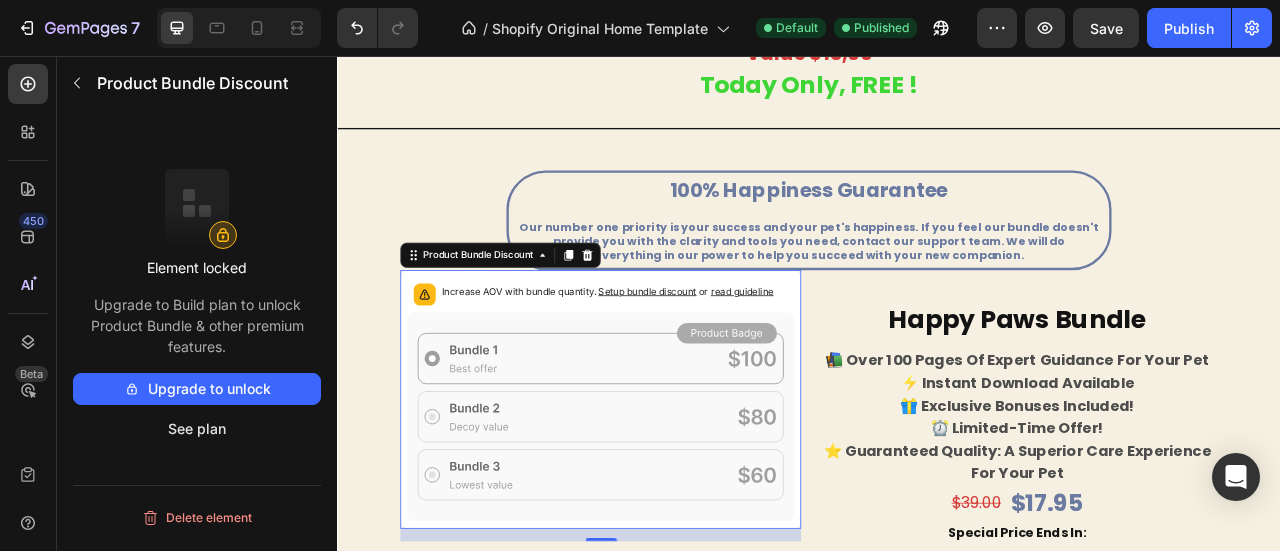 scroll, scrollTop: 4409, scrollLeft: 0, axis: vertical 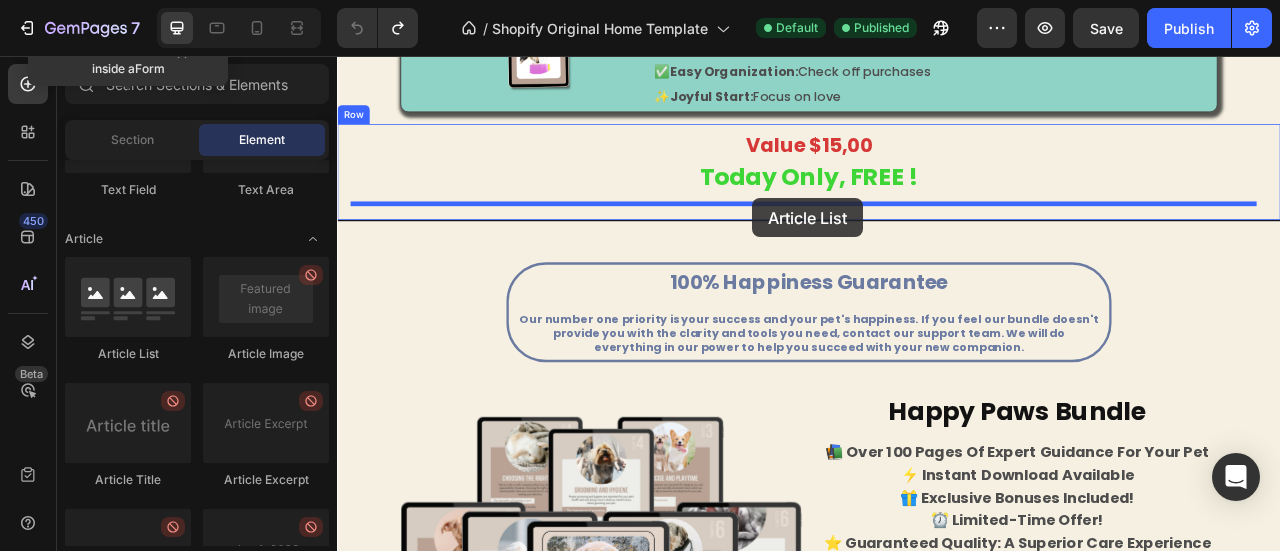 drag, startPoint x: 457, startPoint y: 373, endPoint x: 865, endPoint y: 237, distance: 430.06976 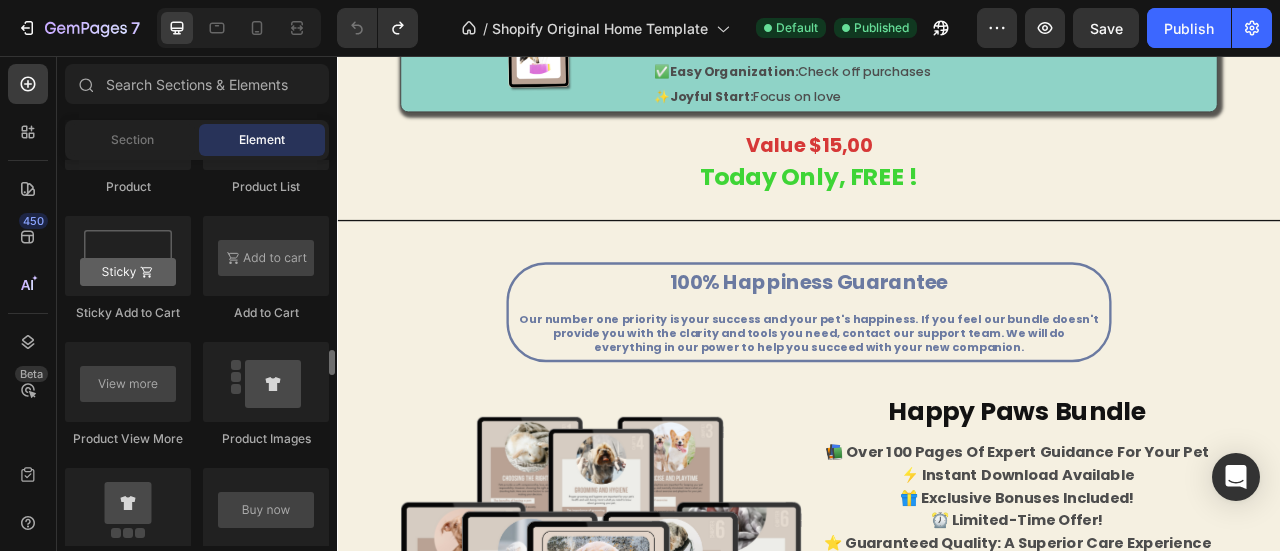 scroll, scrollTop: 2782, scrollLeft: 0, axis: vertical 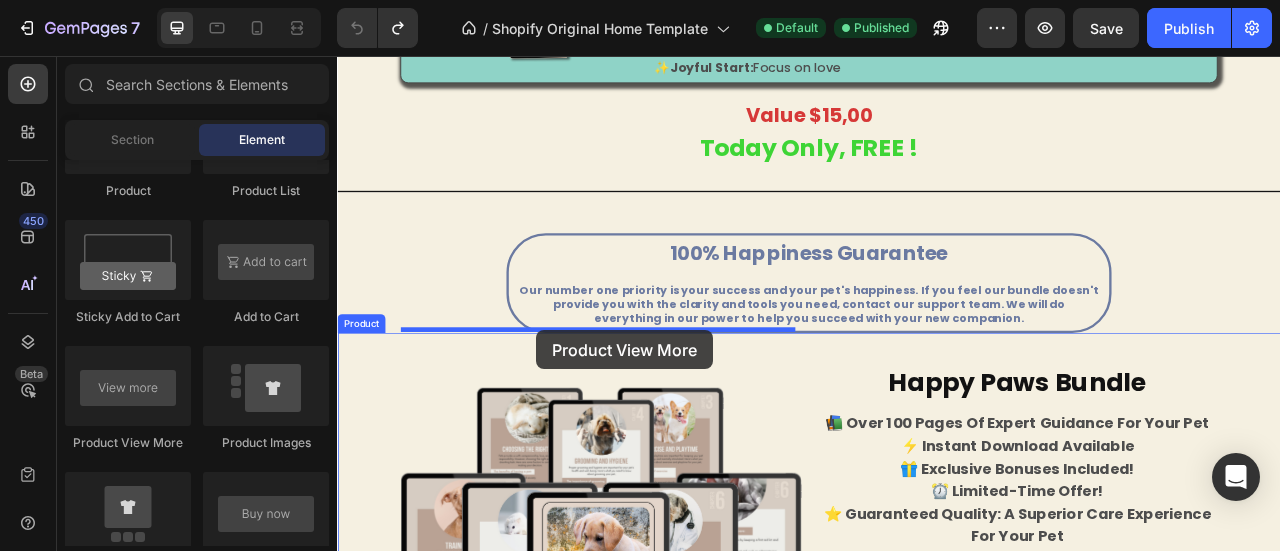 drag, startPoint x: 445, startPoint y: 442, endPoint x: 591, endPoint y: 404, distance: 150.86418 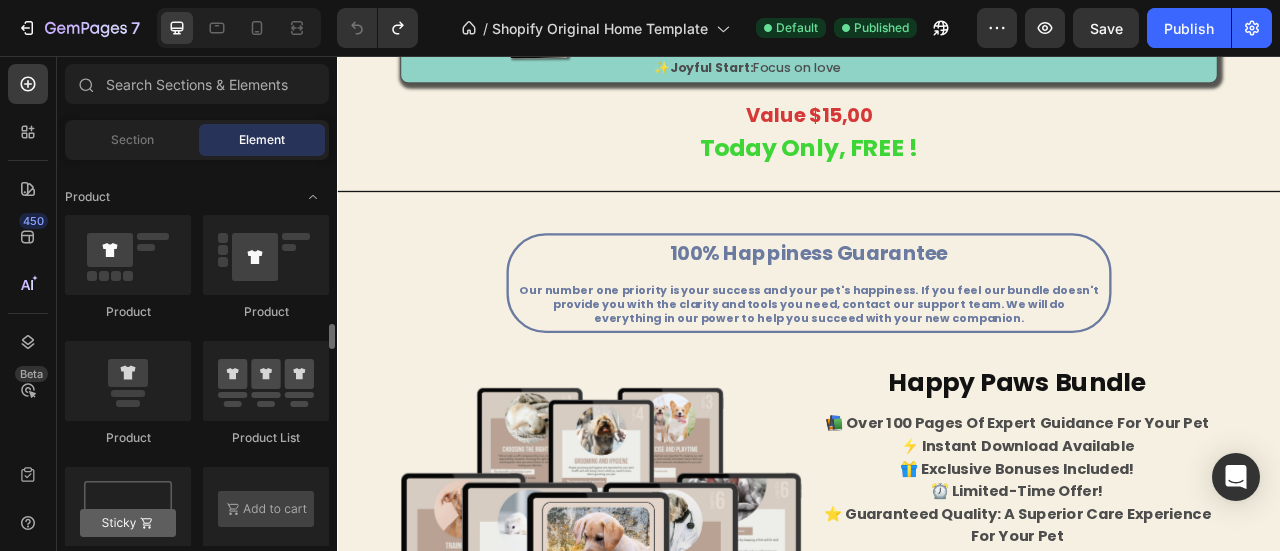 scroll, scrollTop: 2534, scrollLeft: 0, axis: vertical 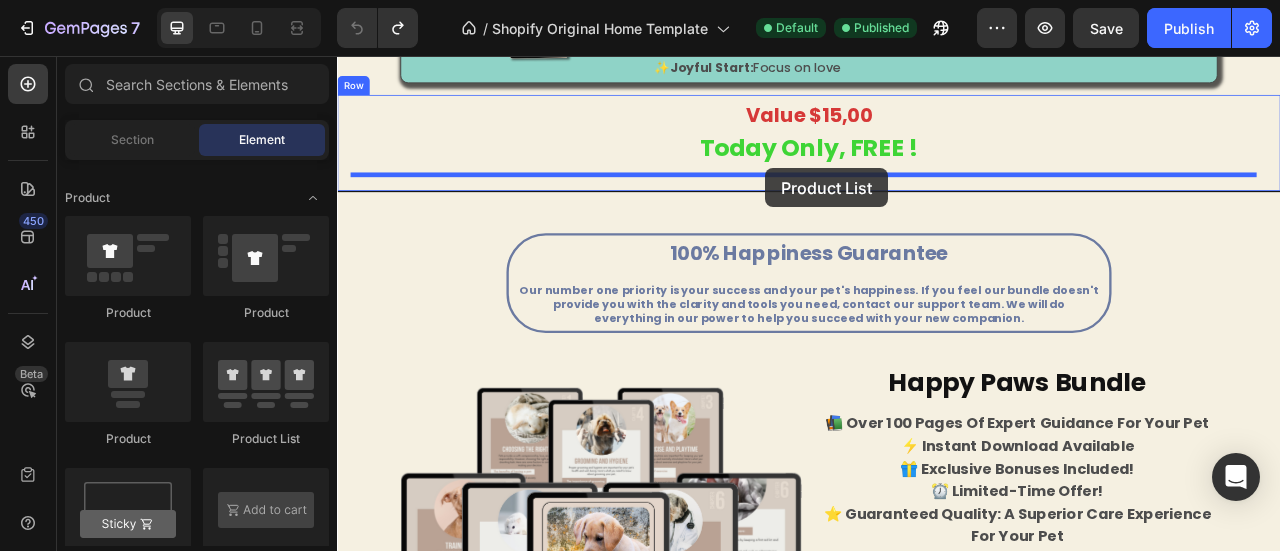 drag, startPoint x: 593, startPoint y: 459, endPoint x: 882, endPoint y: 202, distance: 386.7428 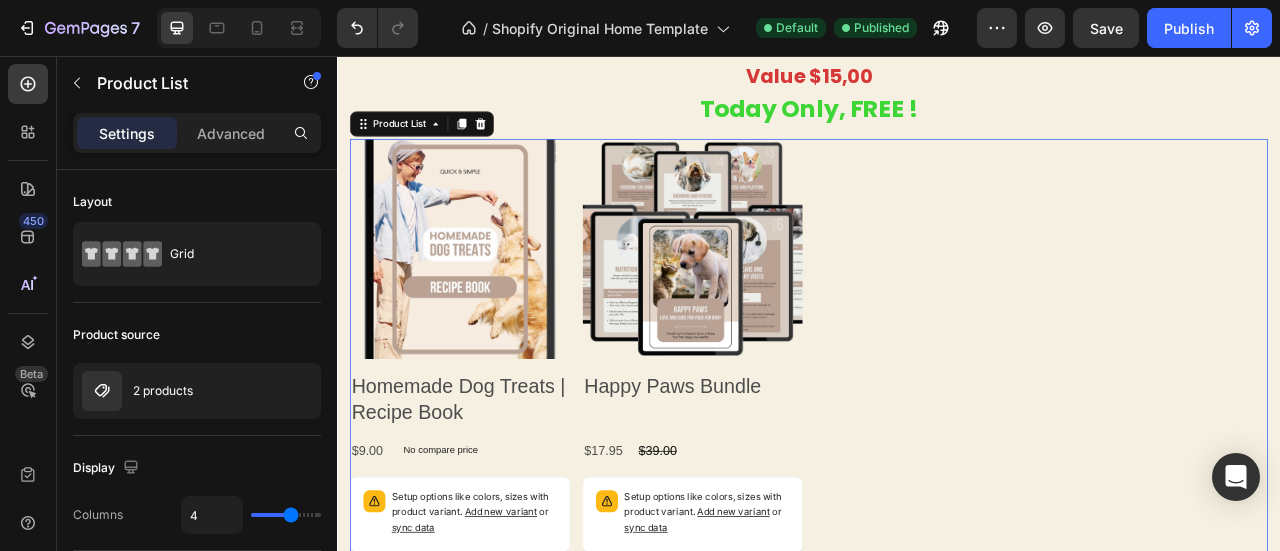 scroll, scrollTop: 4370, scrollLeft: 0, axis: vertical 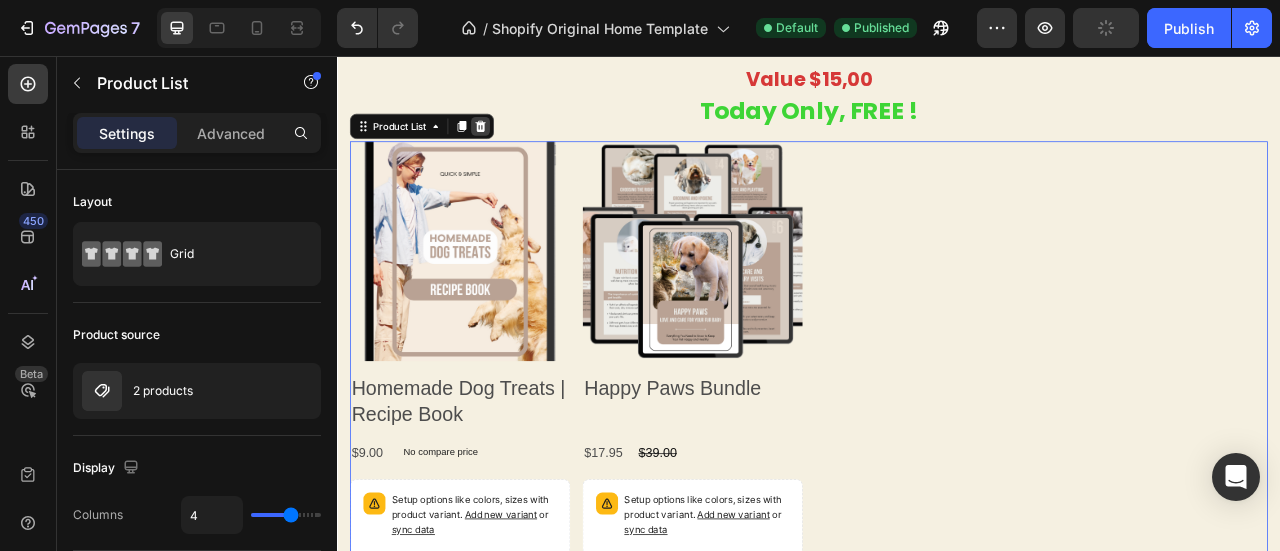 click 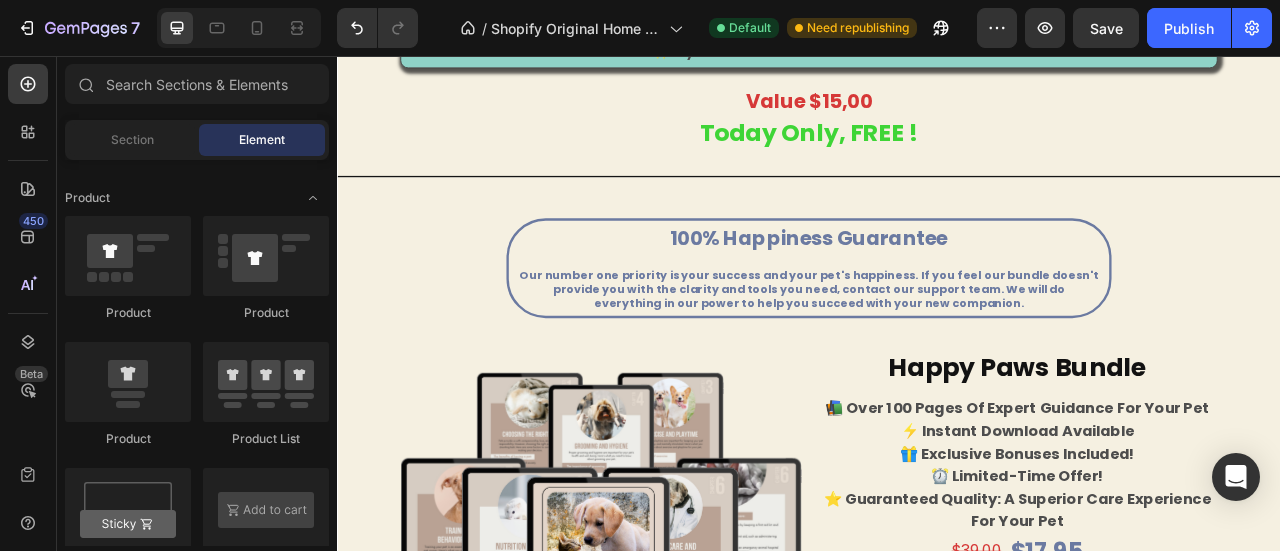 scroll, scrollTop: 4453, scrollLeft: 0, axis: vertical 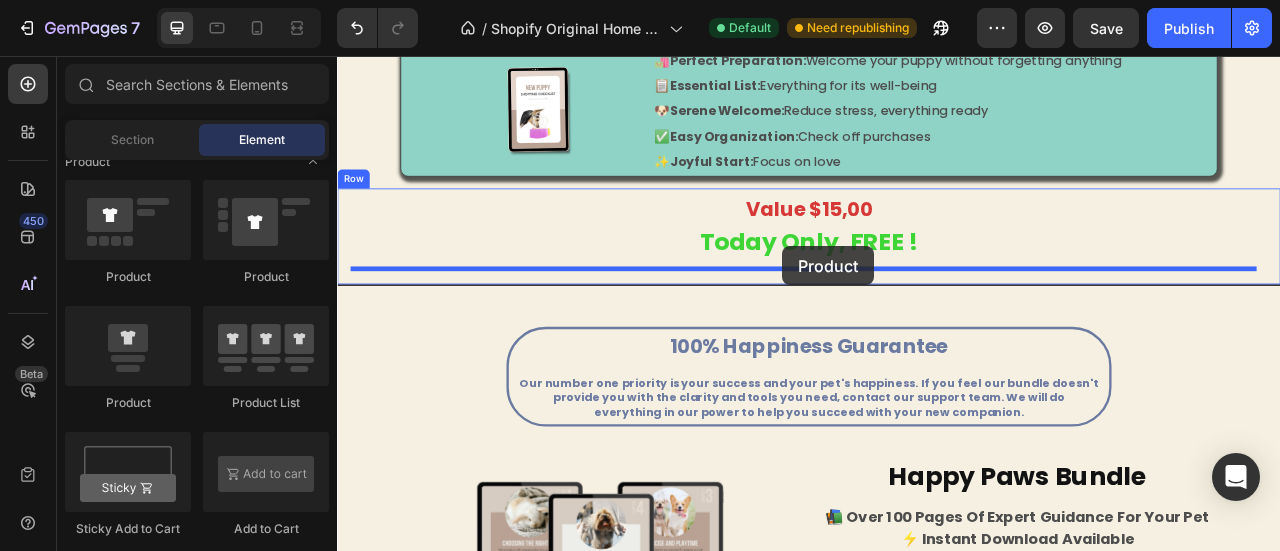 drag, startPoint x: 458, startPoint y: 422, endPoint x: 903, endPoint y: 298, distance: 461.95346 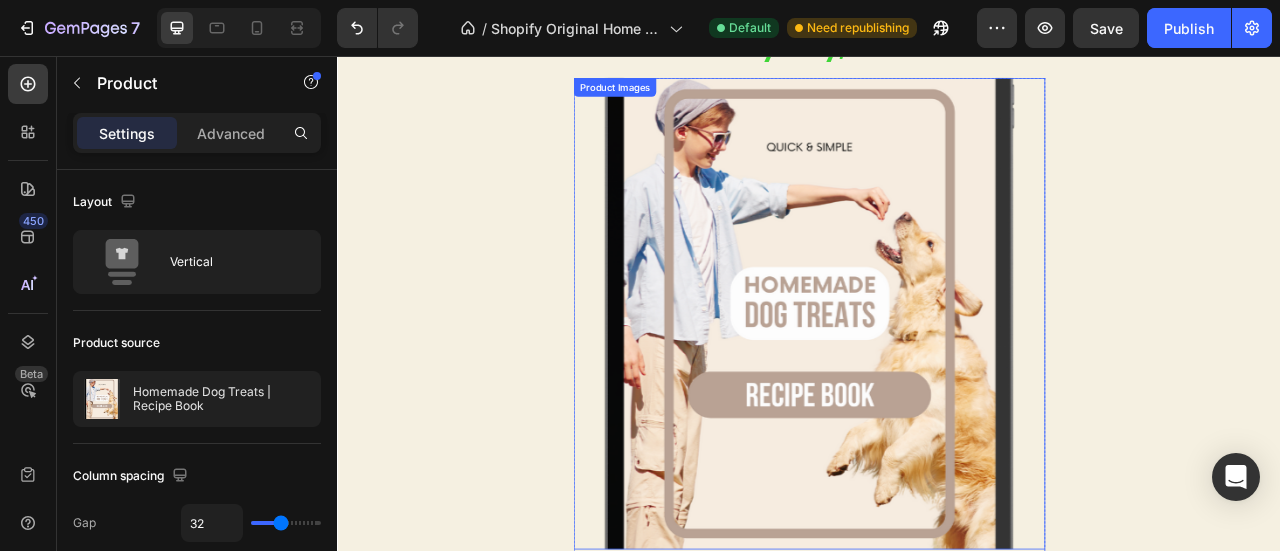 scroll, scrollTop: 4239, scrollLeft: 0, axis: vertical 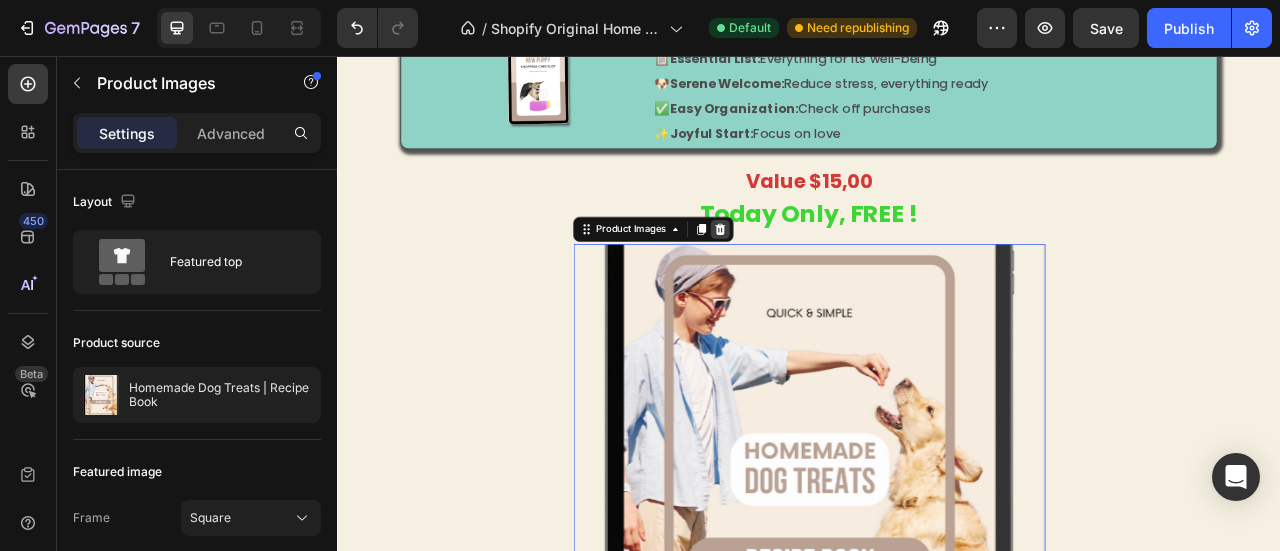 click 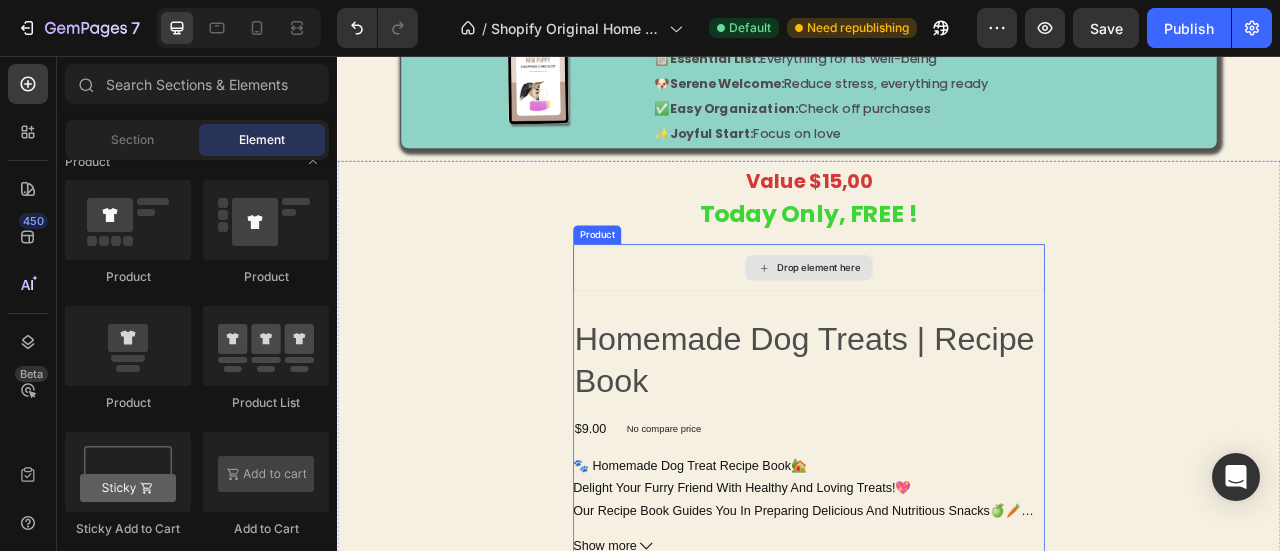 click on "Drop element here" at bounding box center (937, 325) 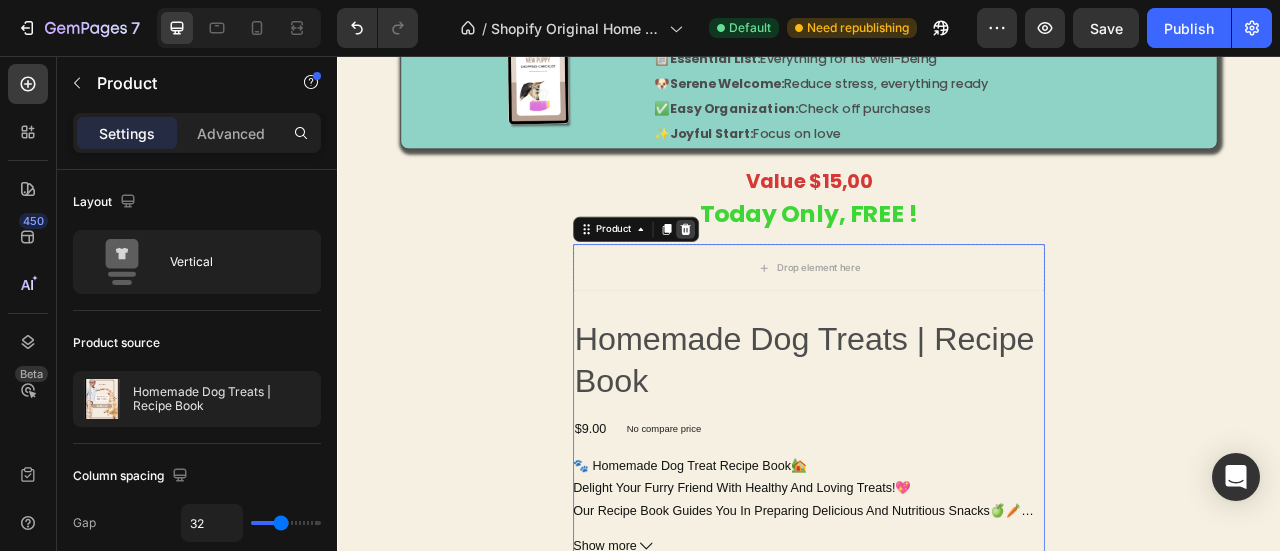 click at bounding box center (780, 276) 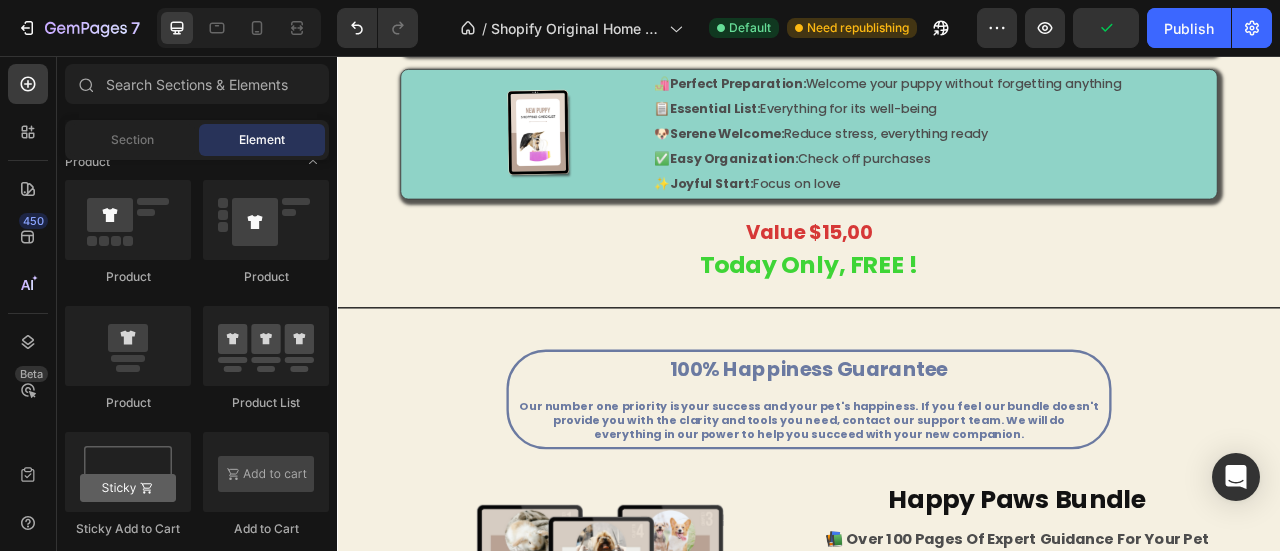 scroll, scrollTop: 4133, scrollLeft: 0, axis: vertical 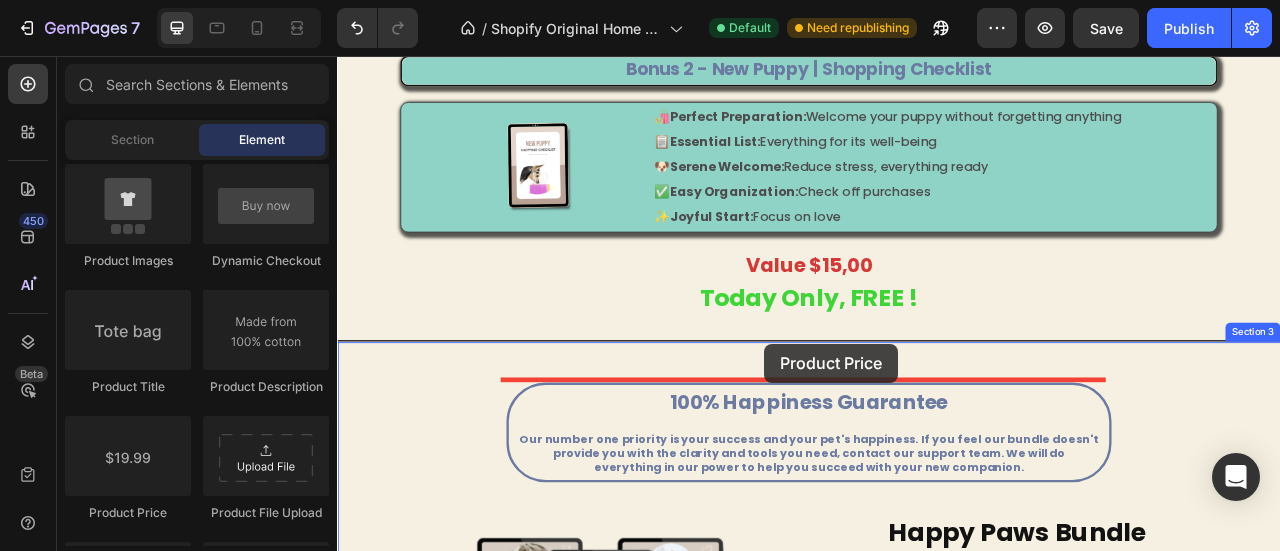 drag, startPoint x: 470, startPoint y: 541, endPoint x: 878, endPoint y: 423, distance: 424.7211 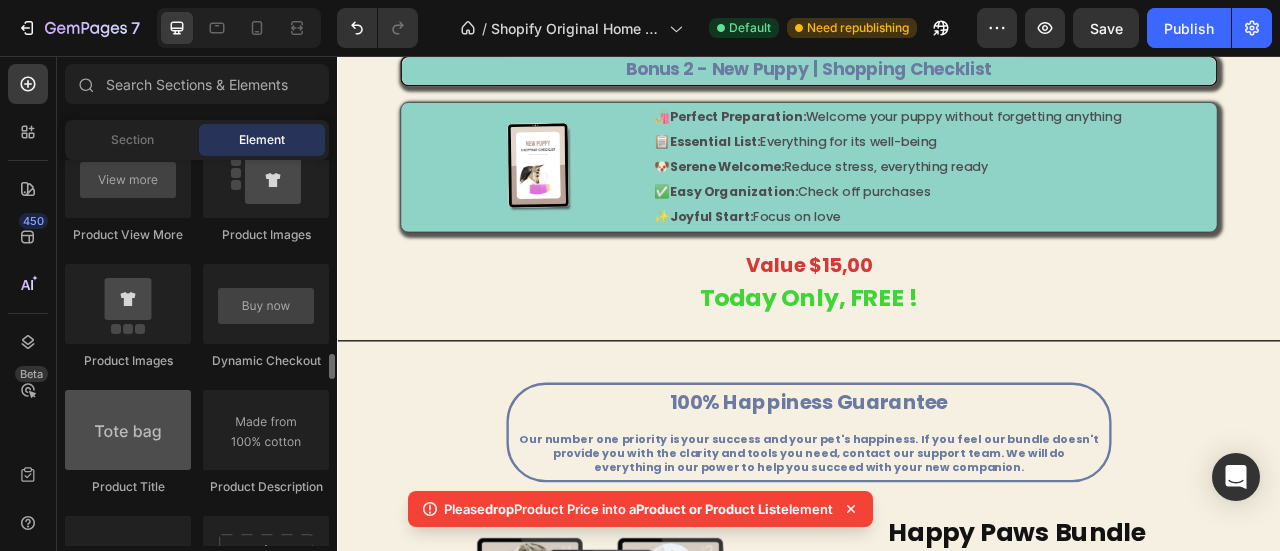 scroll, scrollTop: 2990, scrollLeft: 0, axis: vertical 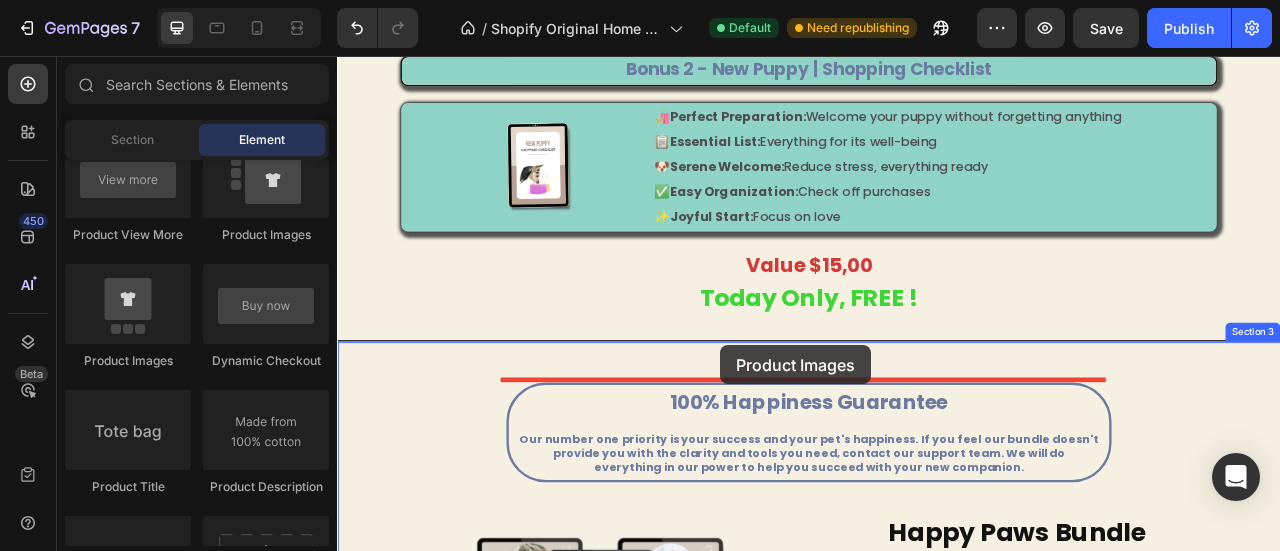 drag, startPoint x: 453, startPoint y: 375, endPoint x: 823, endPoint y: 427, distance: 373.6362 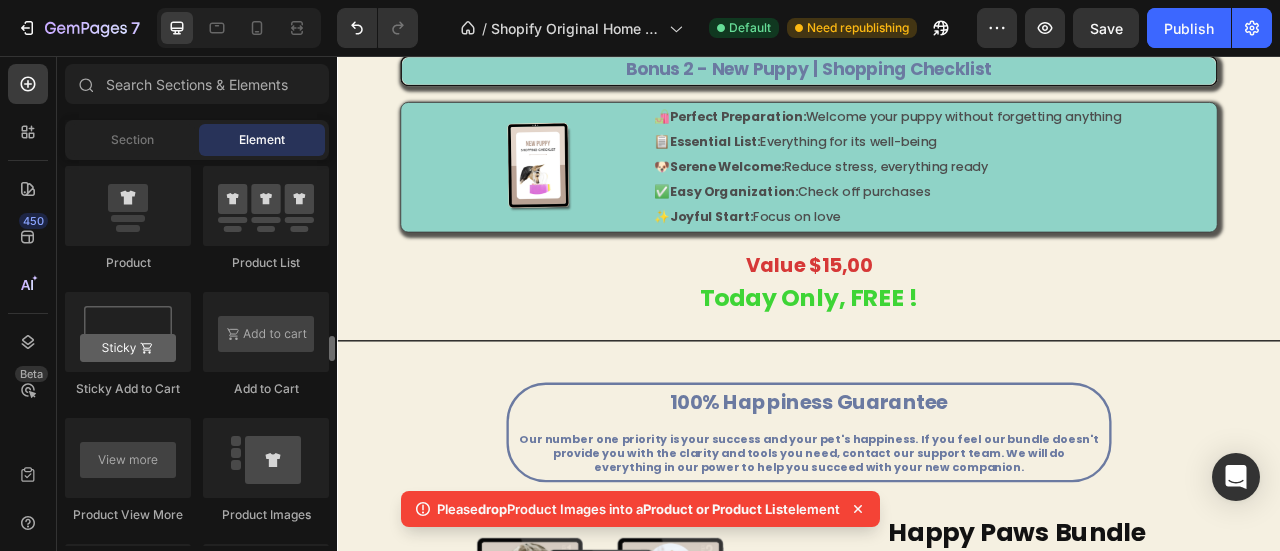 scroll, scrollTop: 2710, scrollLeft: 0, axis: vertical 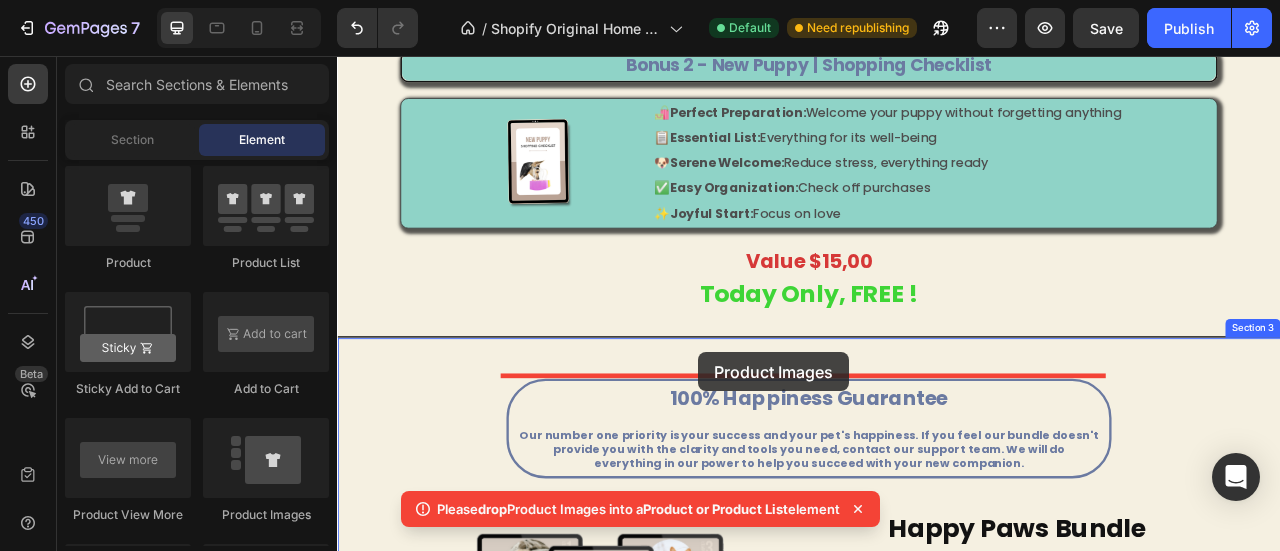 drag, startPoint x: 597, startPoint y: 530, endPoint x: 876, endPoint y: 428, distance: 297.0606 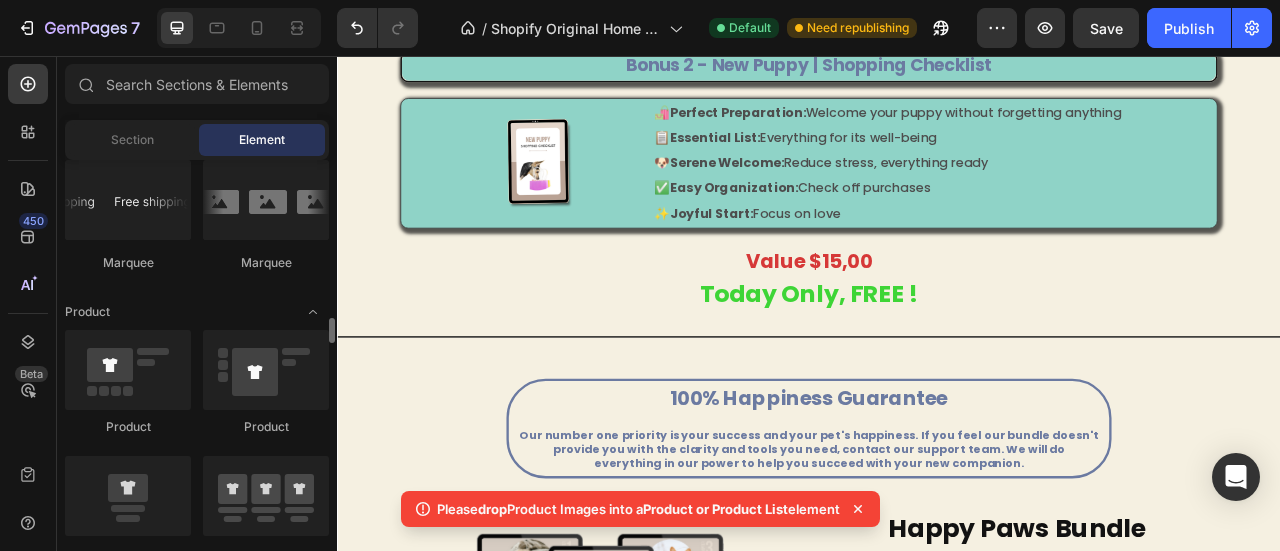 scroll, scrollTop: 2452, scrollLeft: 0, axis: vertical 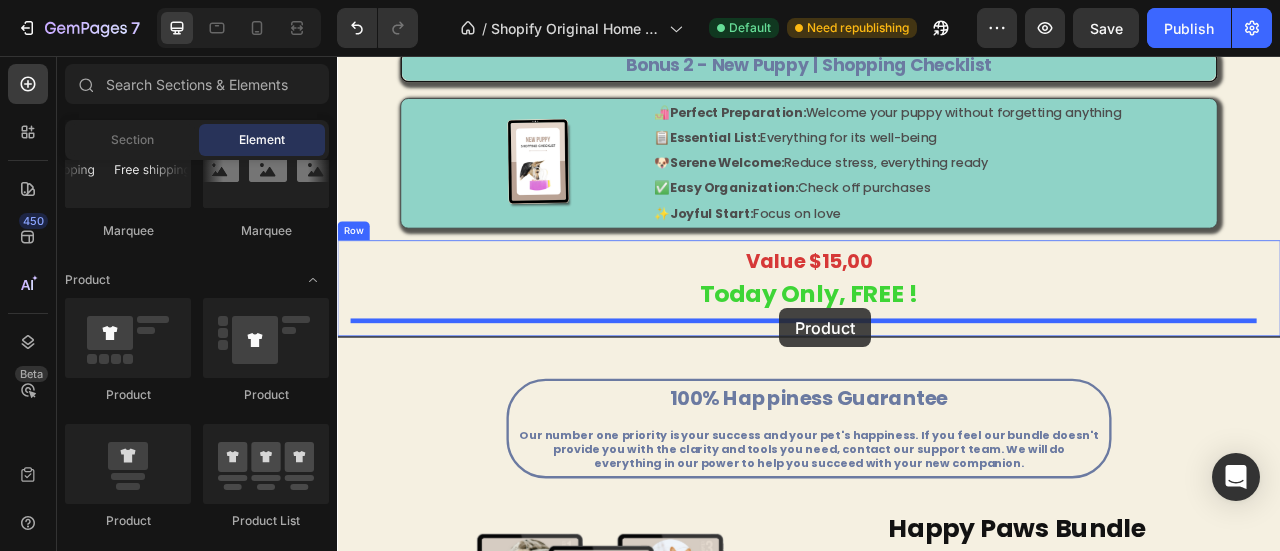 drag, startPoint x: 599, startPoint y: 421, endPoint x: 900, endPoint y: 377, distance: 304.19894 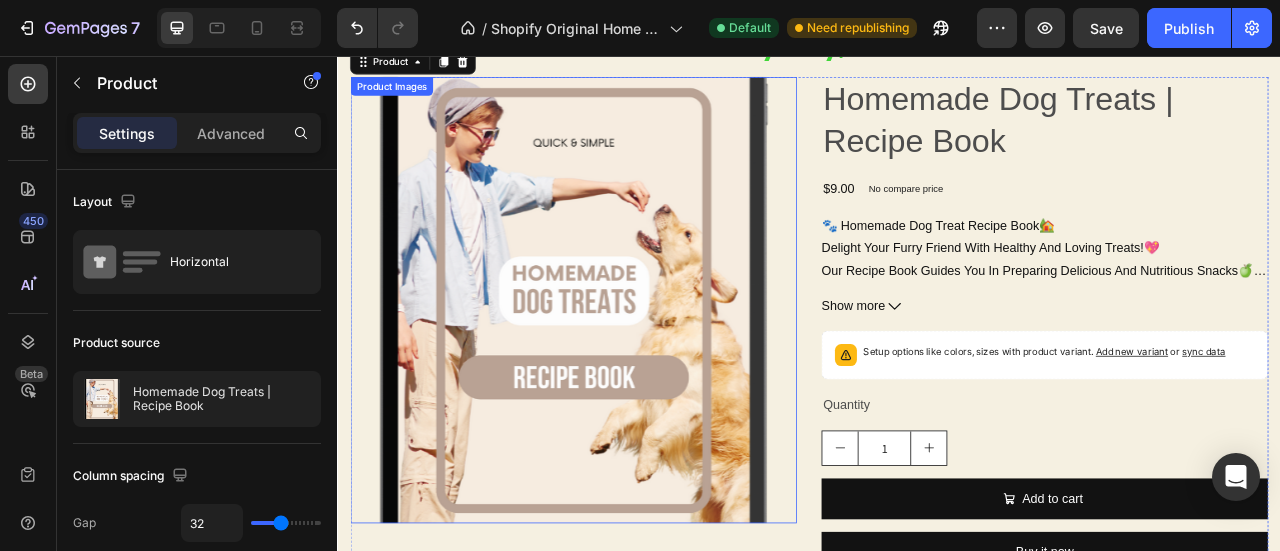 scroll, scrollTop: 4296, scrollLeft: 0, axis: vertical 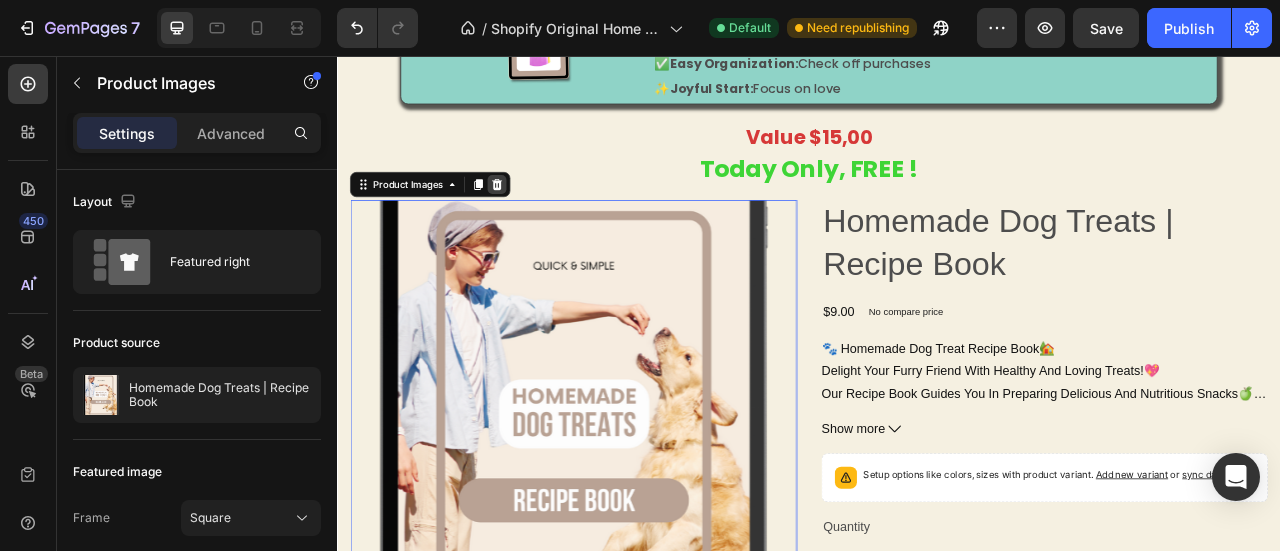 click 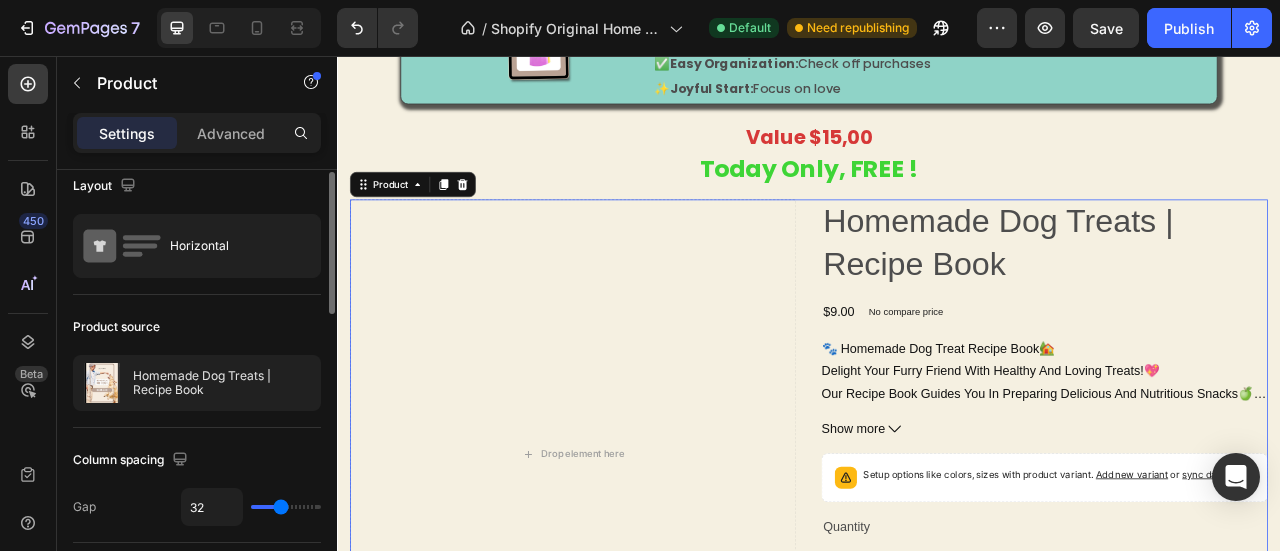 scroll, scrollTop: 14, scrollLeft: 0, axis: vertical 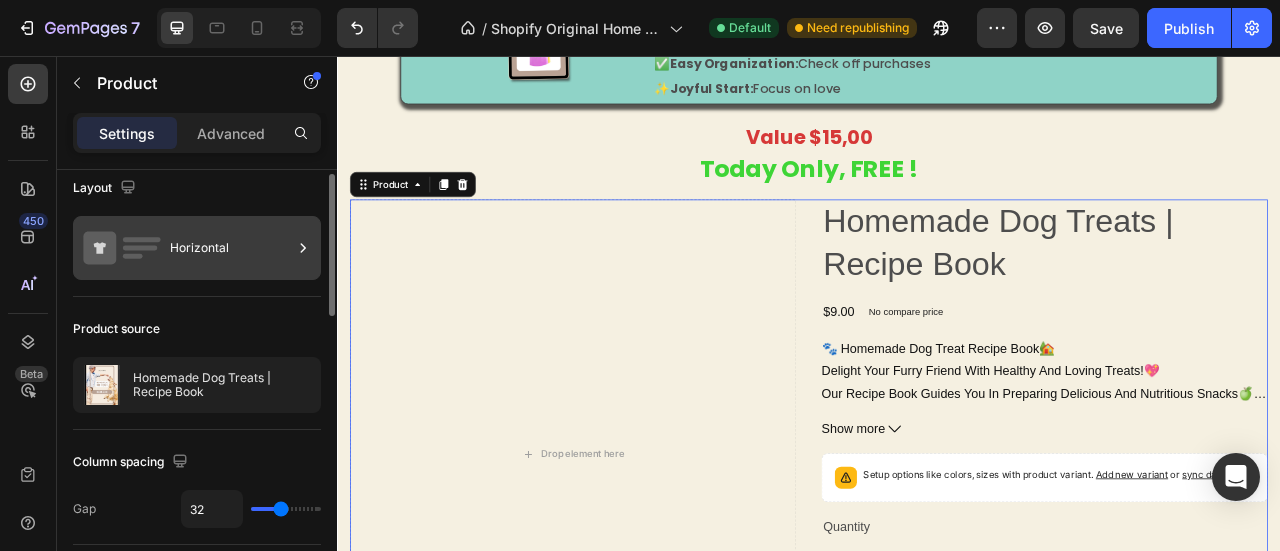 click on "Horizontal" at bounding box center (231, 248) 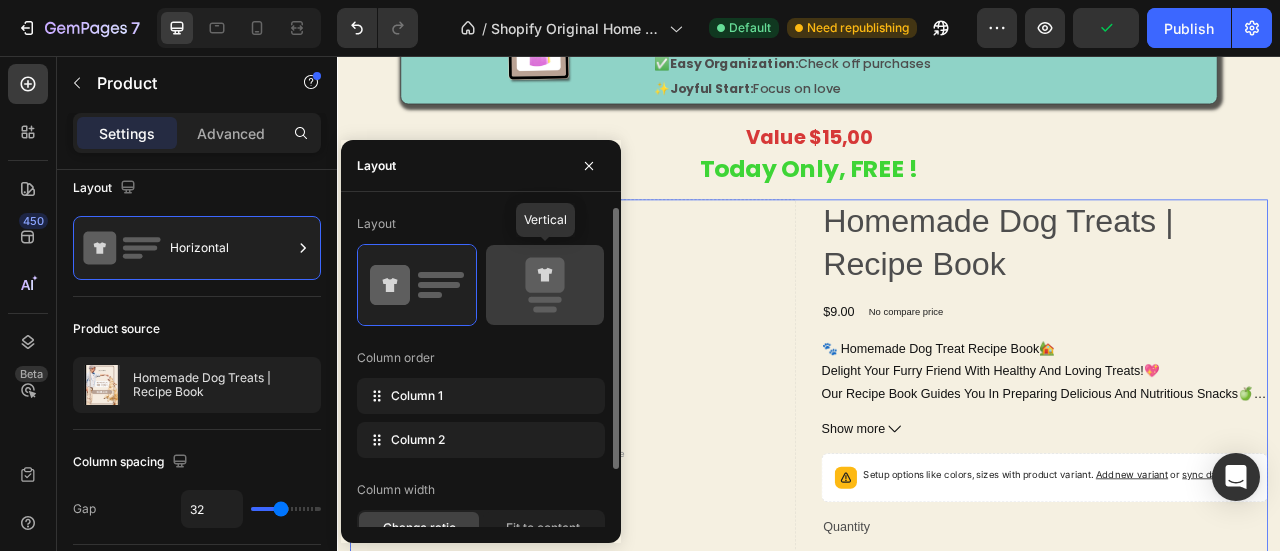 click 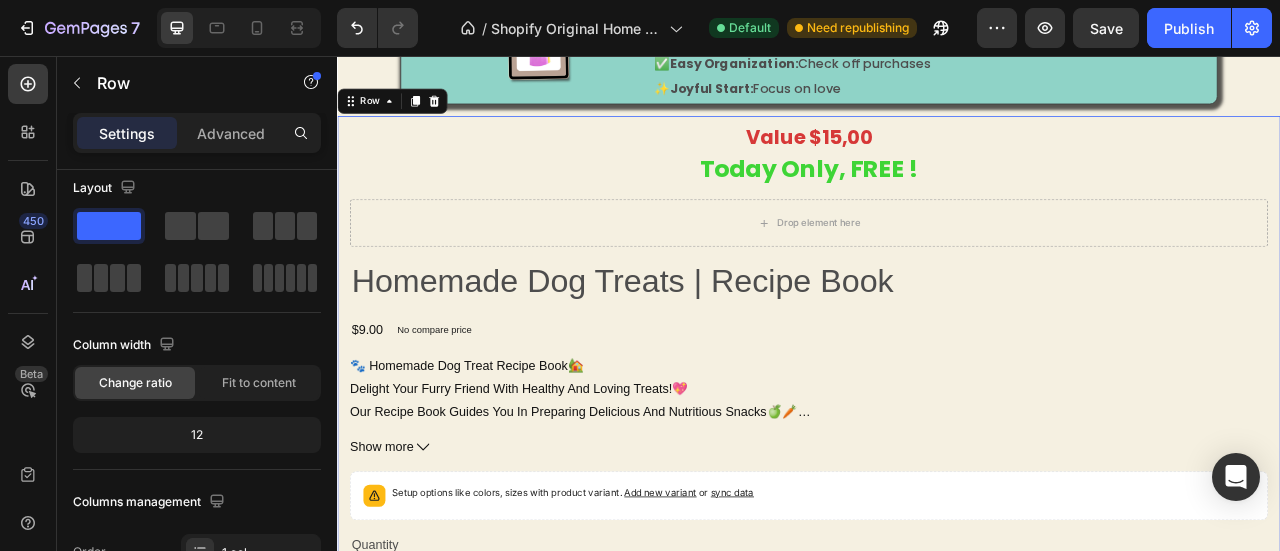 scroll, scrollTop: 0, scrollLeft: 0, axis: both 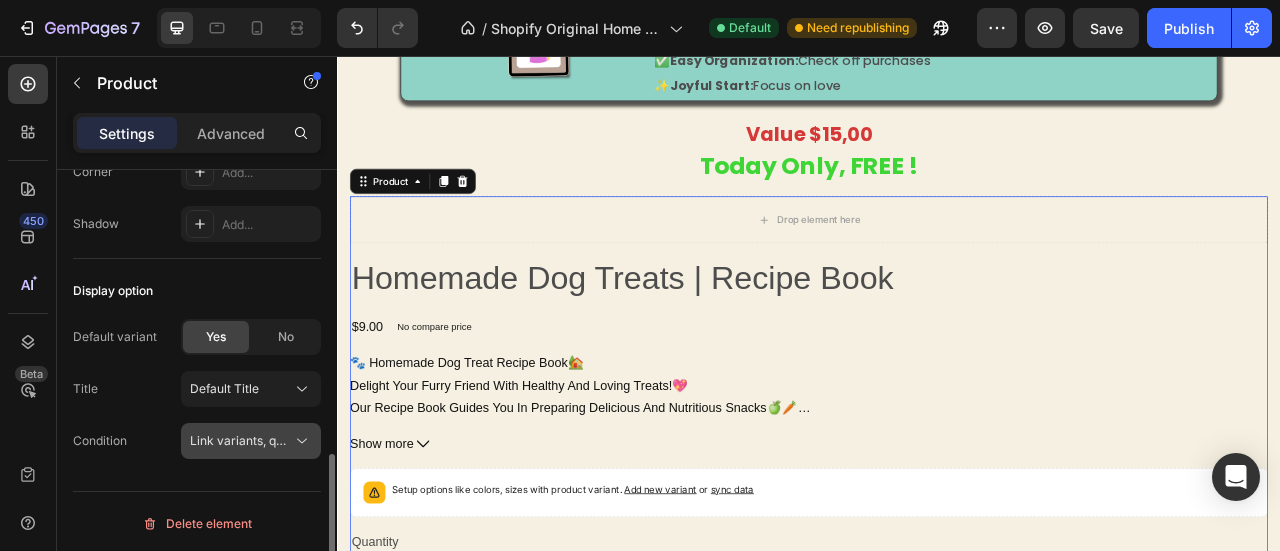click 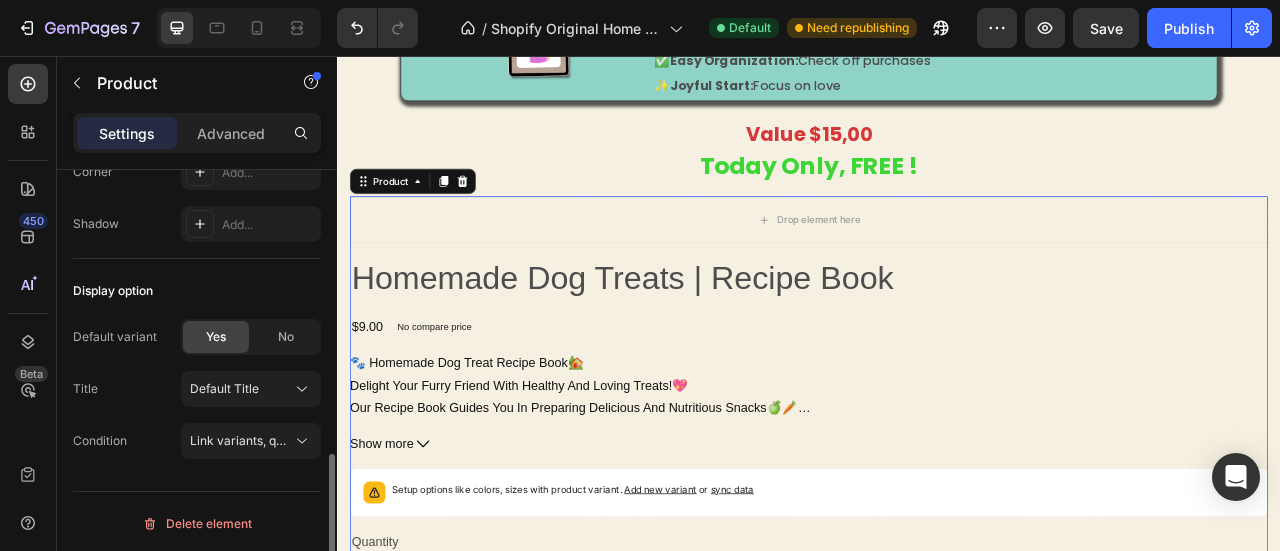 click on "Display option Default variant Yes No Title Default Title Condition Link variants, quantity <br> between same products" 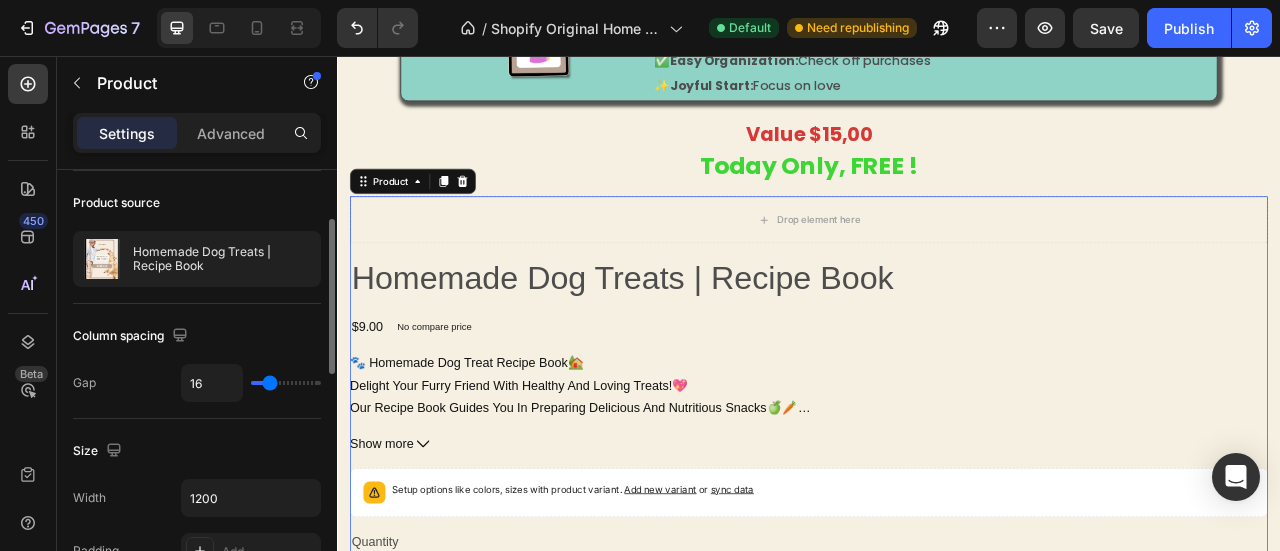 scroll, scrollTop: 0, scrollLeft: 0, axis: both 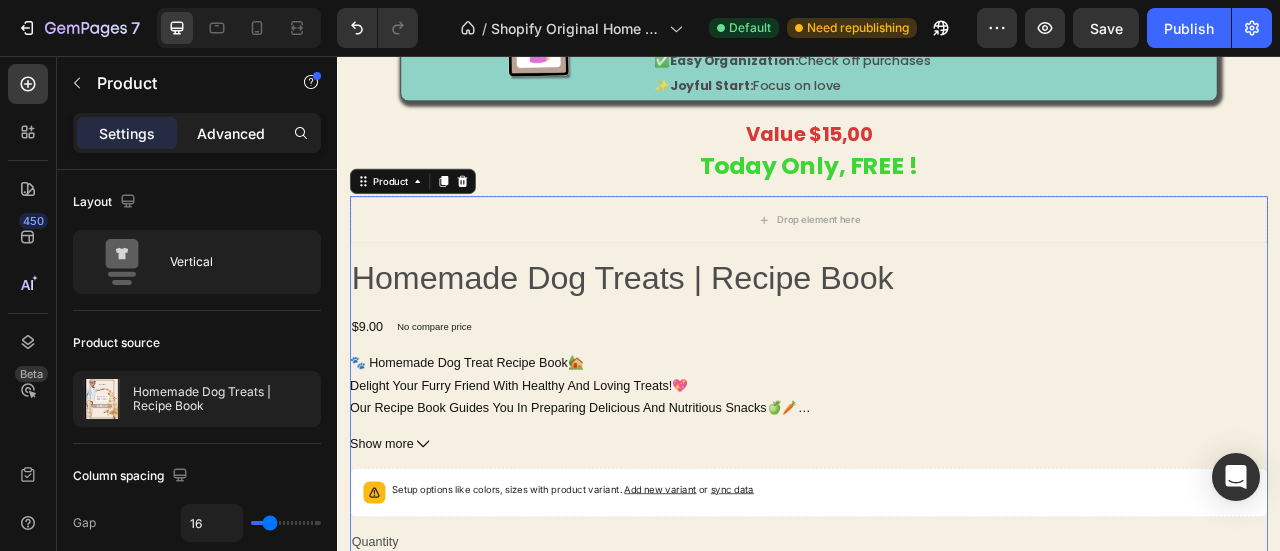 click on "Advanced" at bounding box center (231, 133) 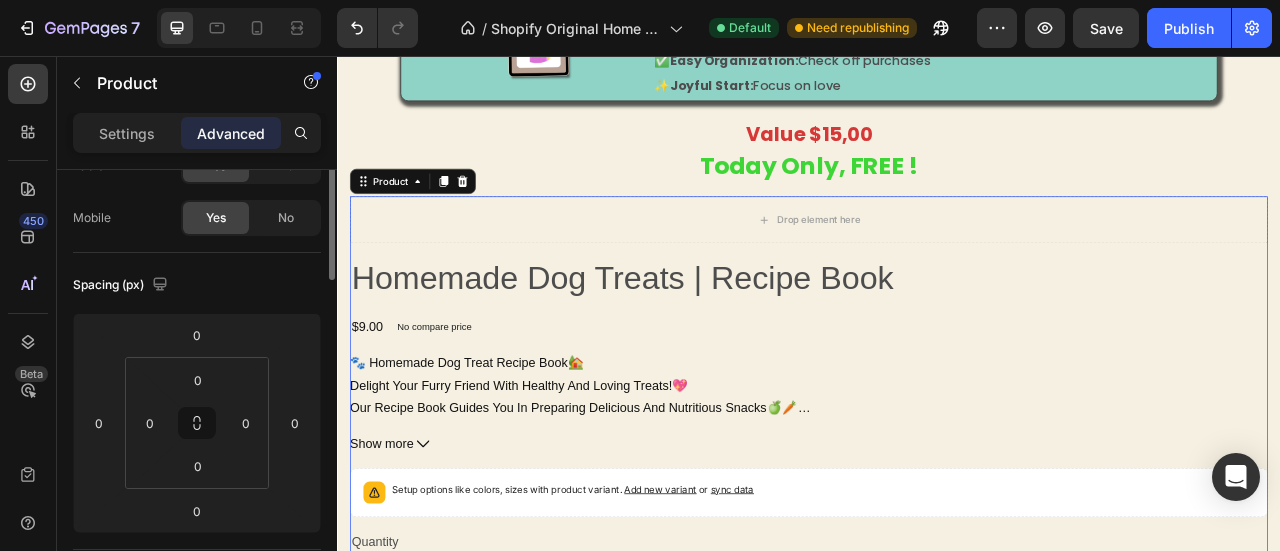 scroll, scrollTop: 0, scrollLeft: 0, axis: both 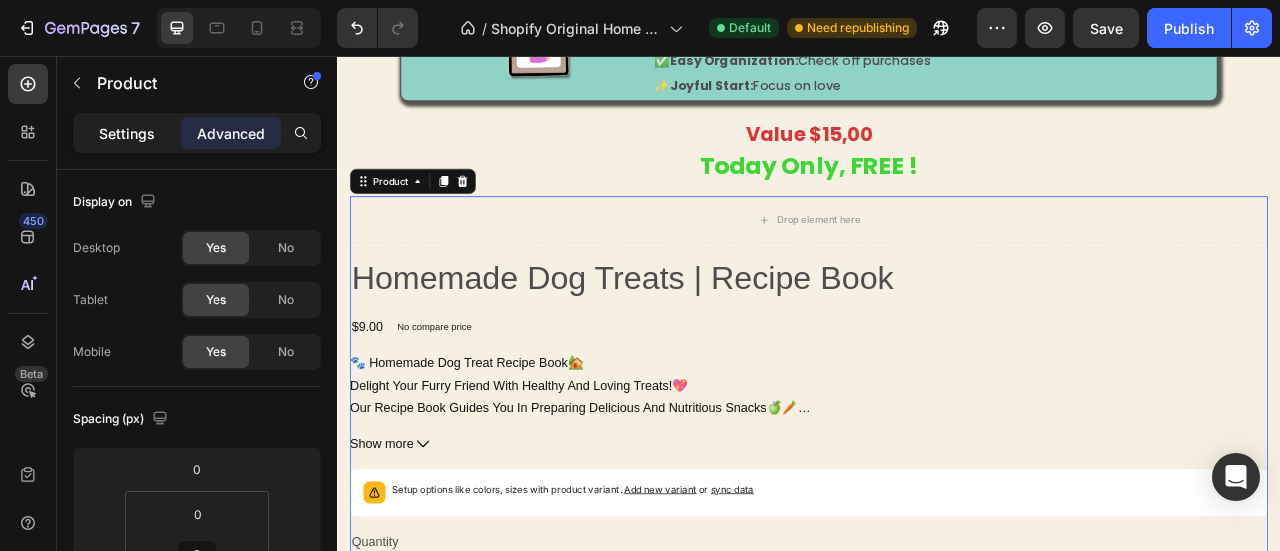 click on "Settings" 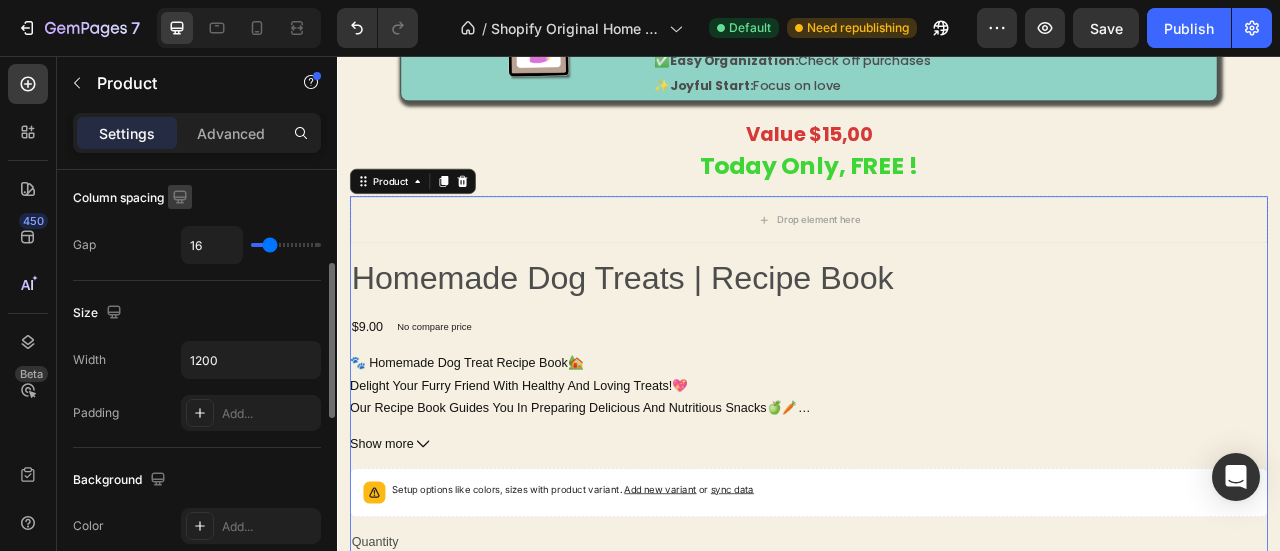 scroll, scrollTop: 279, scrollLeft: 0, axis: vertical 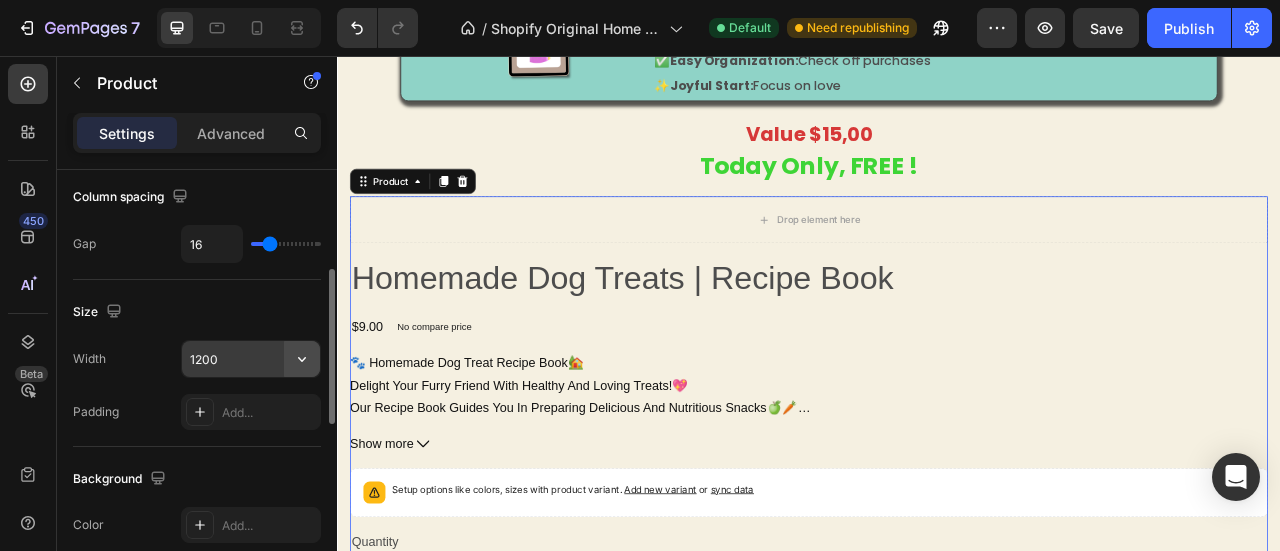 click 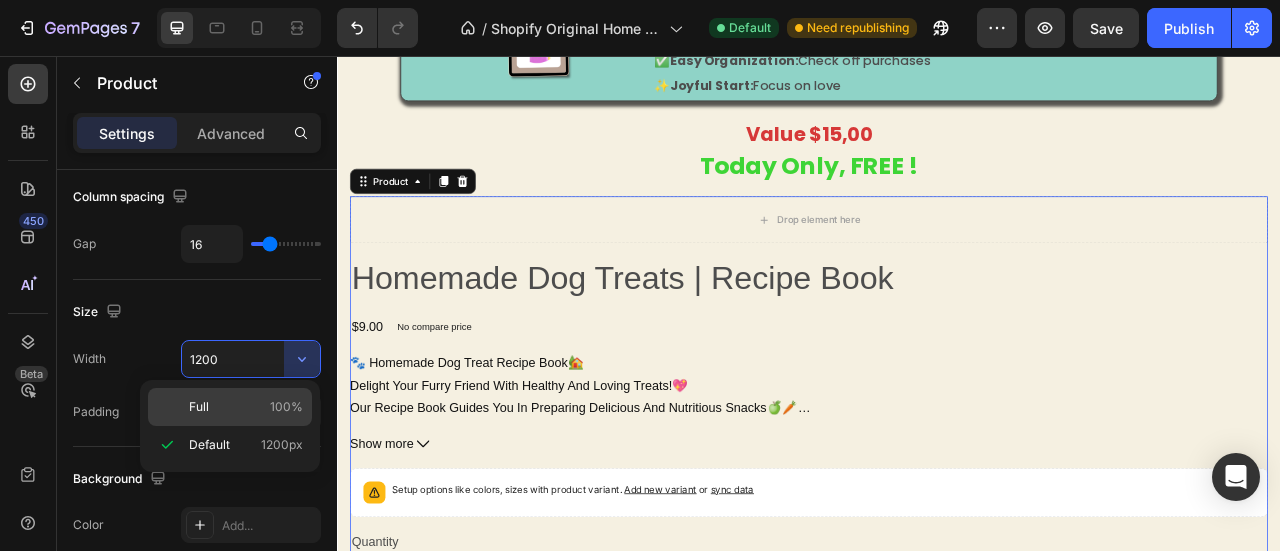 click on "Full 100%" at bounding box center [246, 407] 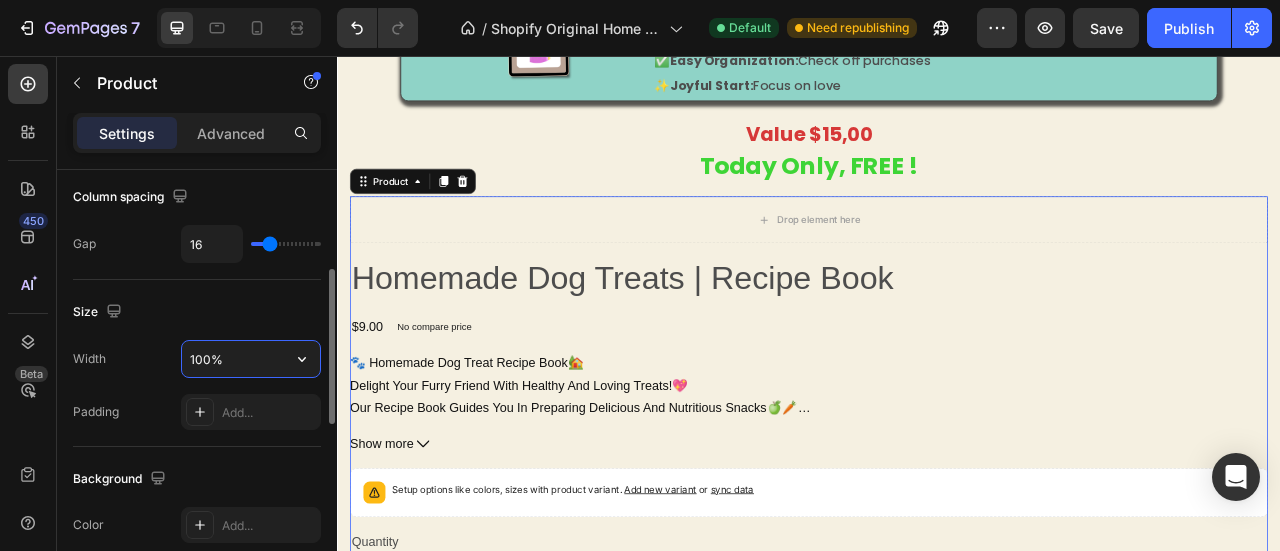 click on "100%" at bounding box center (251, 359) 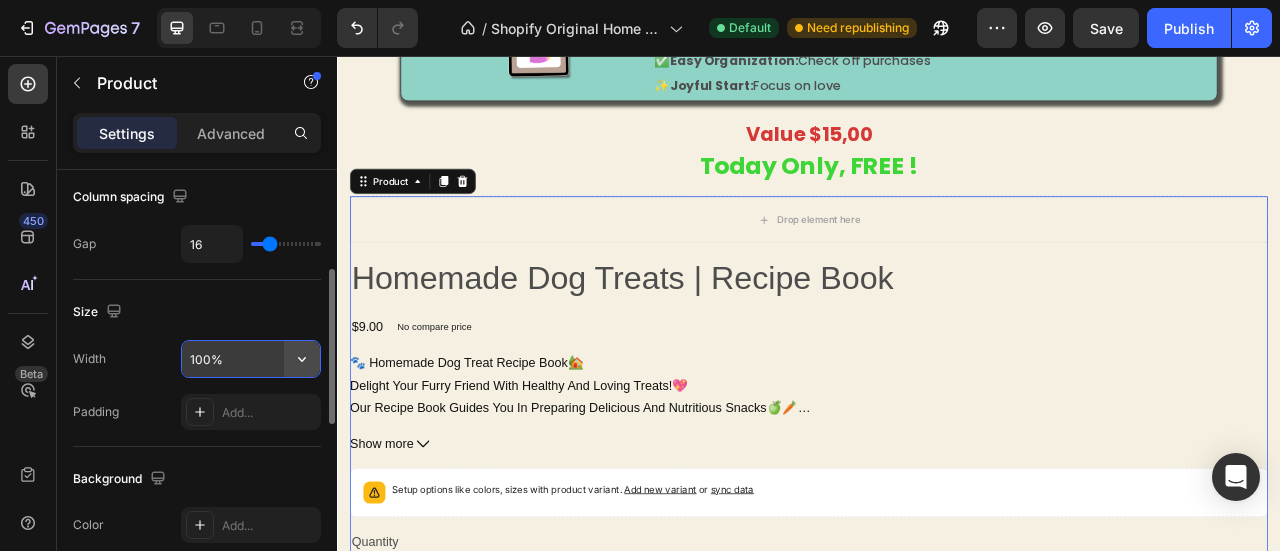 click 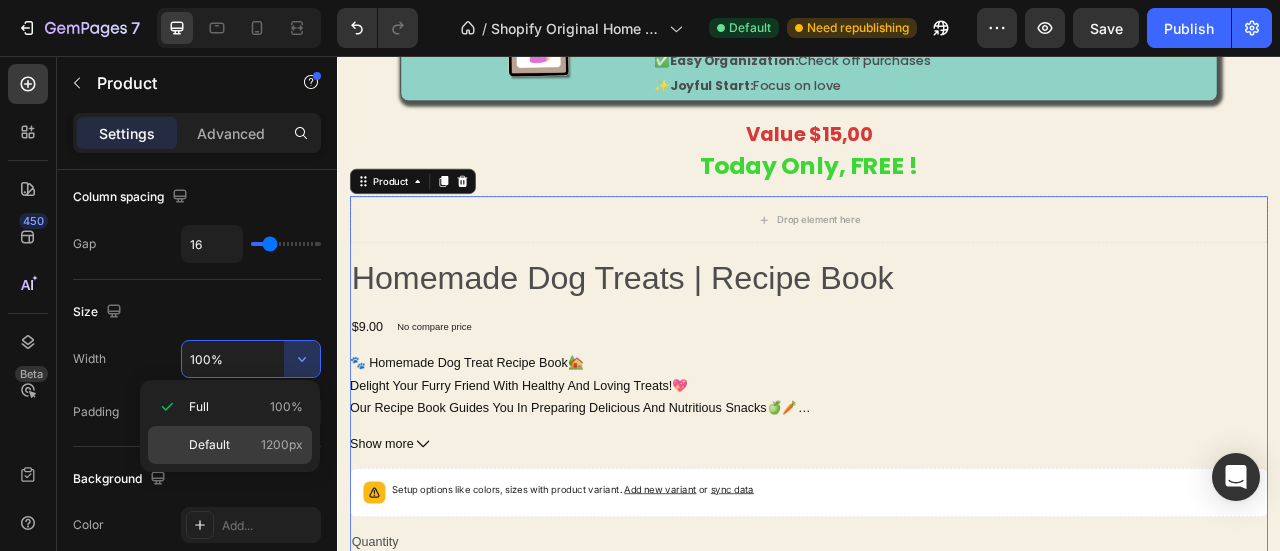 click on "Default" at bounding box center (209, 445) 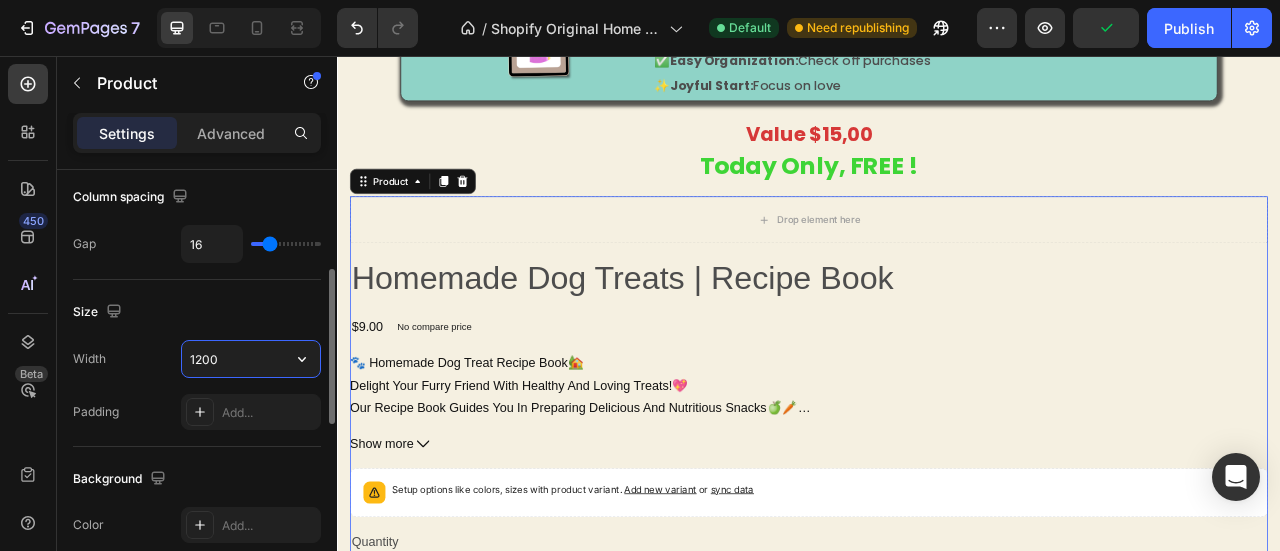 click on "1200" at bounding box center (251, 359) 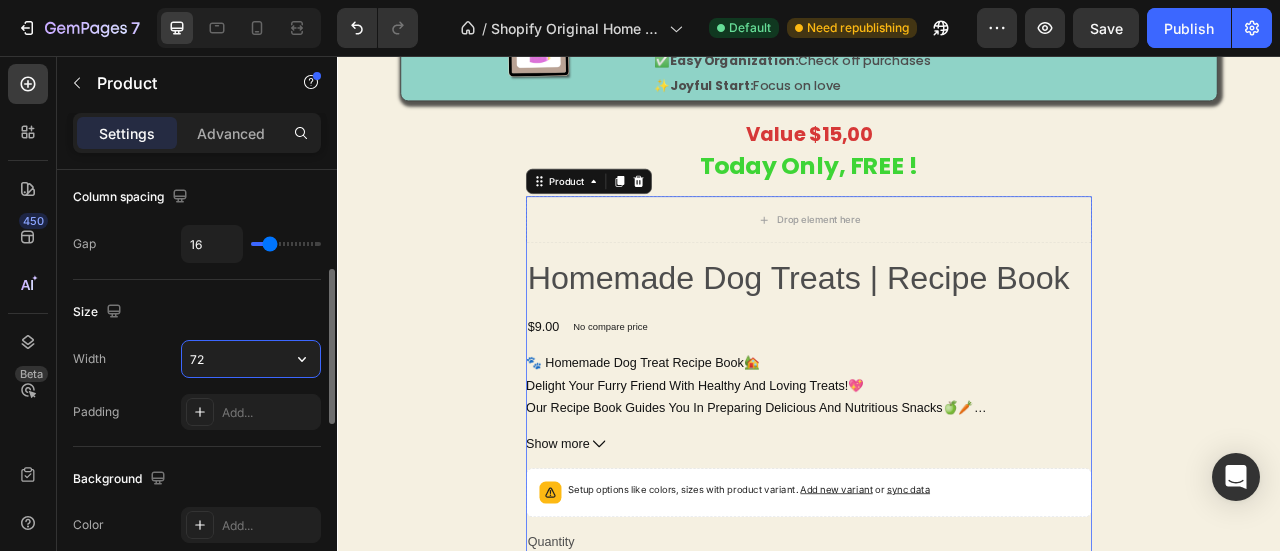 type on "7" 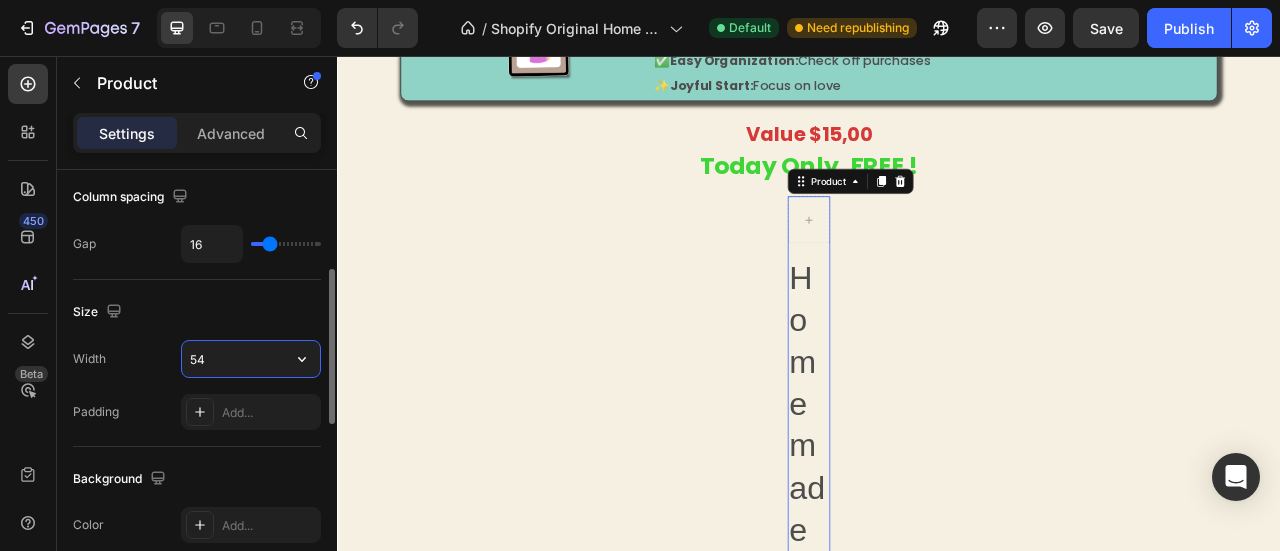 type on "540" 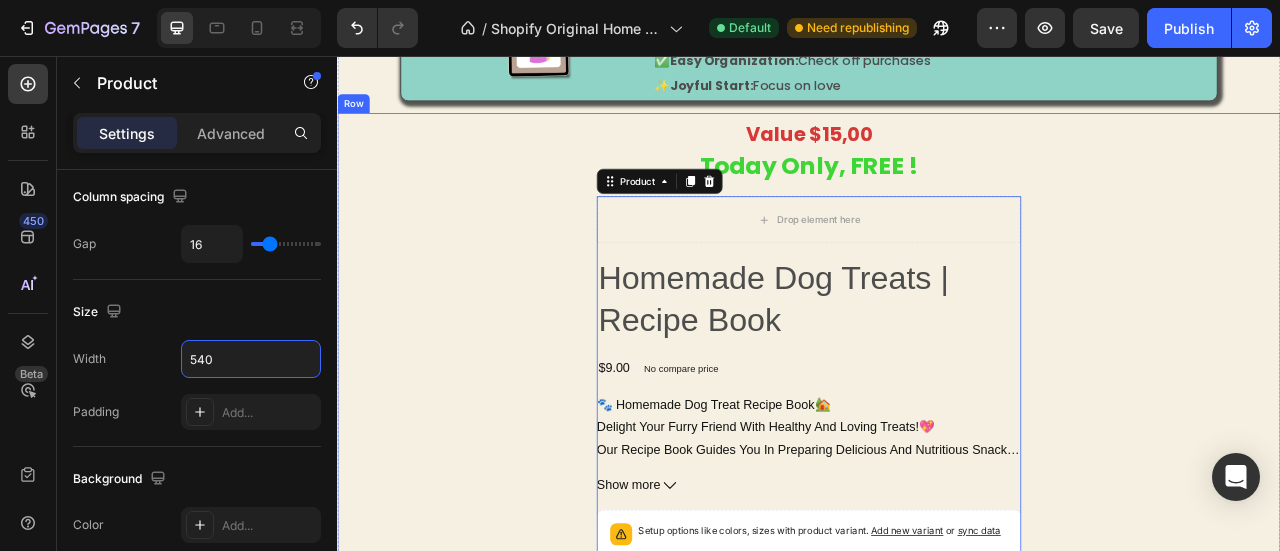 click on "Value $15,00   Today Only, FREE ! Text Block
Drop element here Homemade Dog Treats | Recipe Book Product Title $9.00 Product Price Product Price No compare price Product Price Row 🐾 Homemade Dog Treat Recipe Book🏡
Delight Your Furry Friend With Healthy And Loving Treats!💖
Our Recipe Book Guides You In Preparing Delicious And Nutritious Snacks🍏🥕
Use Only Wholesome Ingredients, For Your Peace Of Mind✅
A Simple And Fun Way To Strengthen Your Bond!🥰 Show more
Product Description Setup options like colors, sizes with product variant.       Add new variant   or   sync data Product Variants & Swatches Quantity Text Block
1
Product Quantity
Add to cart Add to Cart Buy it now Dynamic Checkout Product   0" at bounding box center (937, 551) 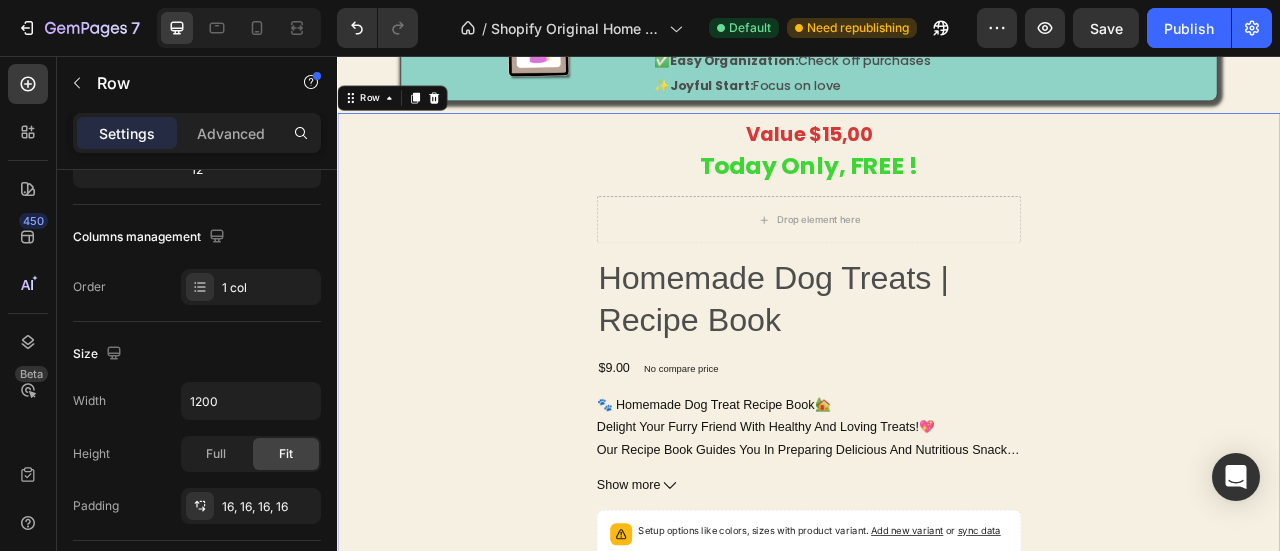 scroll, scrollTop: 0, scrollLeft: 0, axis: both 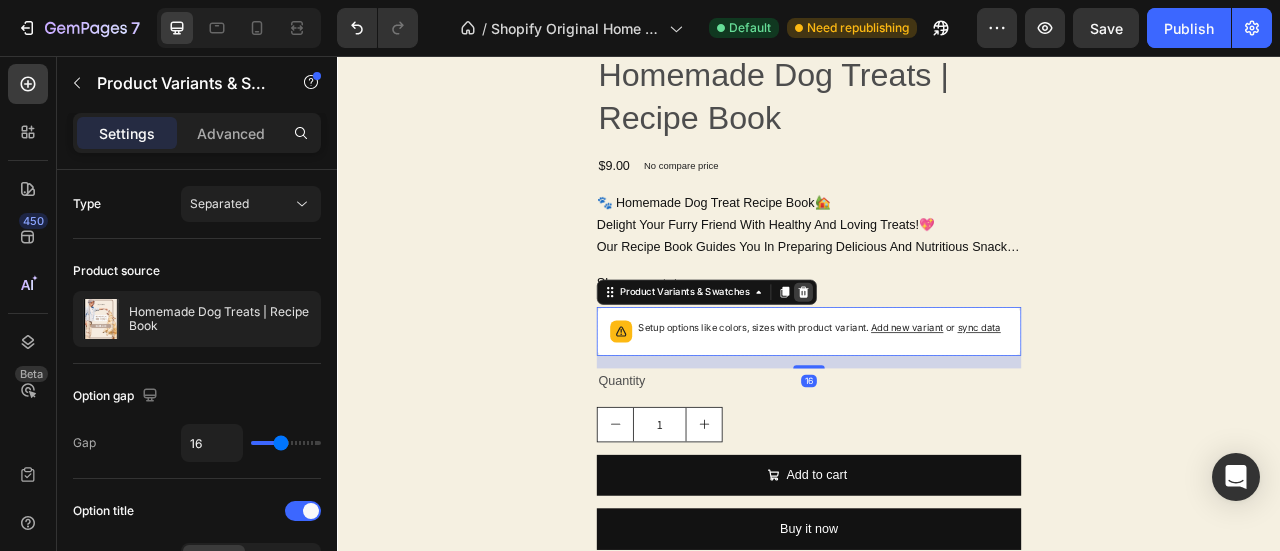 click 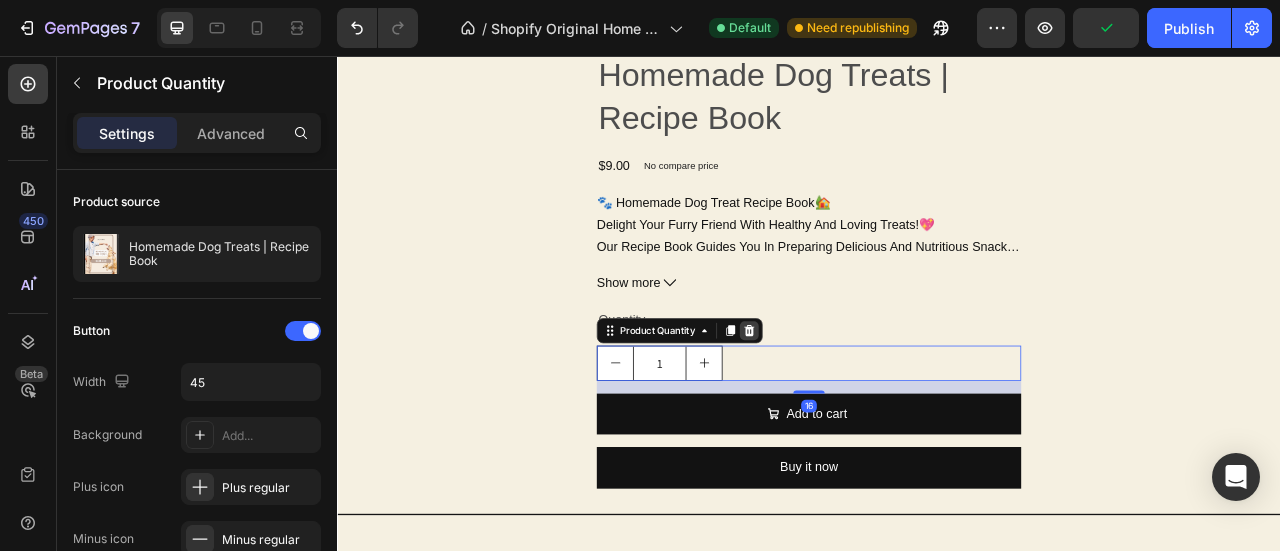 click 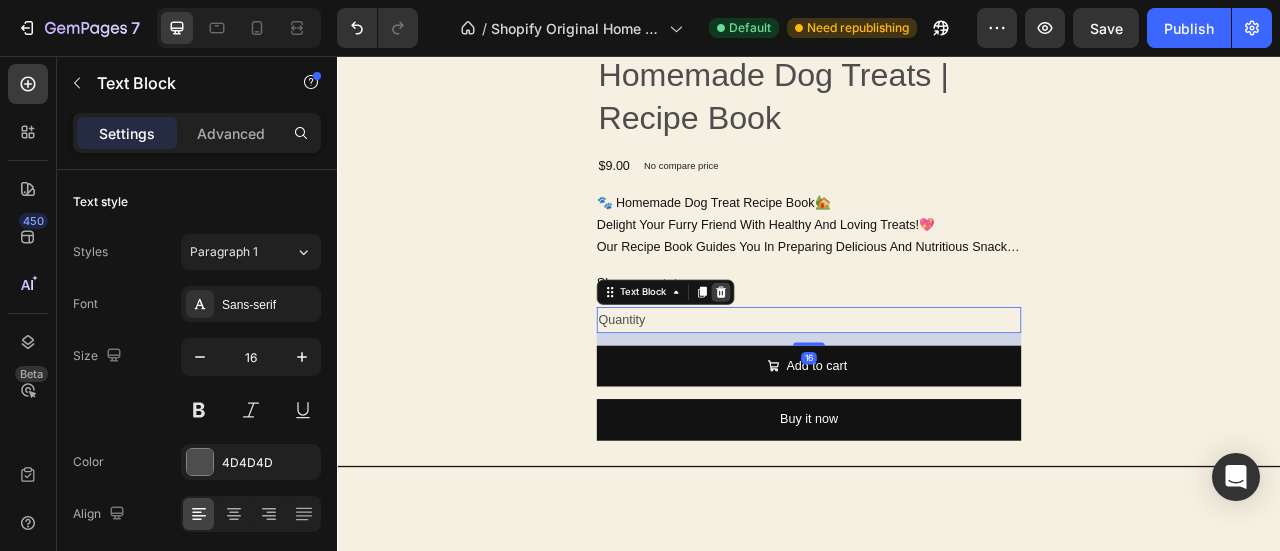 click 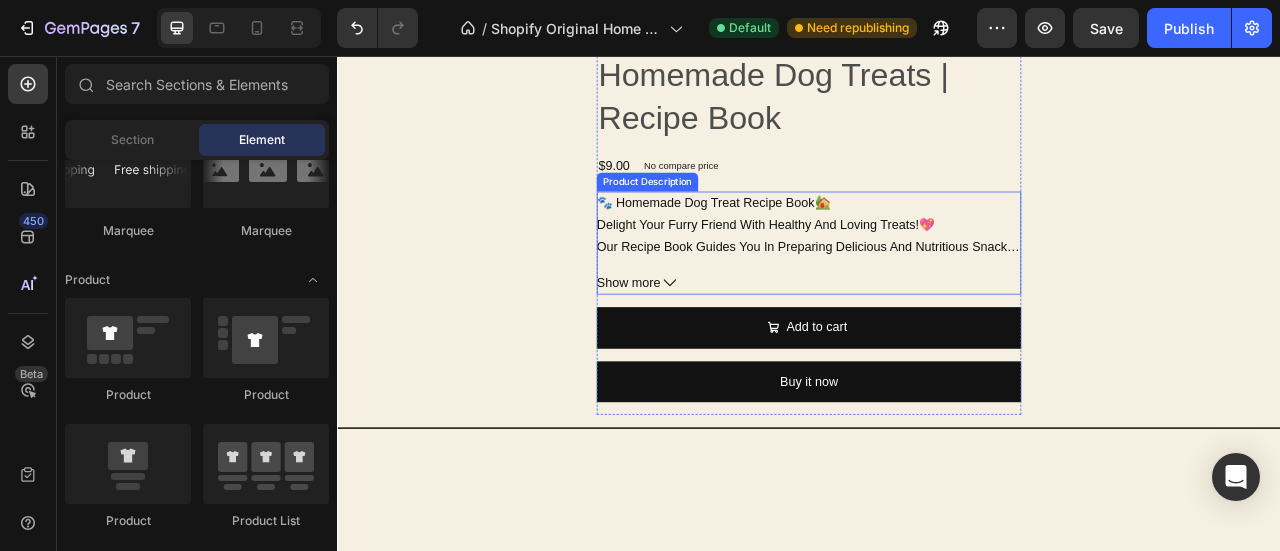 scroll, scrollTop: 4328, scrollLeft: 0, axis: vertical 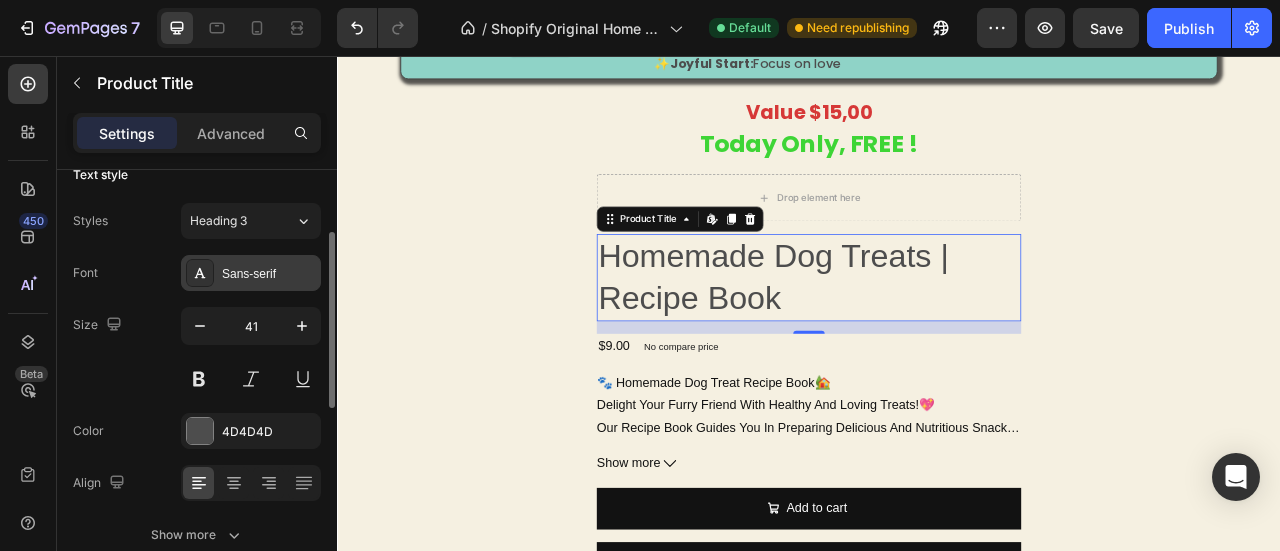click on "Sans-serif" at bounding box center [251, 273] 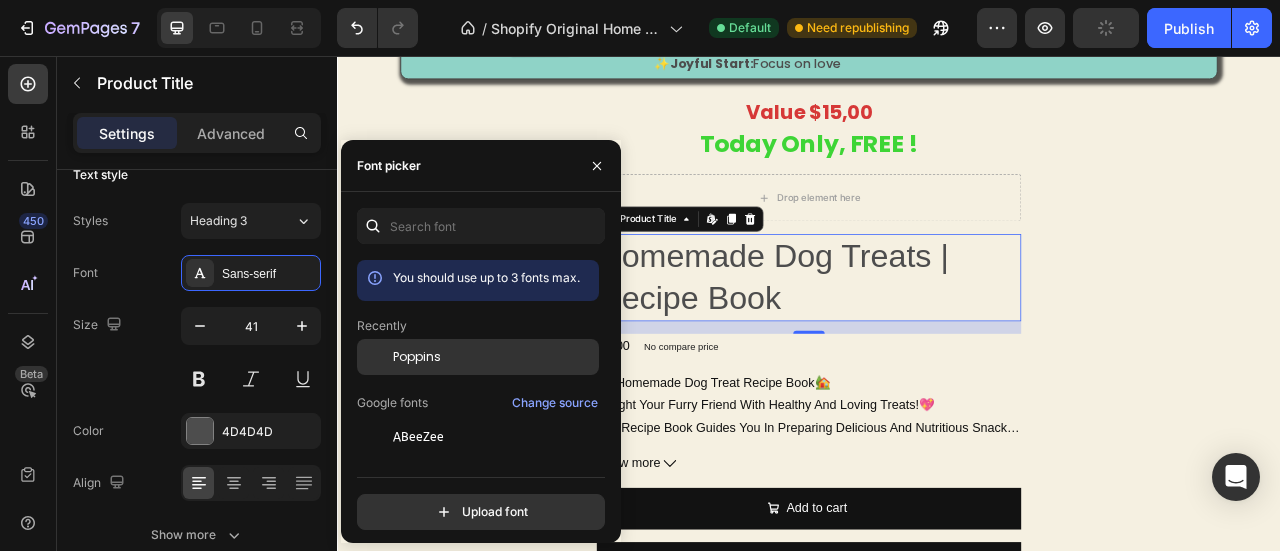 click on "Poppins" at bounding box center [494, 357] 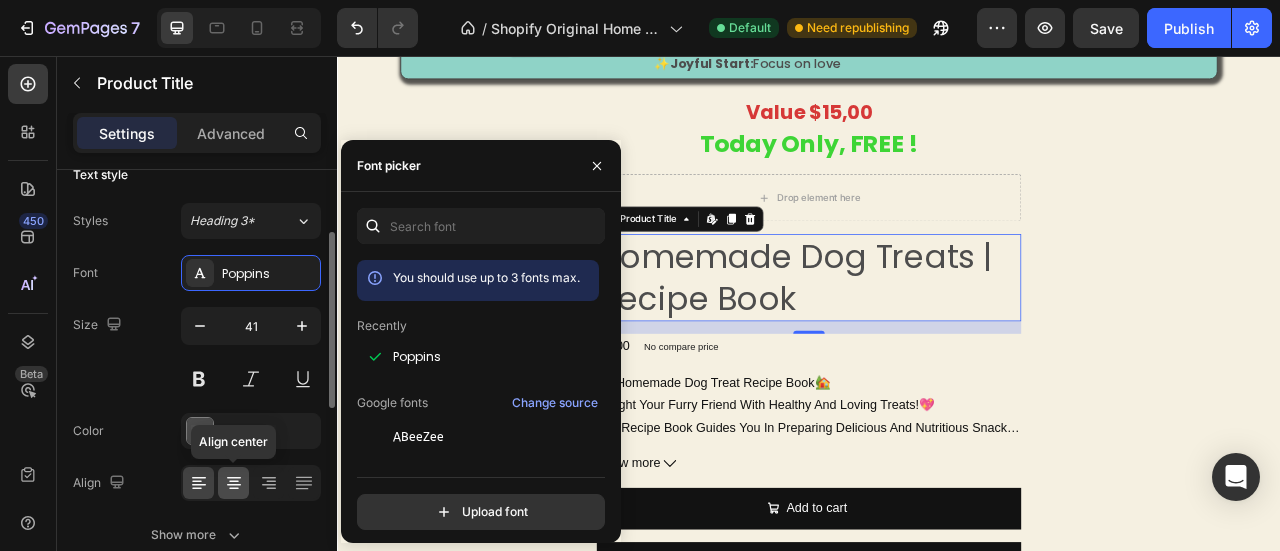 click 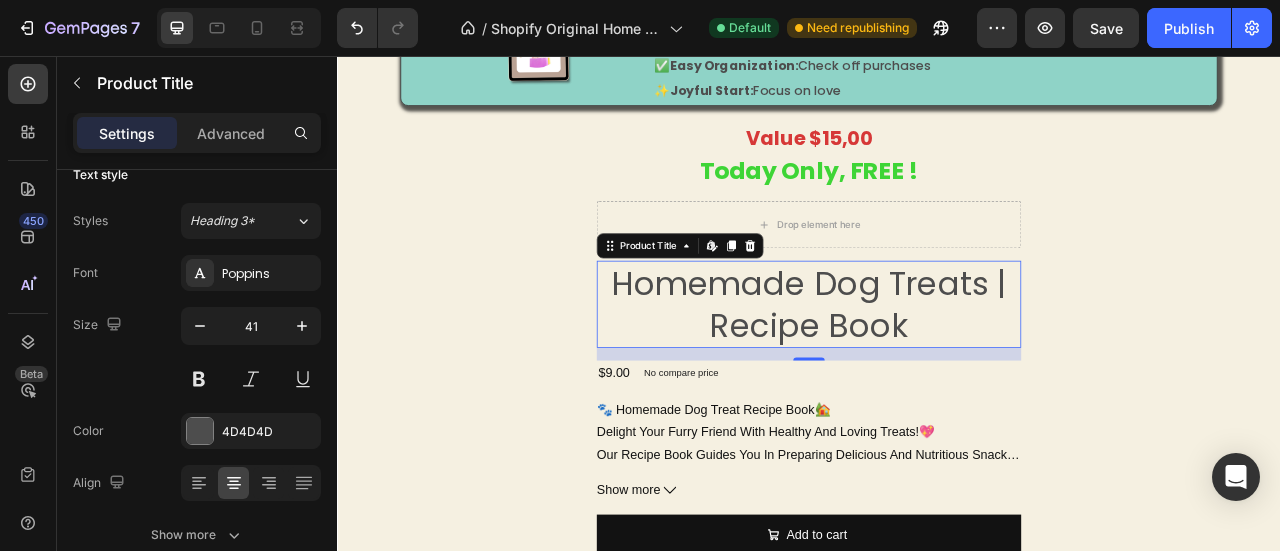 scroll, scrollTop: 4478, scrollLeft: 0, axis: vertical 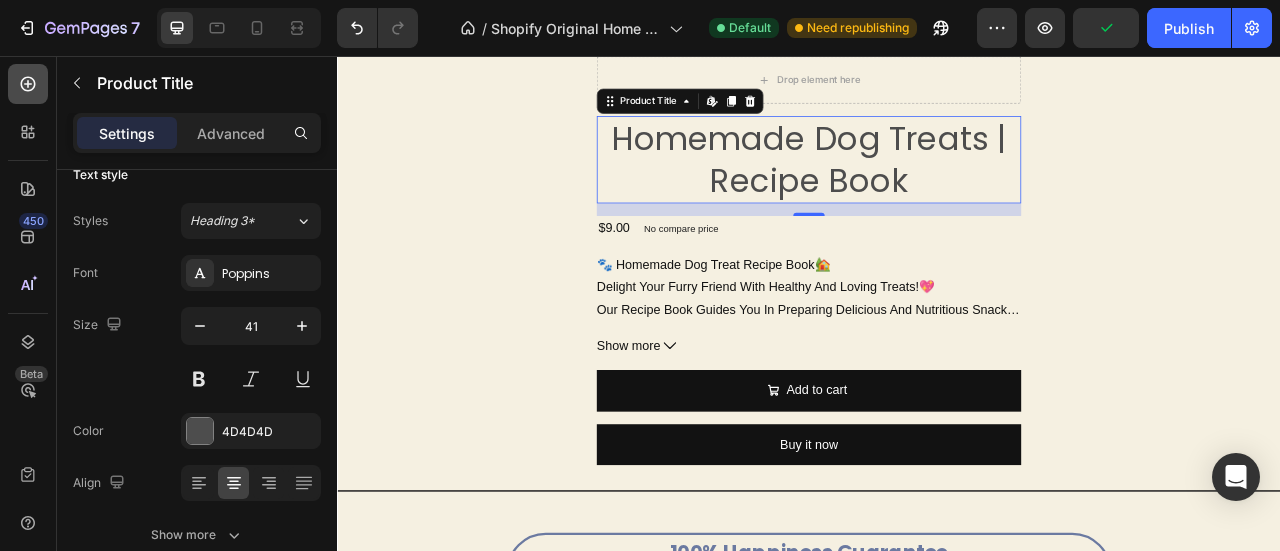 click 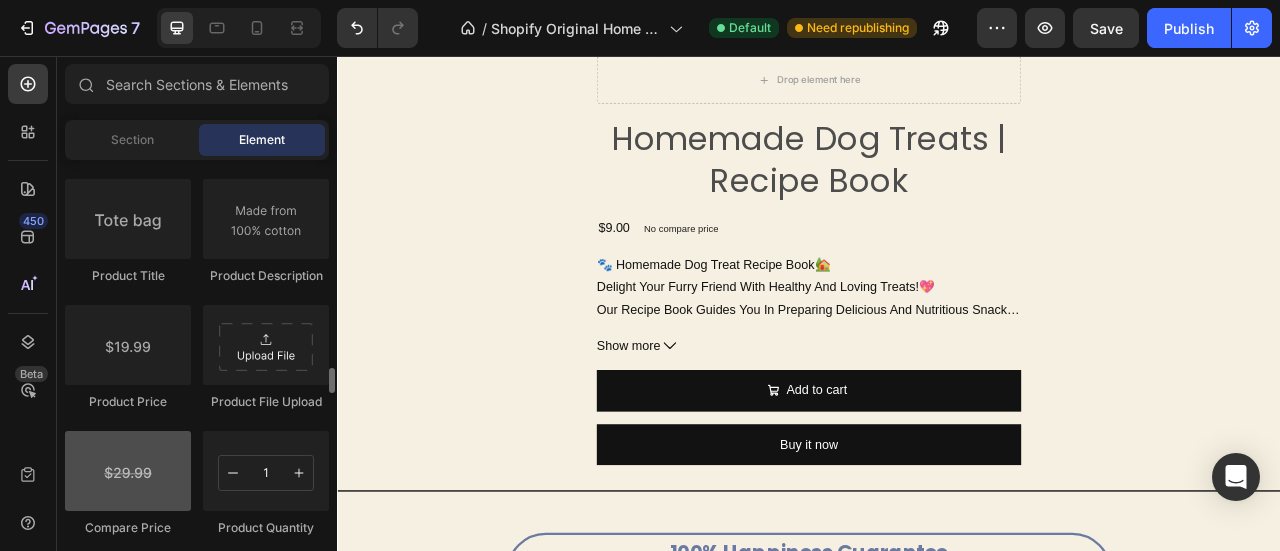 scroll, scrollTop: 3200, scrollLeft: 0, axis: vertical 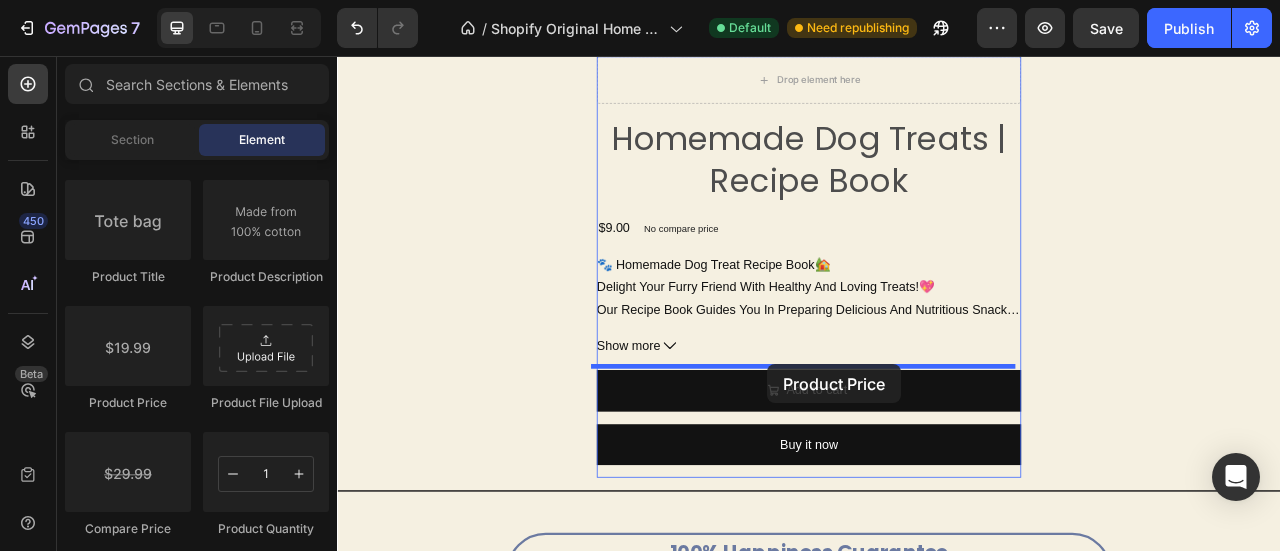 drag, startPoint x: 467, startPoint y: 420, endPoint x: 884, endPoint y: 449, distance: 418.00717 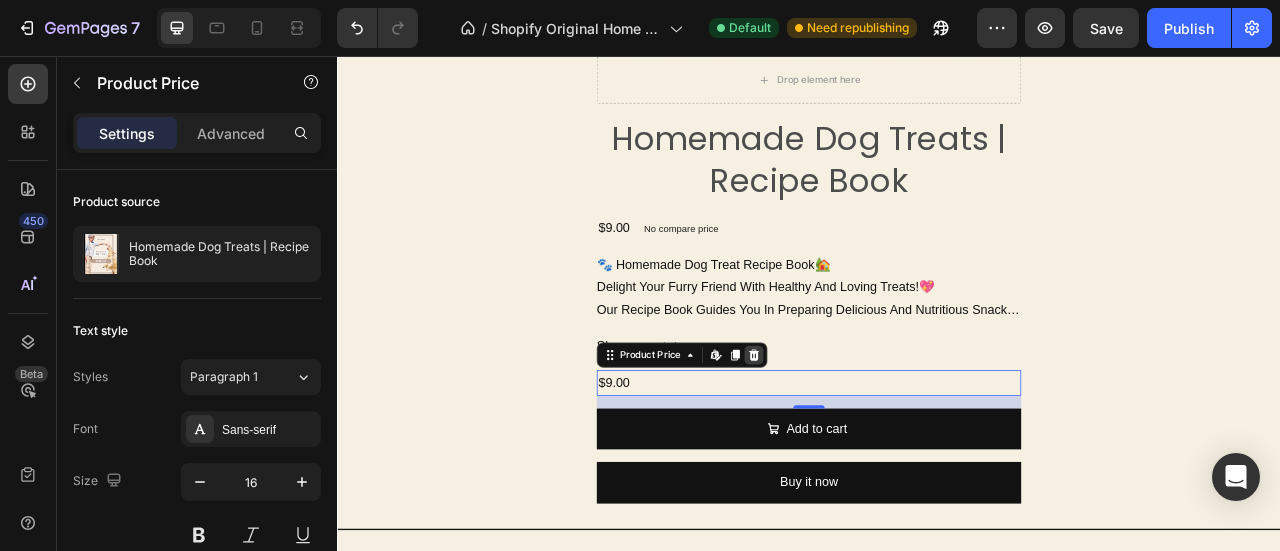 click 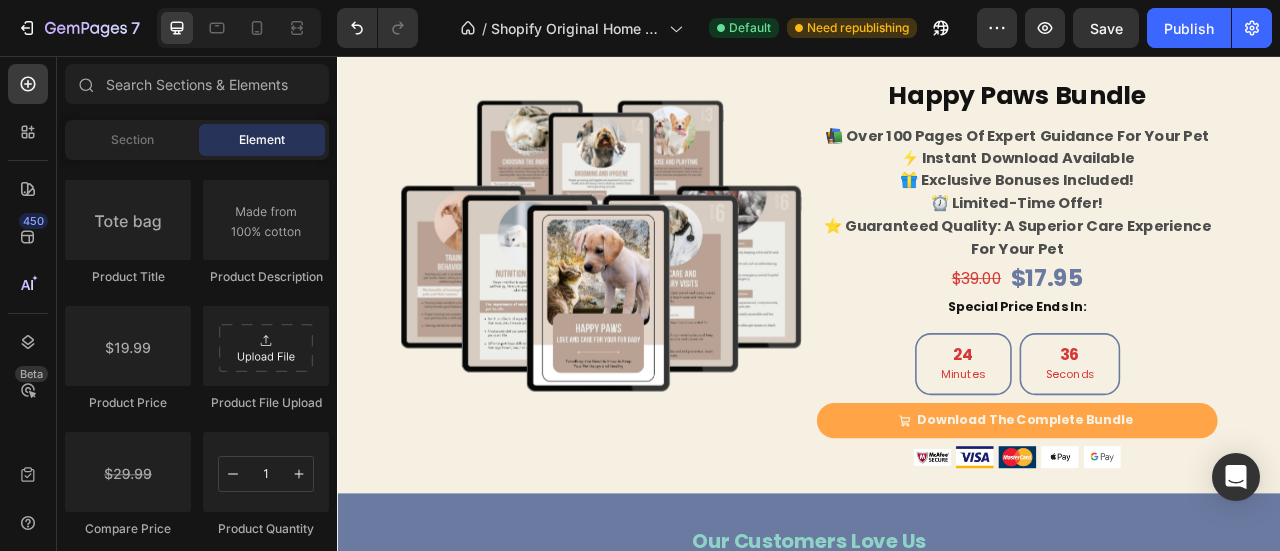 scroll, scrollTop: 5218, scrollLeft: 0, axis: vertical 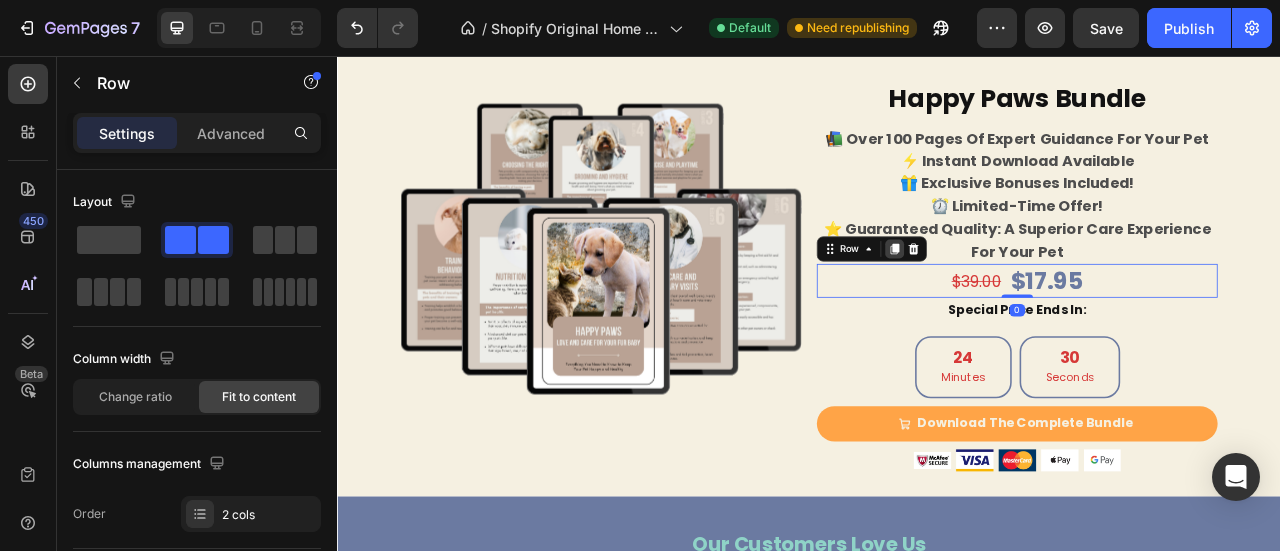 click at bounding box center [1046, 301] 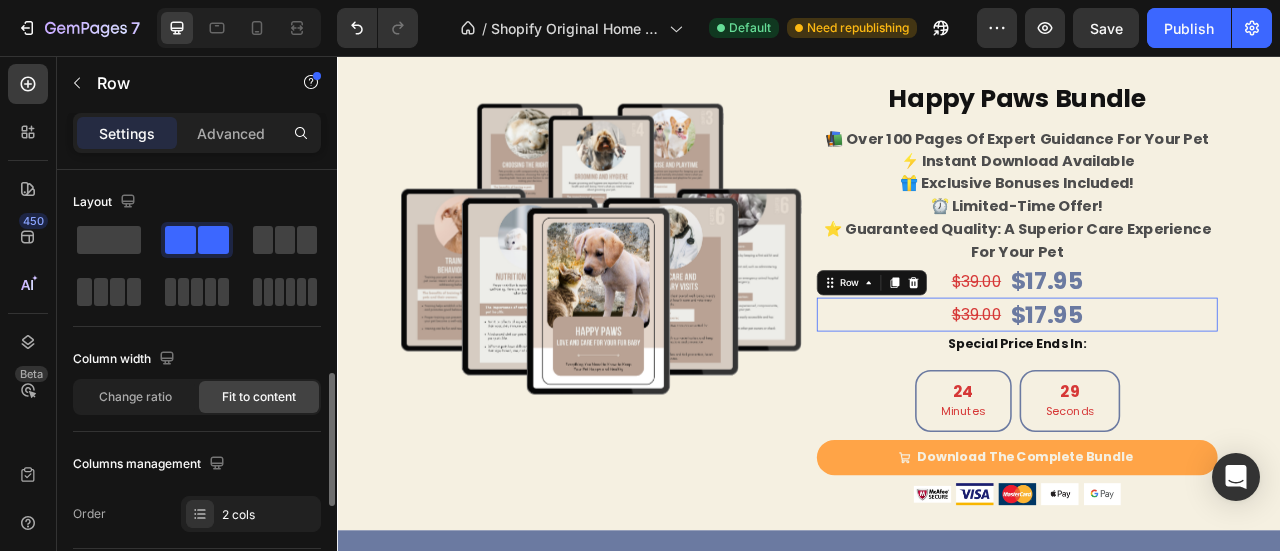 scroll, scrollTop: 156, scrollLeft: 0, axis: vertical 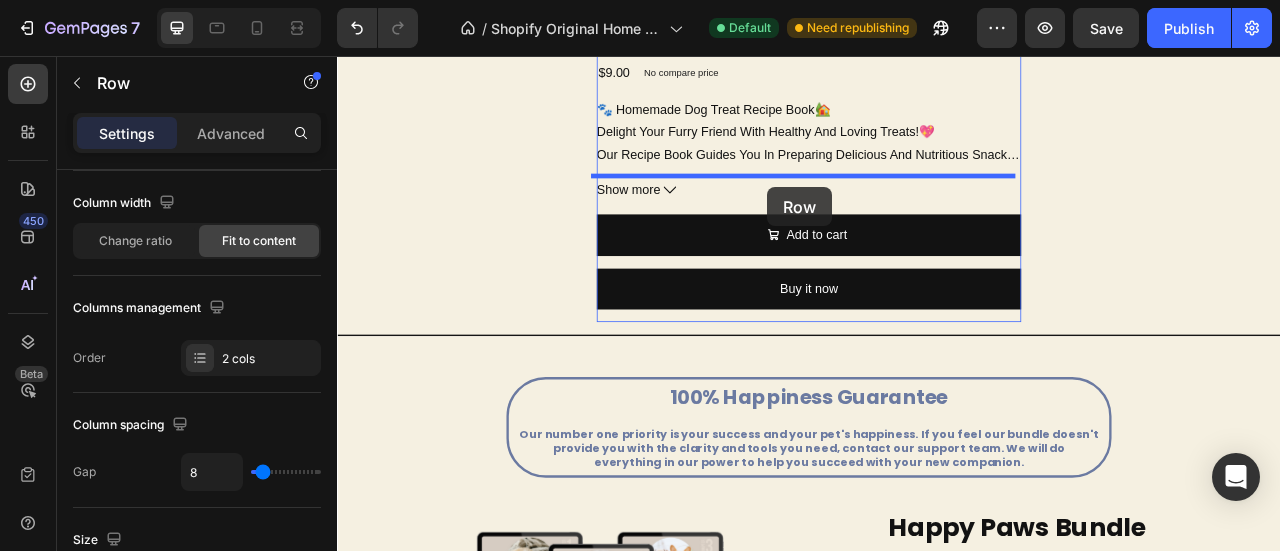 drag, startPoint x: 968, startPoint y: 344, endPoint x: 883, endPoint y: 230, distance: 142.20056 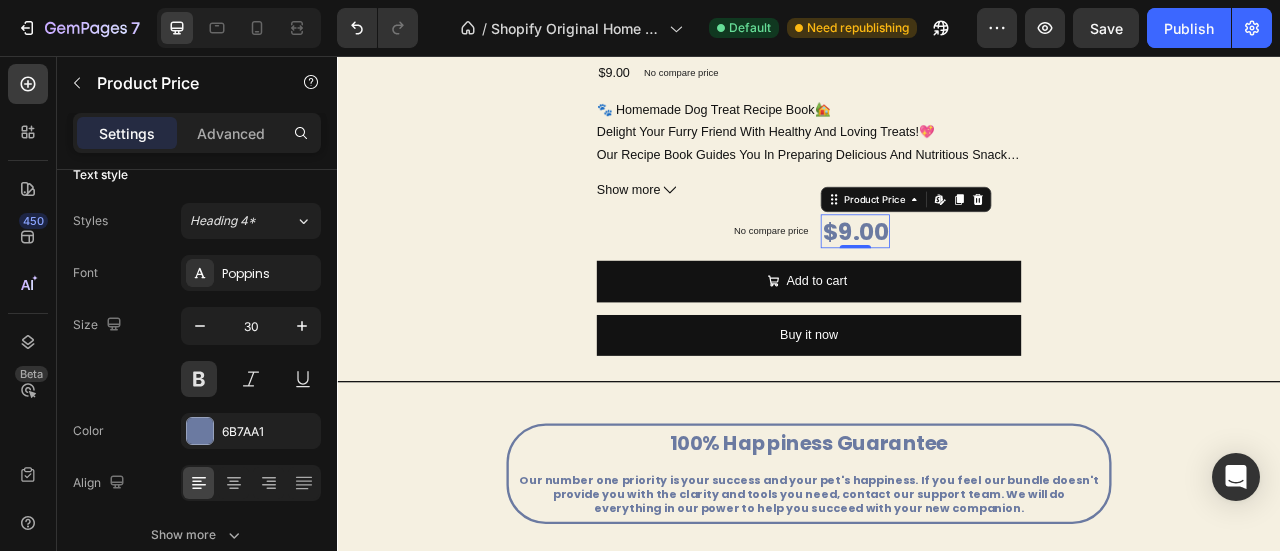 click on "$9.00" at bounding box center [996, 278] 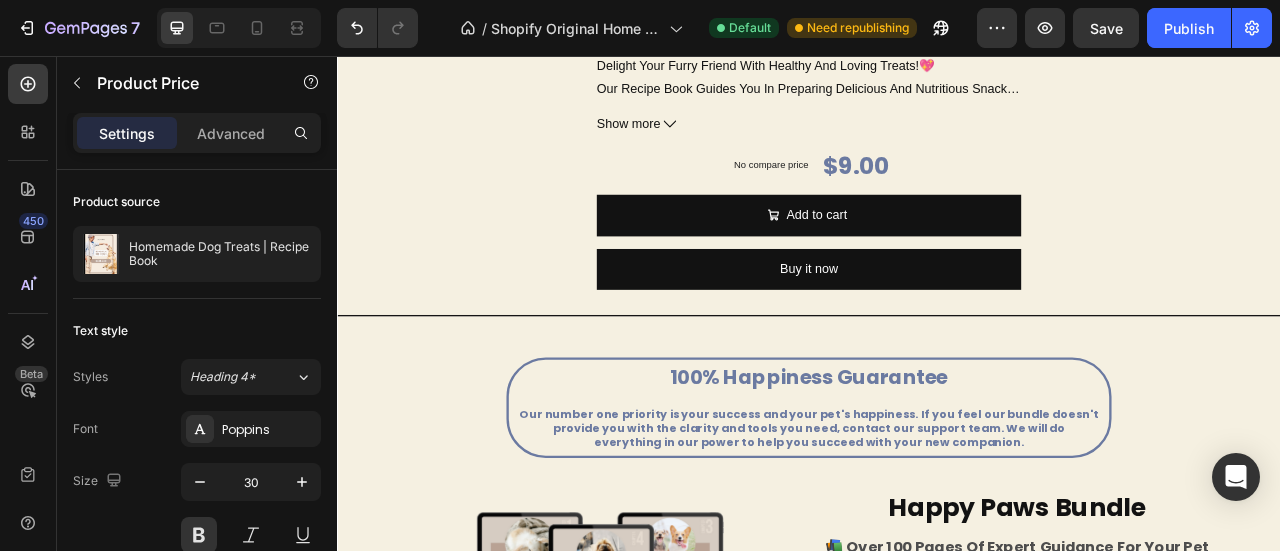 scroll, scrollTop: 4514, scrollLeft: 0, axis: vertical 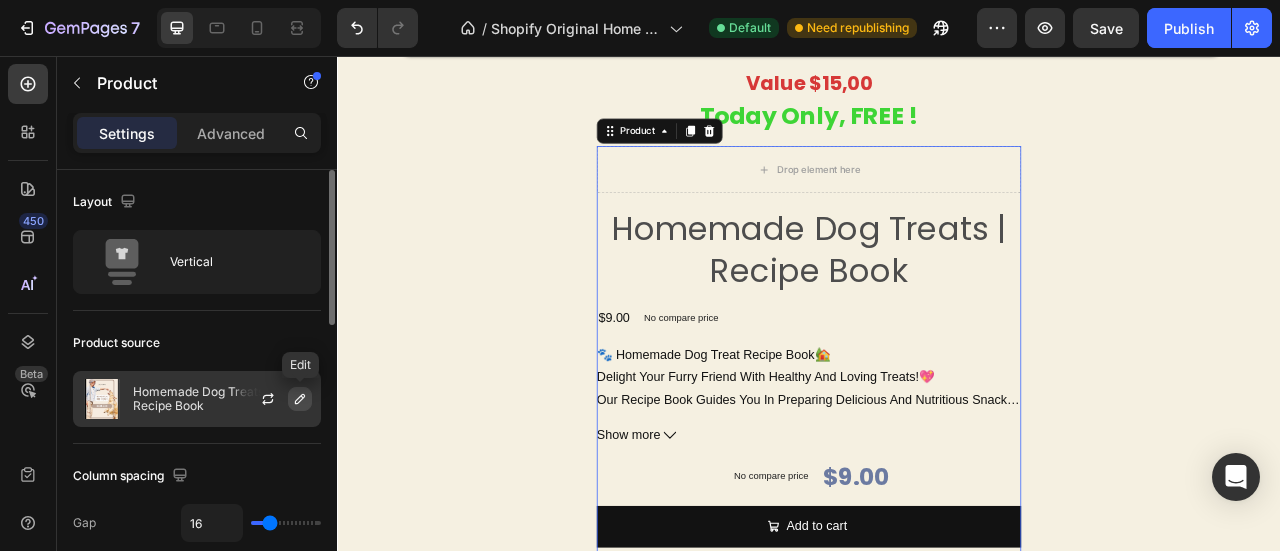 click 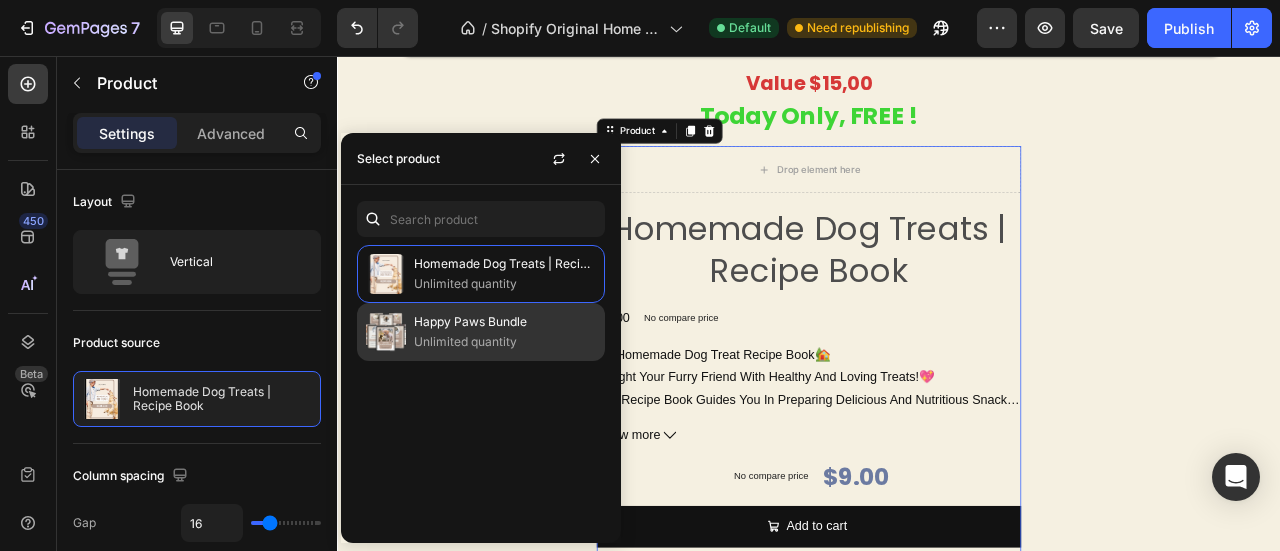 click on "Unlimited quantity" at bounding box center [505, 342] 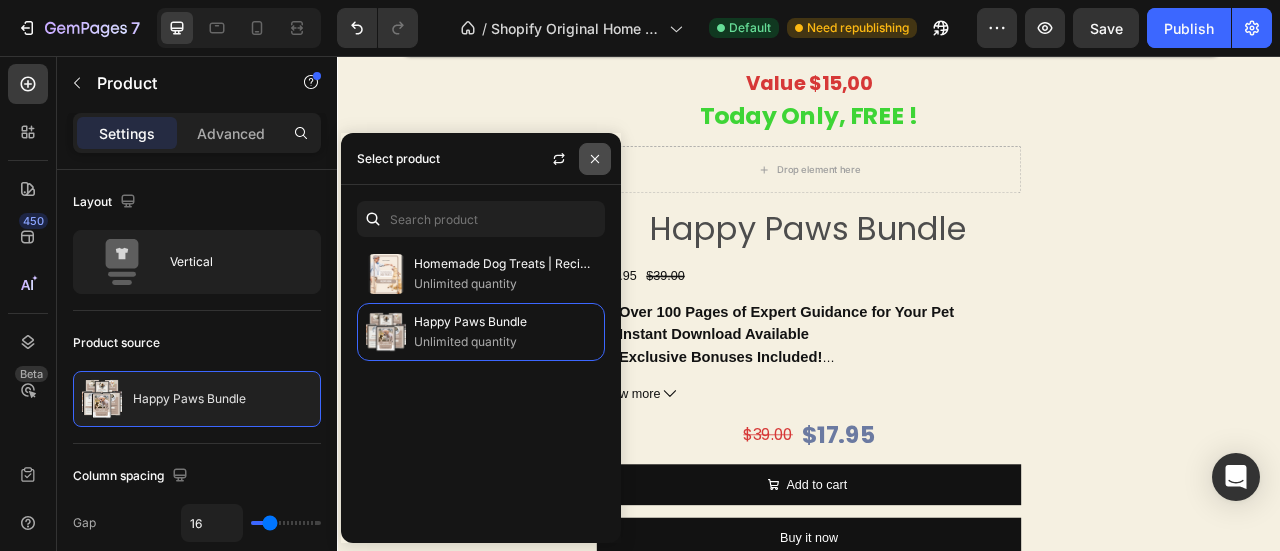 click 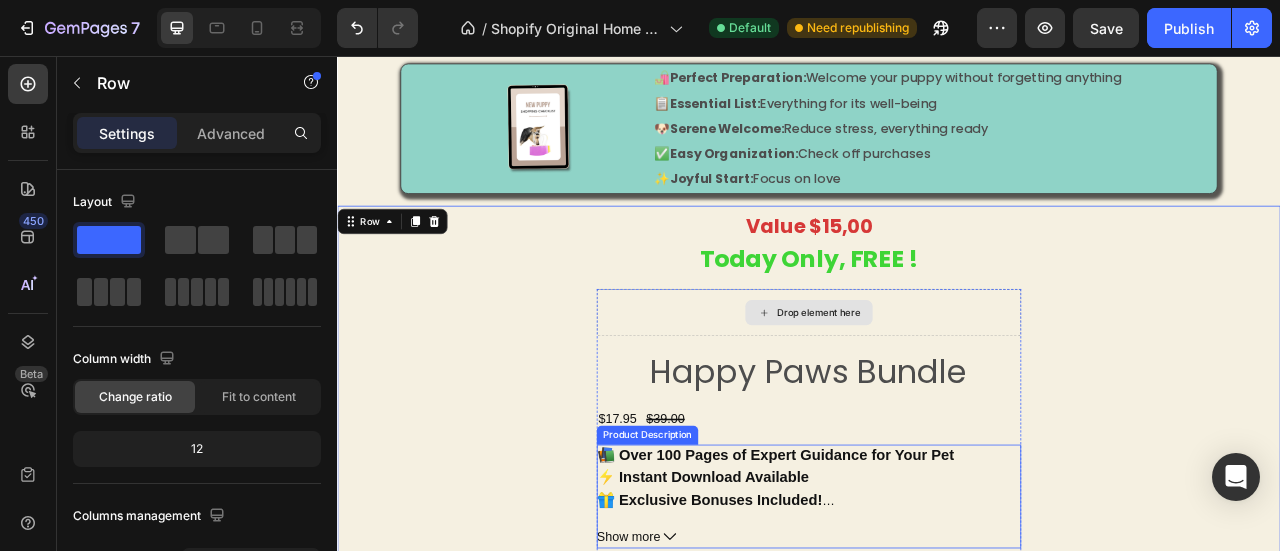 scroll, scrollTop: 4286, scrollLeft: 0, axis: vertical 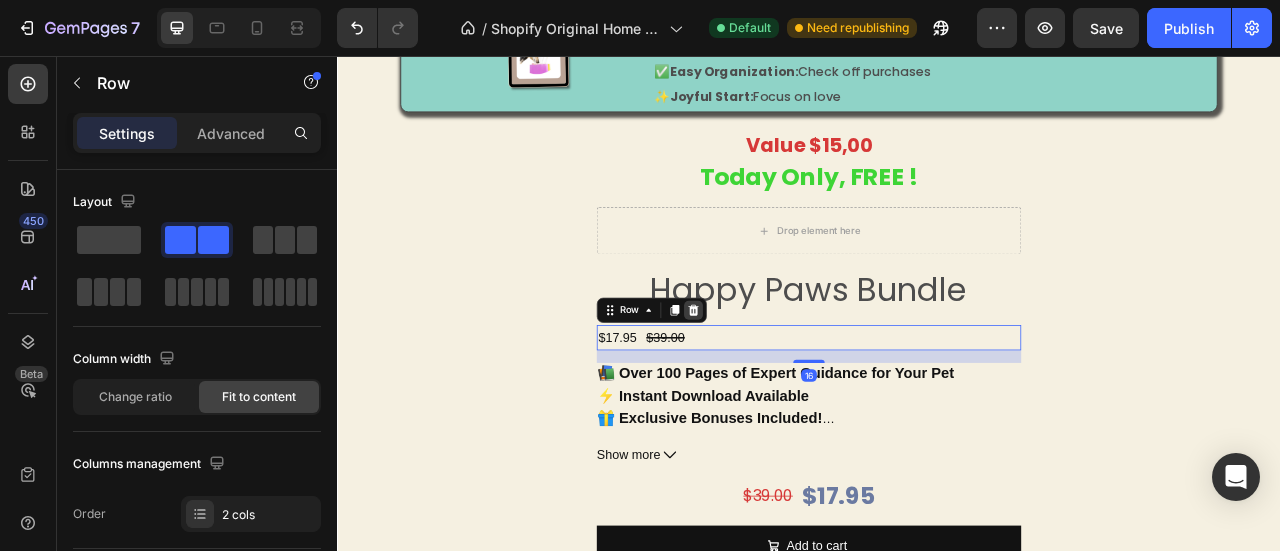 click 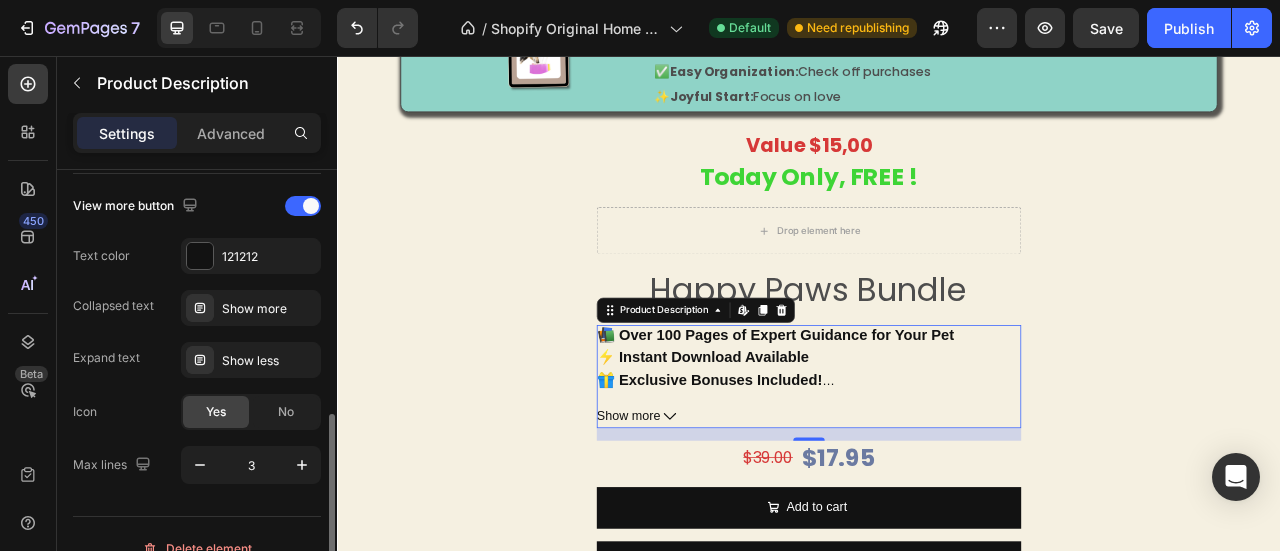 scroll, scrollTop: 556, scrollLeft: 0, axis: vertical 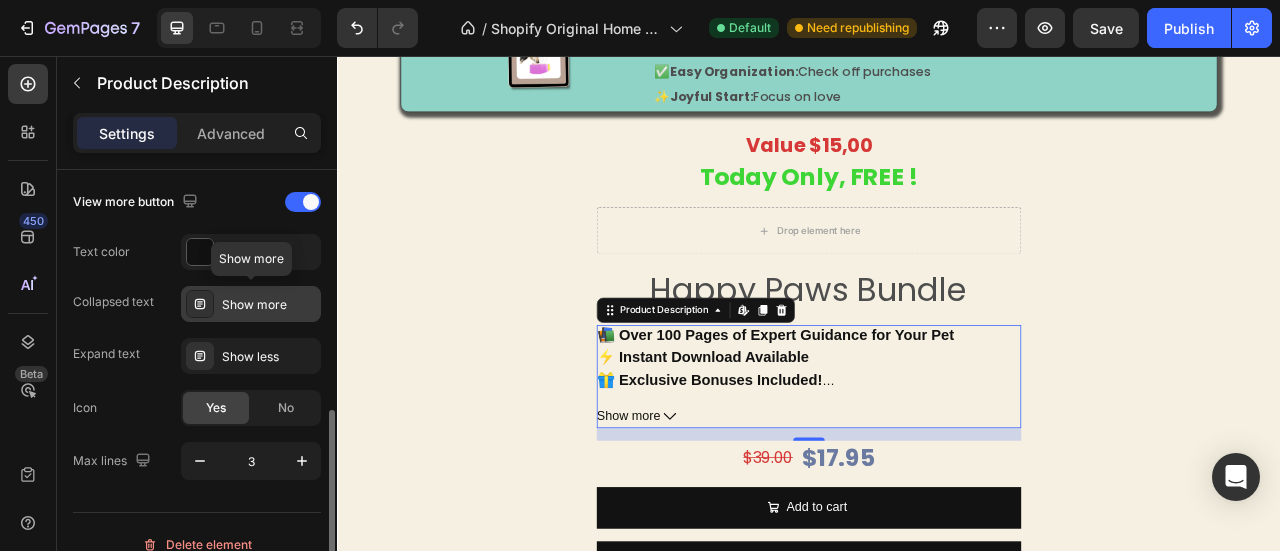 click on "Show more" at bounding box center (269, 305) 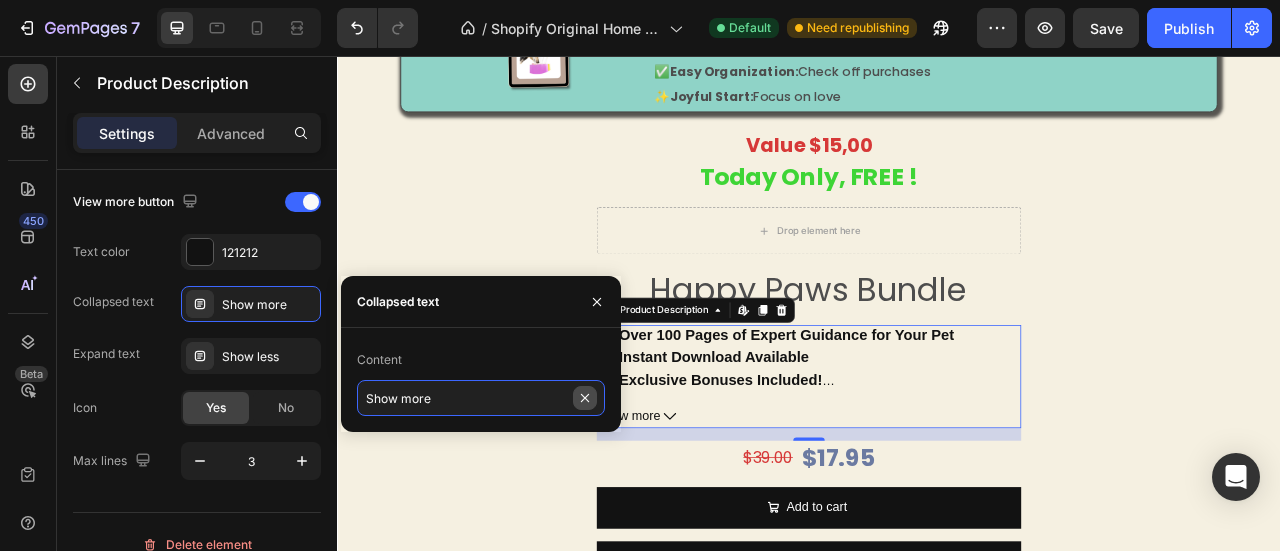type 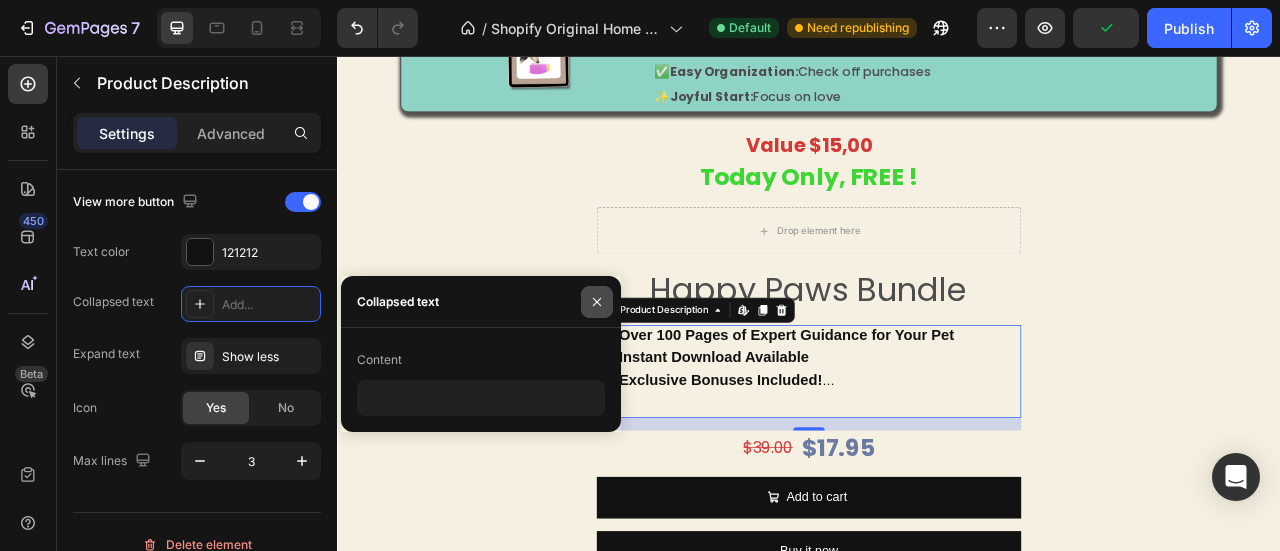 click 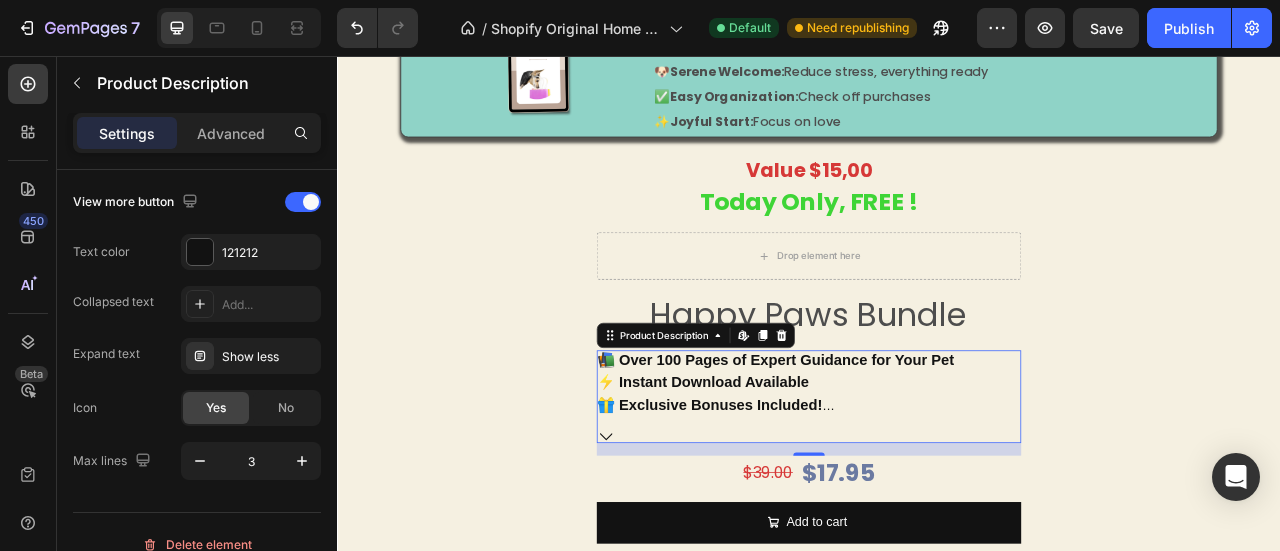 scroll, scrollTop: 4206, scrollLeft: 0, axis: vertical 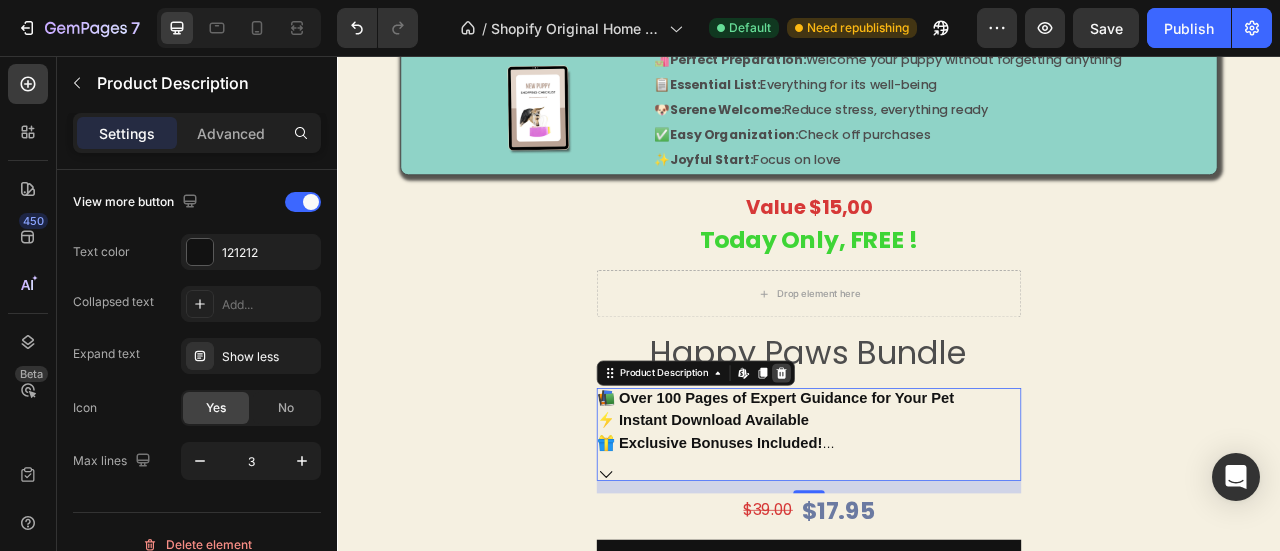 click 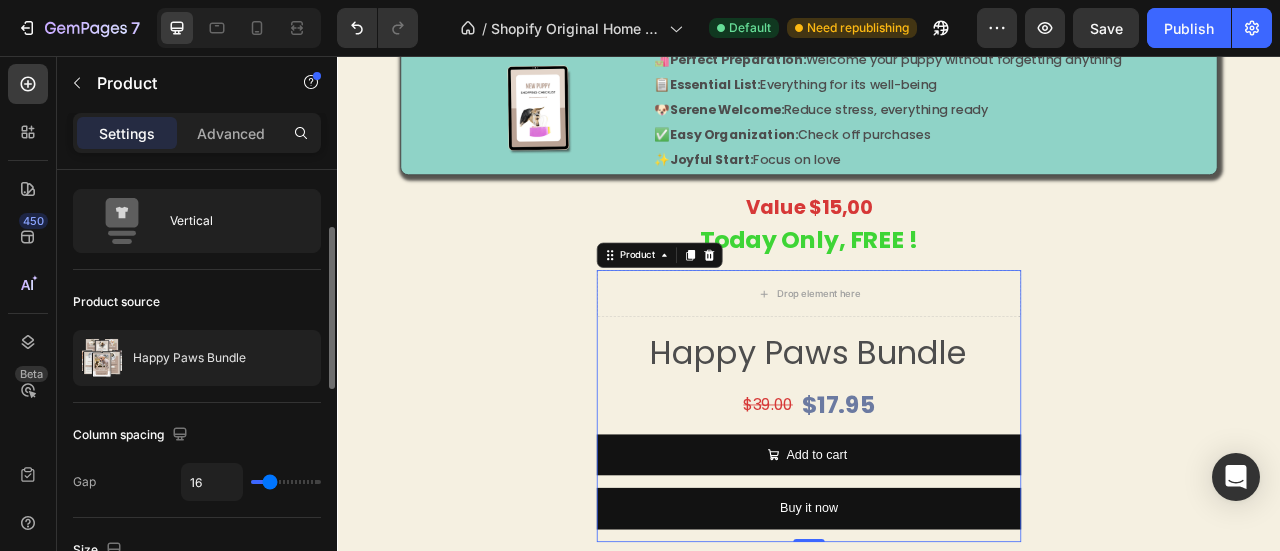 scroll, scrollTop: 0, scrollLeft: 0, axis: both 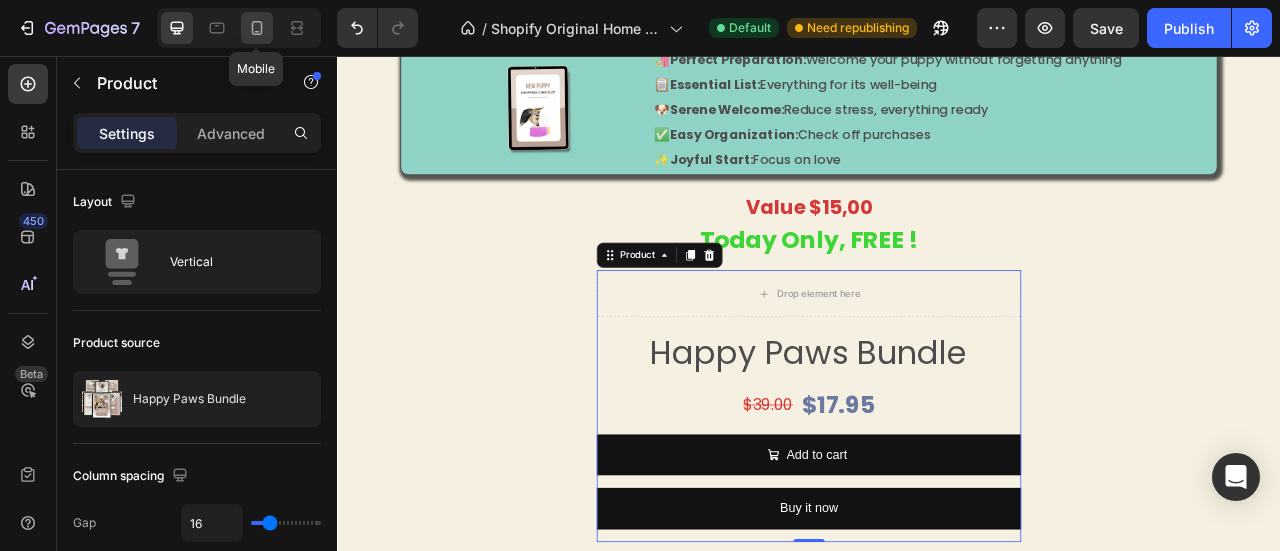 click 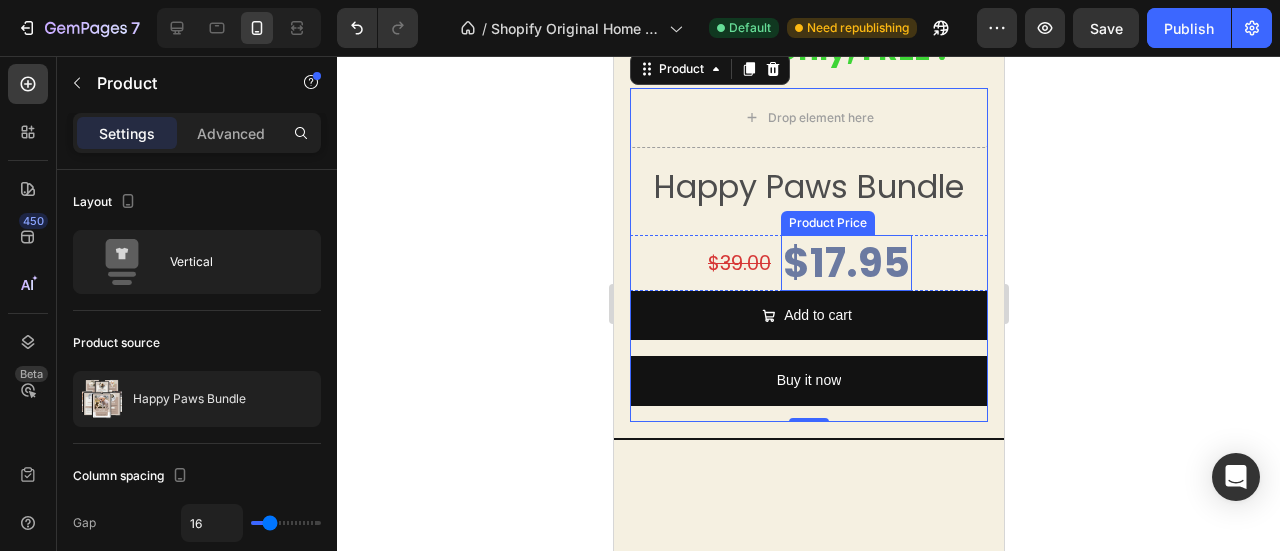 scroll, scrollTop: 4546, scrollLeft: 0, axis: vertical 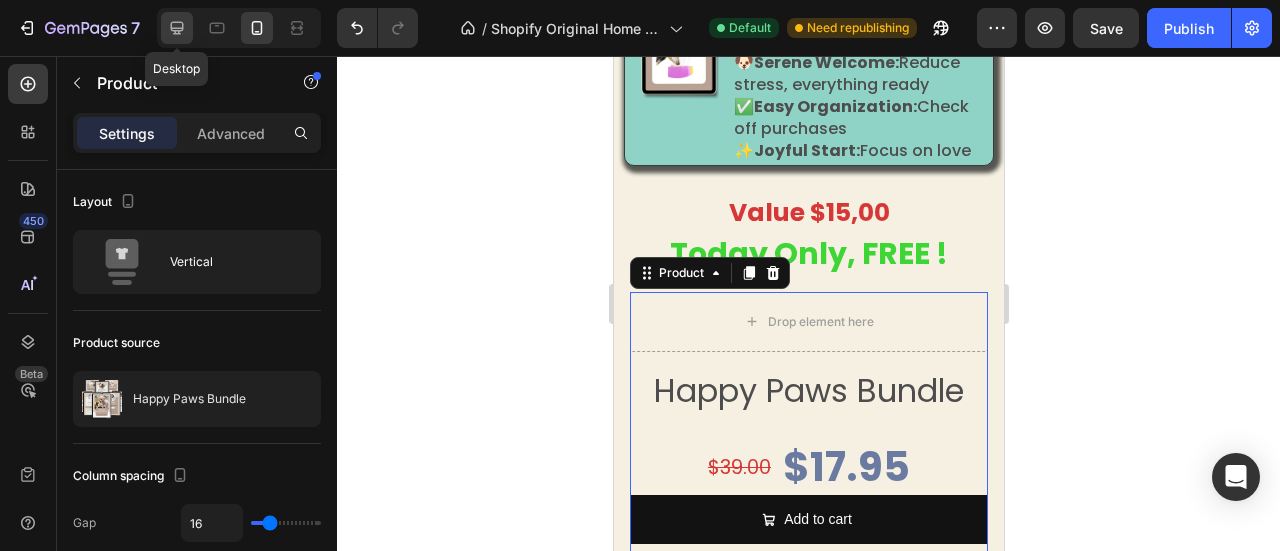 click 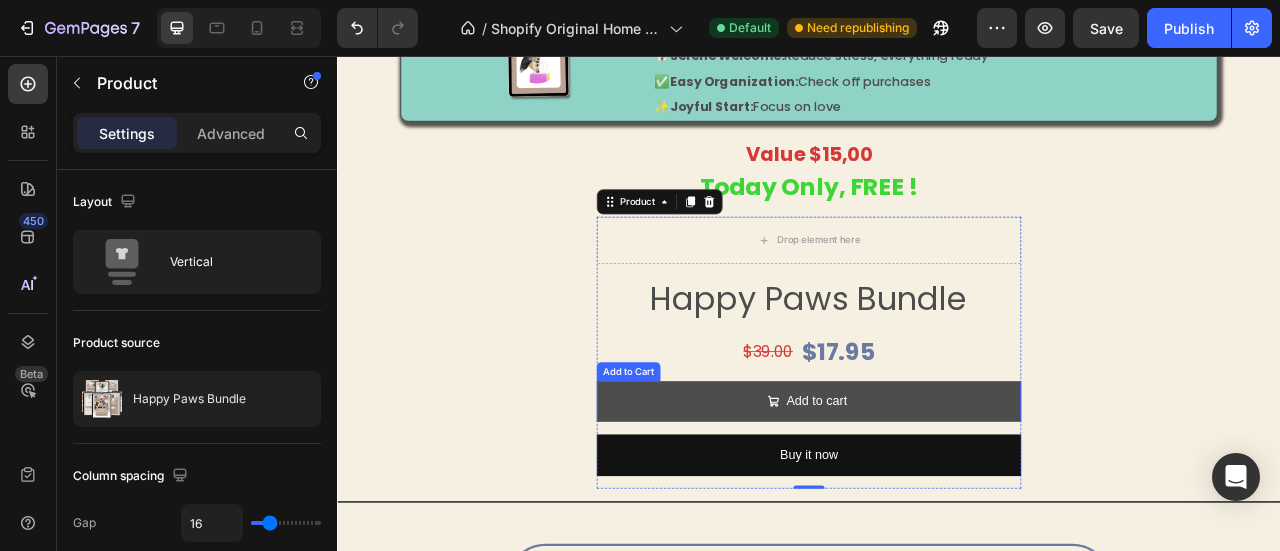 scroll, scrollTop: 4276, scrollLeft: 0, axis: vertical 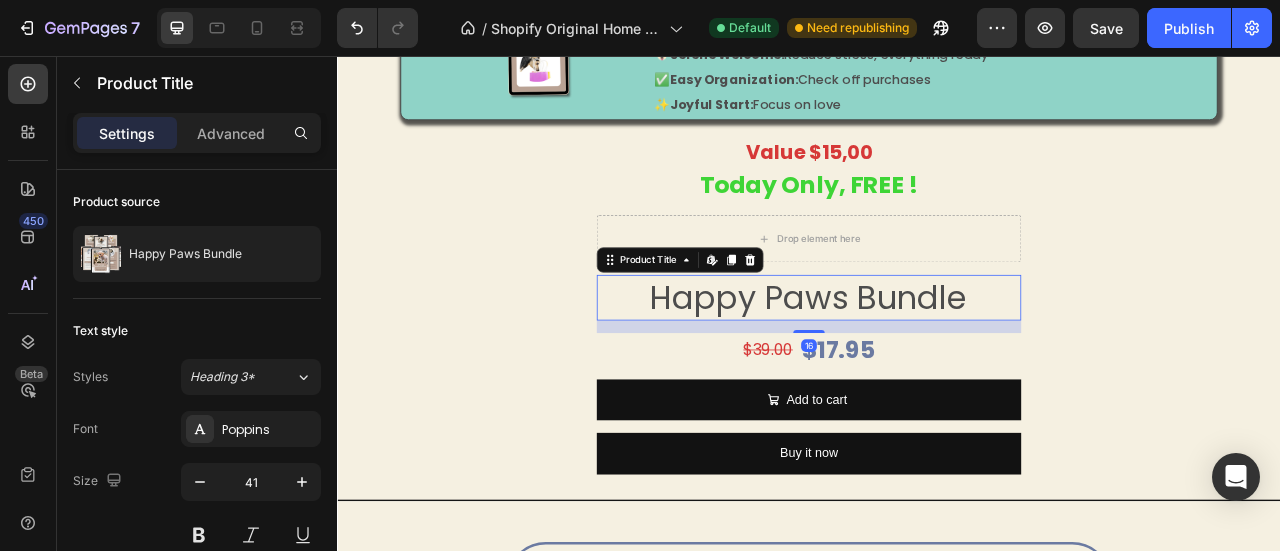click on "Happy Paws Bundle" at bounding box center (937, 362) 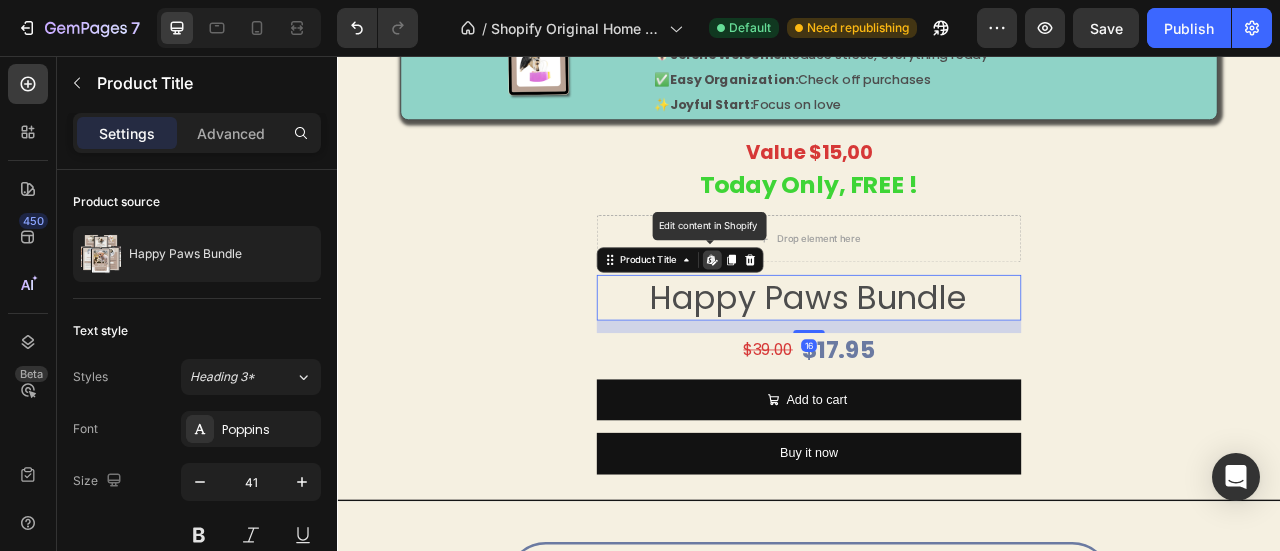 click on "Happy Paws Bundle" at bounding box center (937, 362) 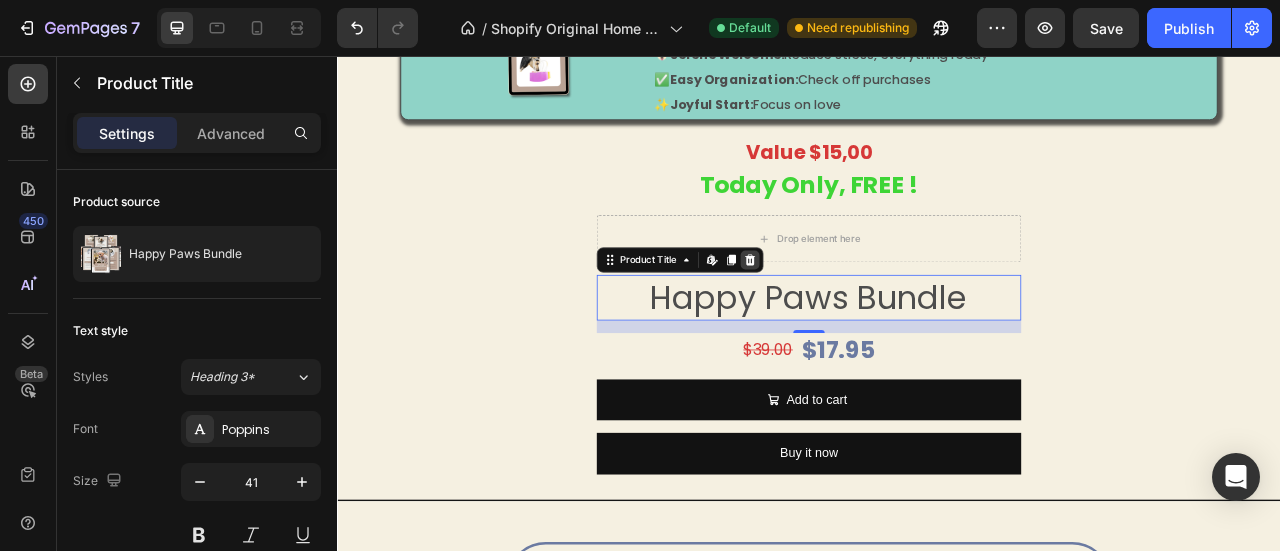 click 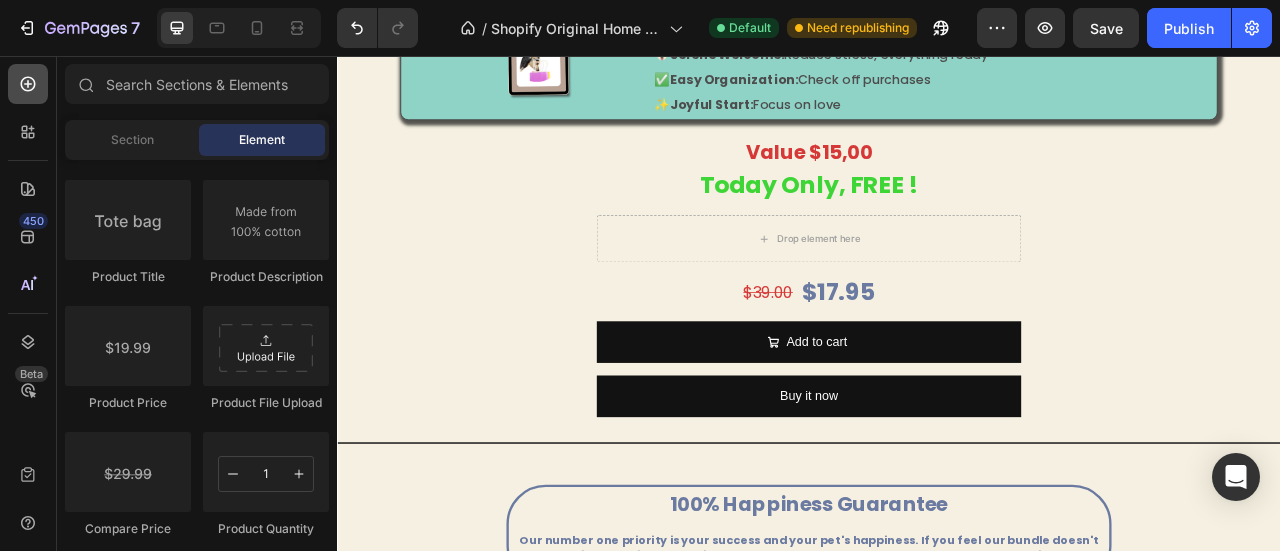 click 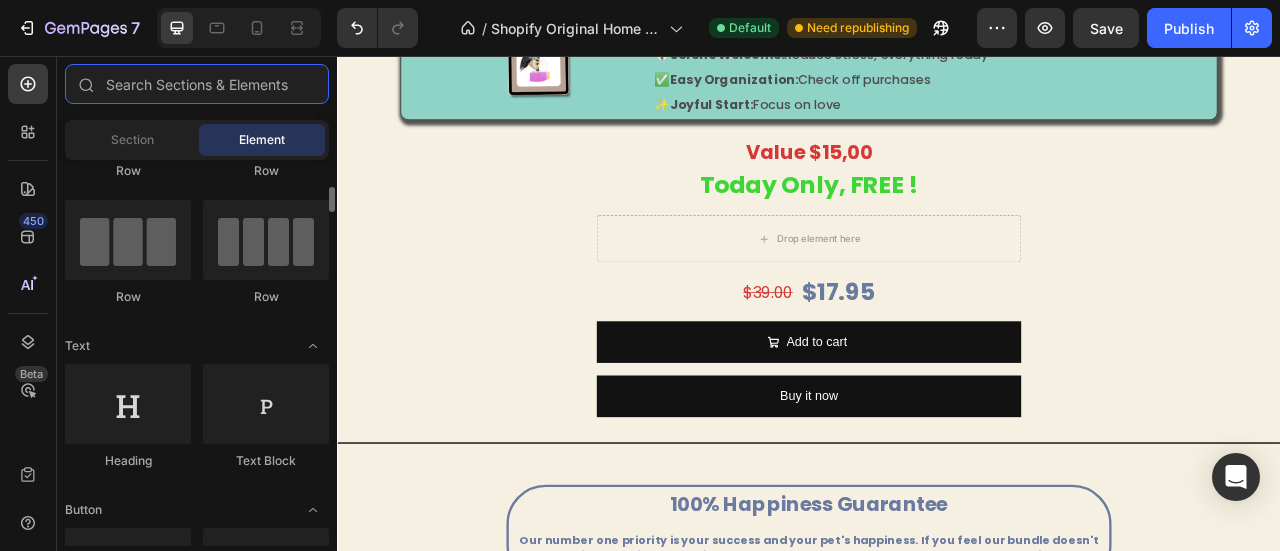 scroll, scrollTop: 177, scrollLeft: 0, axis: vertical 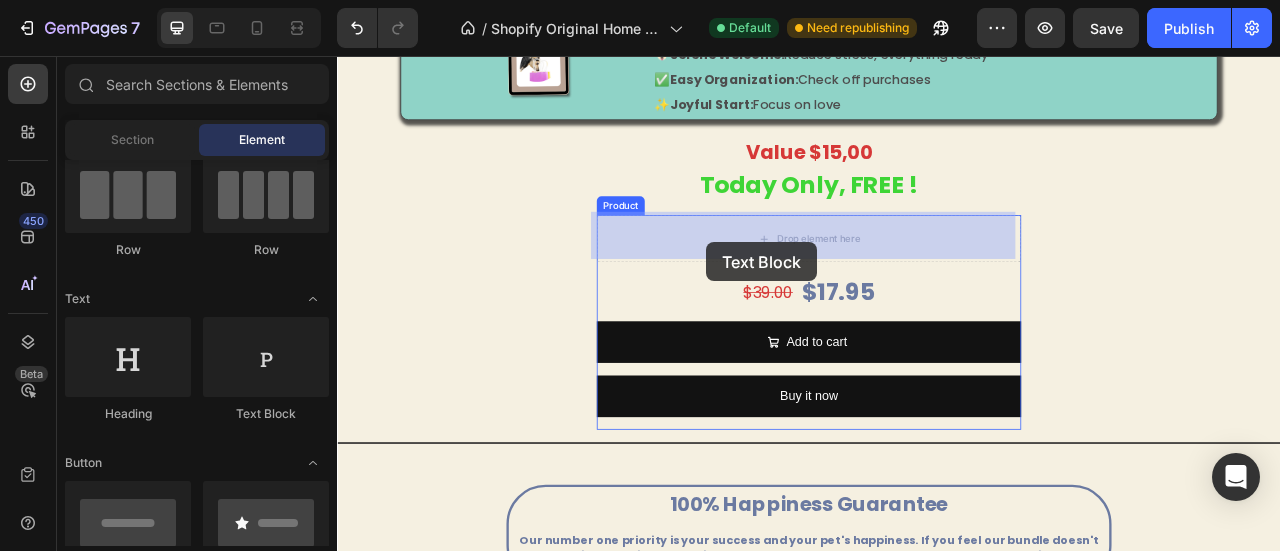 drag, startPoint x: 578, startPoint y: 417, endPoint x: 807, endPoint y: 294, distance: 259.9423 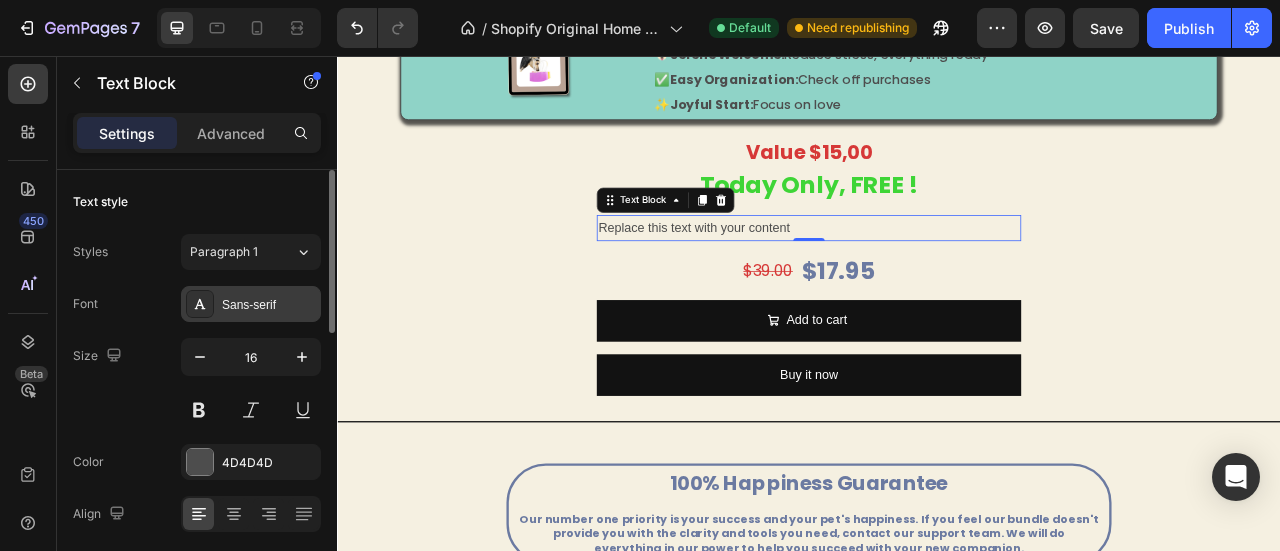 click on "Sans-serif" at bounding box center (269, 305) 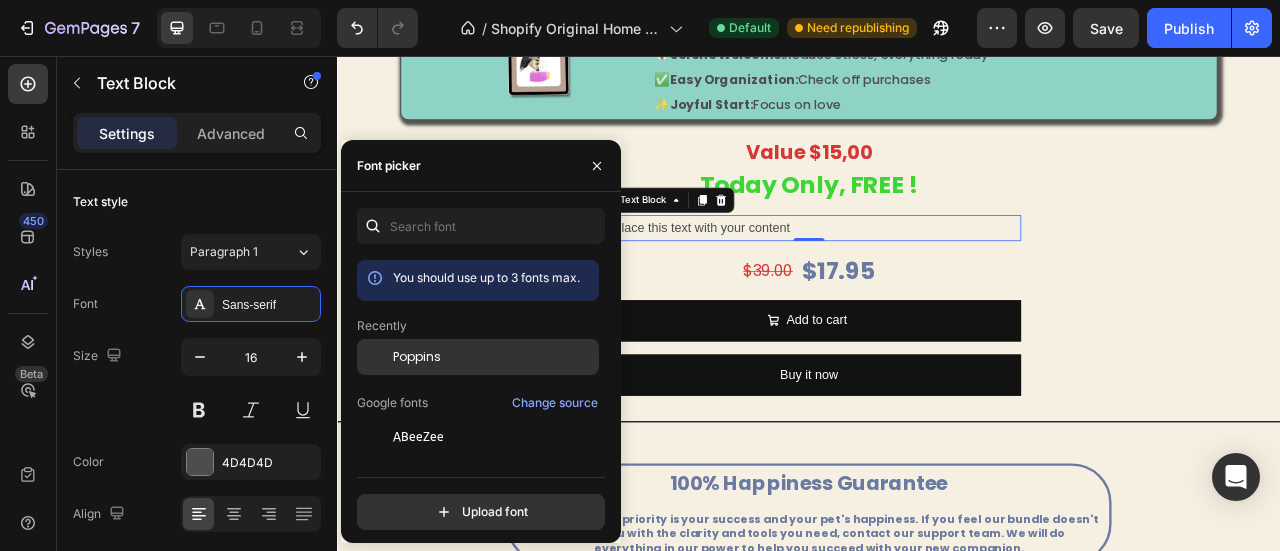 click on "Poppins" at bounding box center (417, 357) 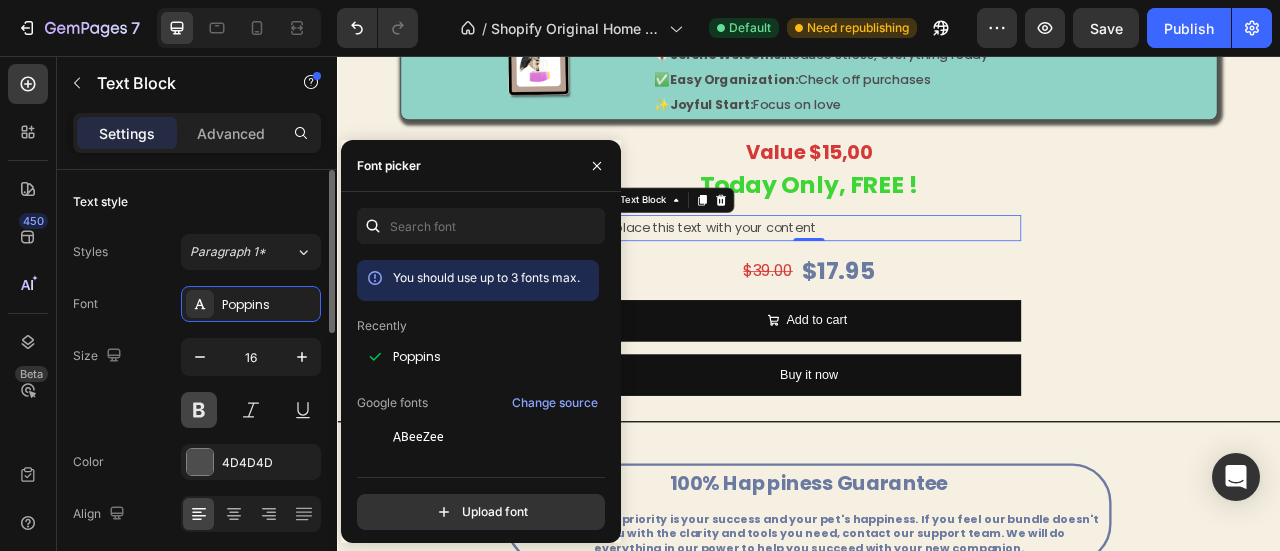 click at bounding box center (199, 410) 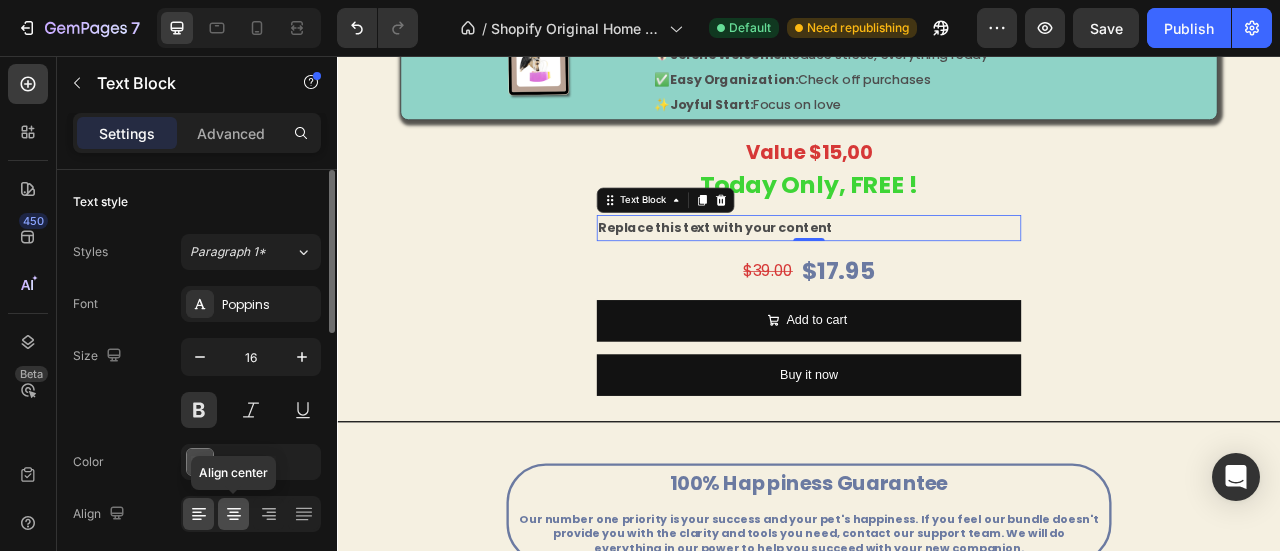 click 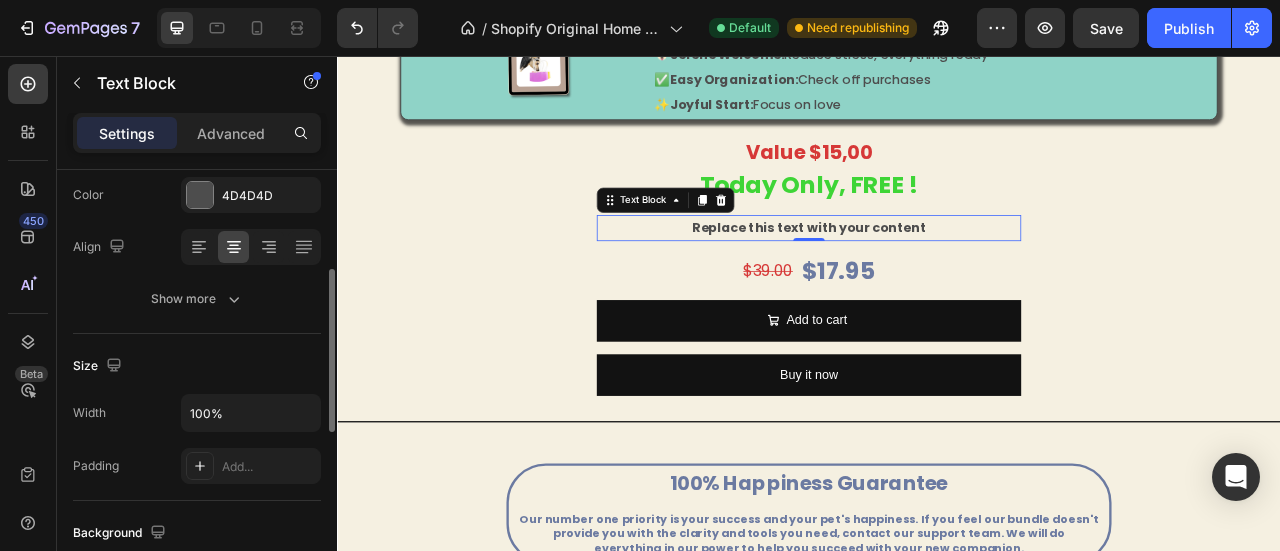 scroll, scrollTop: 268, scrollLeft: 0, axis: vertical 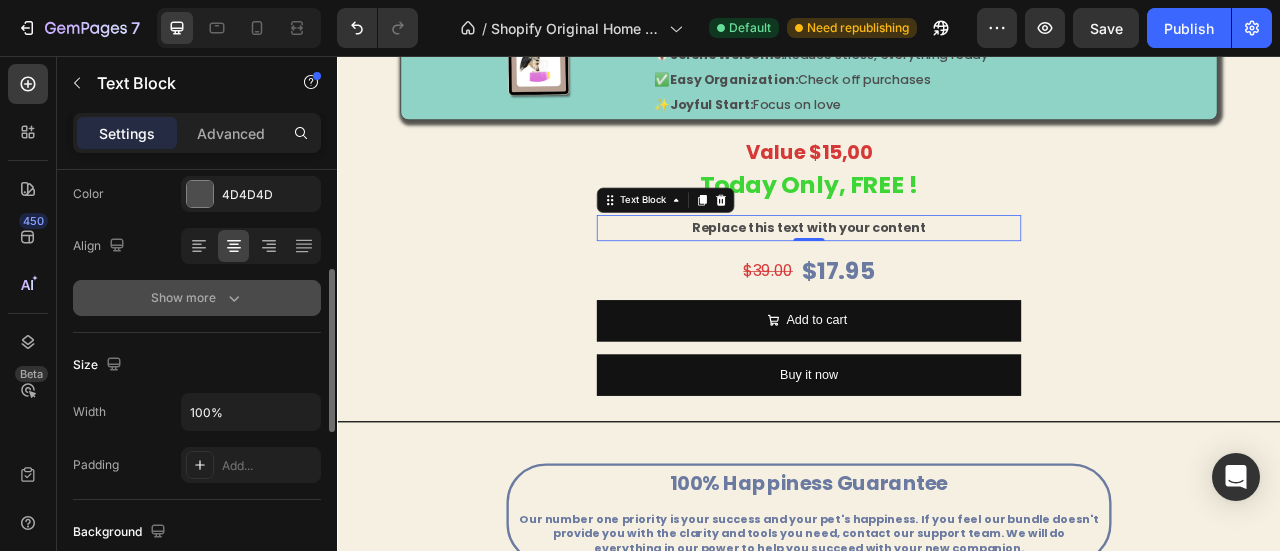 click 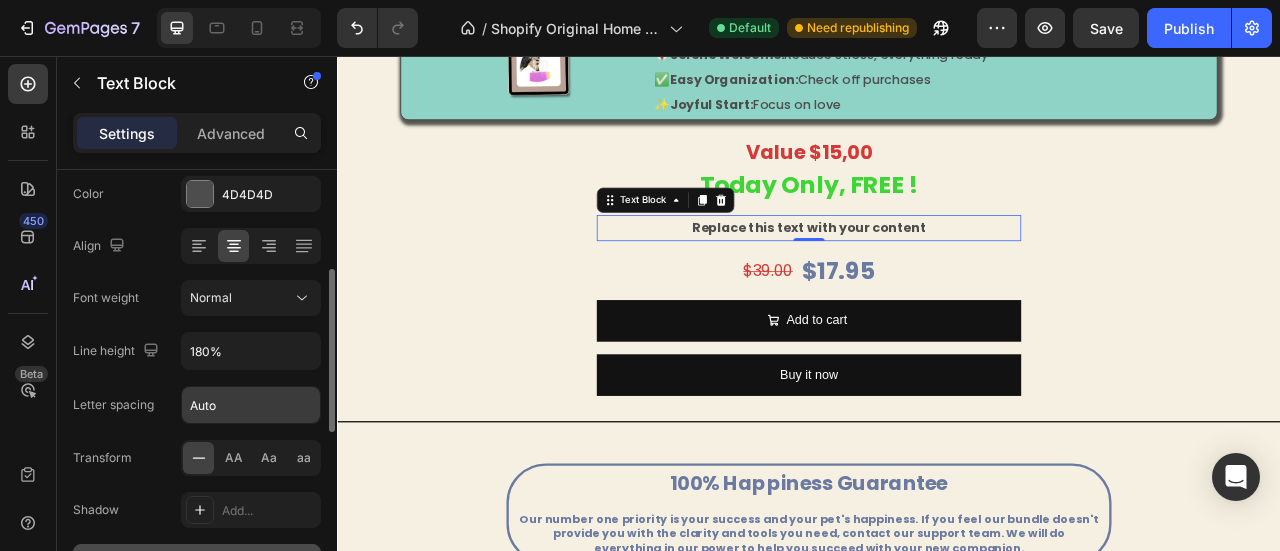 scroll, scrollTop: 356, scrollLeft: 0, axis: vertical 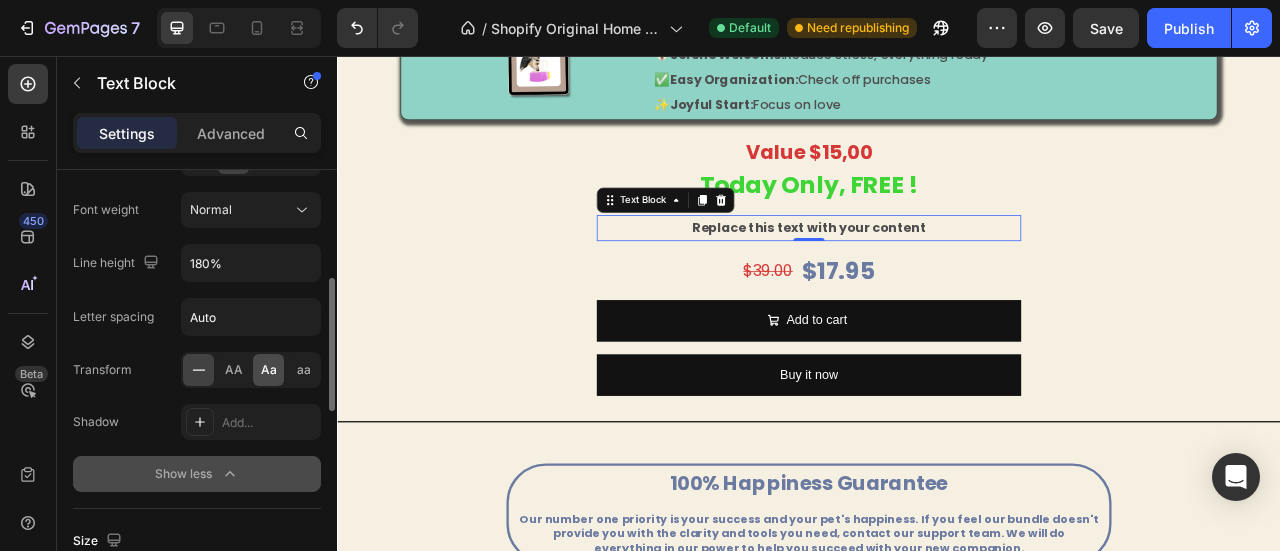 click on "Aa" 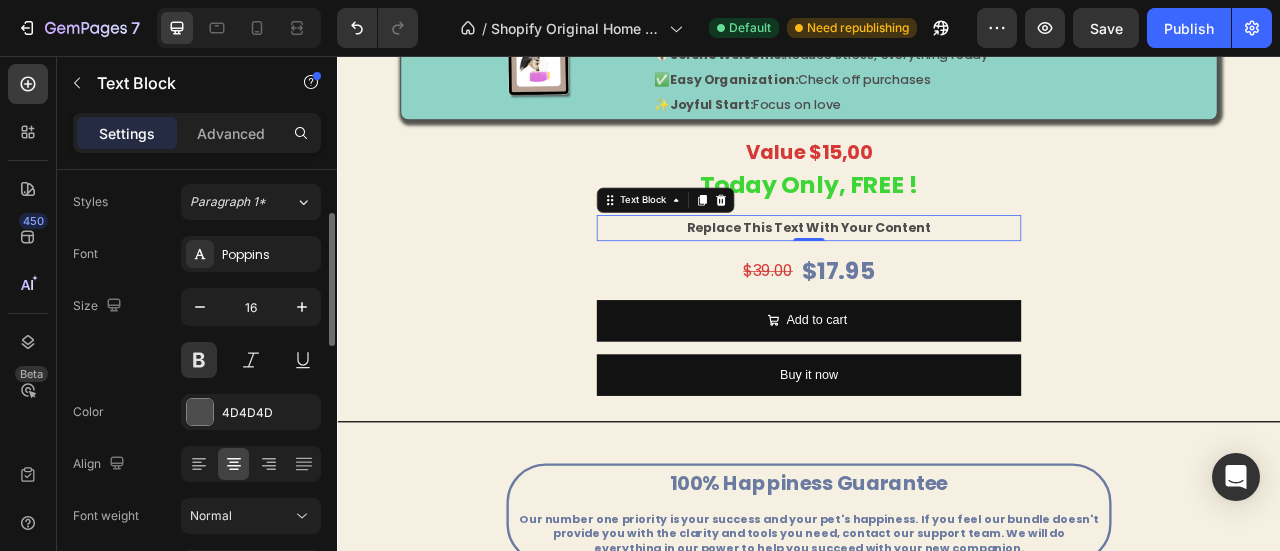 scroll, scrollTop: 0, scrollLeft: 0, axis: both 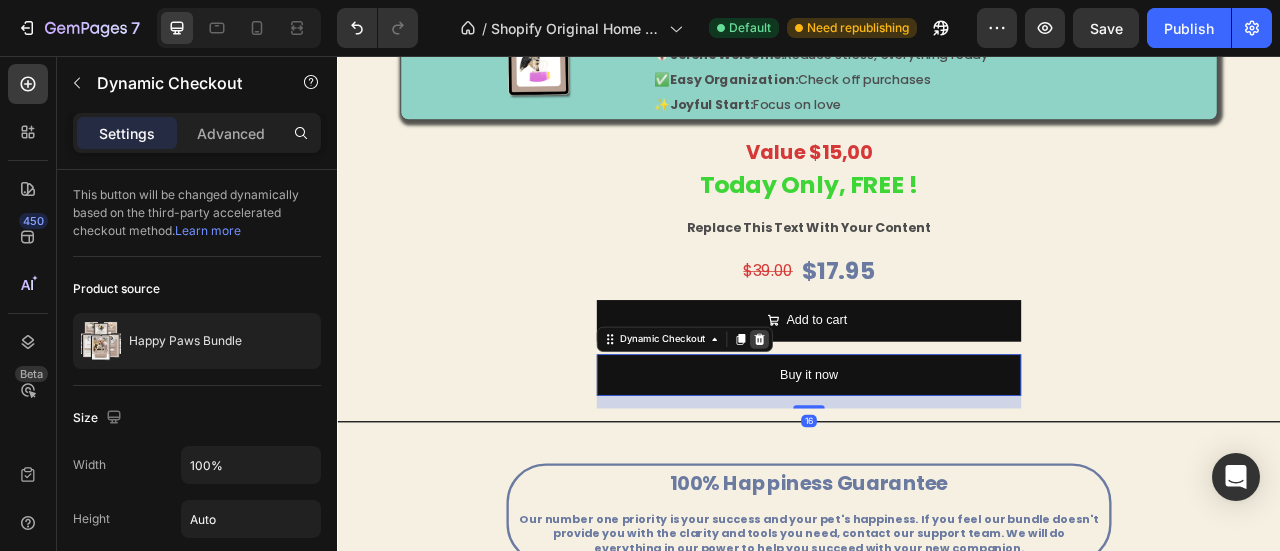 click 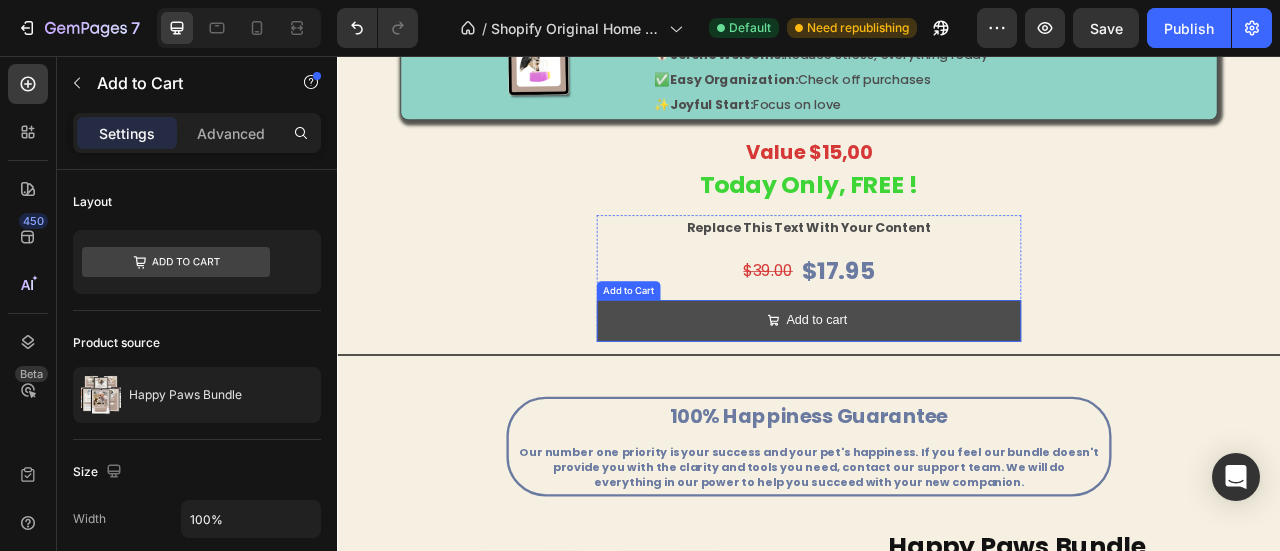 click on "Add to cart" at bounding box center [937, 392] 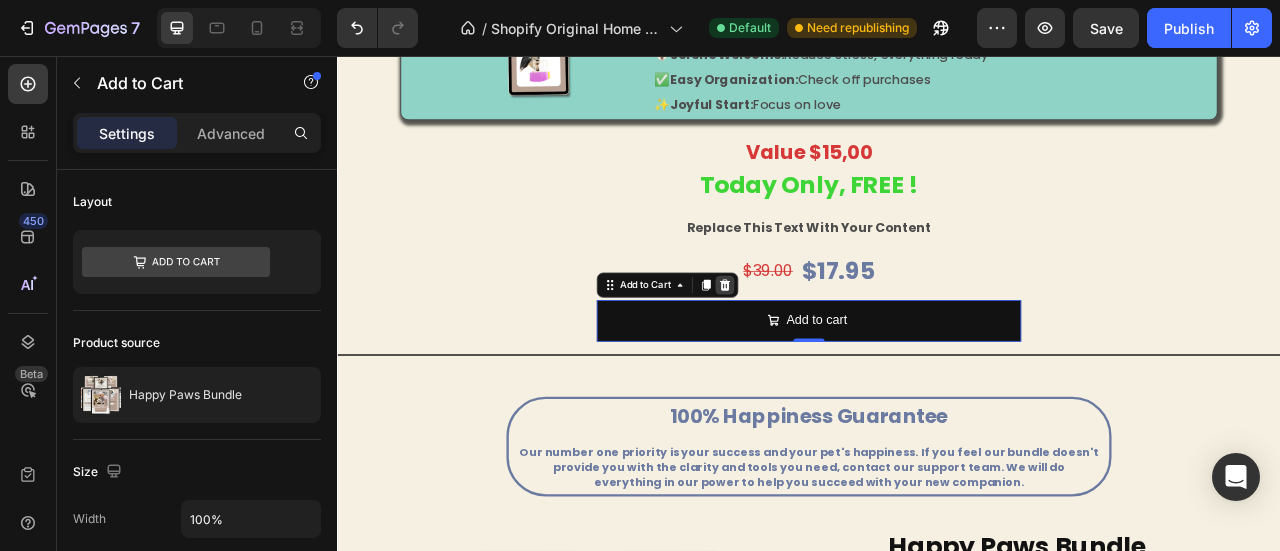click 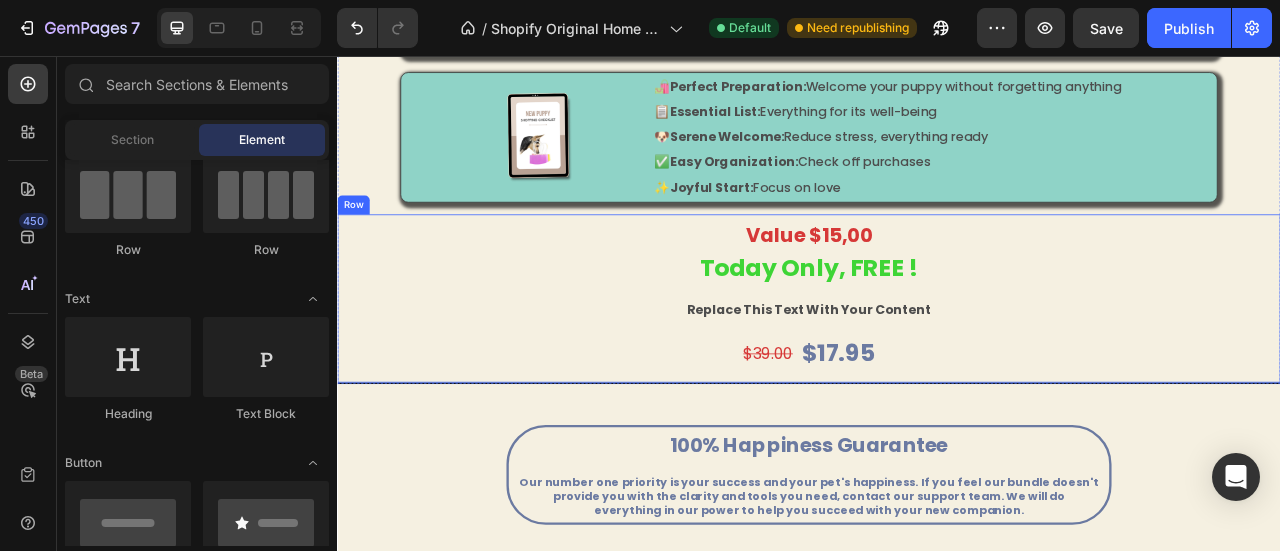 scroll, scrollTop: 4154, scrollLeft: 0, axis: vertical 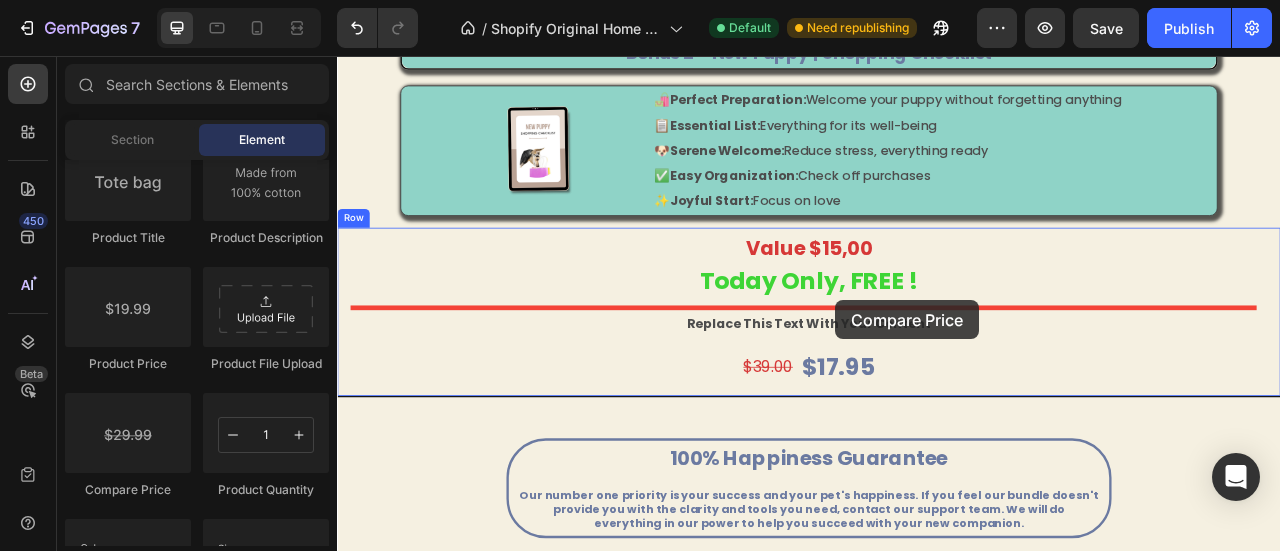 drag, startPoint x: 445, startPoint y: 497, endPoint x: 971, endPoint y: 367, distance: 541.82654 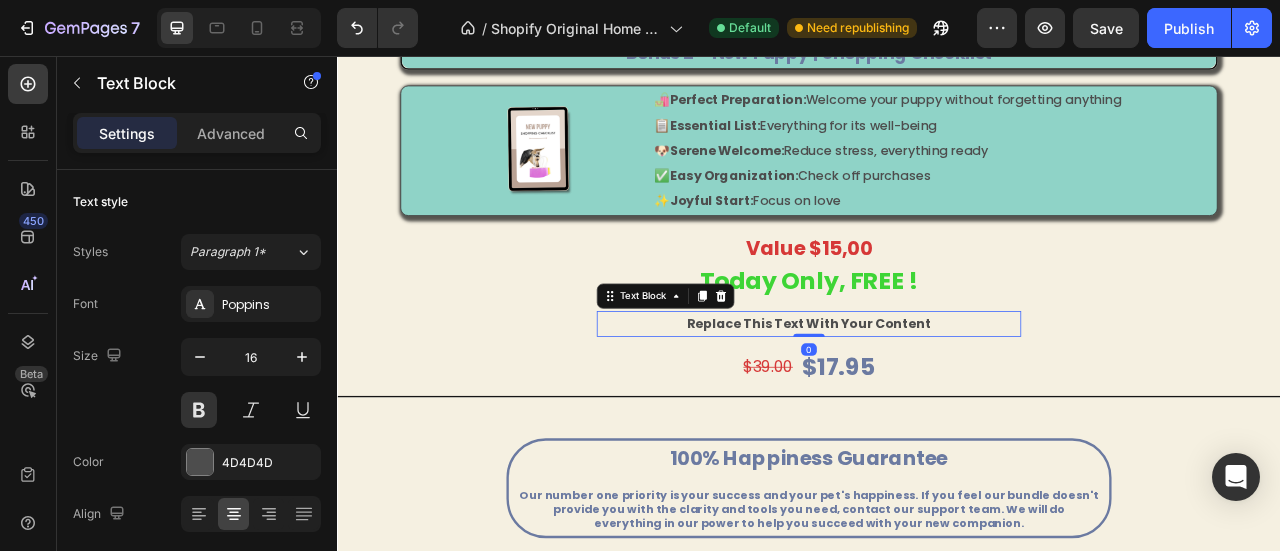 click on "replace this text with your content" at bounding box center [937, 396] 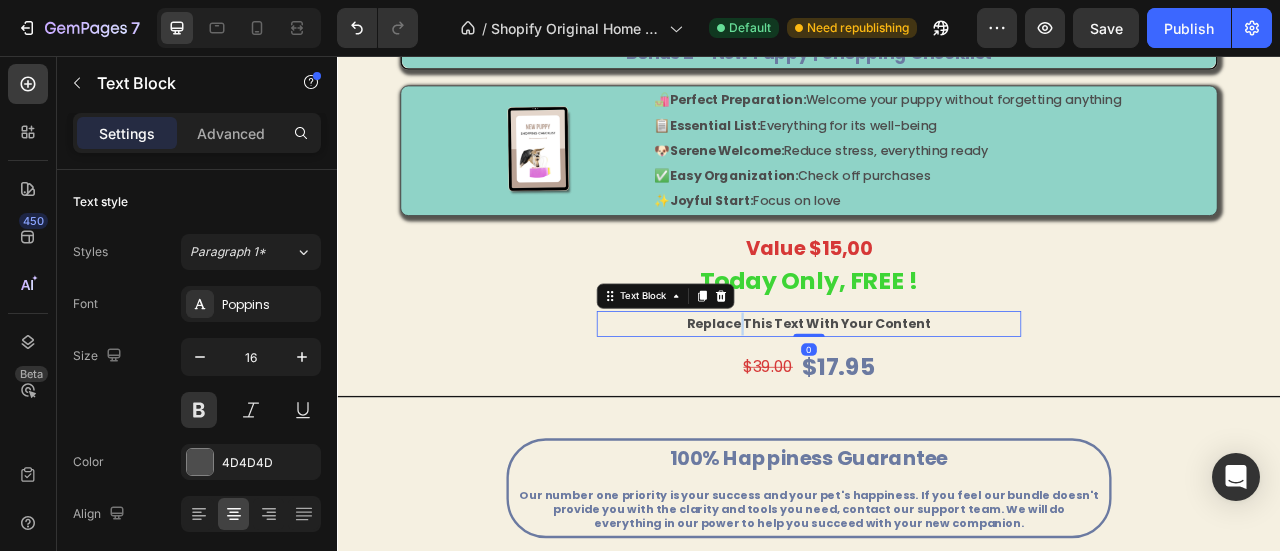 click on "replace this text with your content" at bounding box center [937, 396] 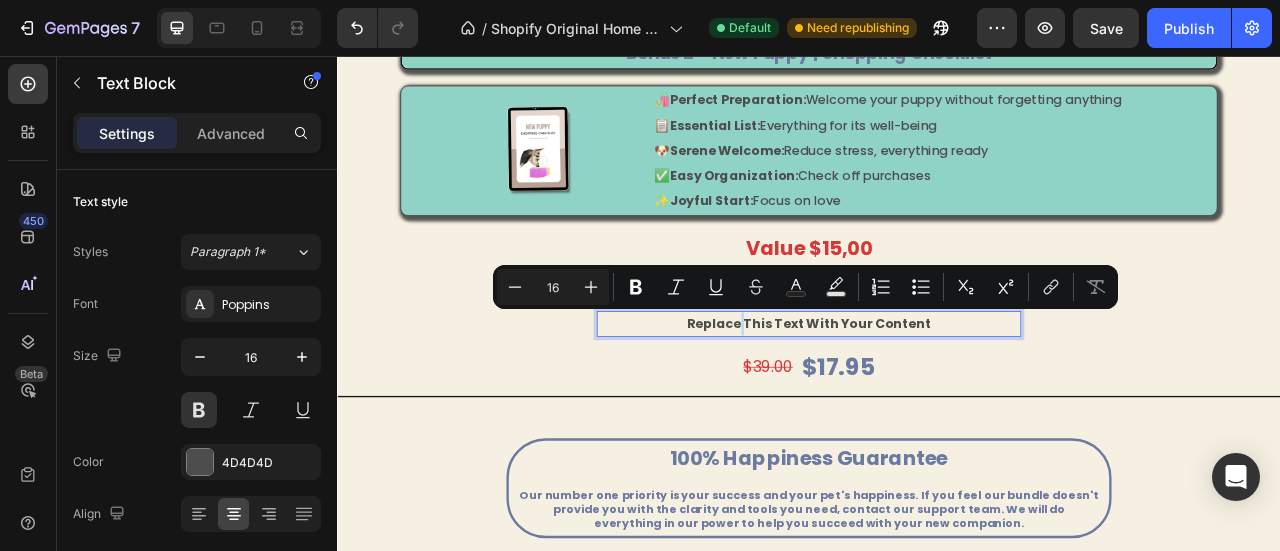 click on "replace this text with your content" at bounding box center [937, 396] 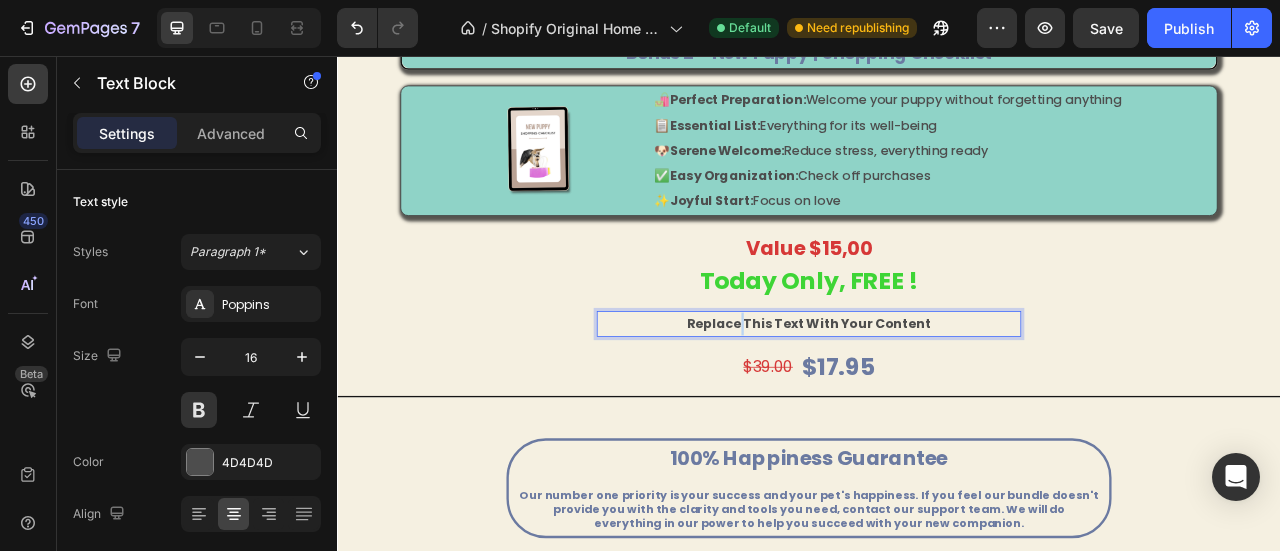 click on "replace this text with your content" at bounding box center [937, 396] 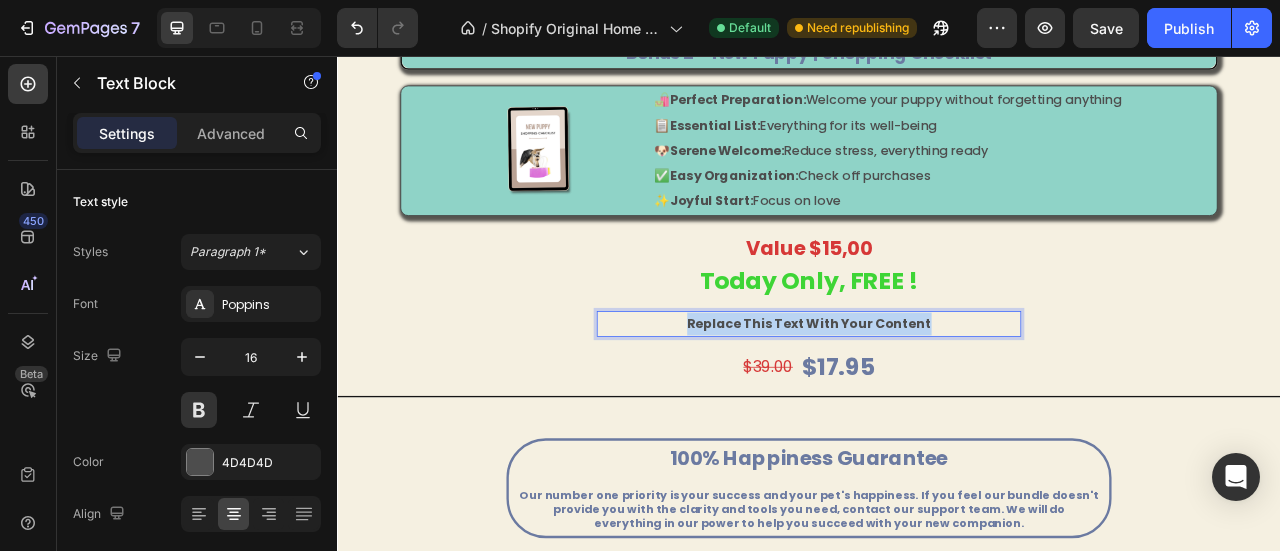 click on "replace this text with your content" at bounding box center (937, 396) 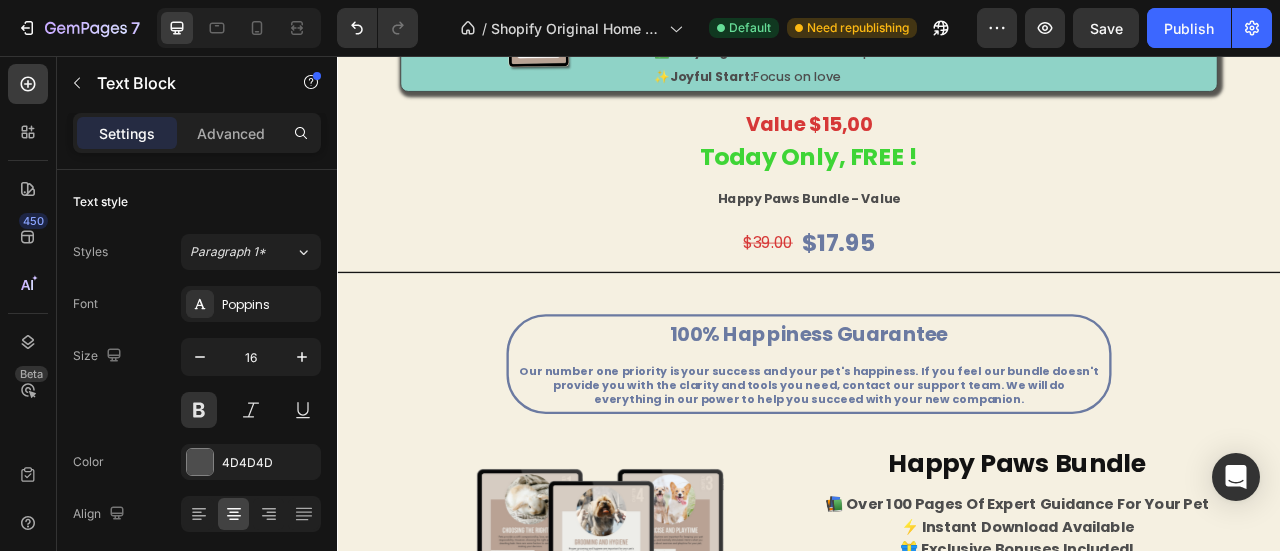 scroll, scrollTop: 4249, scrollLeft: 0, axis: vertical 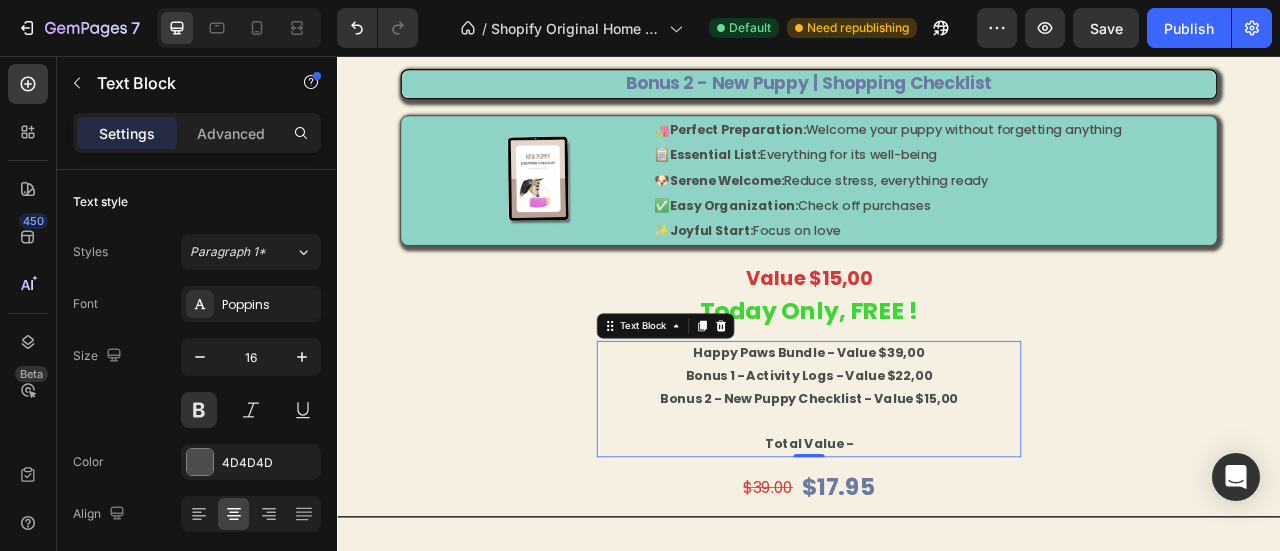 click on "Total Value -" at bounding box center (937, 549) 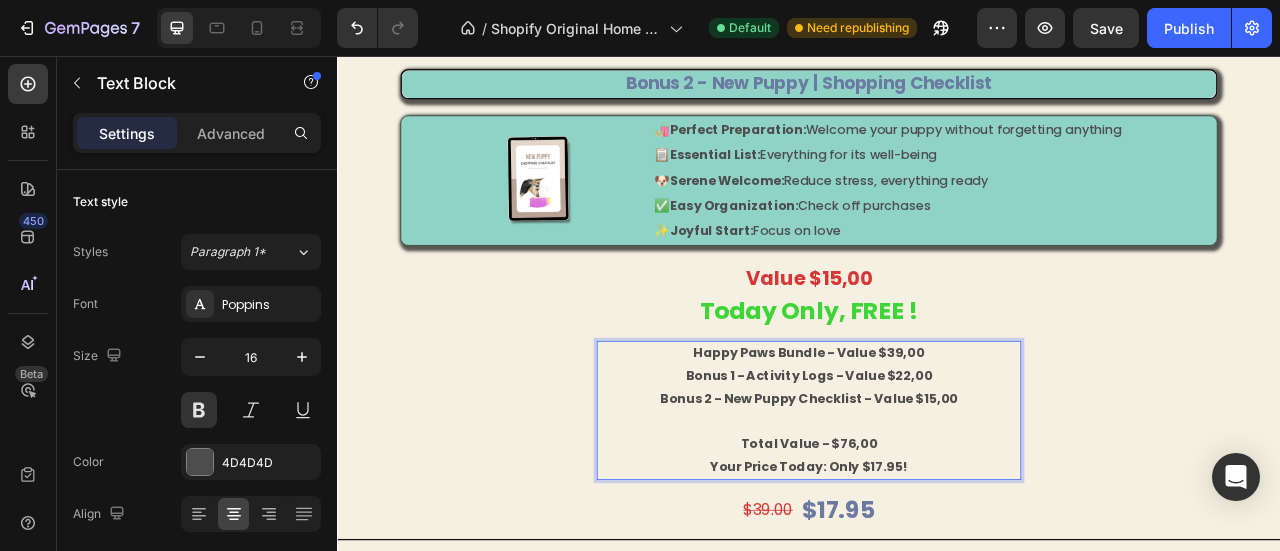 scroll, scrollTop: 4121, scrollLeft: 0, axis: vertical 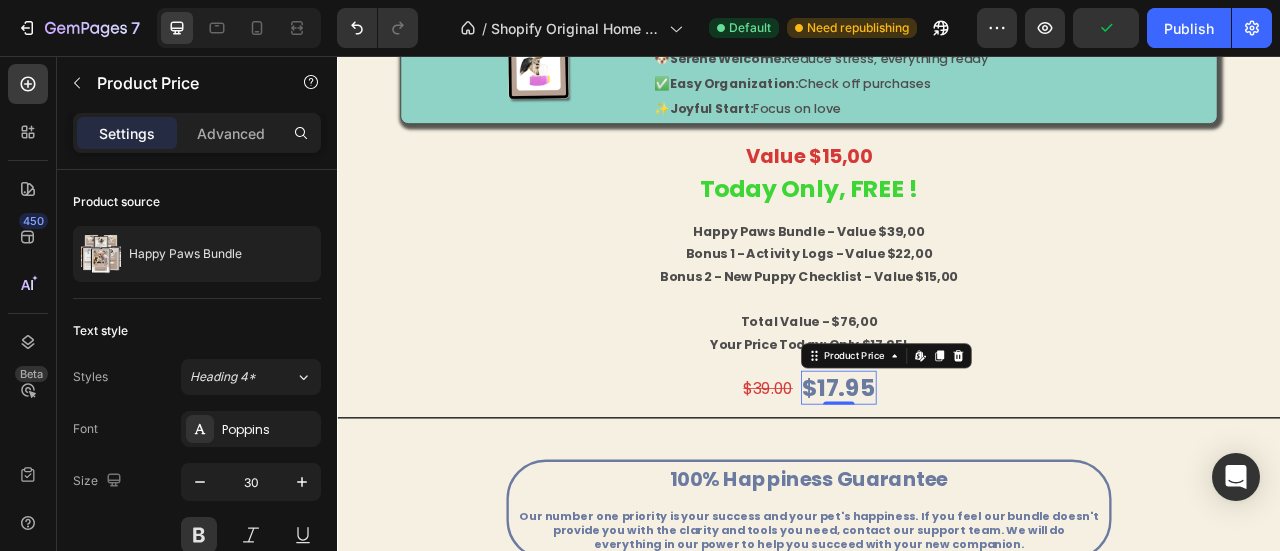 click on "$17.95" at bounding box center (975, 477) 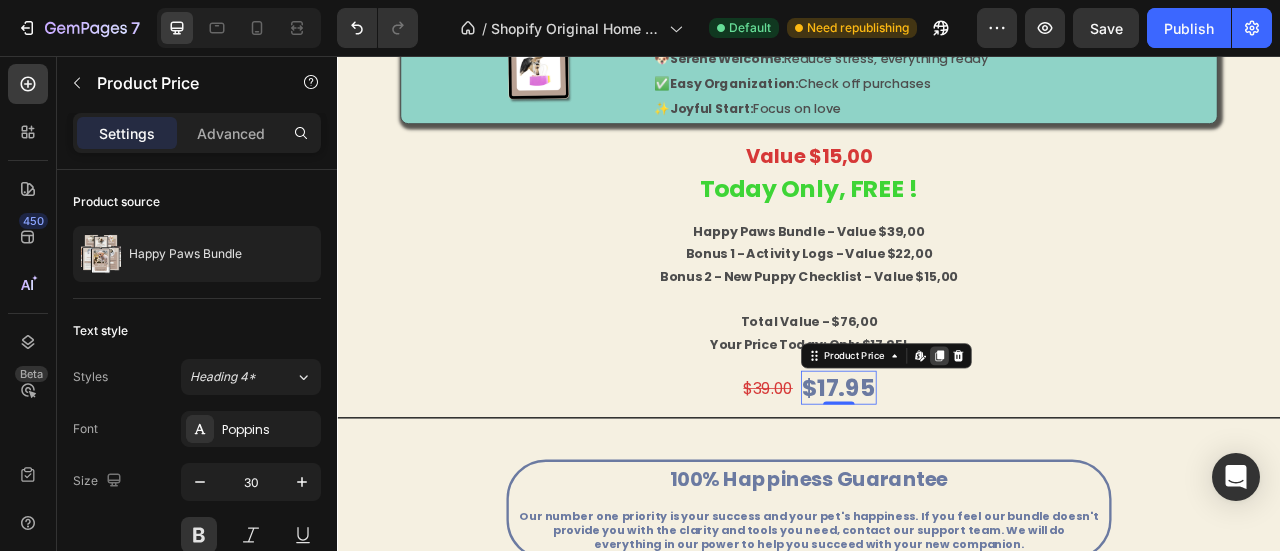 click 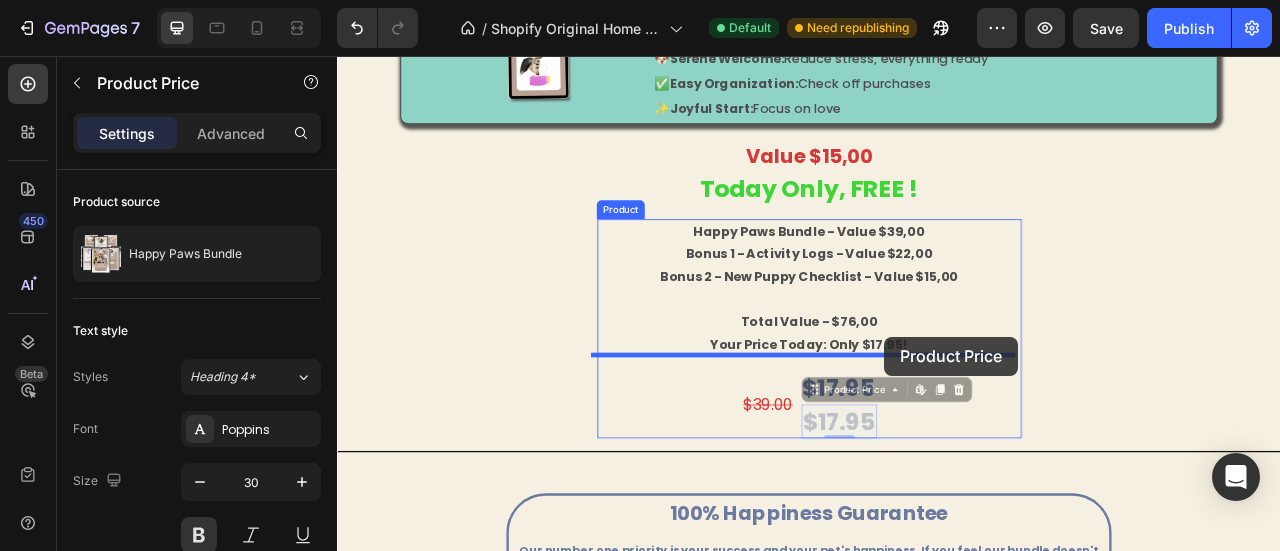 drag, startPoint x: 946, startPoint y: 486, endPoint x: 1033, endPoint y: 413, distance: 113.56936 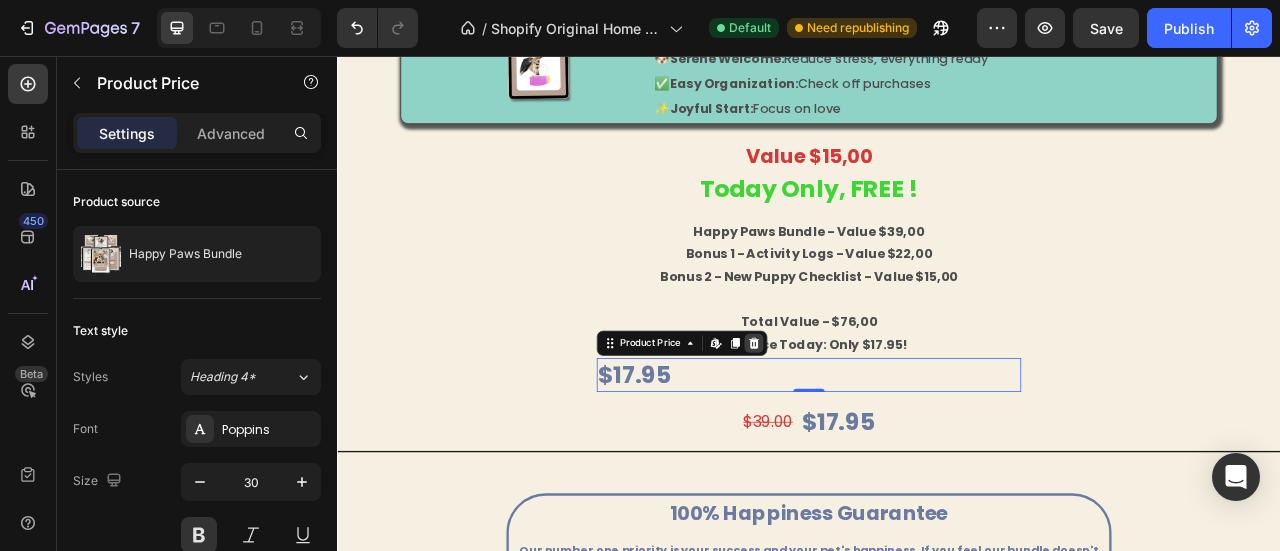 click 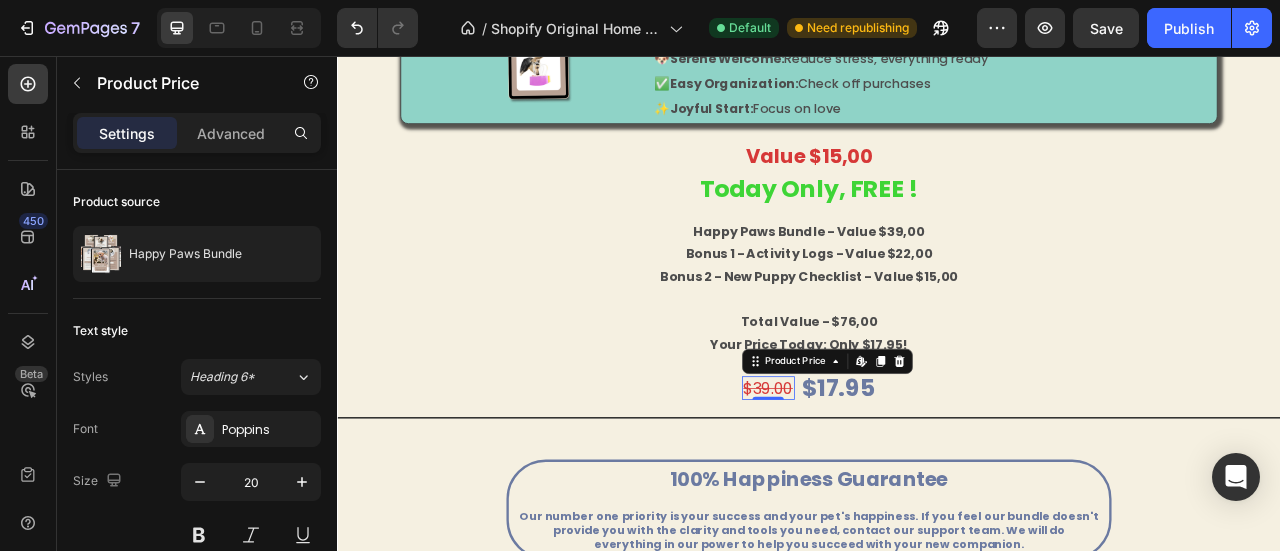 click on "$39.00" at bounding box center (885, 478) 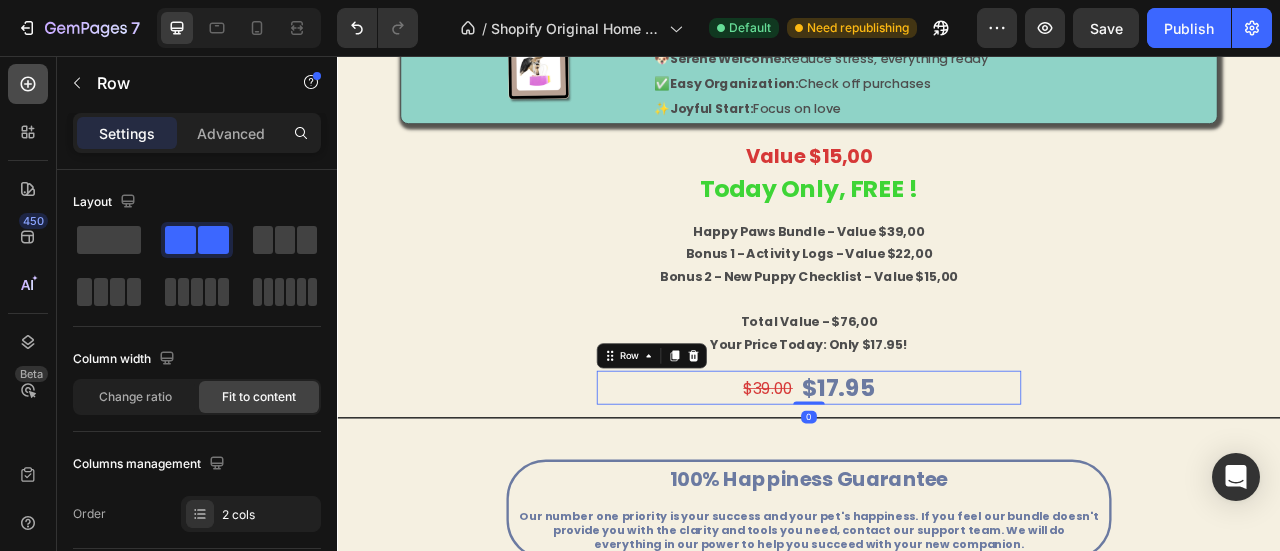 click 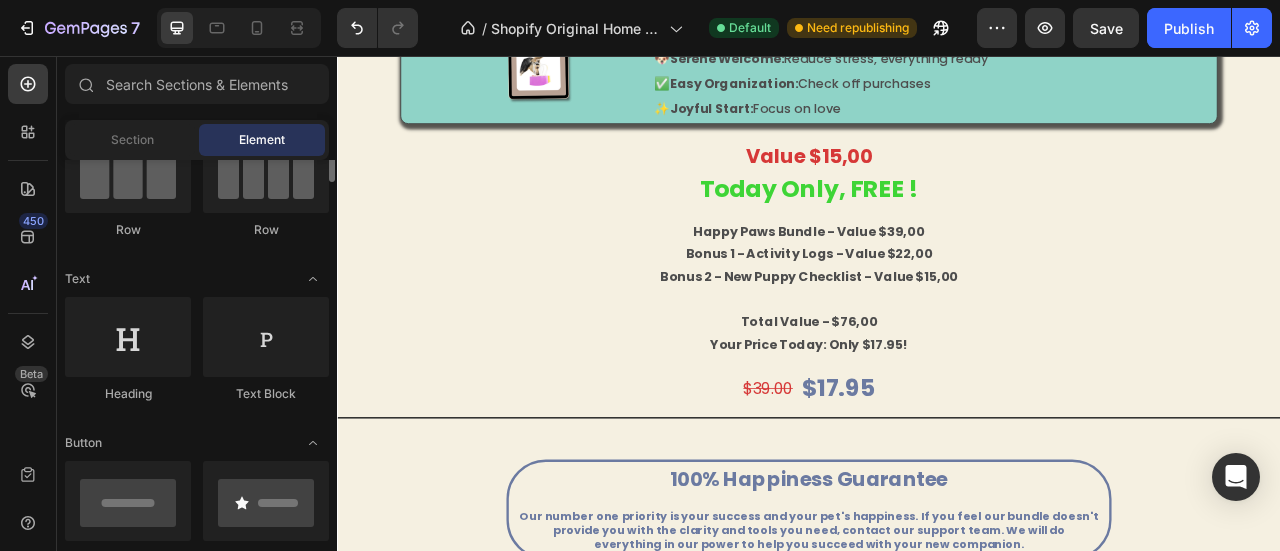 scroll, scrollTop: 206, scrollLeft: 0, axis: vertical 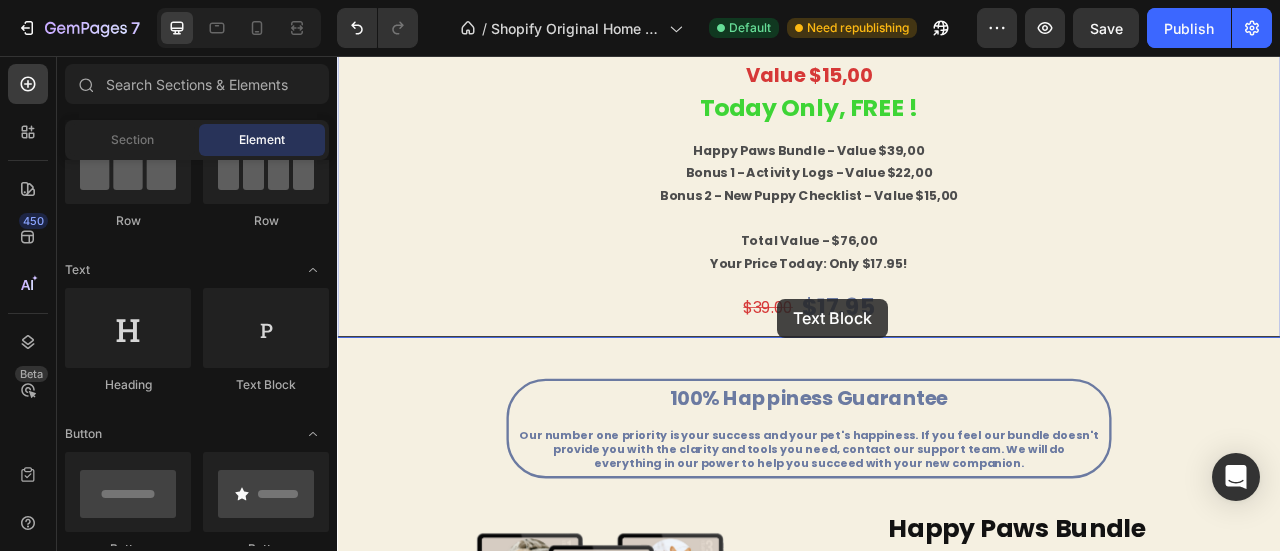 drag, startPoint x: 575, startPoint y: 398, endPoint x: 897, endPoint y: 365, distance: 323.68658 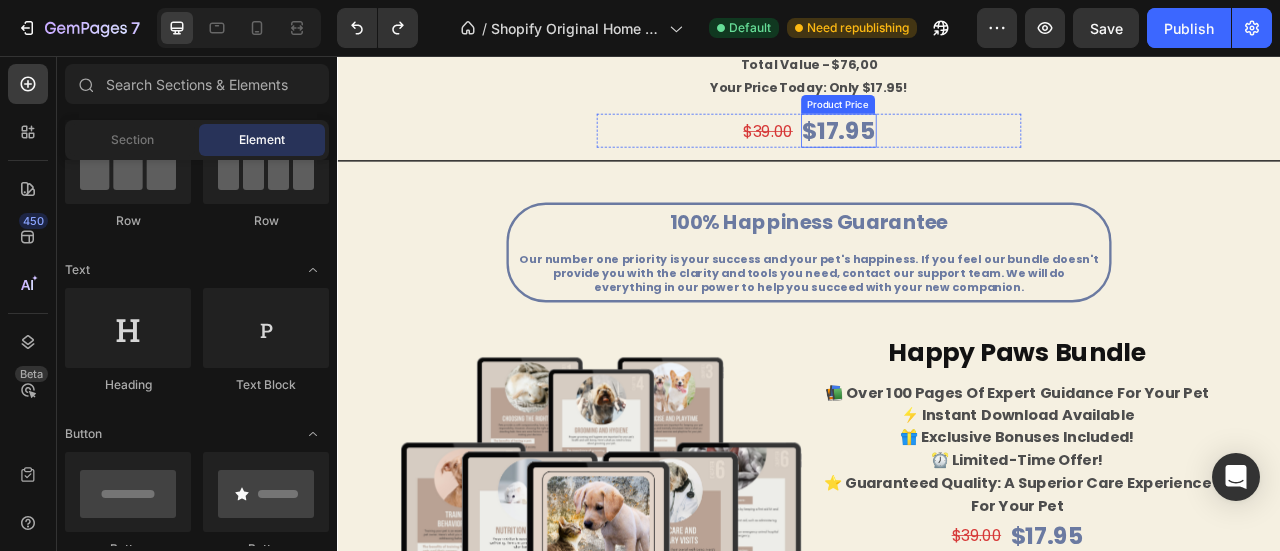 scroll, scrollTop: 4224, scrollLeft: 0, axis: vertical 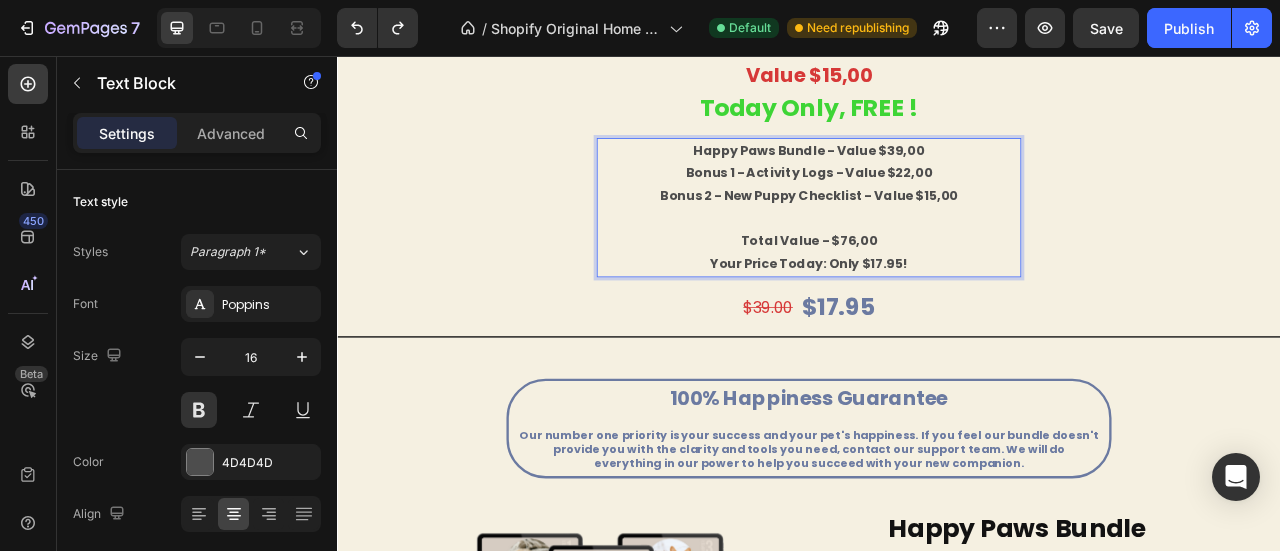 click on "Your Price Today: Only $17.95!" at bounding box center (937, 320) 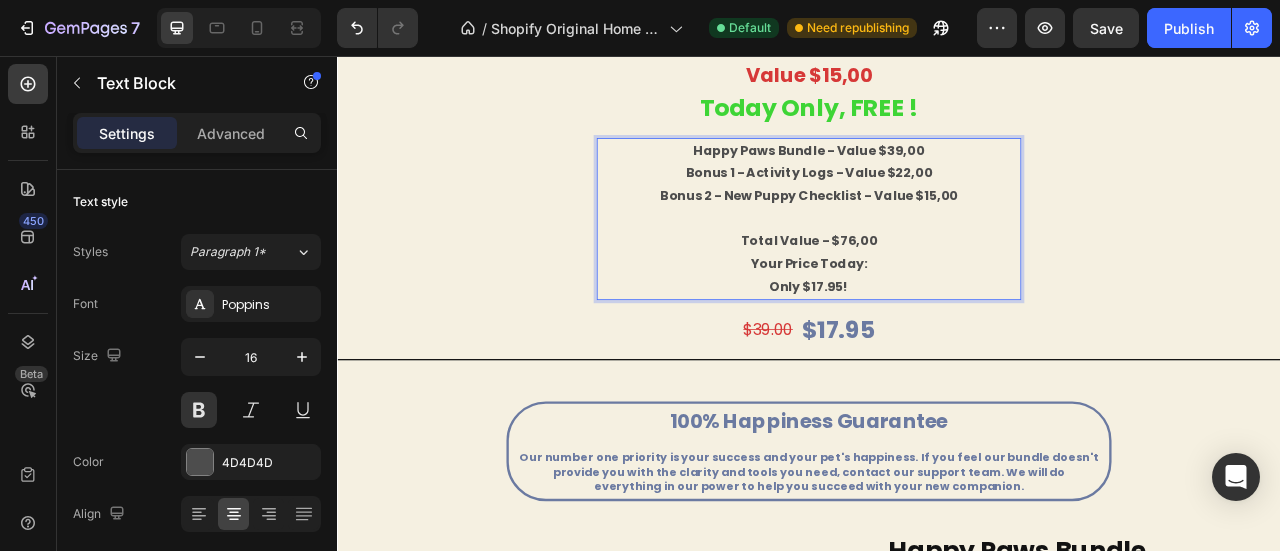 click on "Only $17.95!" at bounding box center [937, 349] 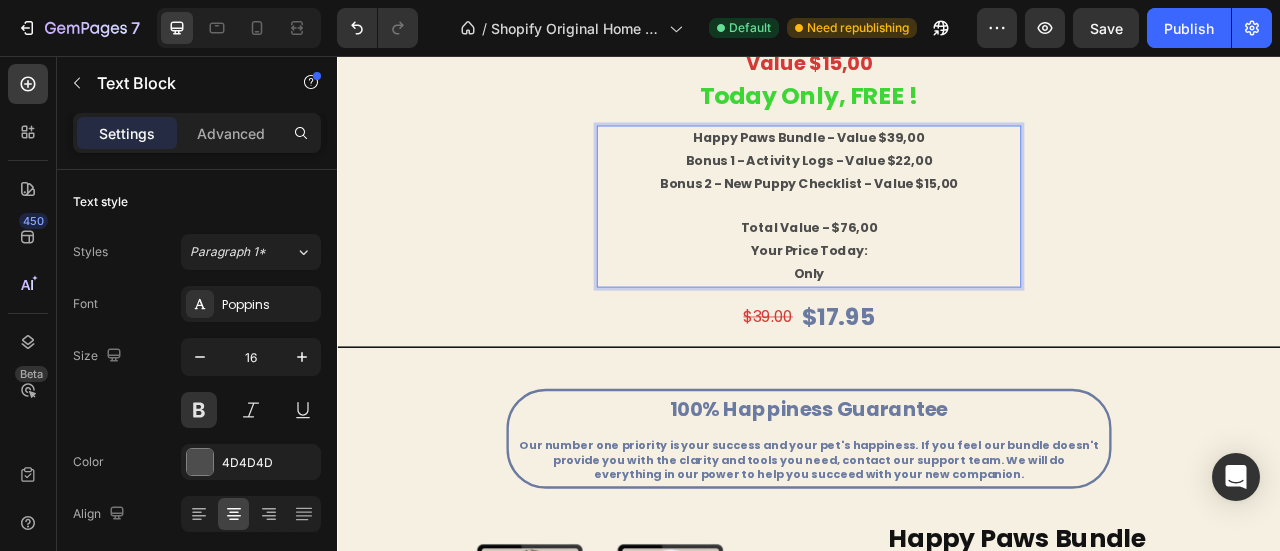 scroll, scrollTop: 4238, scrollLeft: 0, axis: vertical 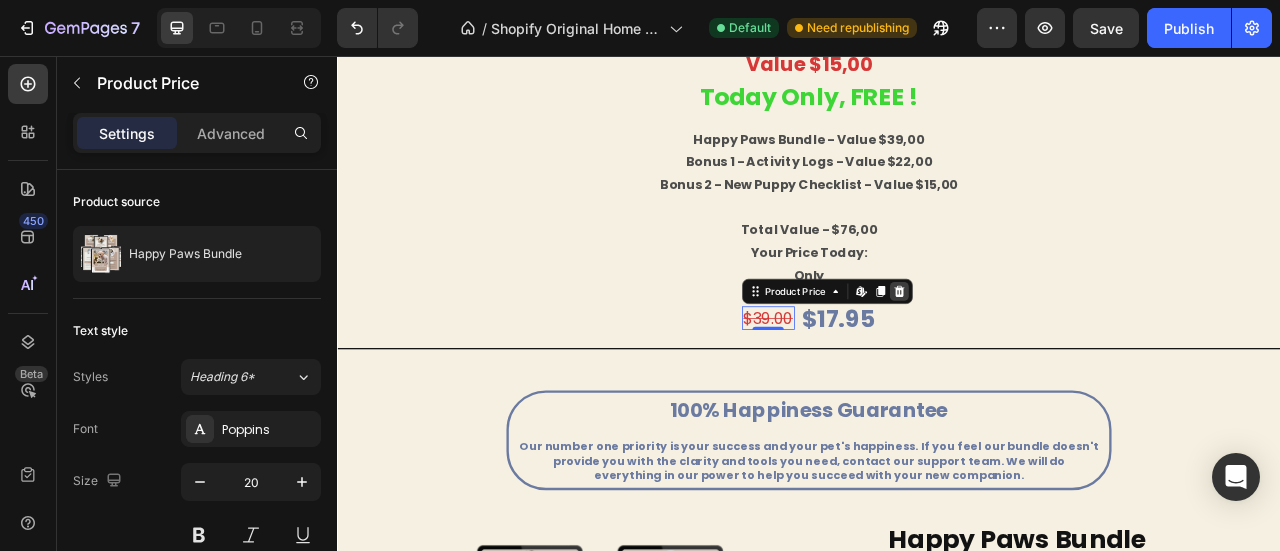 click 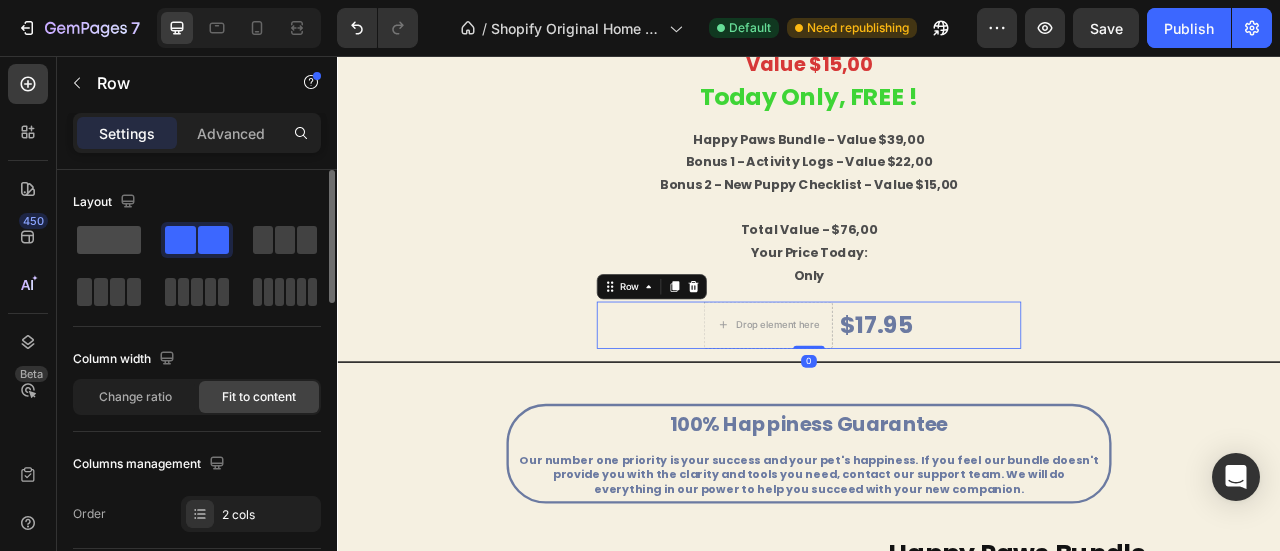 click 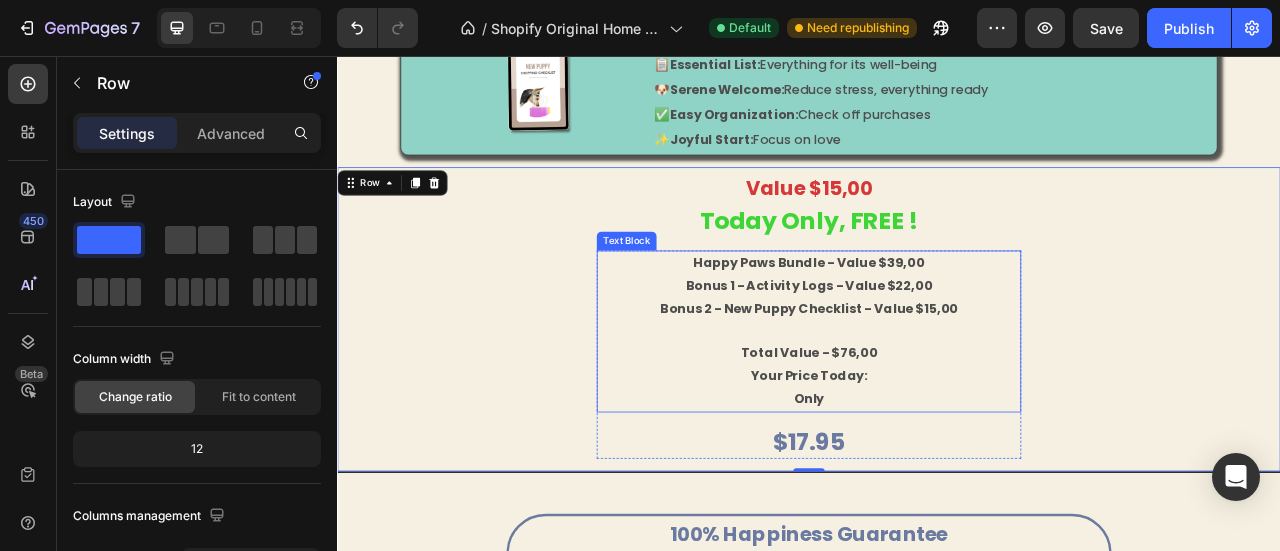 scroll, scrollTop: 4082, scrollLeft: 0, axis: vertical 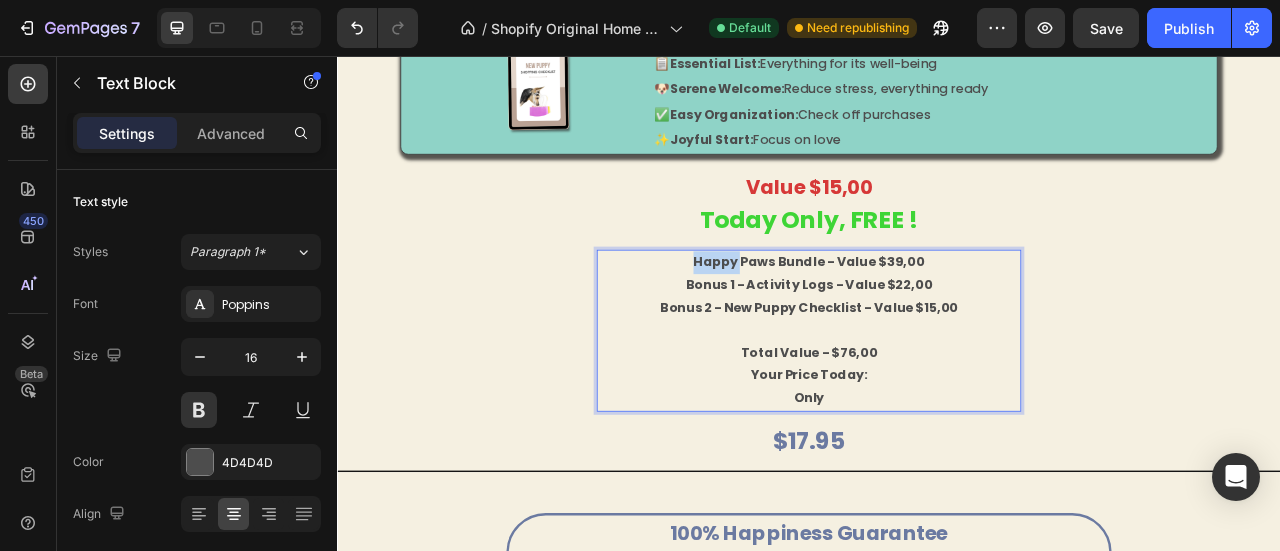 click on "happy paws bundle - value $39,00" at bounding box center [937, 318] 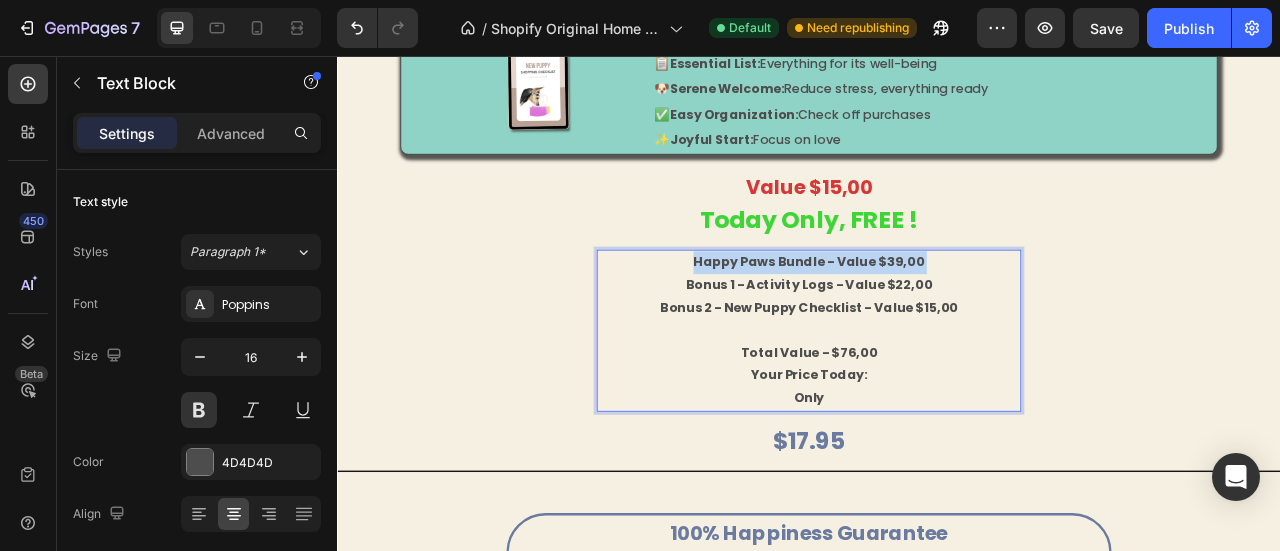 click on "happy paws bundle - value $39,00" at bounding box center [937, 318] 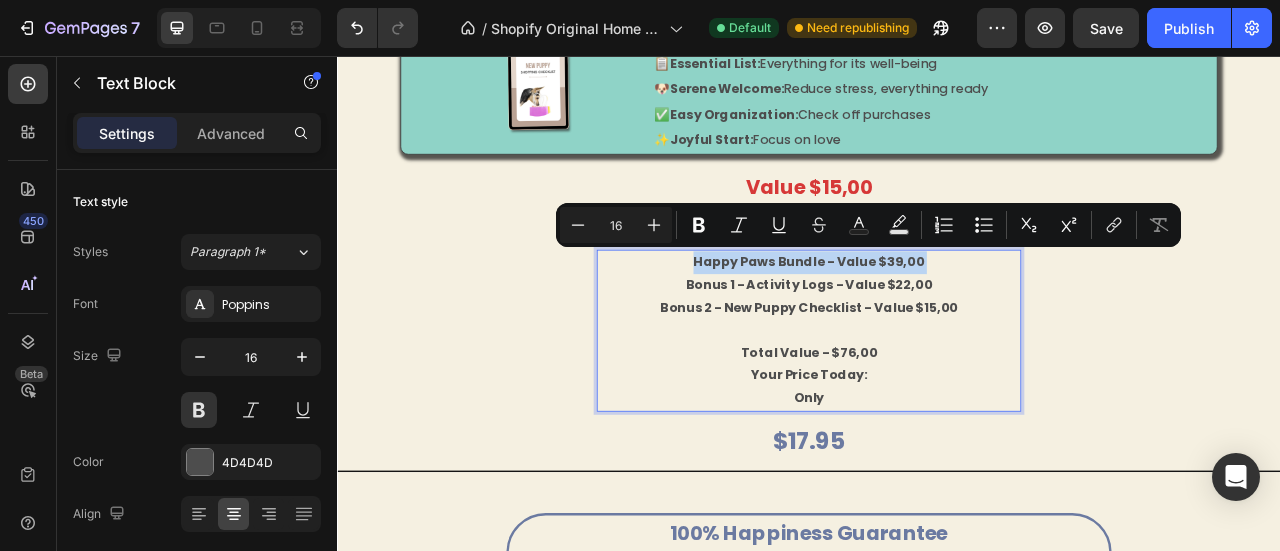 click on "happy paws bundle - value $39,00" at bounding box center (937, 318) 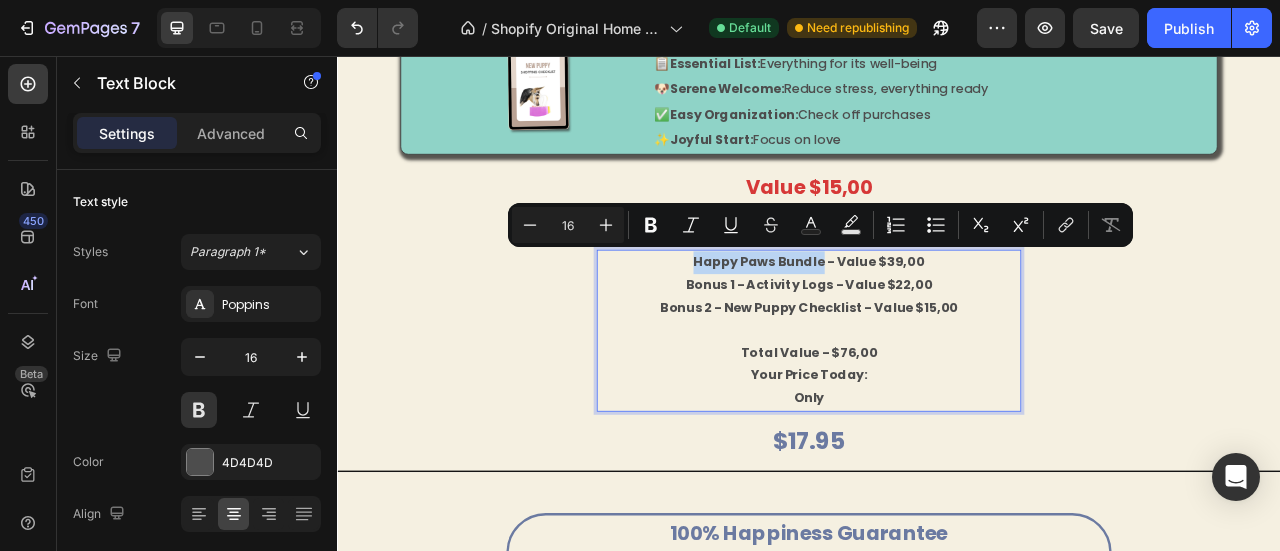 drag, startPoint x: 945, startPoint y: 316, endPoint x: 789, endPoint y: 318, distance: 156.01282 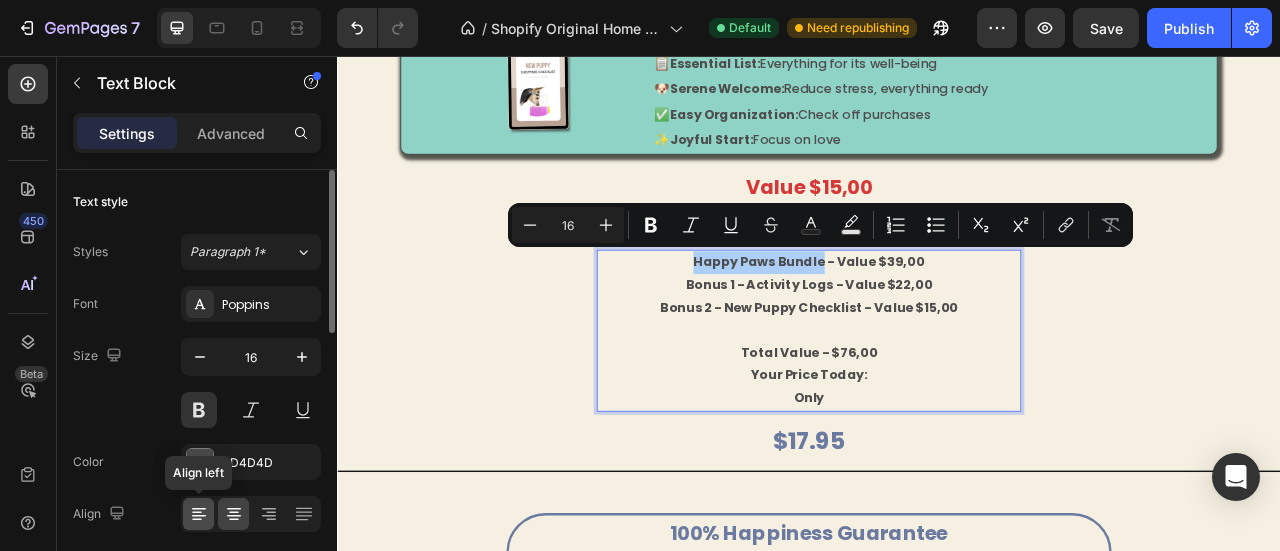 click 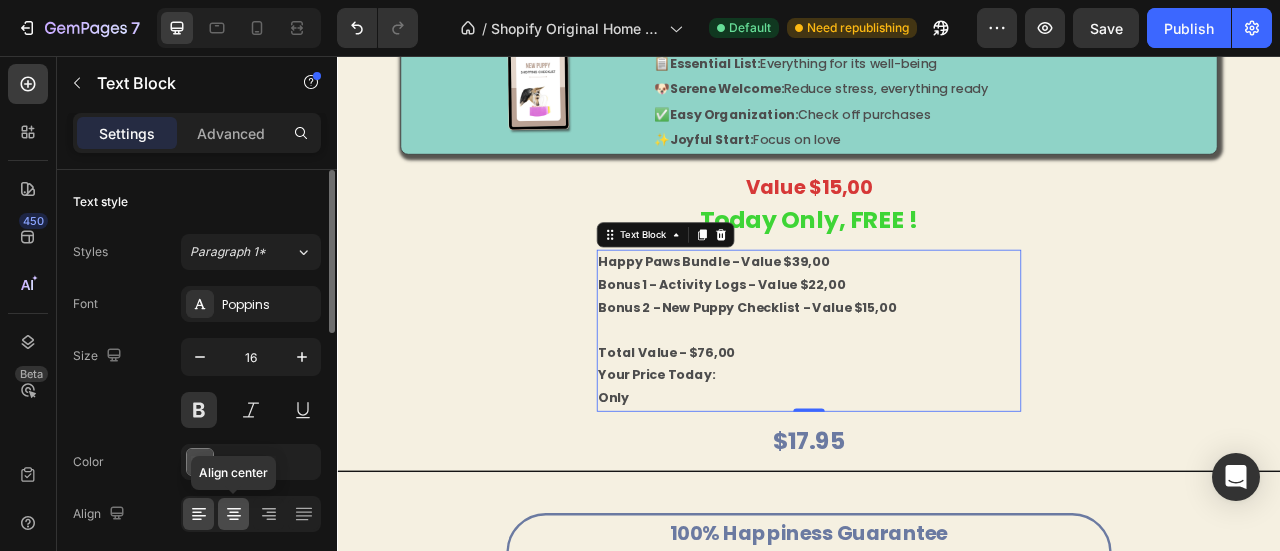 click 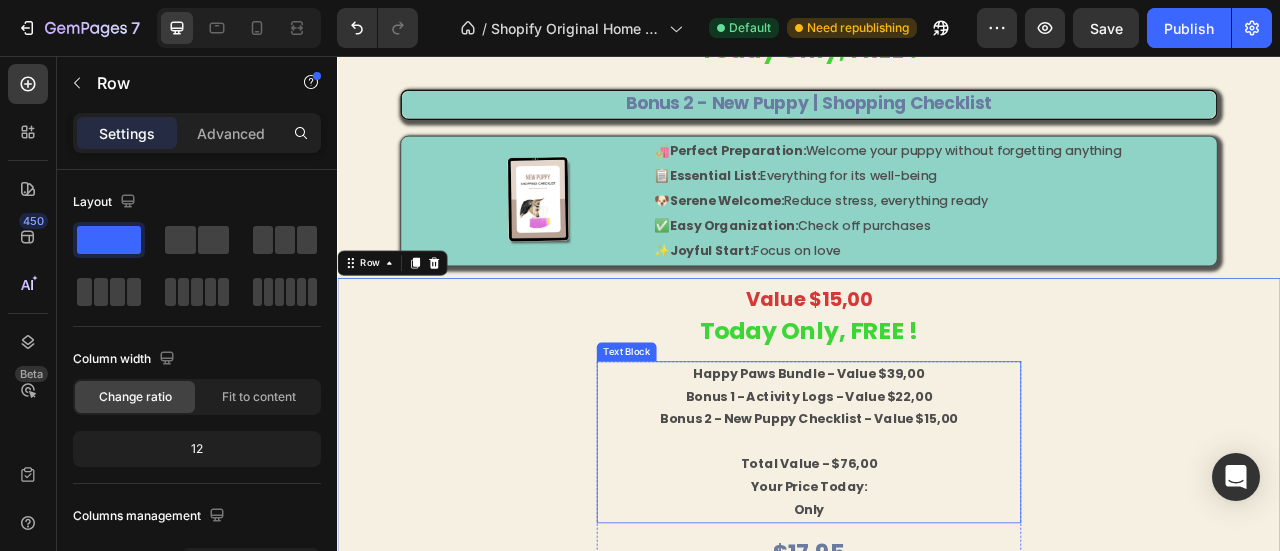scroll, scrollTop: 4073, scrollLeft: 0, axis: vertical 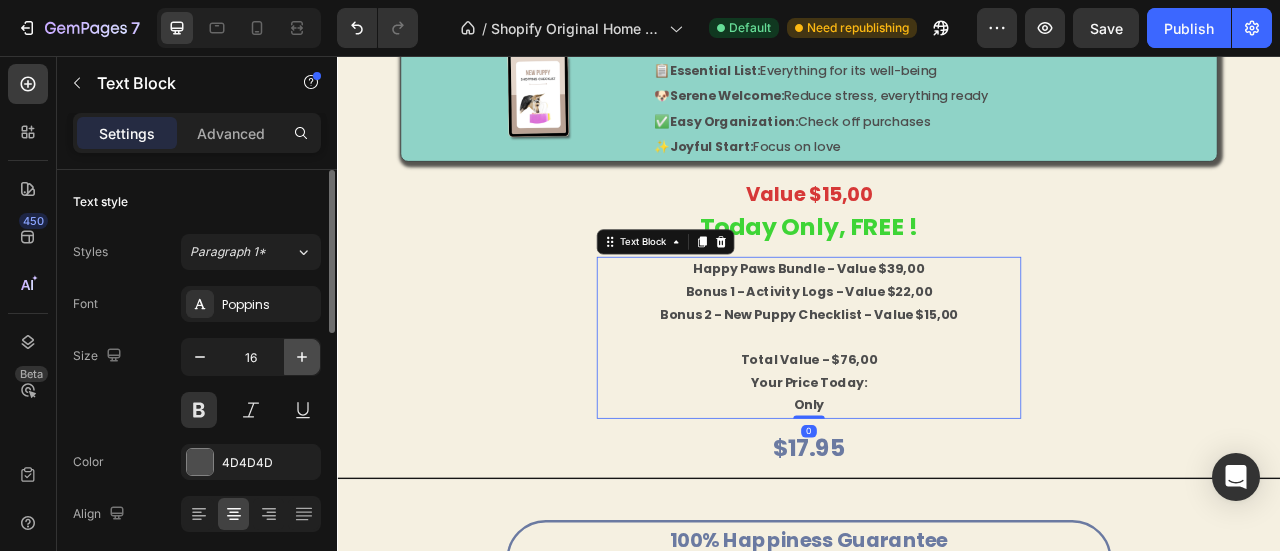 click 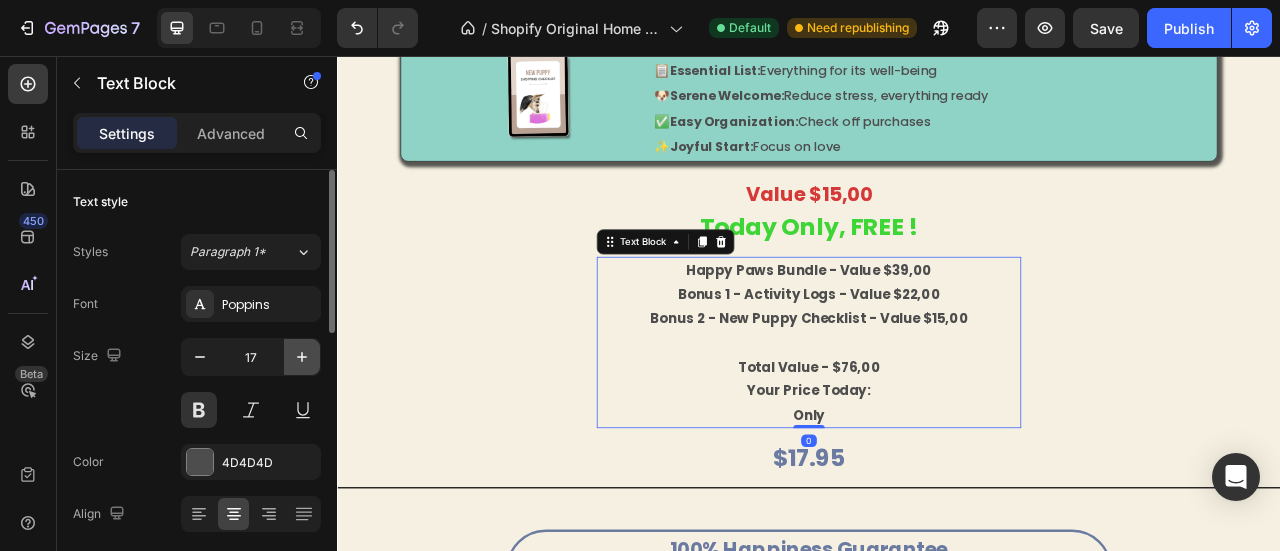 click 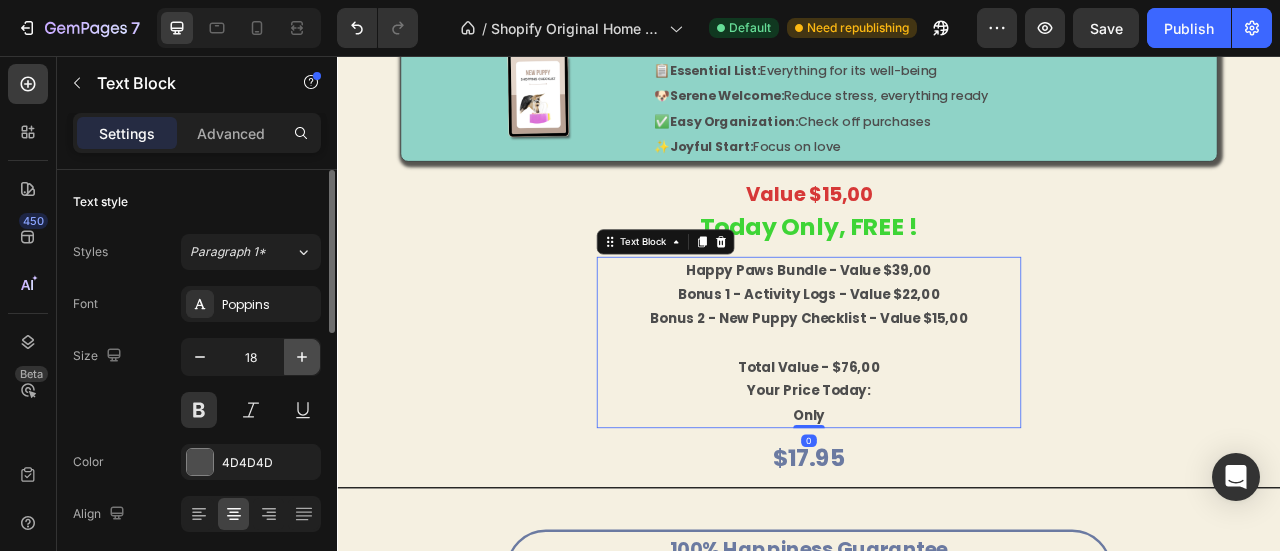 click 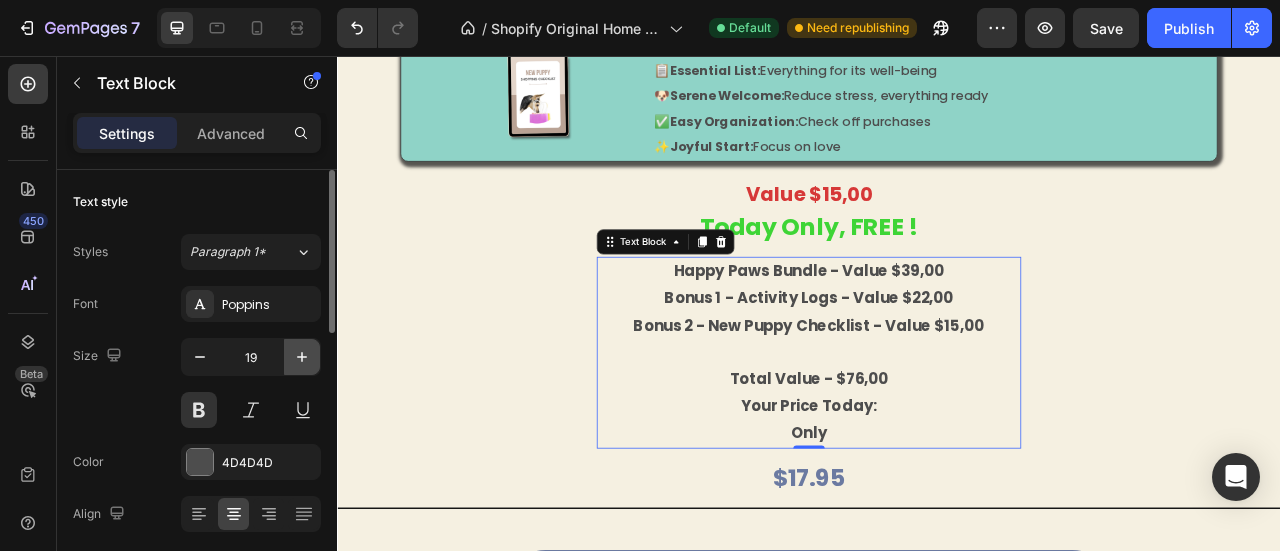 click 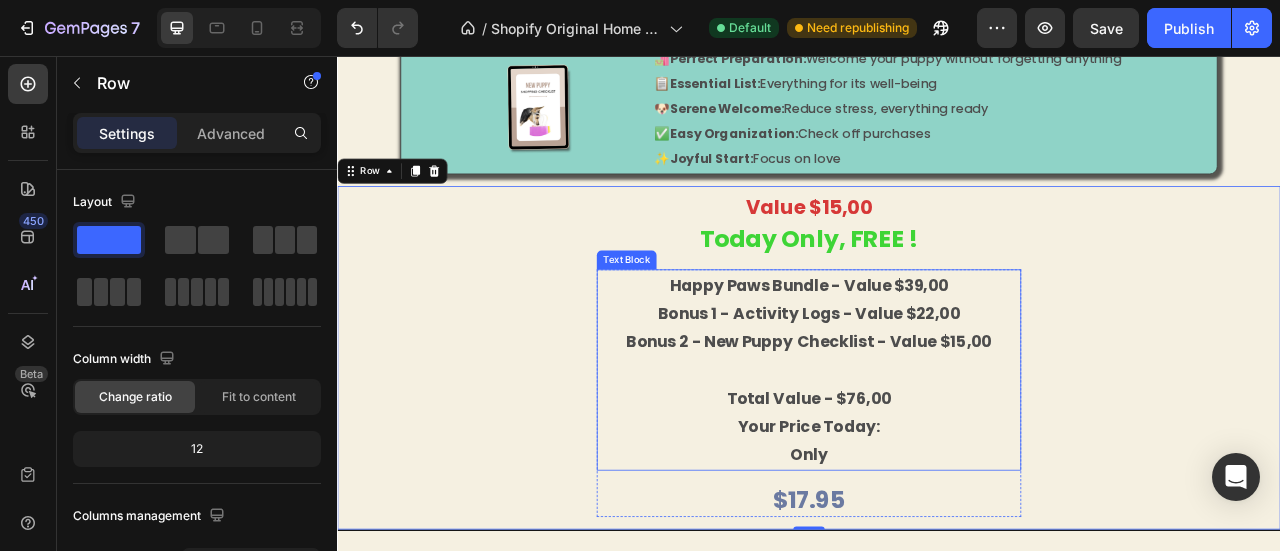 scroll, scrollTop: 4144, scrollLeft: 0, axis: vertical 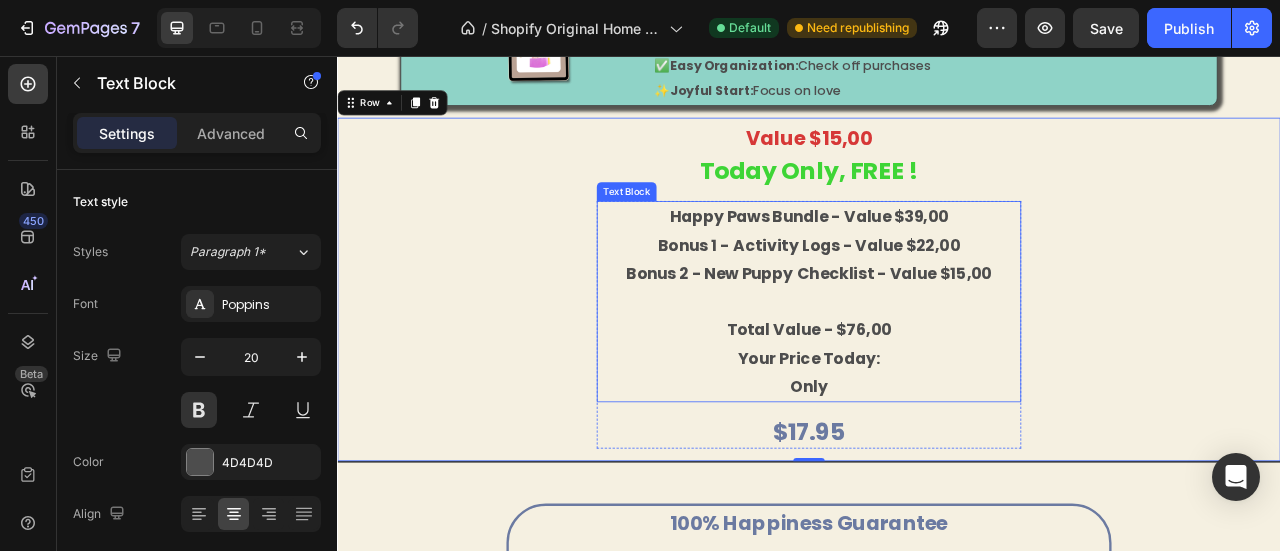 click on "happy paws bundle - value $39,00" at bounding box center (937, 260) 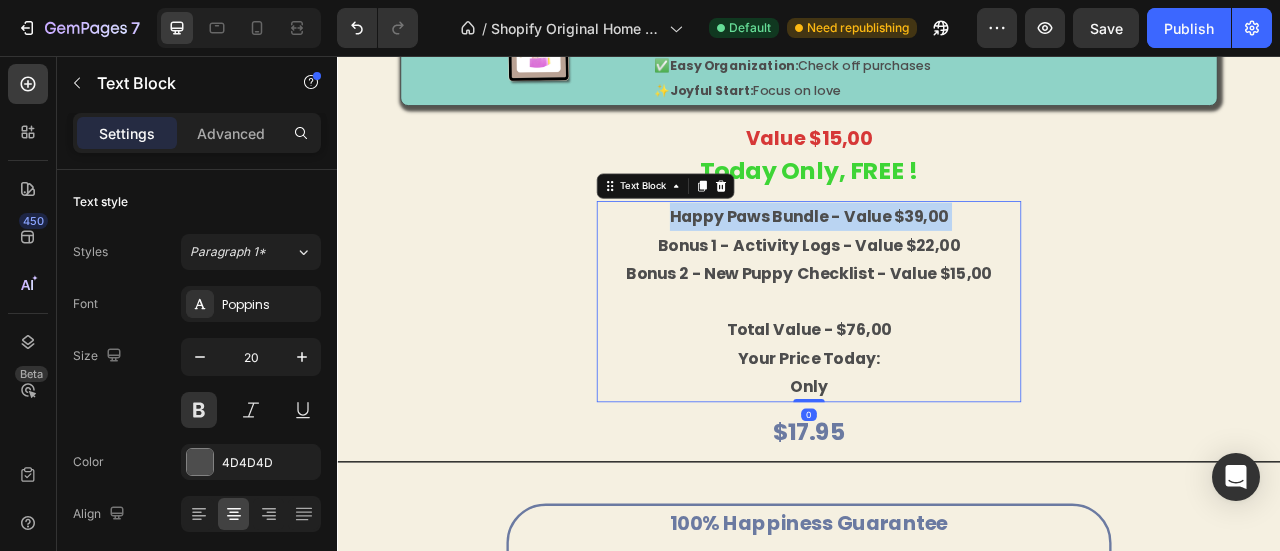 click on "happy paws bundle - value $39,00" at bounding box center [937, 260] 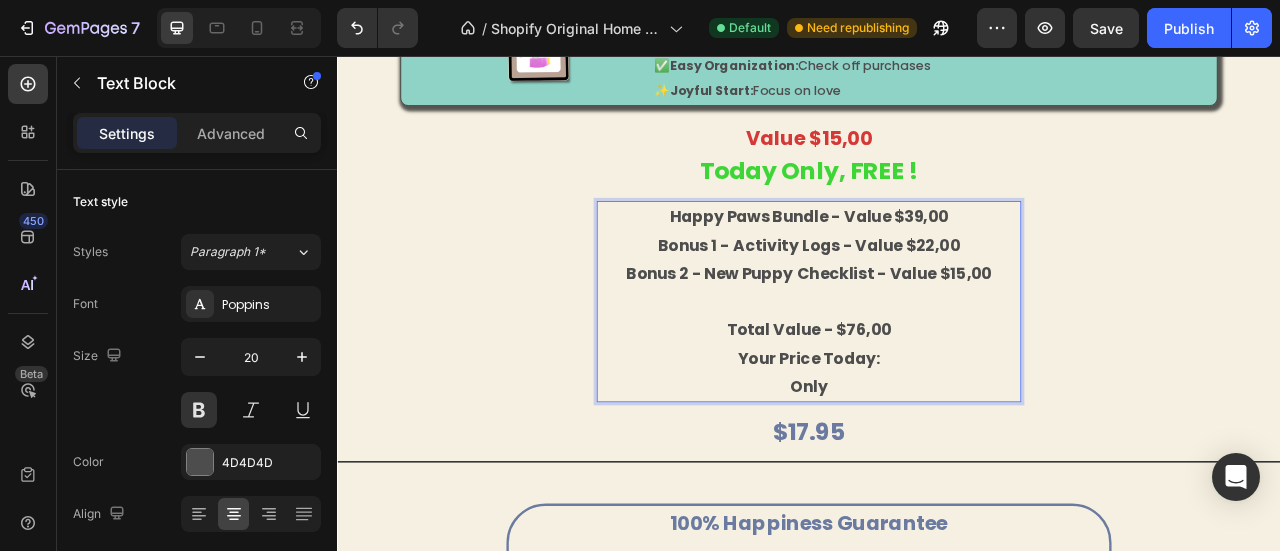click on "bonus 1 - activity logs - value $22,00" at bounding box center [937, 296] 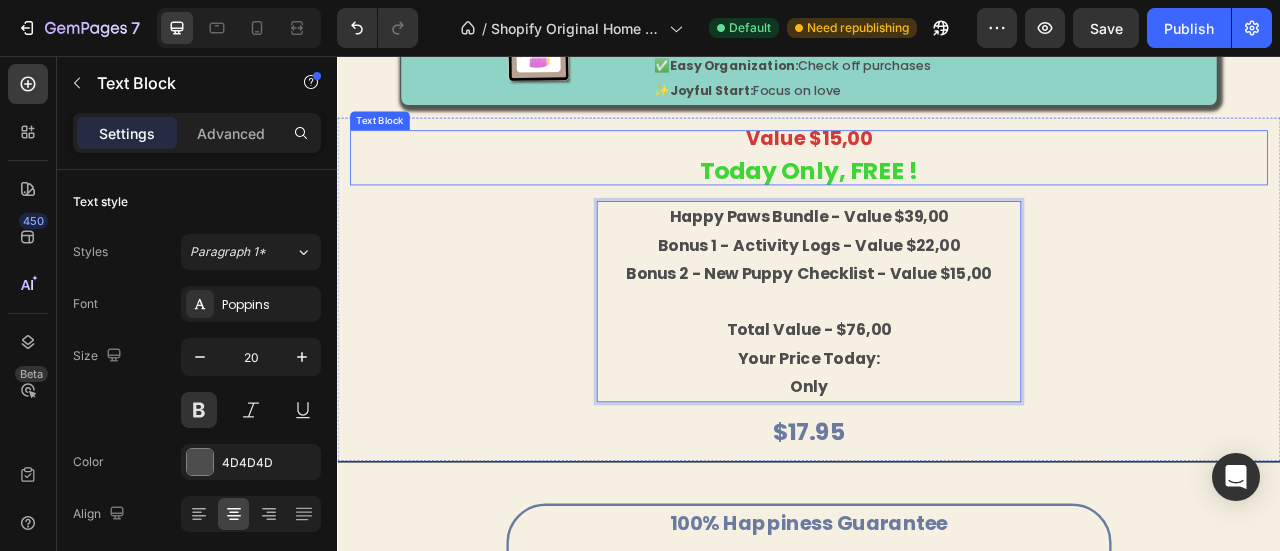 click on "Value $15,00" at bounding box center (937, 160) 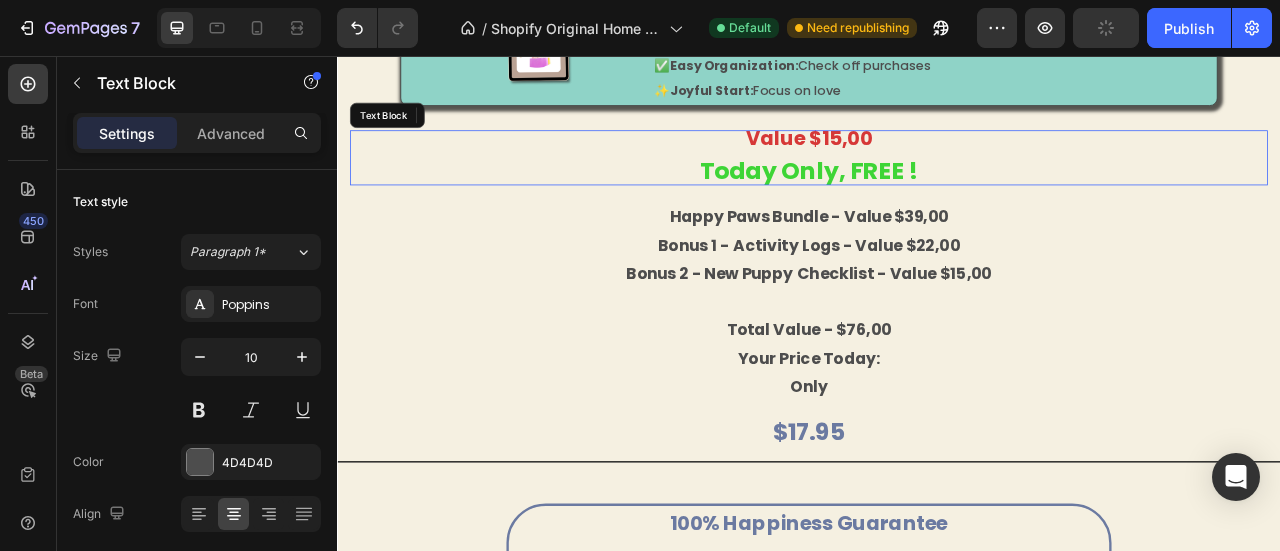 click on "Value $15,00" at bounding box center (937, 160) 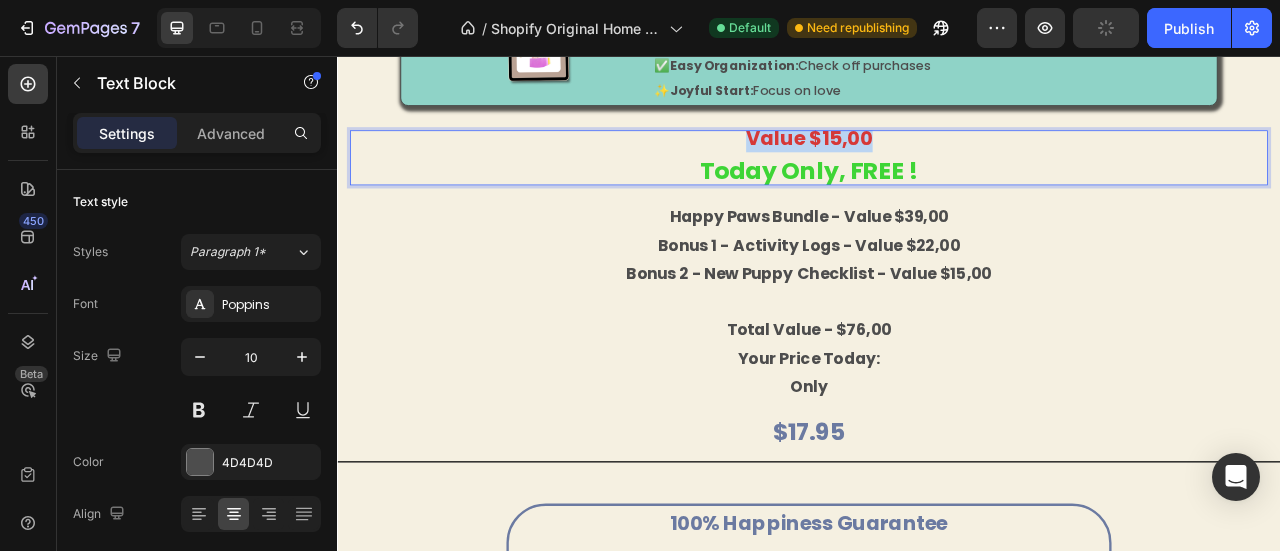 click on "Value $15,00" at bounding box center (937, 160) 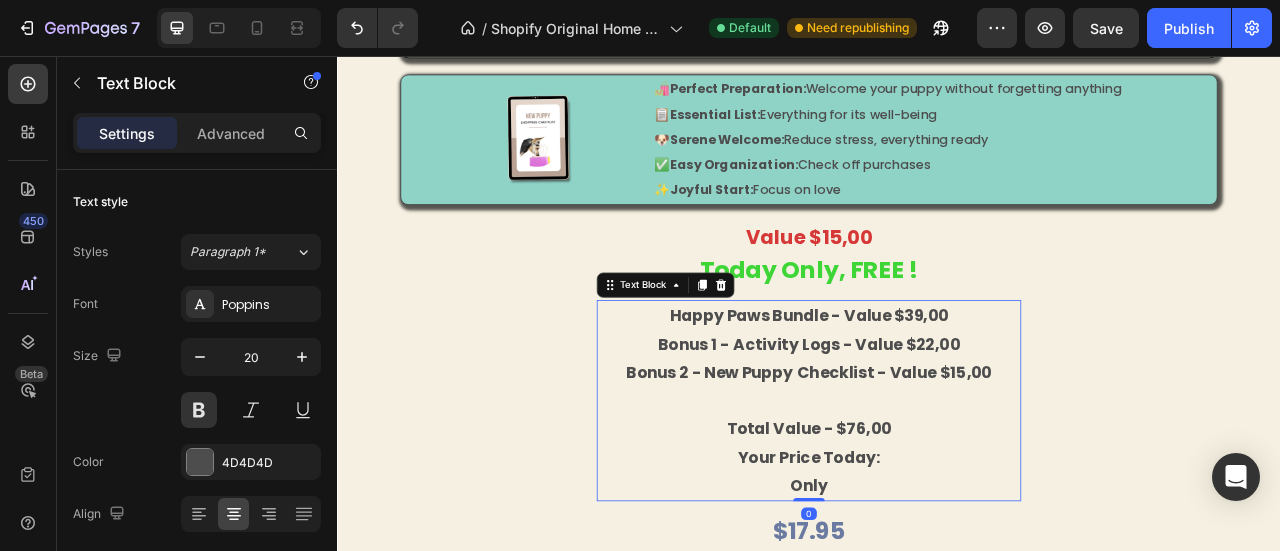 scroll, scrollTop: 4016, scrollLeft: 0, axis: vertical 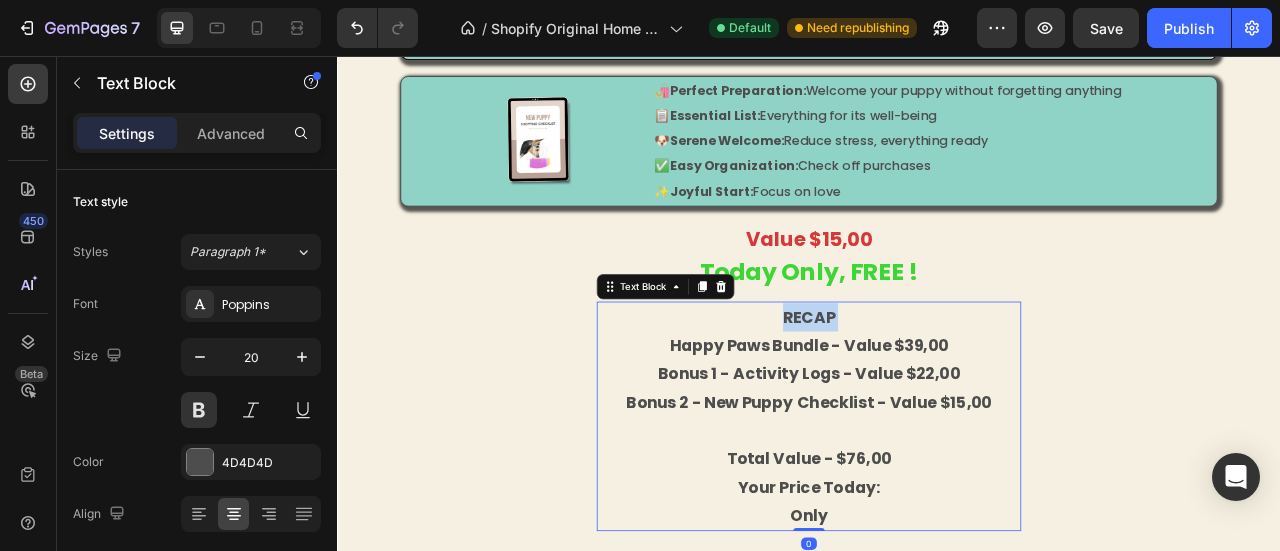 click on "RECAP" at bounding box center [937, 388] 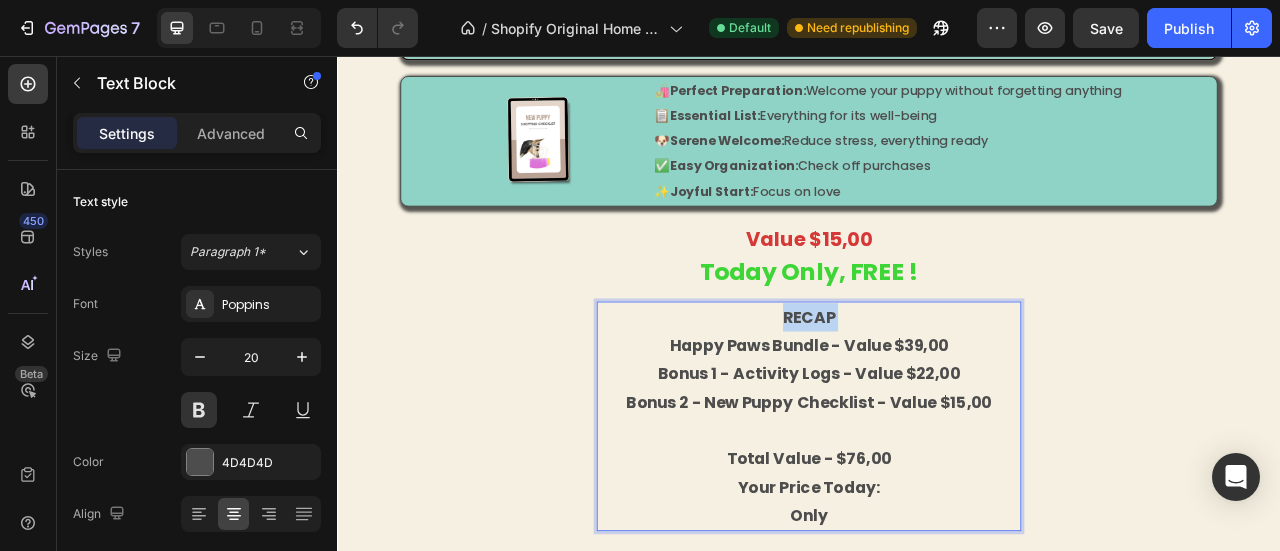 click on "RECAP" at bounding box center (937, 388) 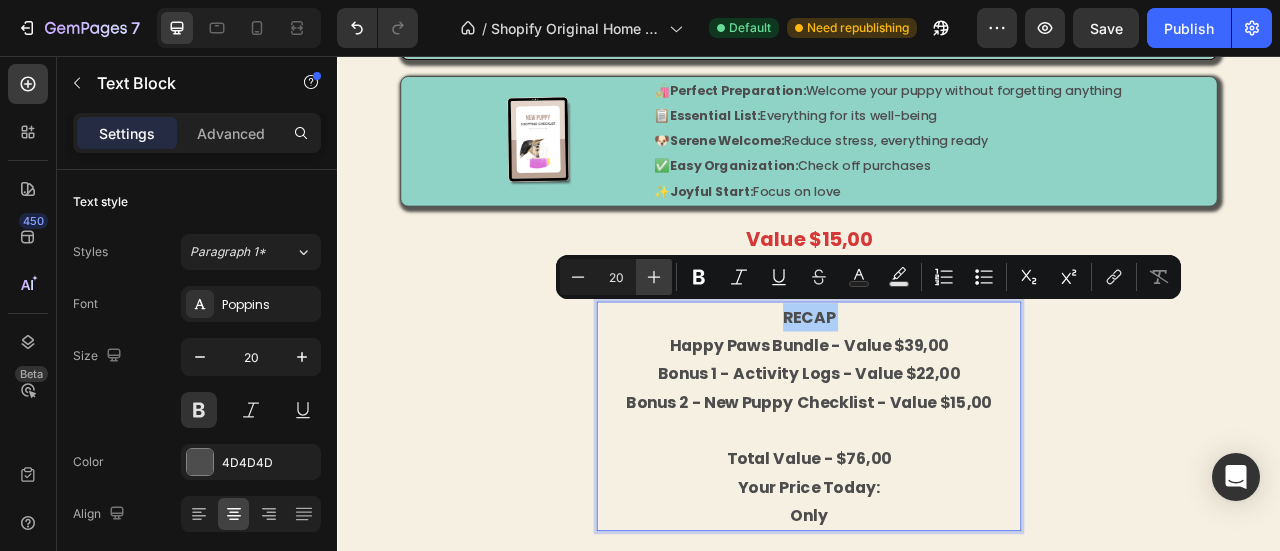 click 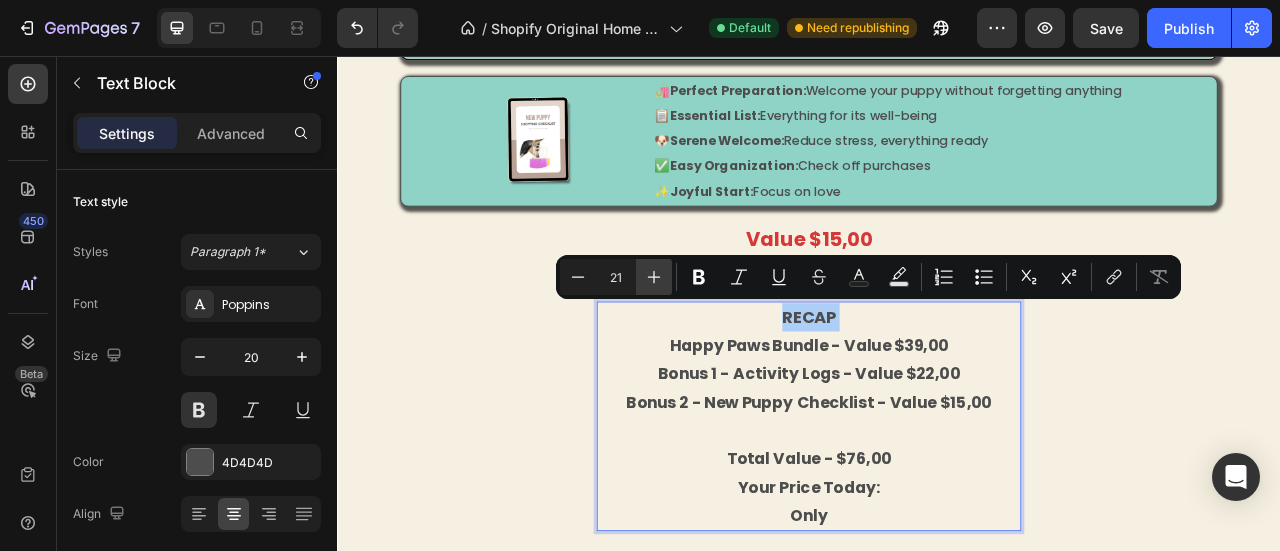 click 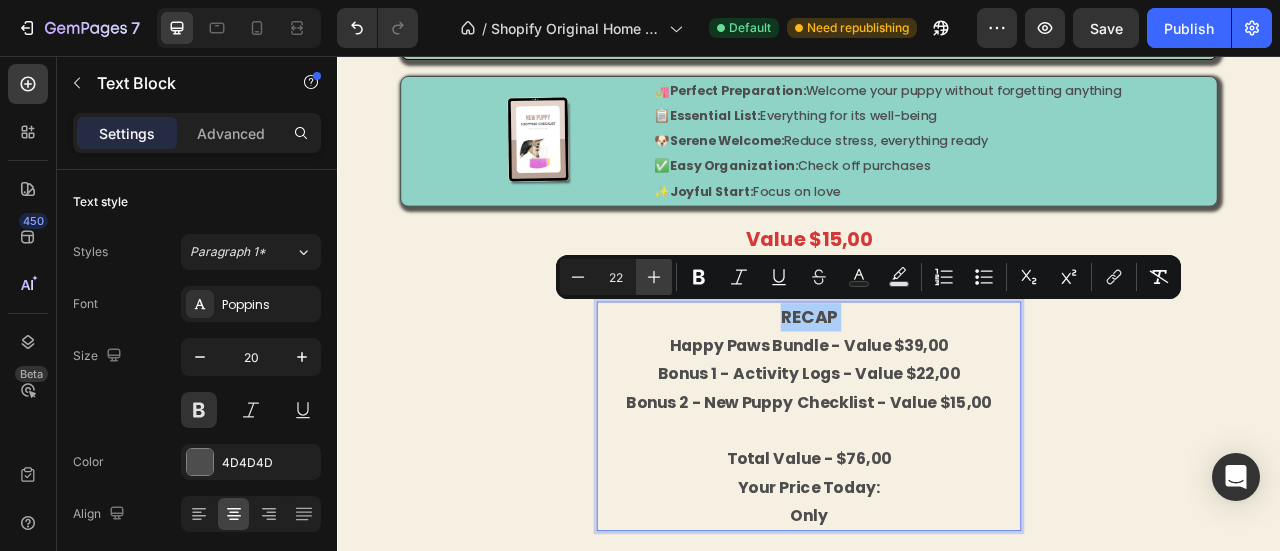 click 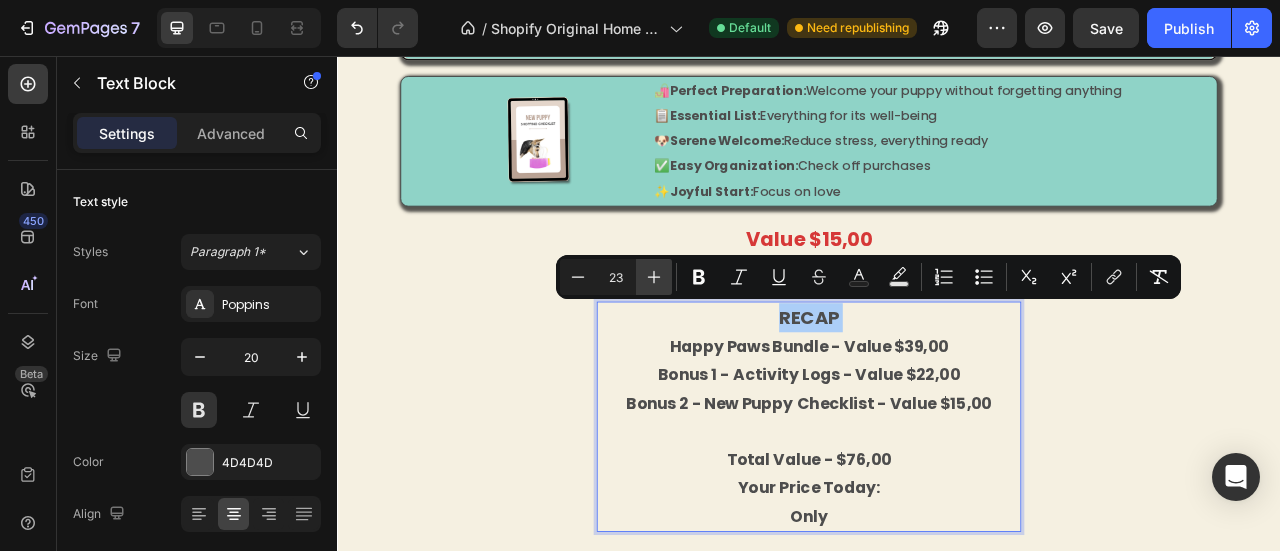 click 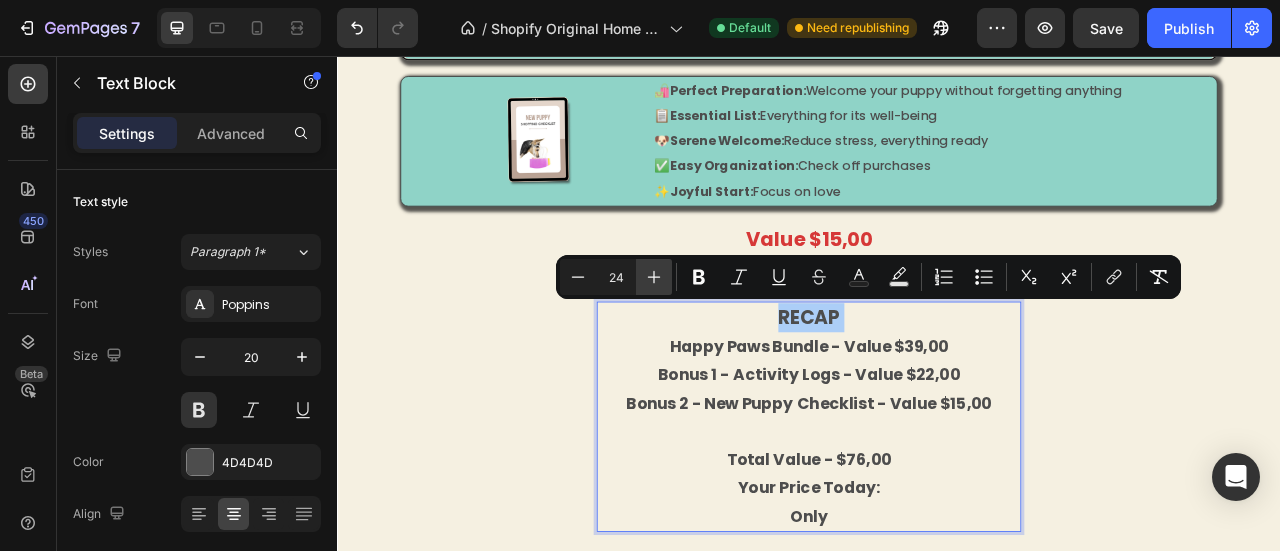 click 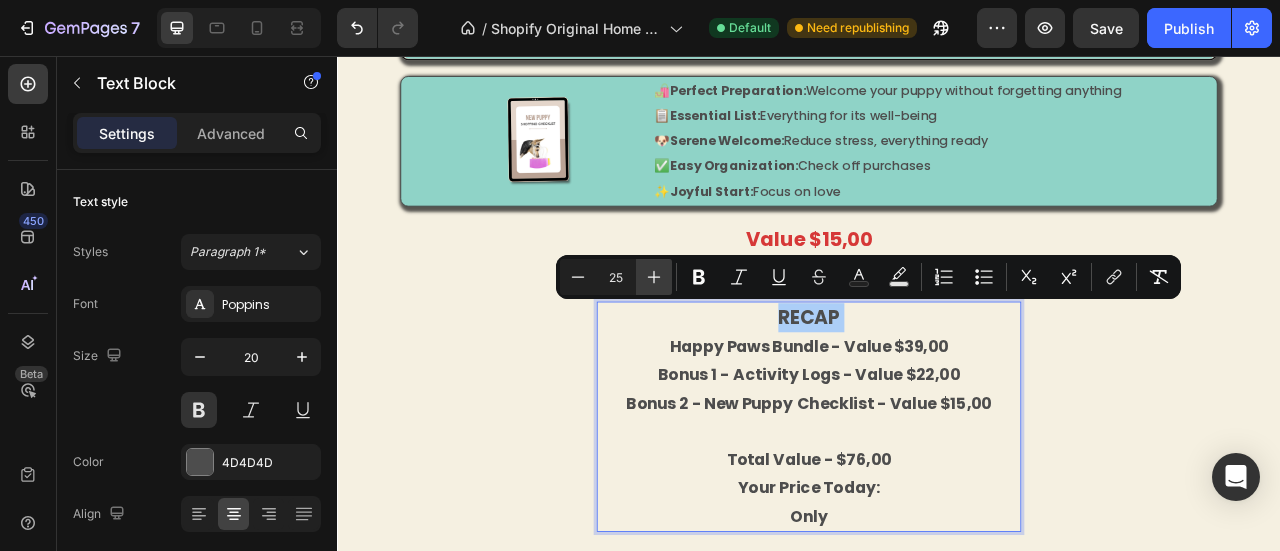 click 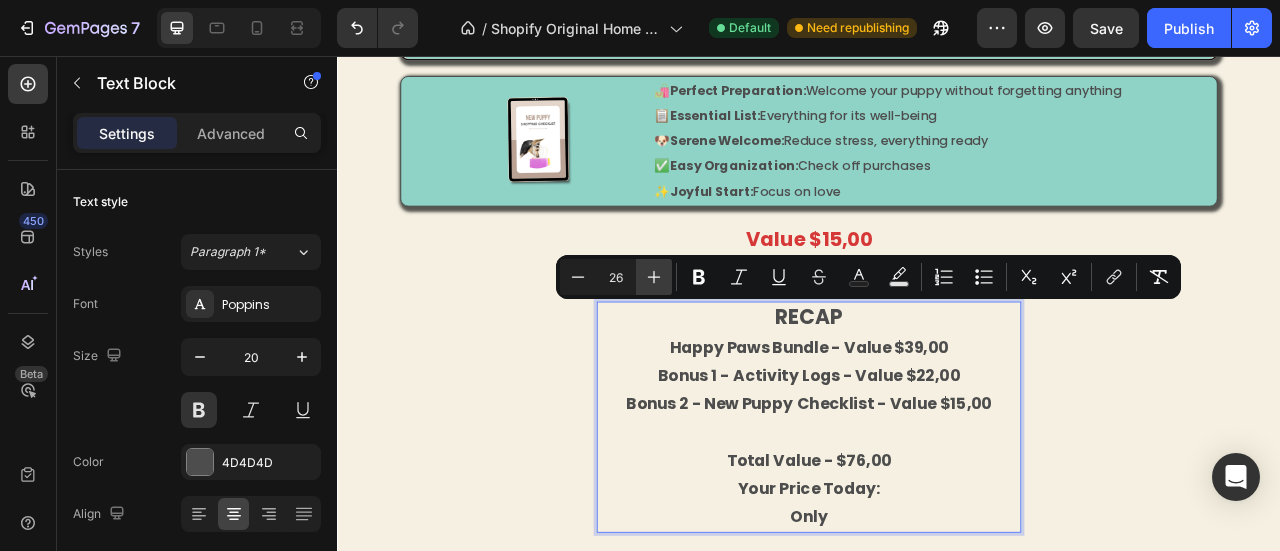 click 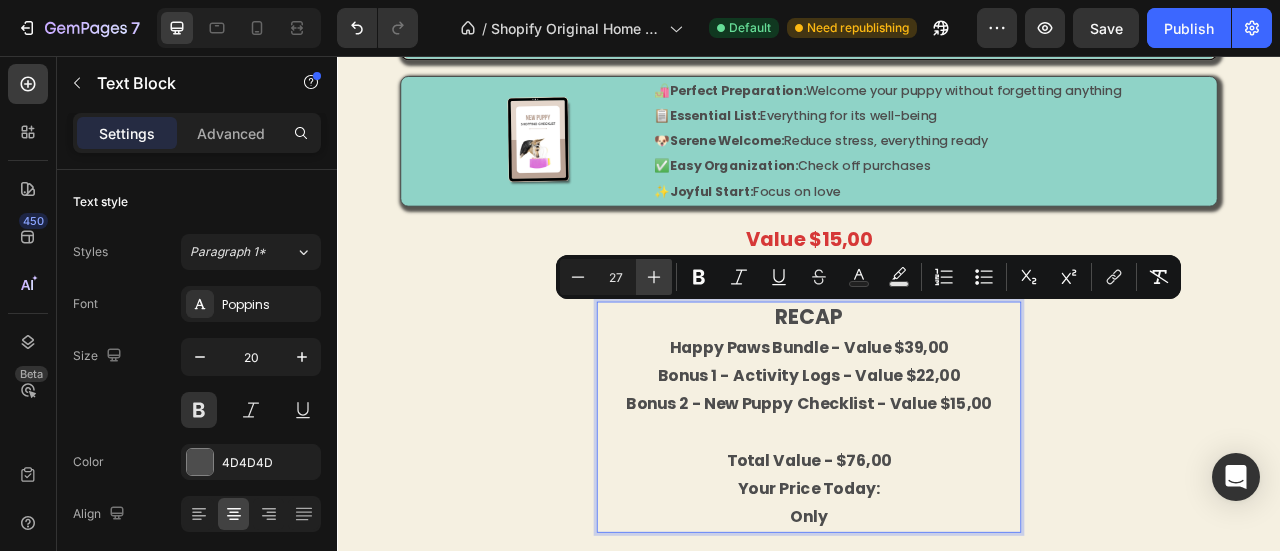 click 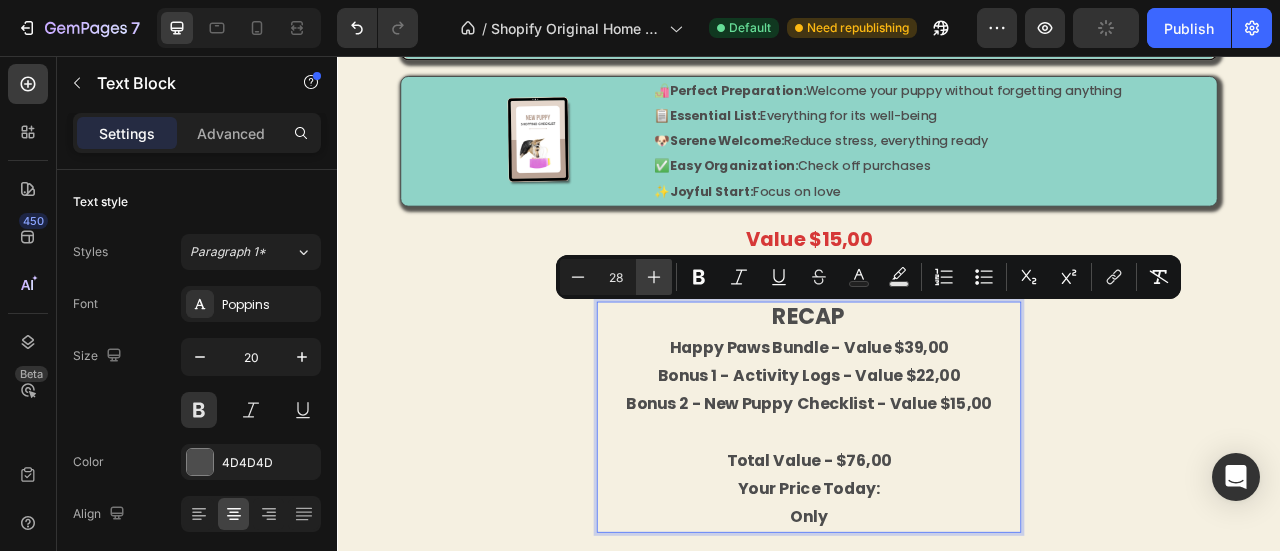 click 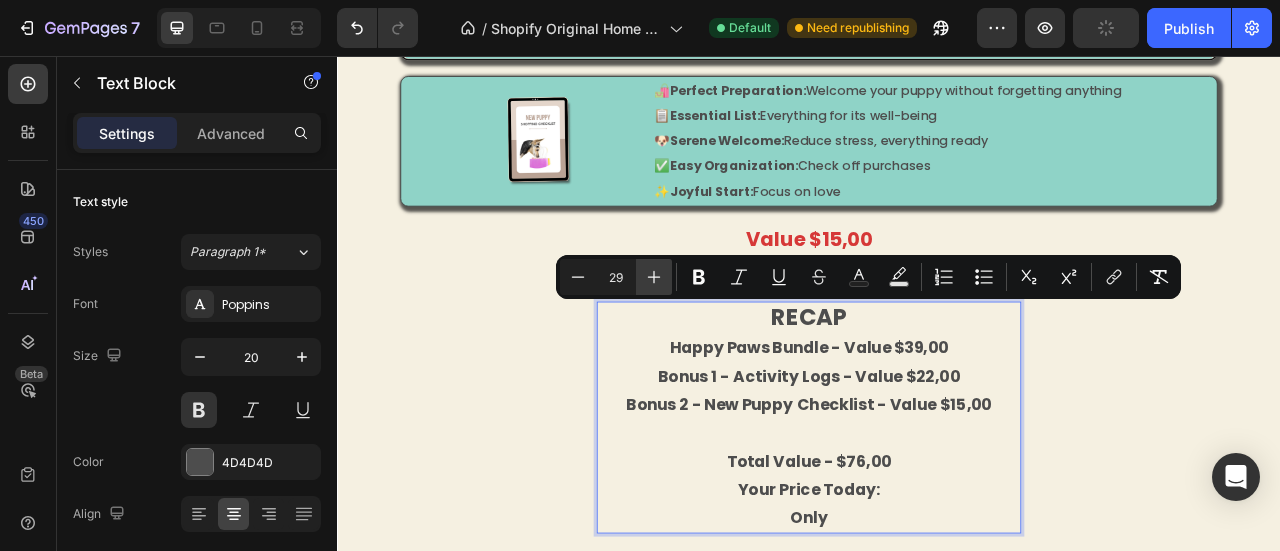 click 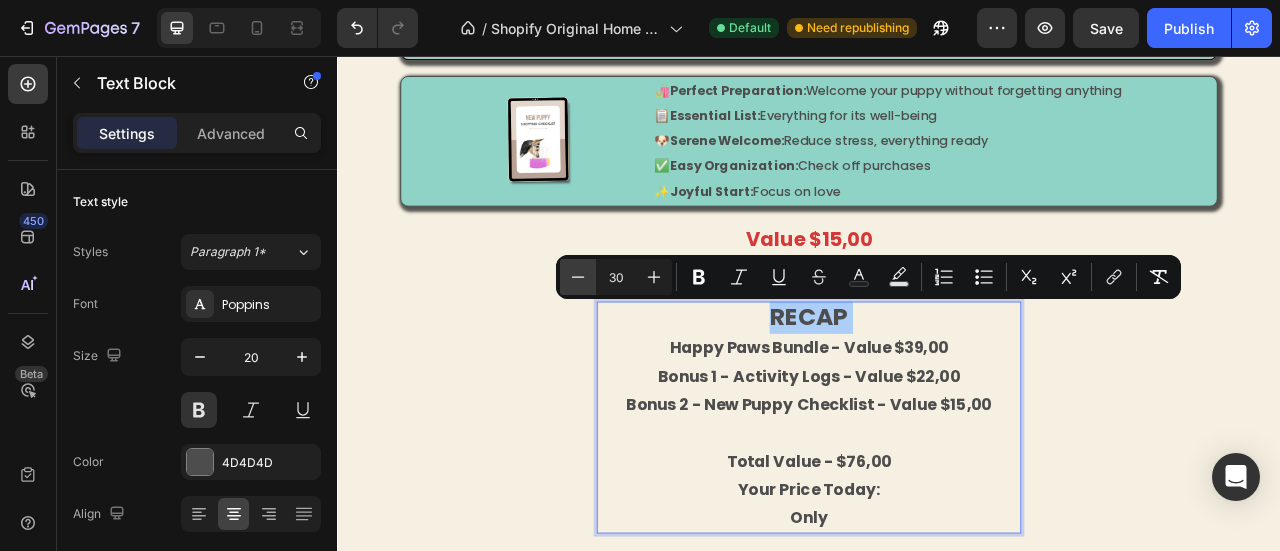 click 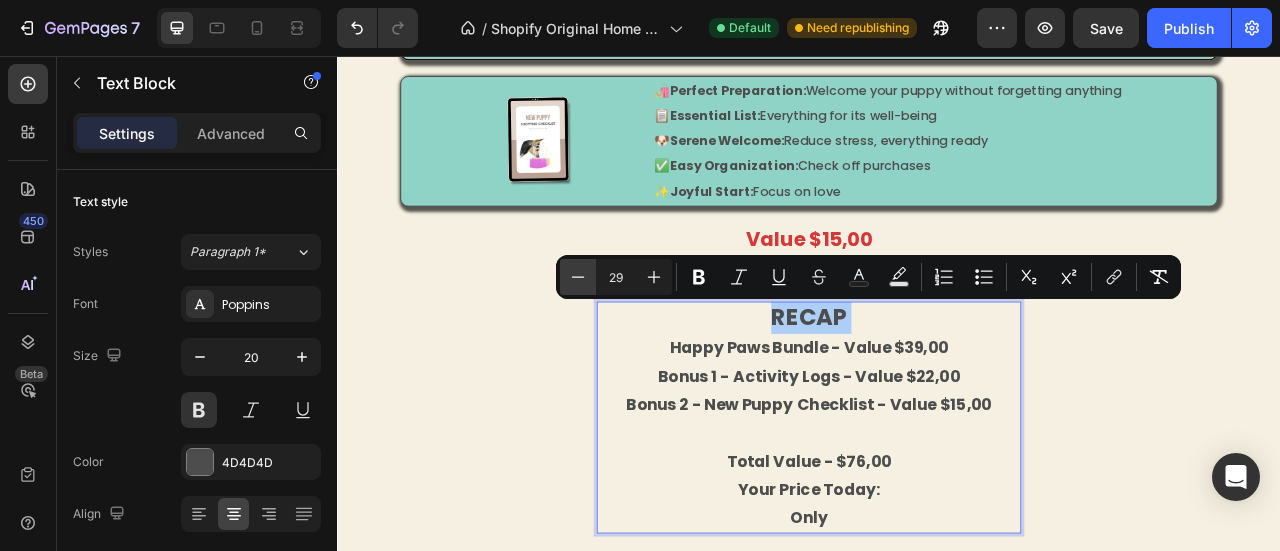 click 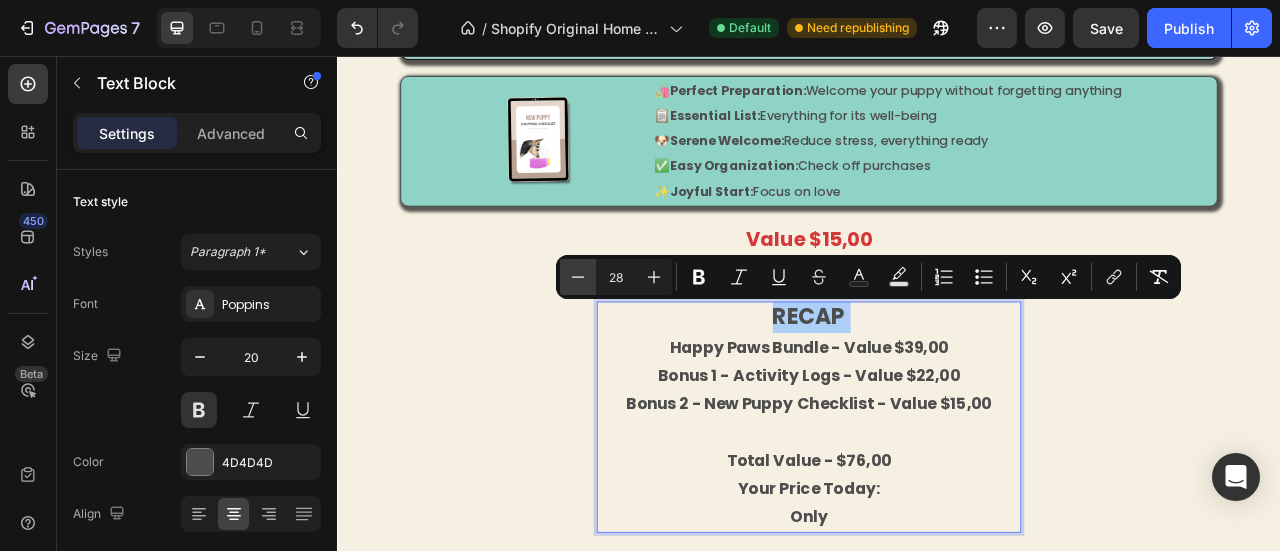 click 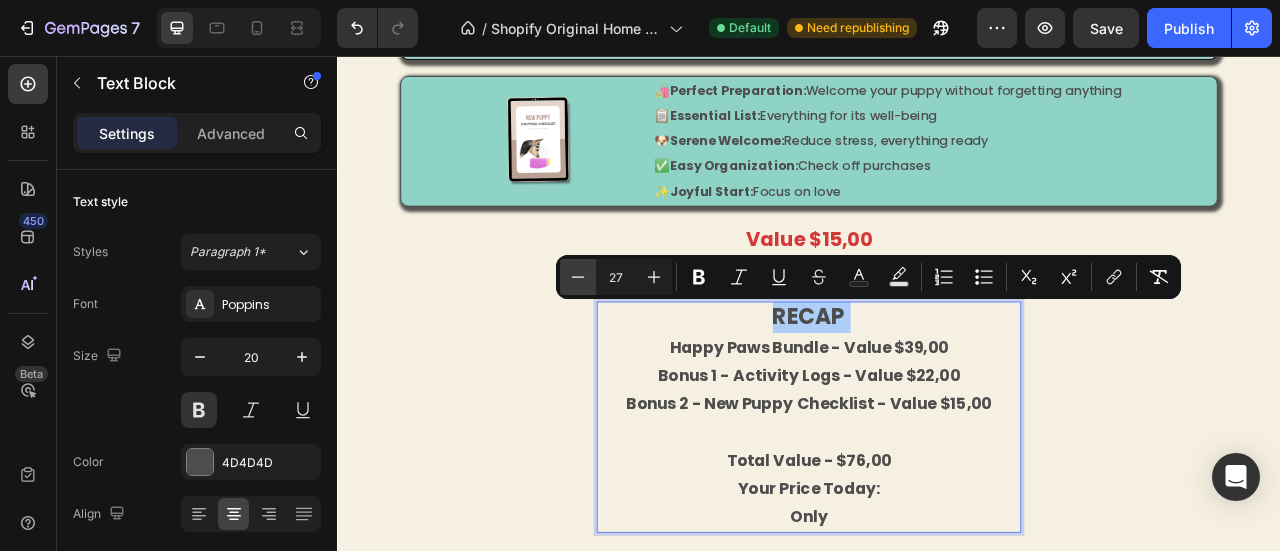 click 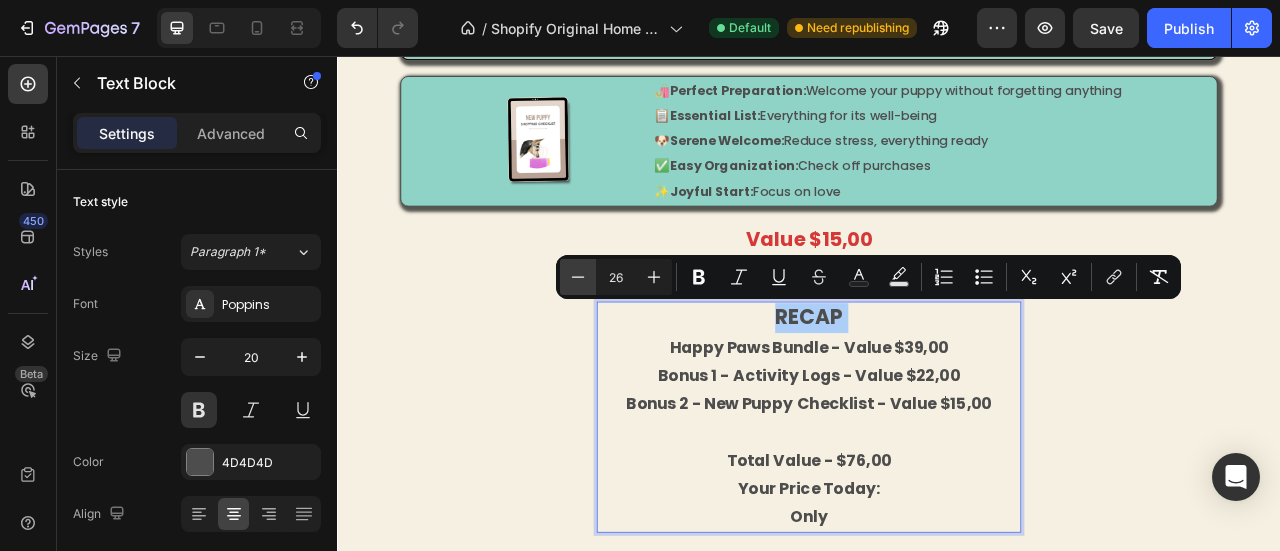 click 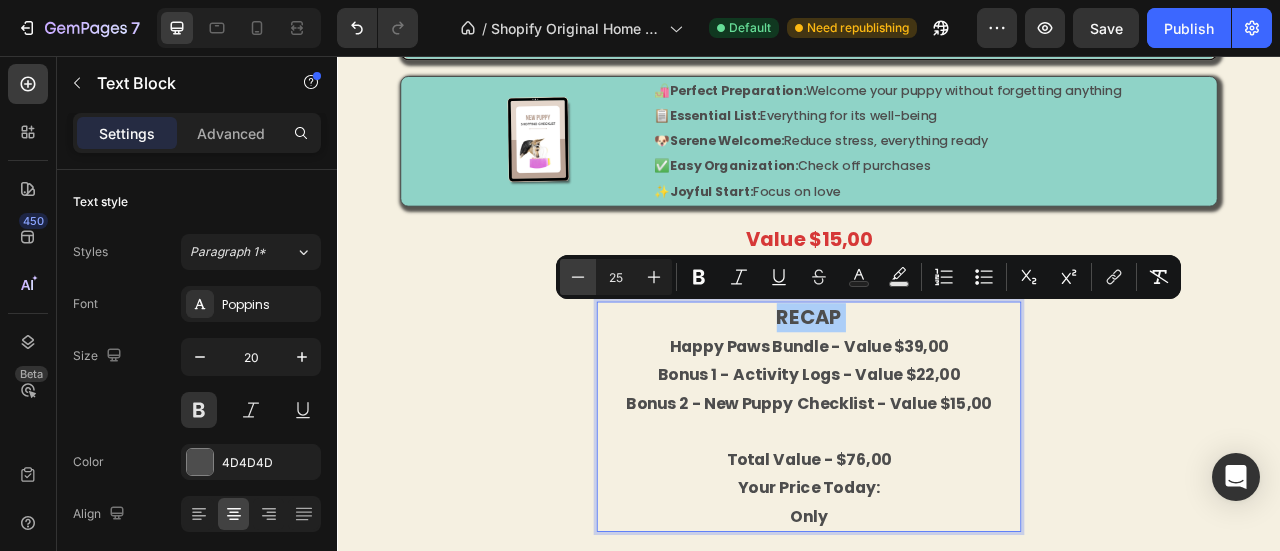click 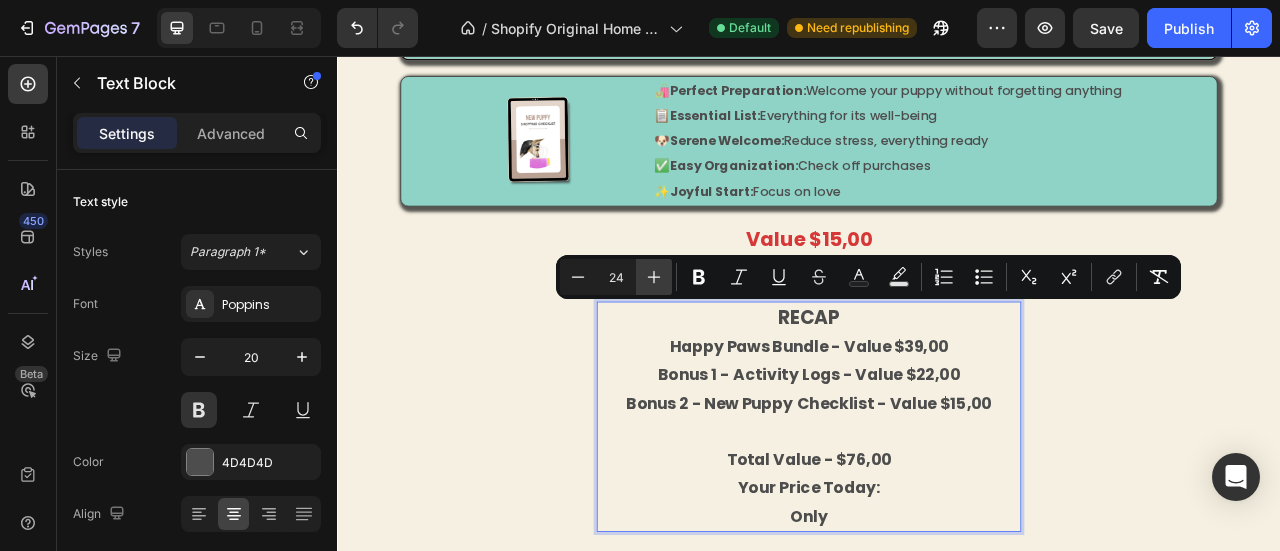 click 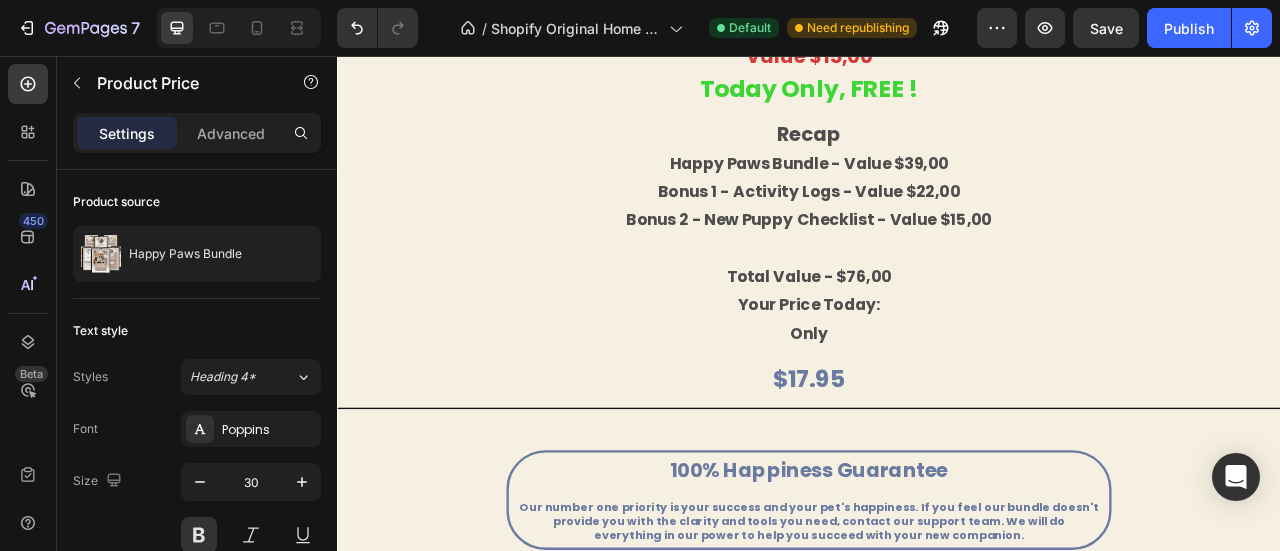 scroll, scrollTop: 4259, scrollLeft: 0, axis: vertical 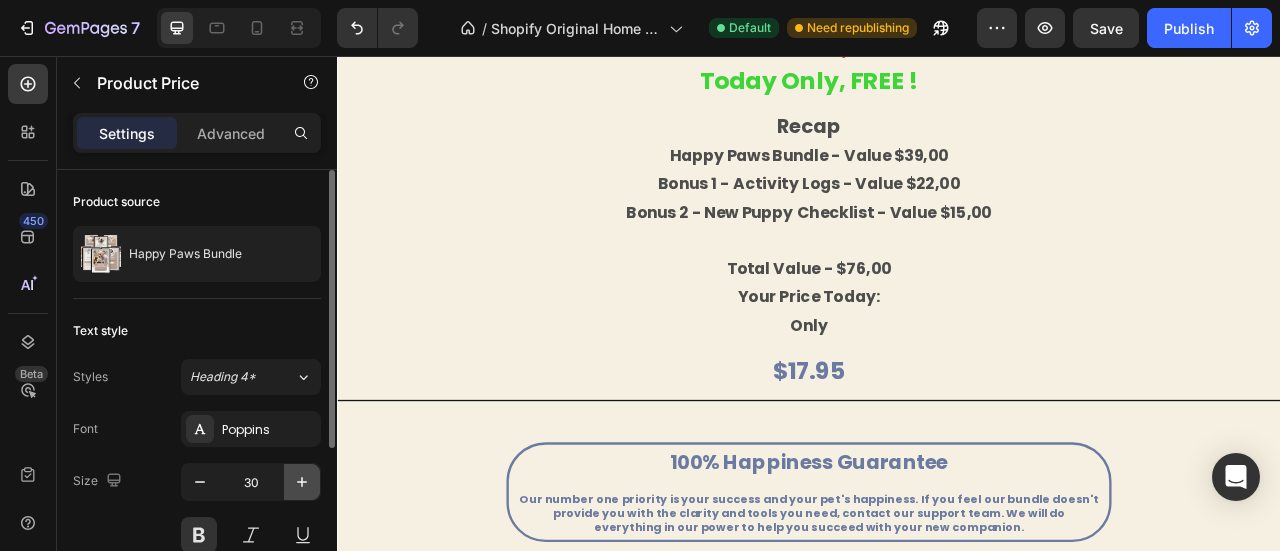 click 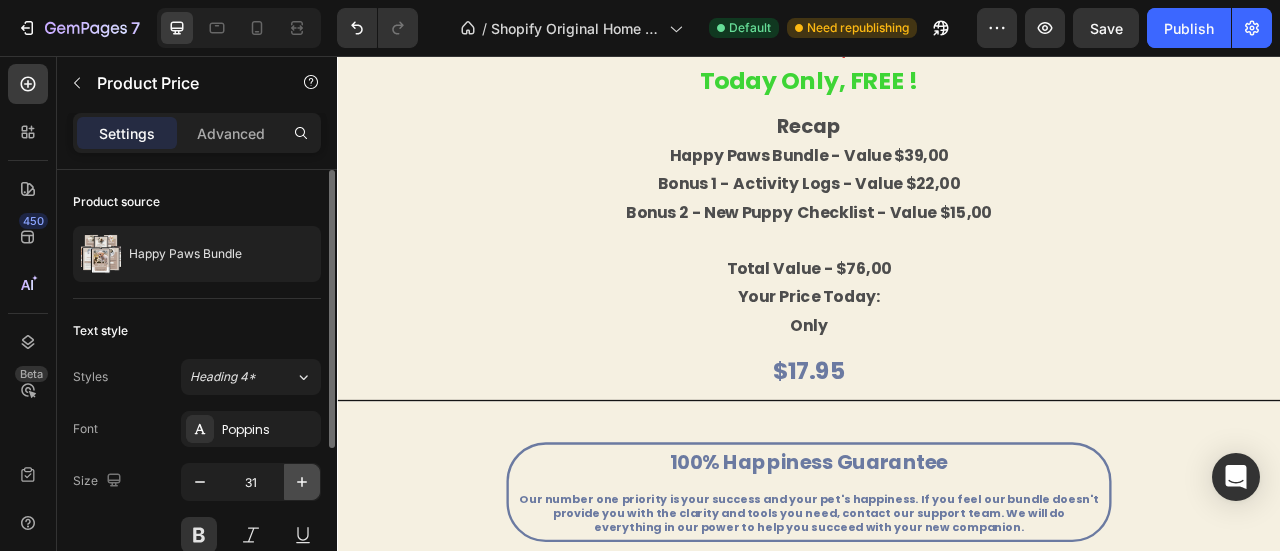click 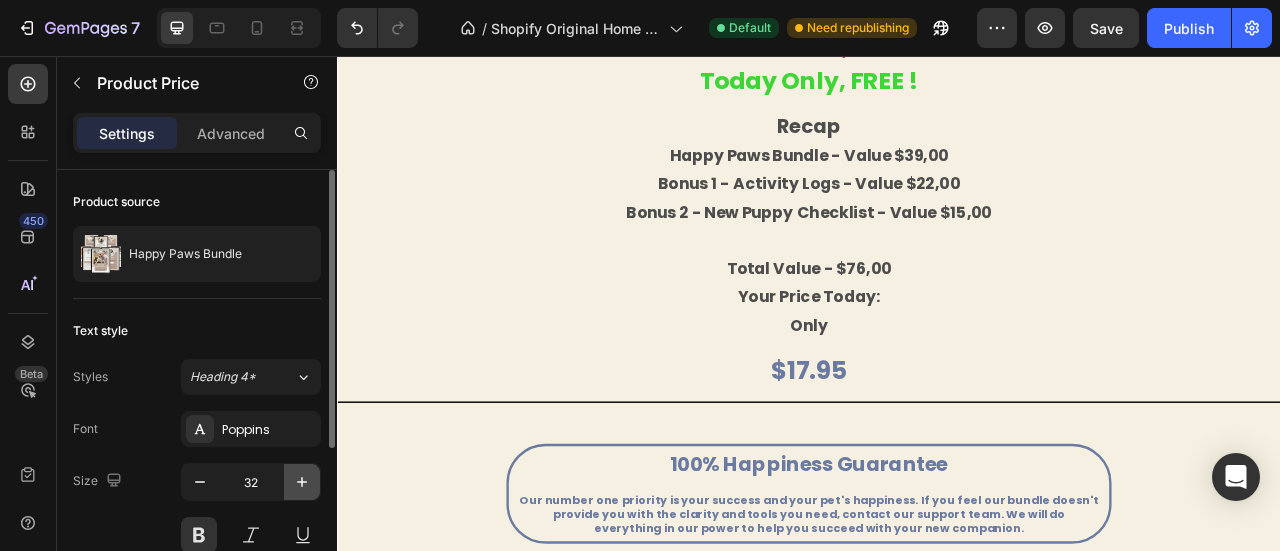 click 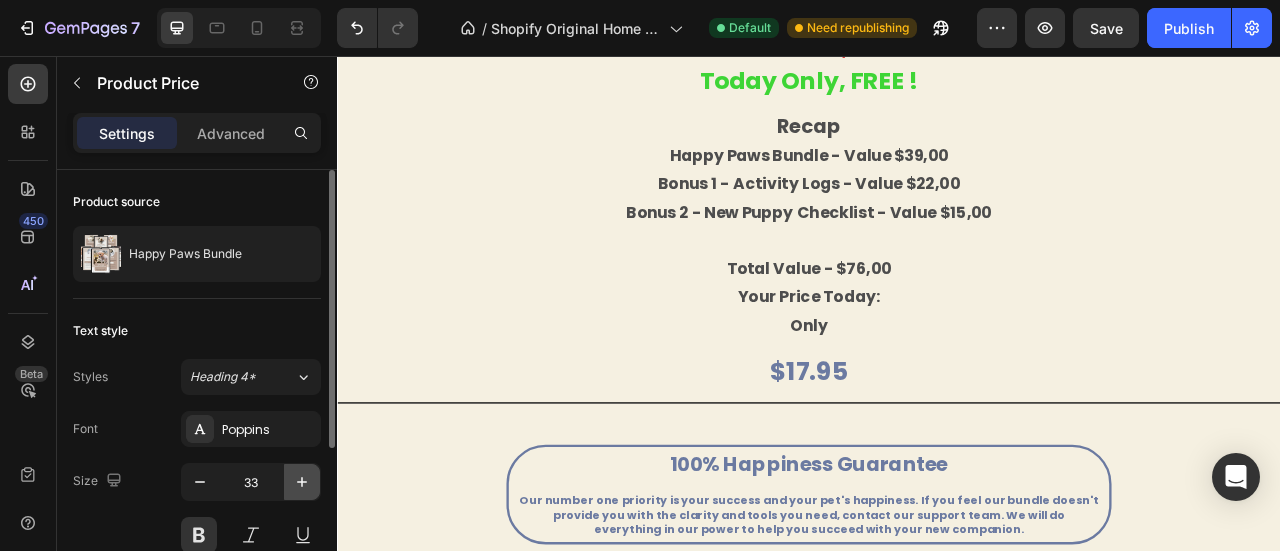 click 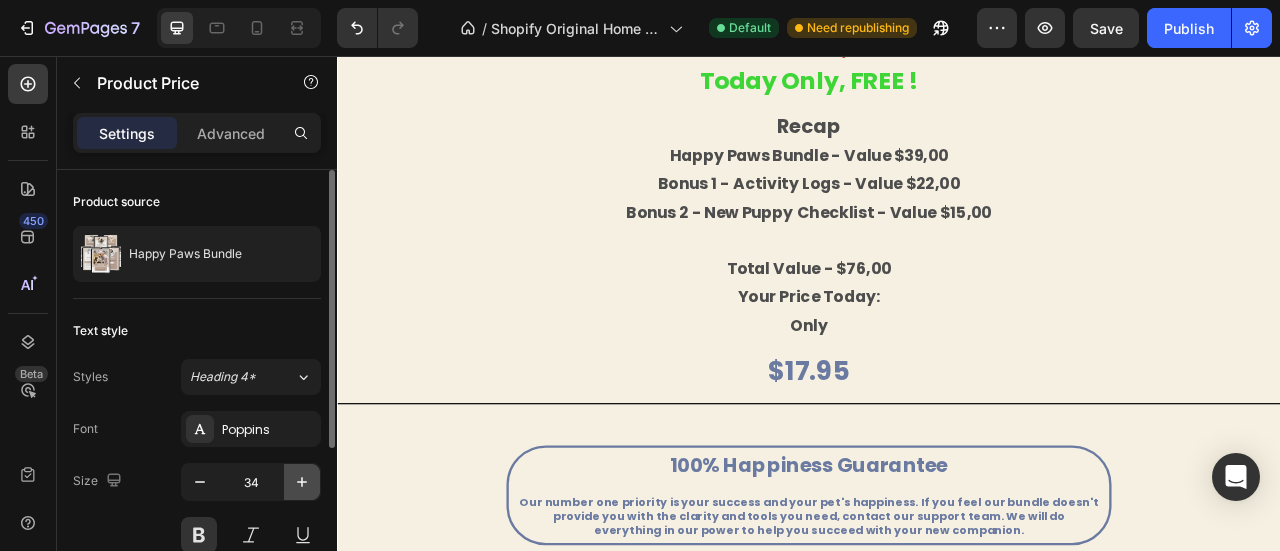 click 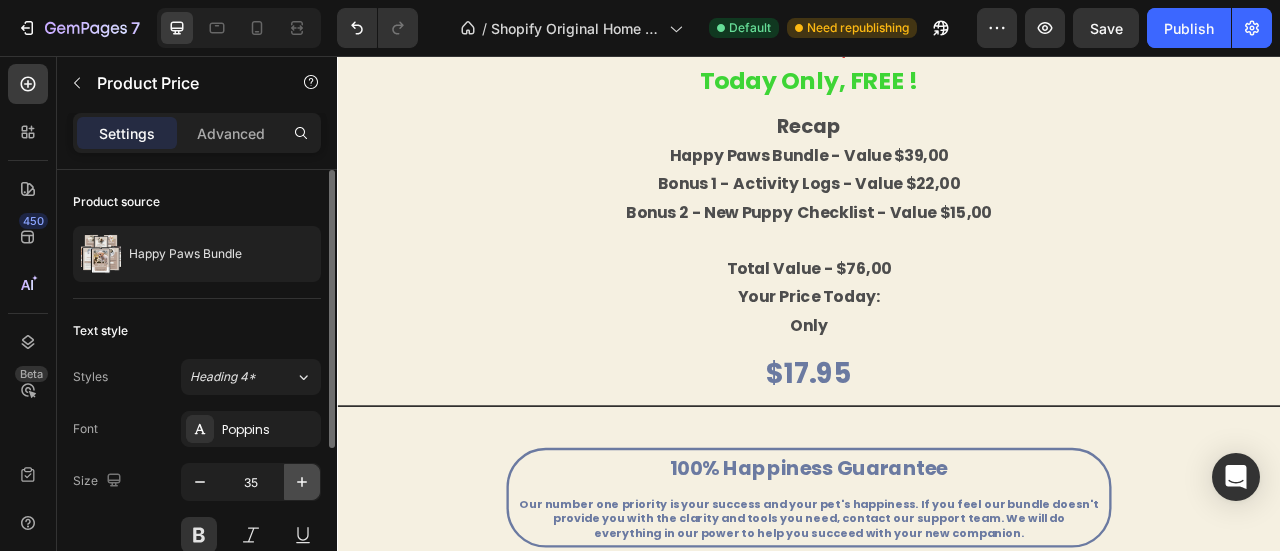 click 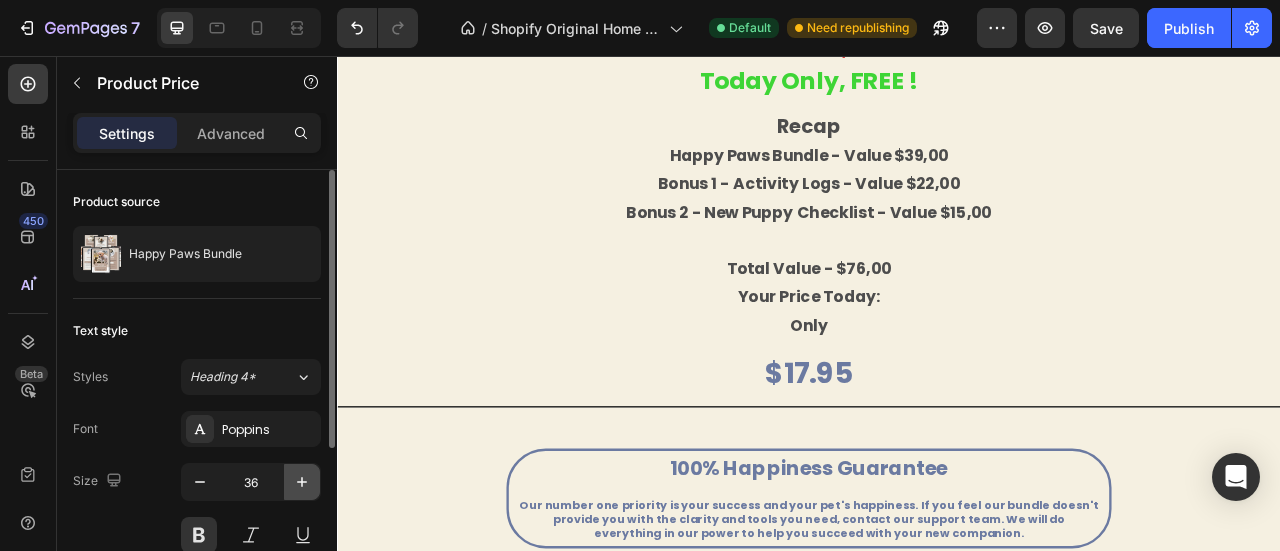 click 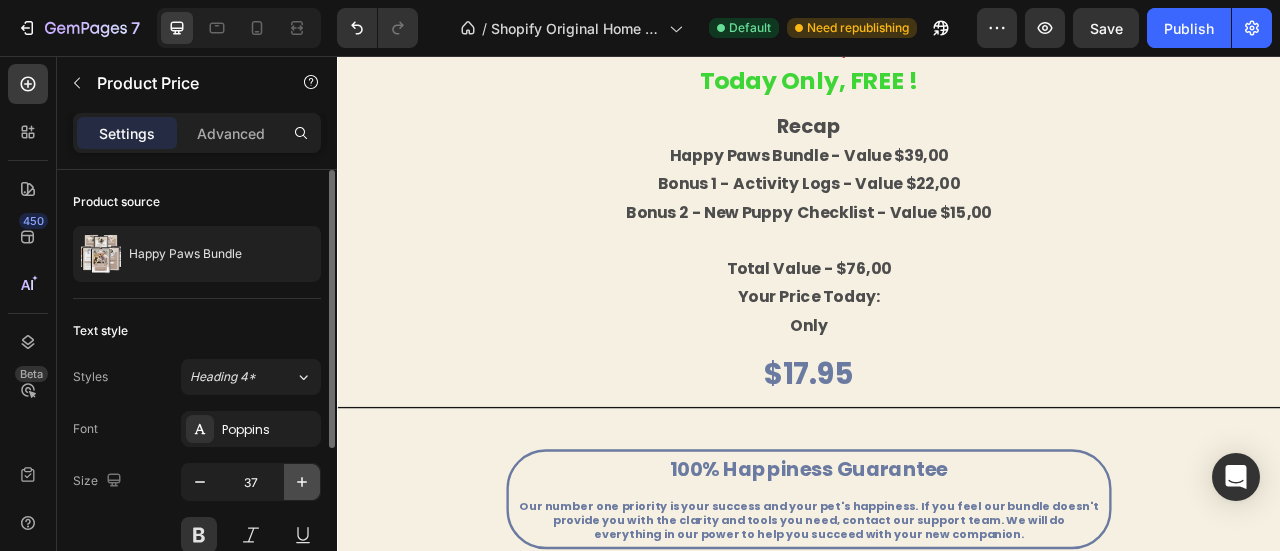 click 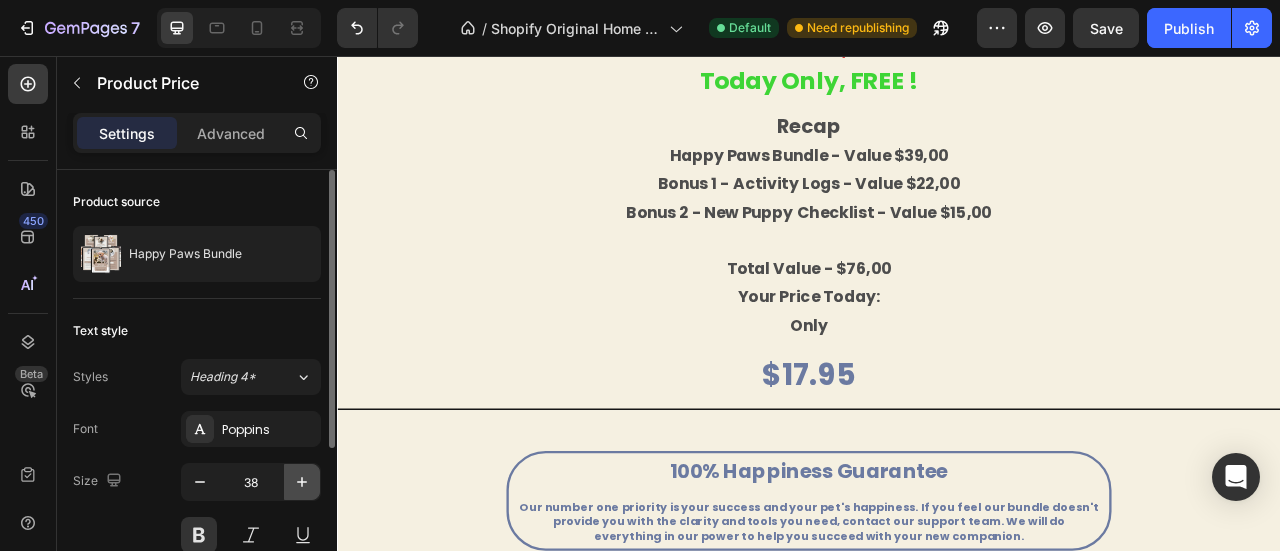 click 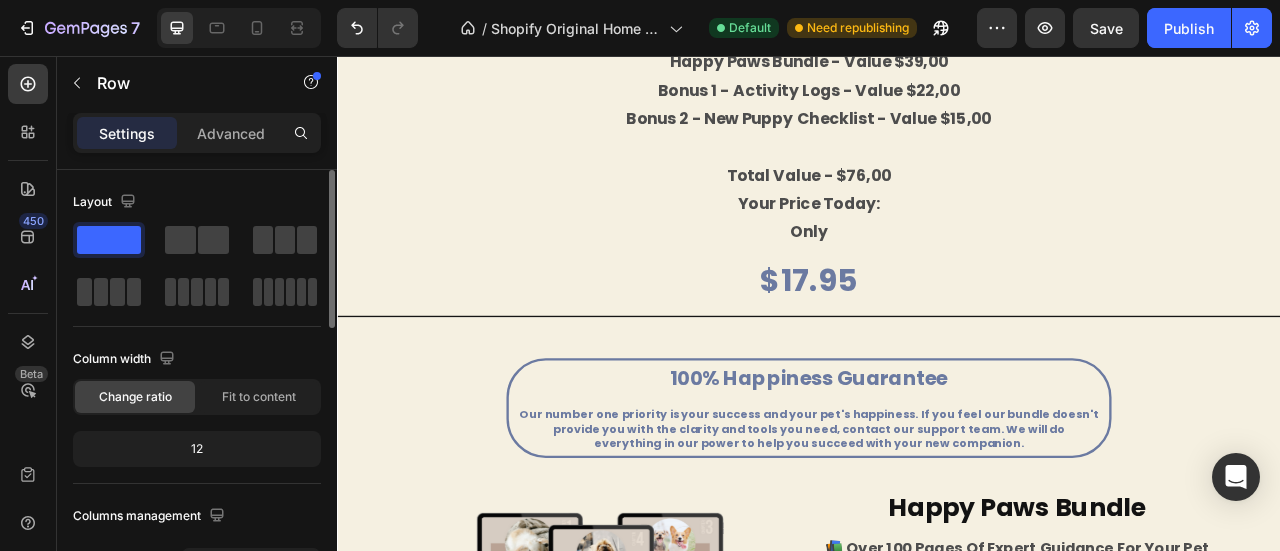 scroll, scrollTop: 4137, scrollLeft: 0, axis: vertical 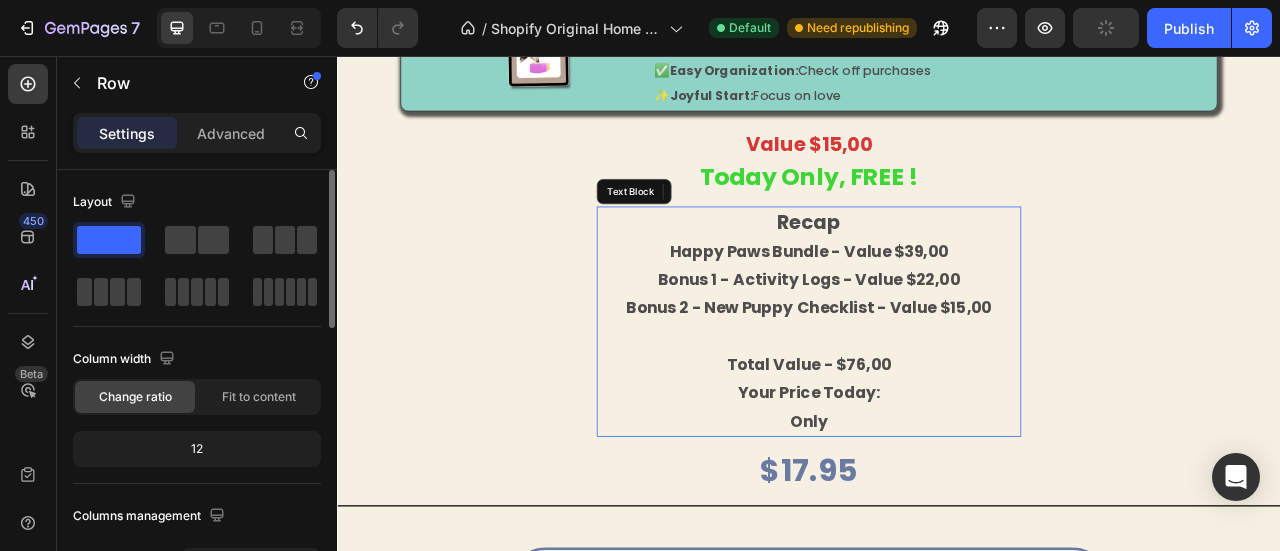 click on "recap" at bounding box center (937, 266) 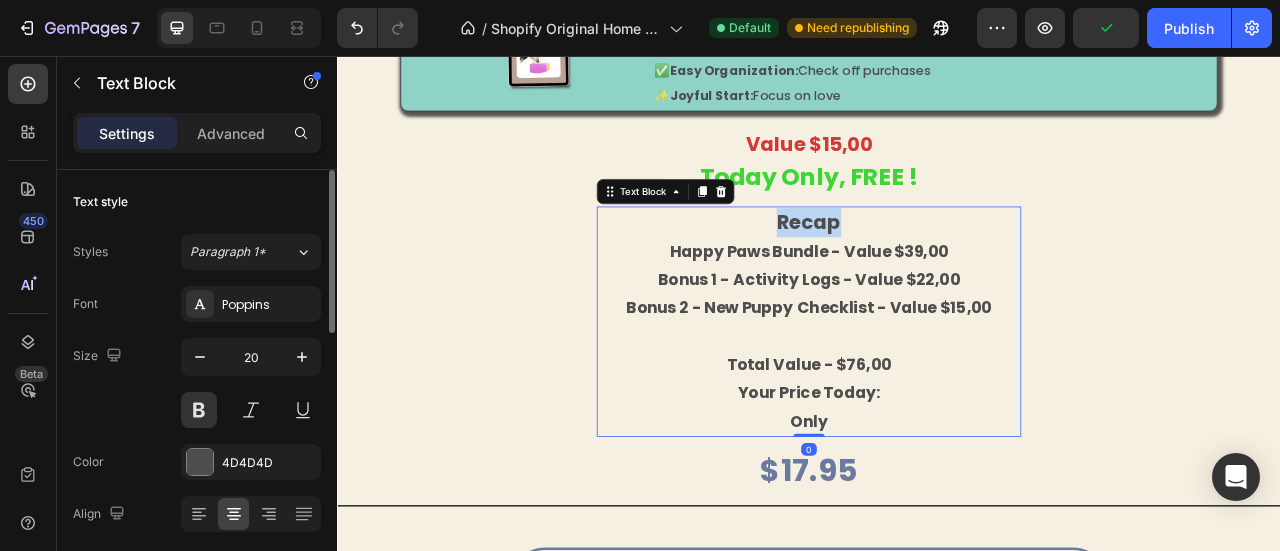 click on "recap" at bounding box center (937, 266) 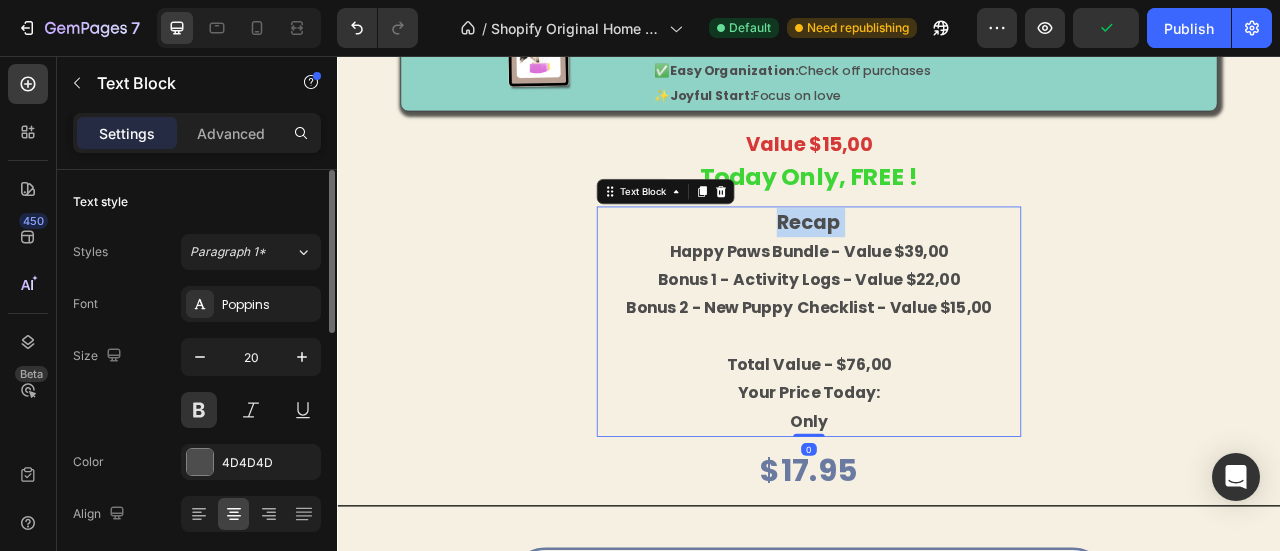 click on "recap" at bounding box center (937, 266) 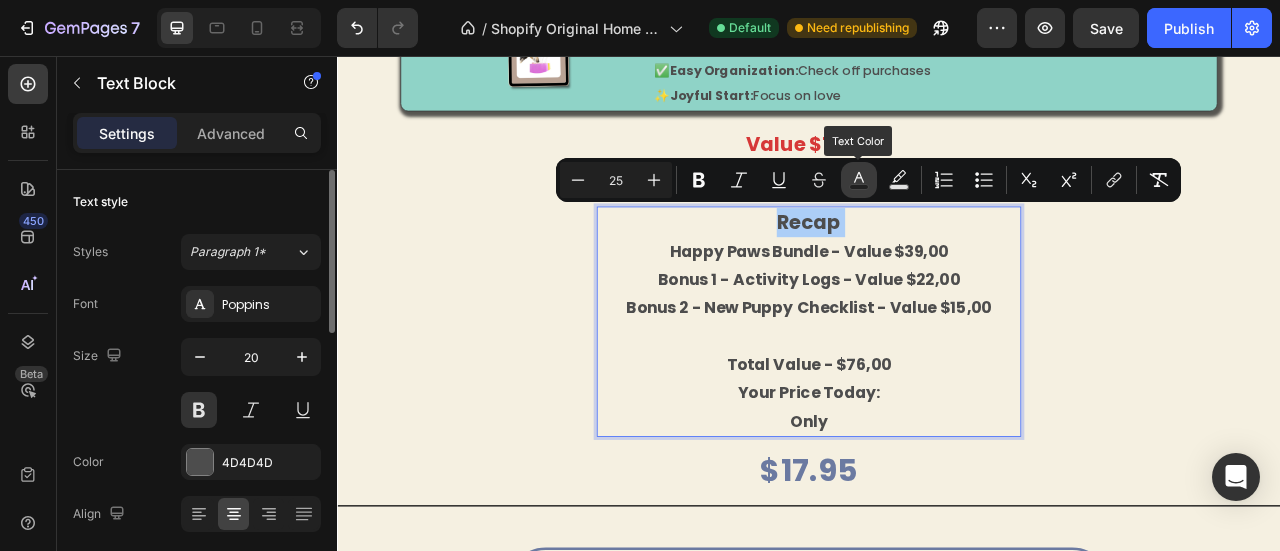 click 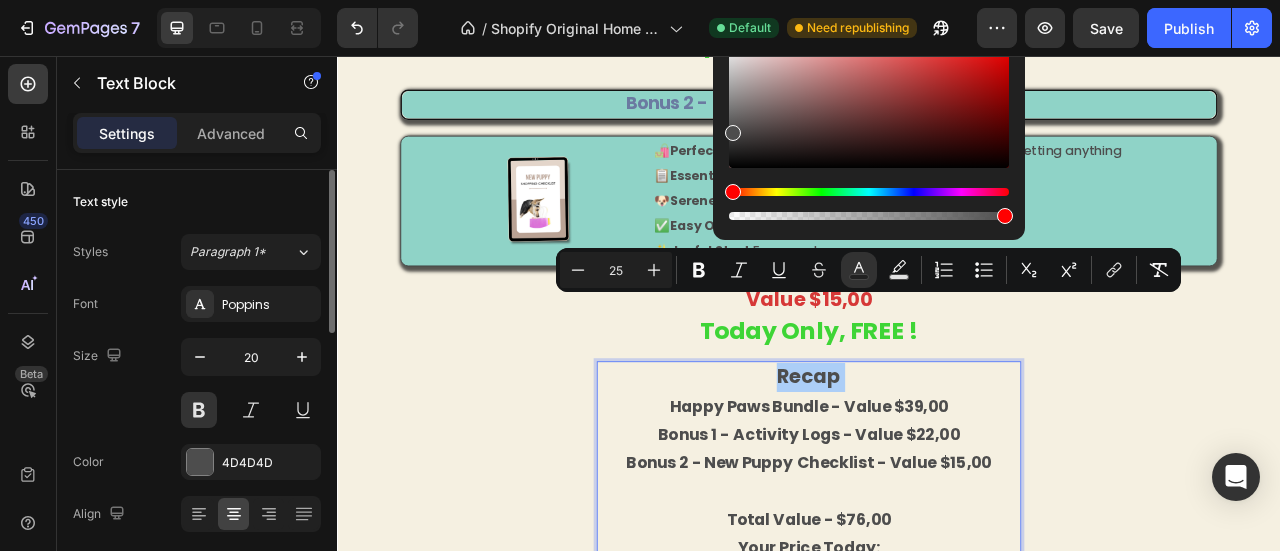 scroll, scrollTop: 4069, scrollLeft: 0, axis: vertical 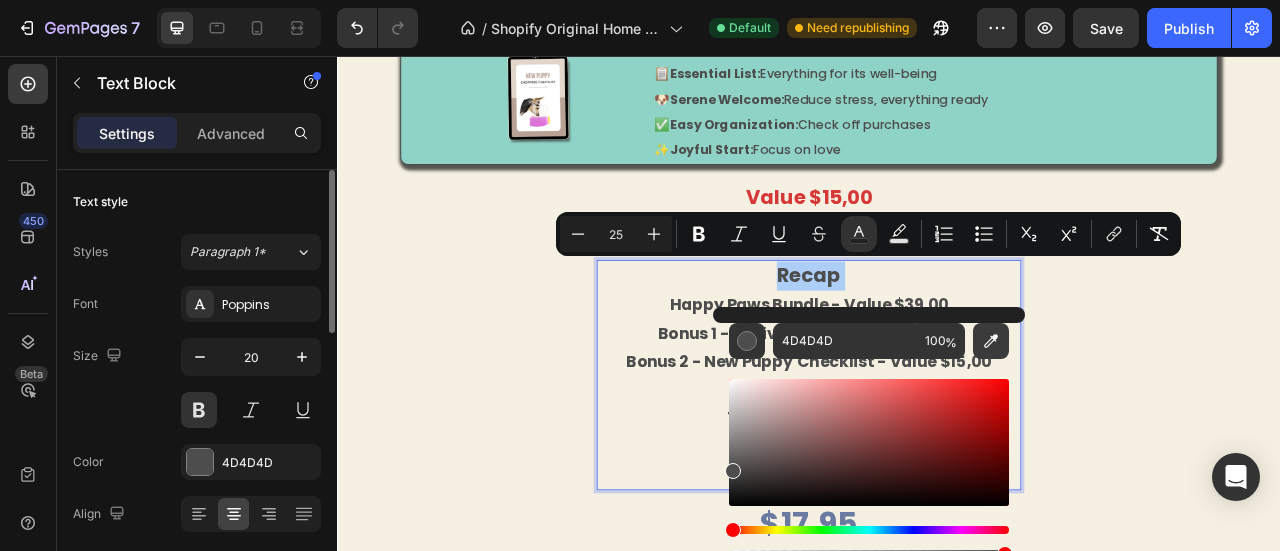 click 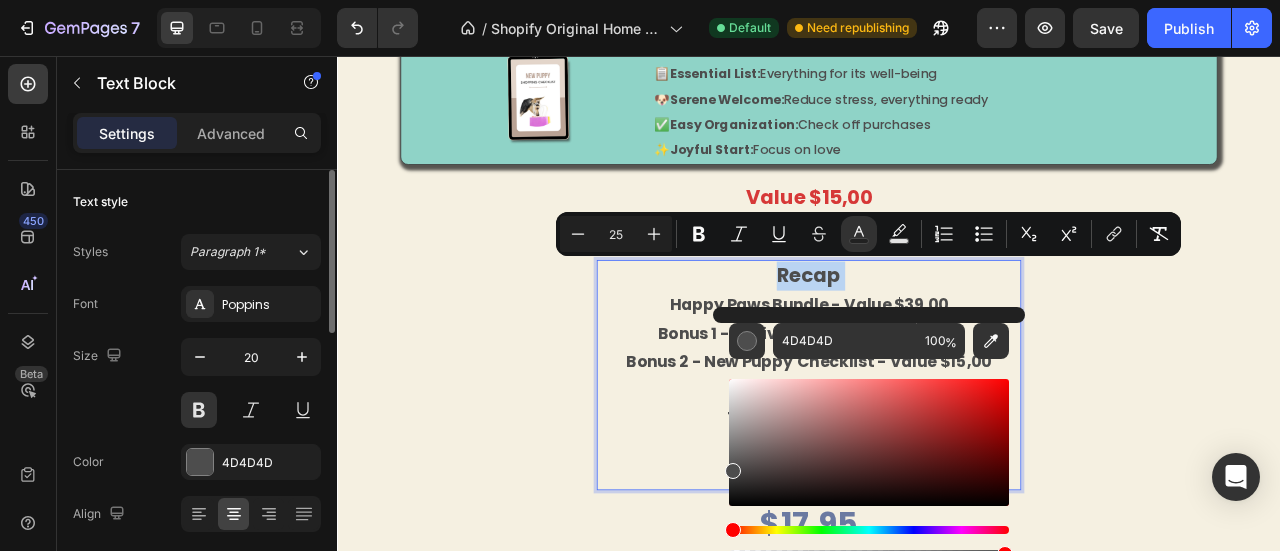 type on "6B7AA1" 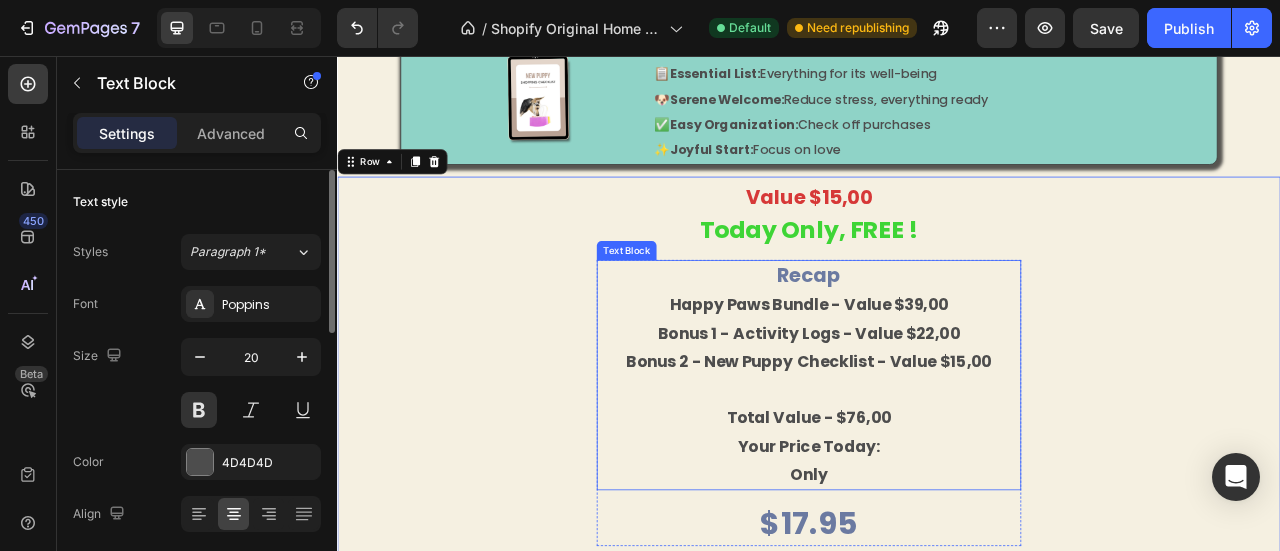 click on "happy paws bundle - value $39,00" at bounding box center (937, 372) 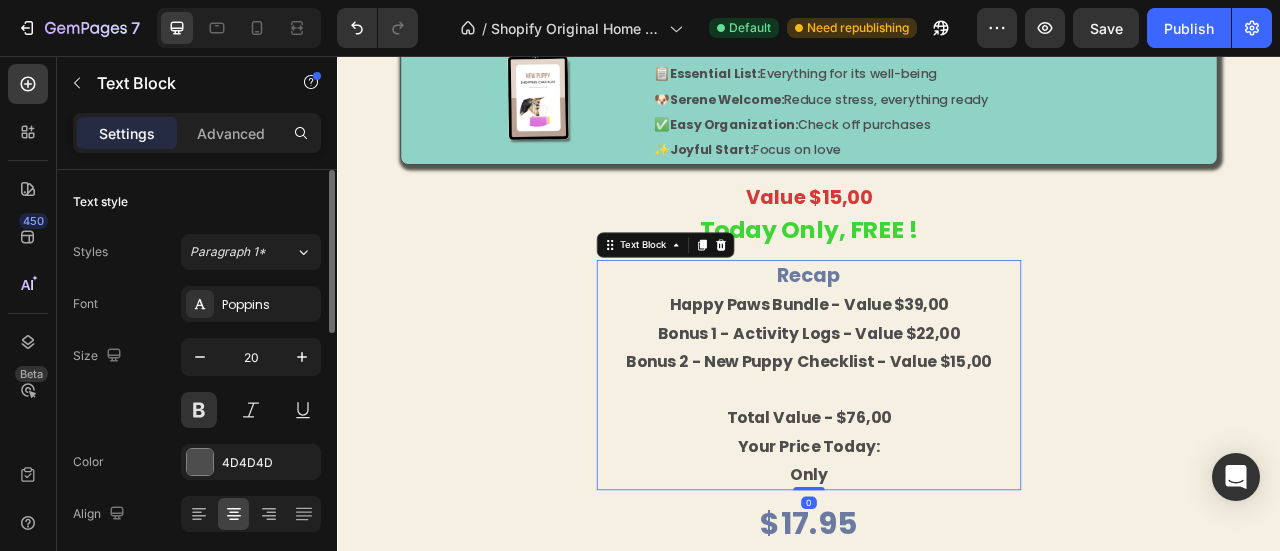 click on "happy paws bundle - value $39,00" at bounding box center [937, 372] 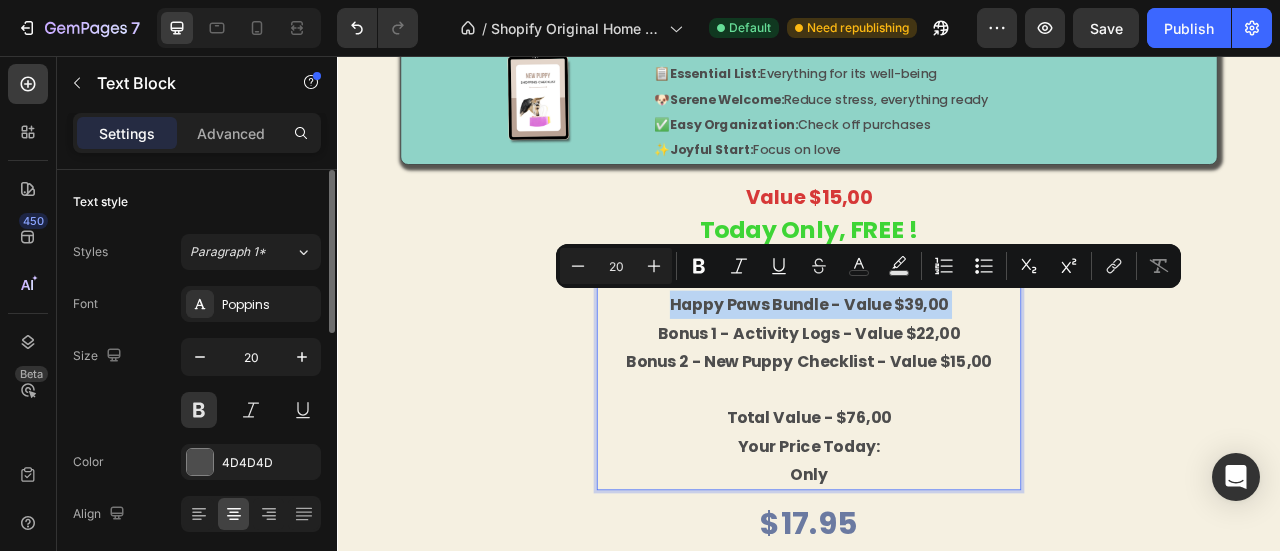 click on "happy paws bundle - value $39,00" at bounding box center (937, 372) 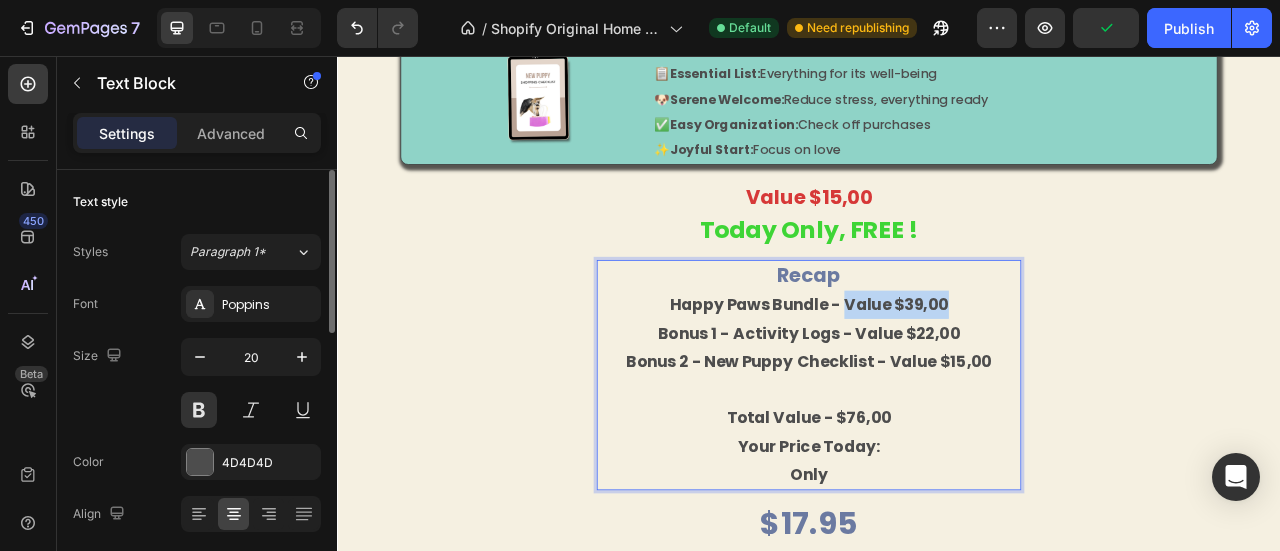 drag, startPoint x: 1116, startPoint y: 365, endPoint x: 975, endPoint y: 373, distance: 141.22676 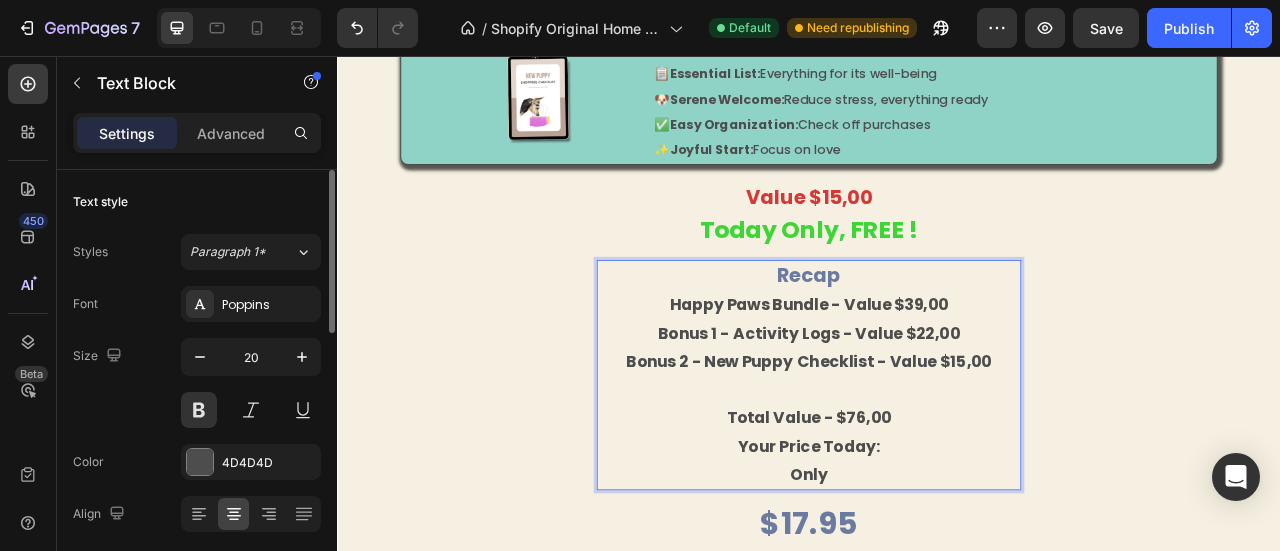 click on "happy paws bundle - value $39,00" at bounding box center [937, 372] 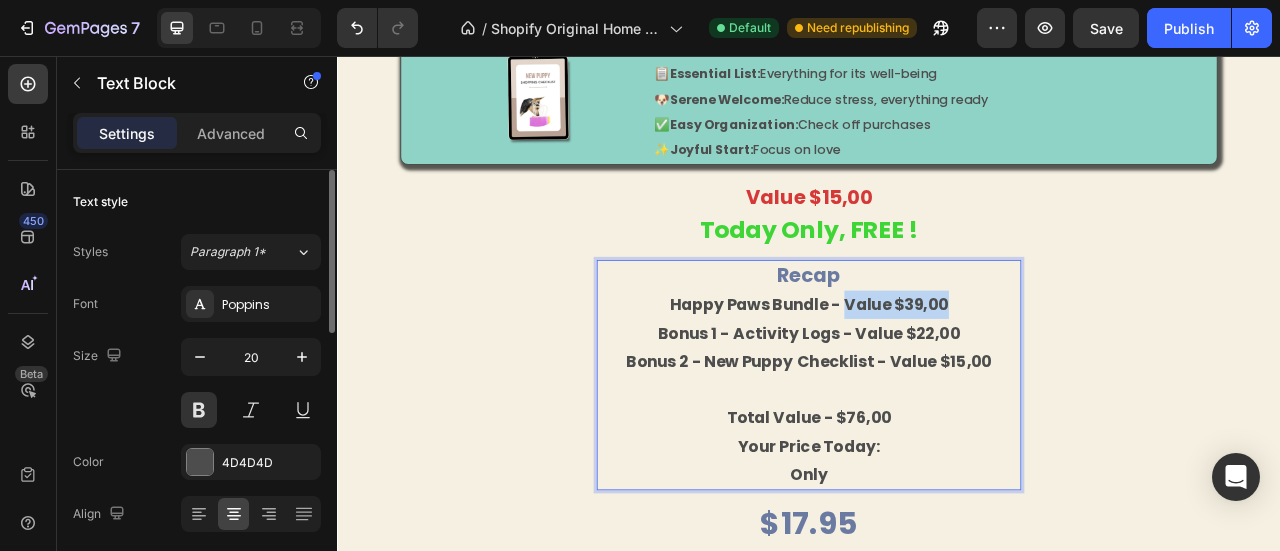 drag, startPoint x: 1112, startPoint y: 370, endPoint x: 980, endPoint y: 378, distance: 132.2422 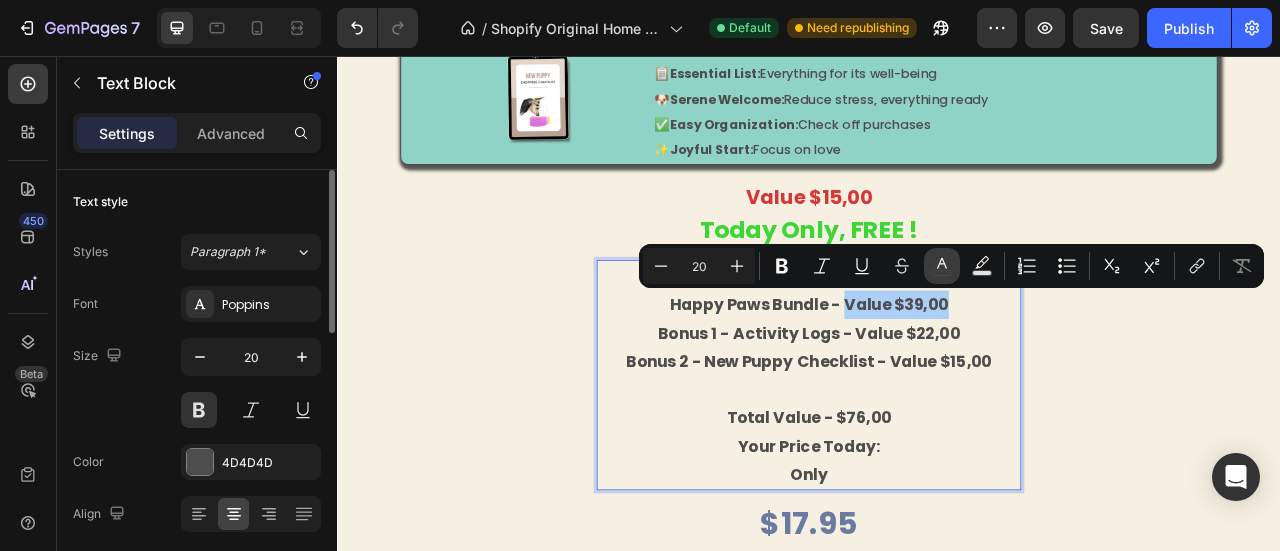 click 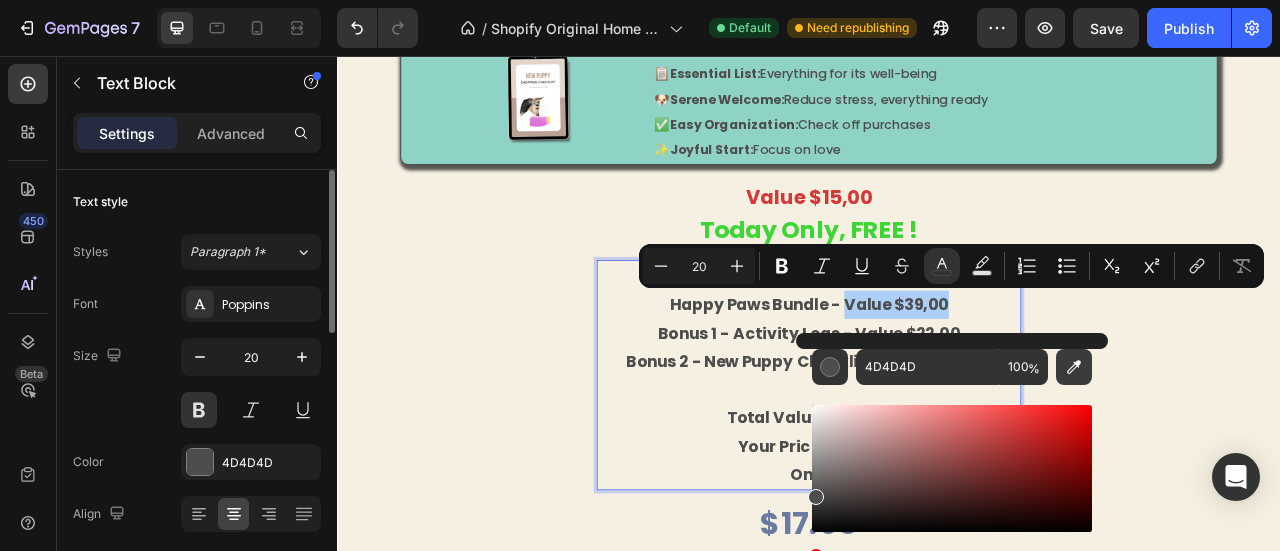 click 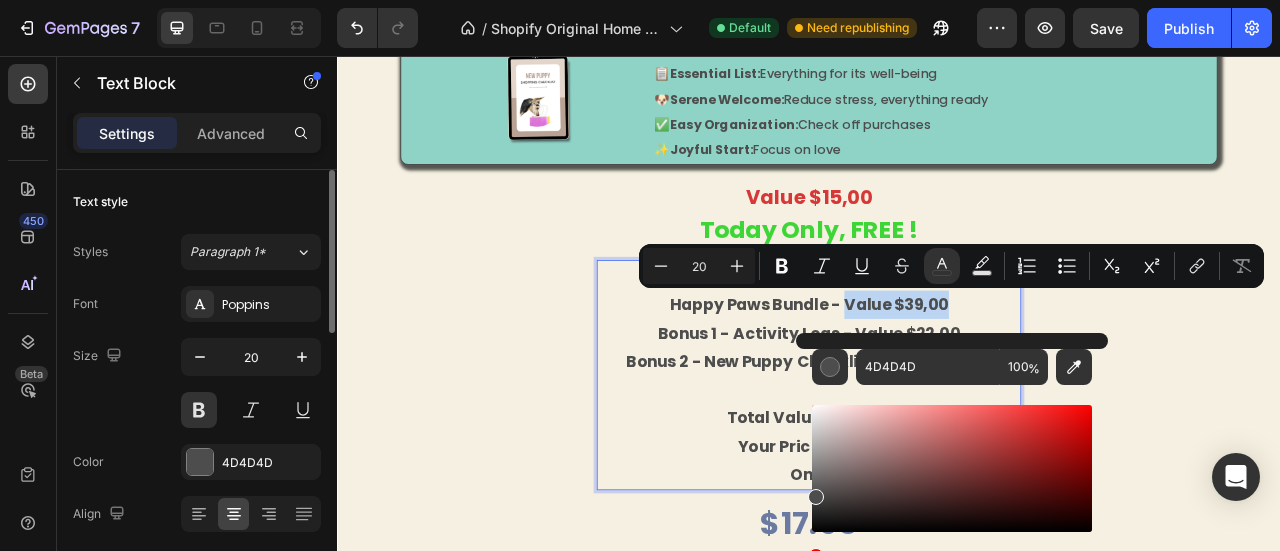 type on "D63837" 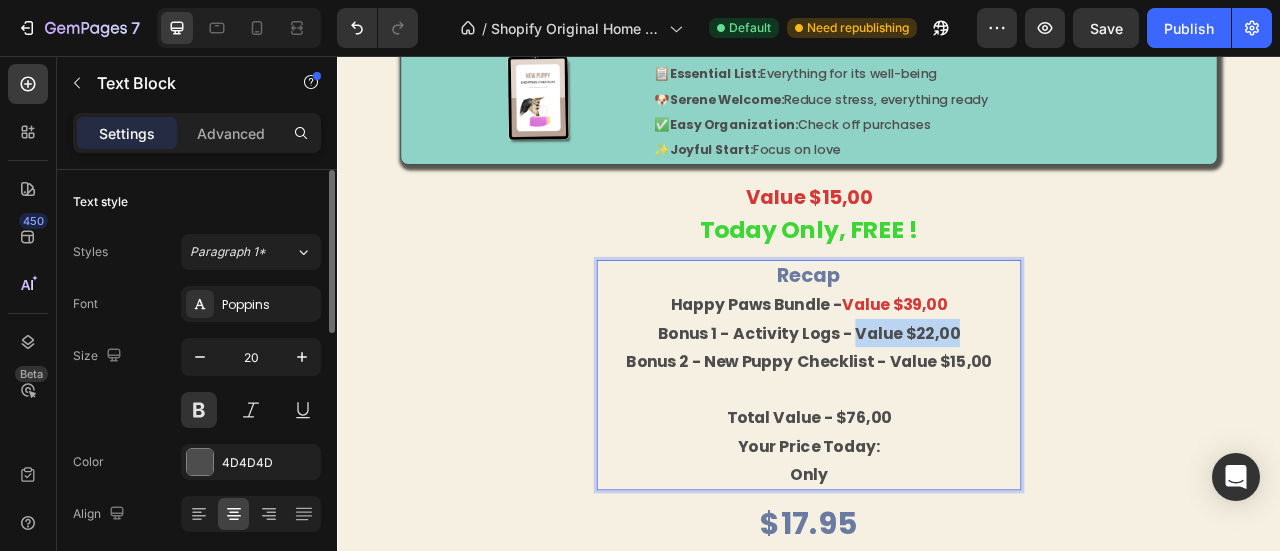 drag, startPoint x: 1118, startPoint y: 408, endPoint x: 987, endPoint y: 404, distance: 131.06105 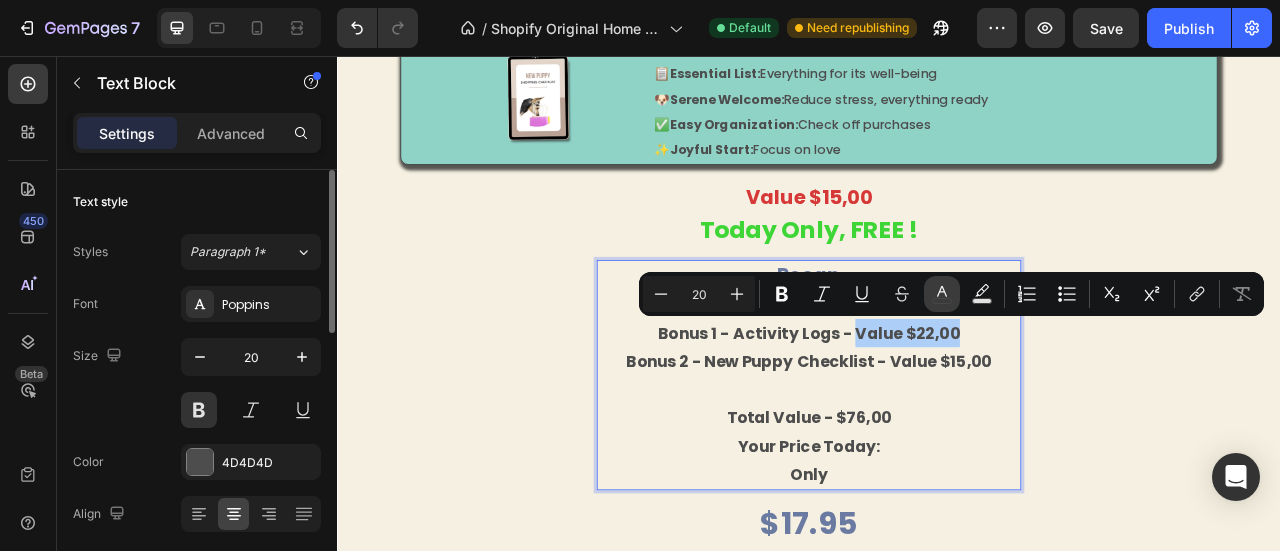 click 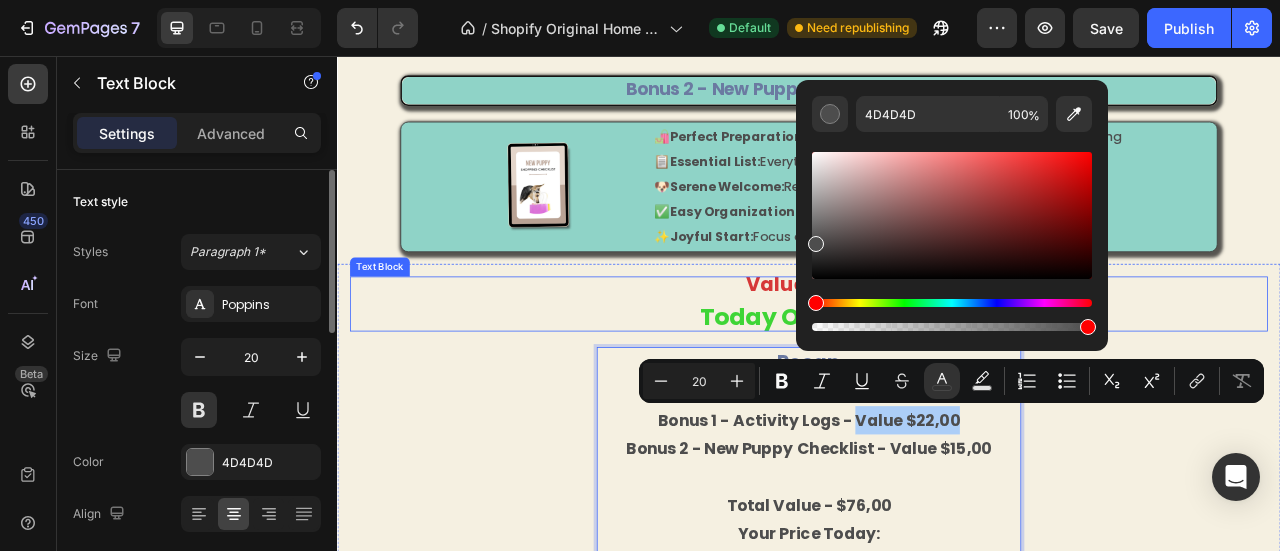 scroll, scrollTop: 3955, scrollLeft: 0, axis: vertical 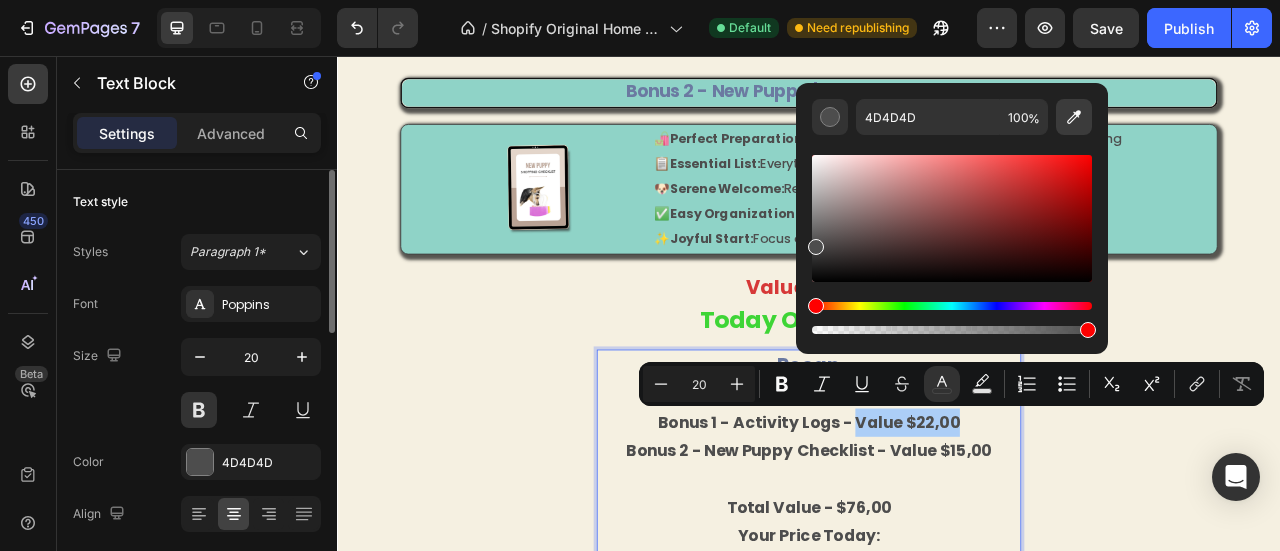 click 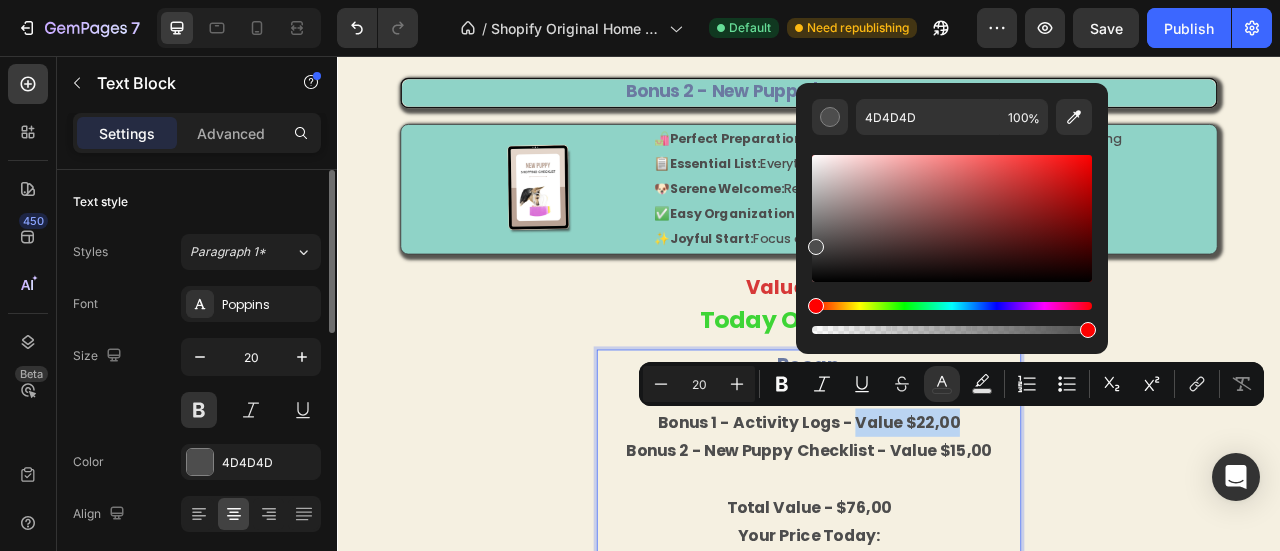type on "D63837" 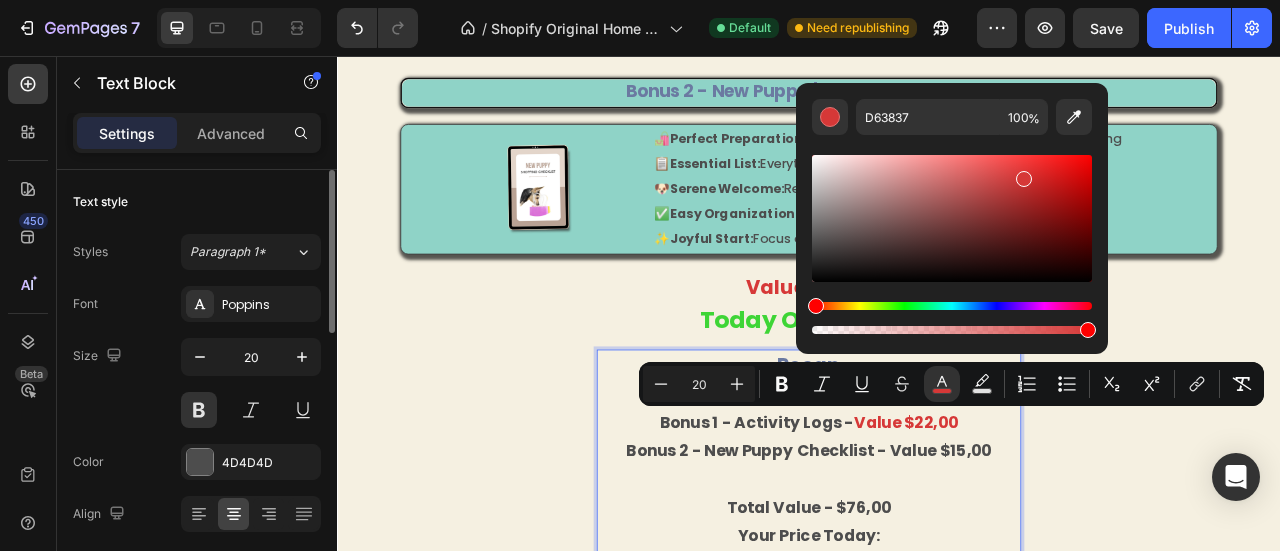 click on "bonus 2 - new puppy checklist - value $15,00" at bounding box center (937, 558) 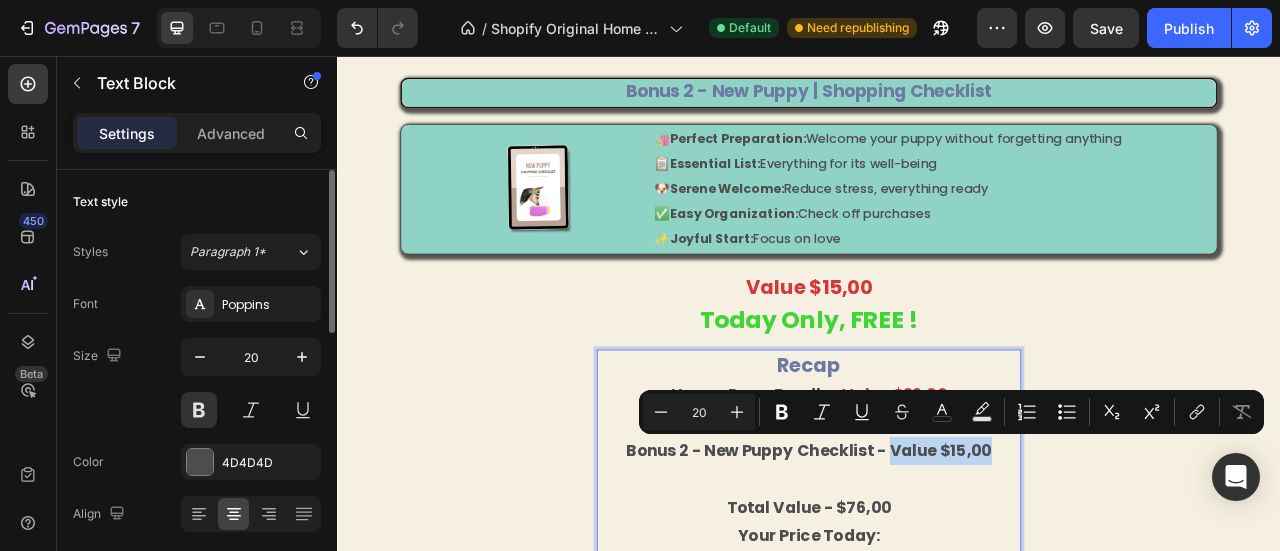 drag, startPoint x: 1167, startPoint y: 558, endPoint x: 1033, endPoint y: 555, distance: 134.03358 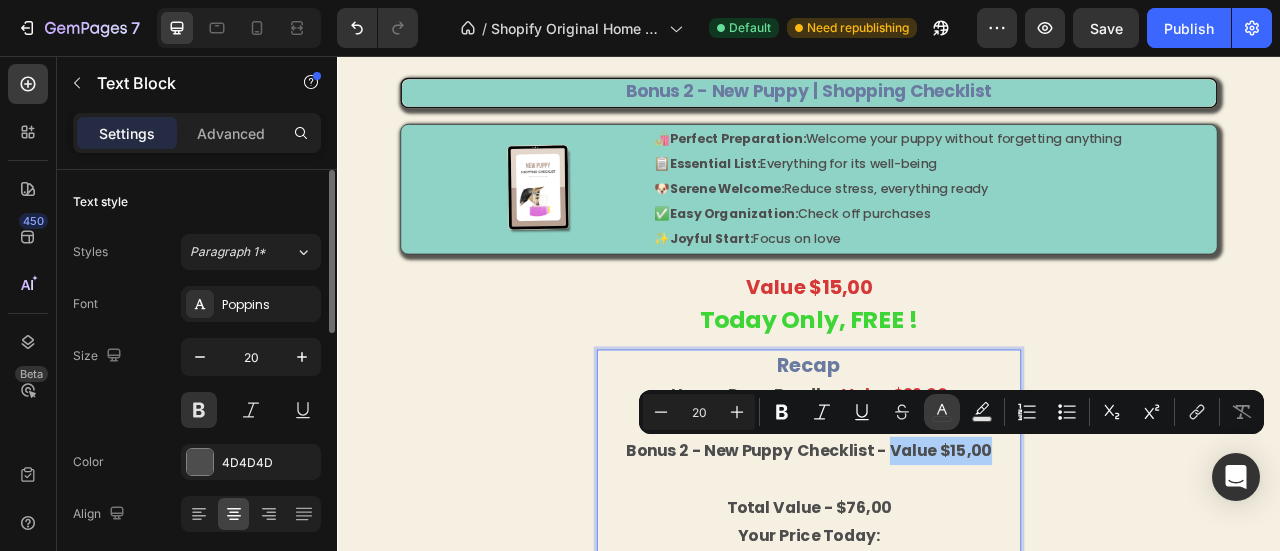 click 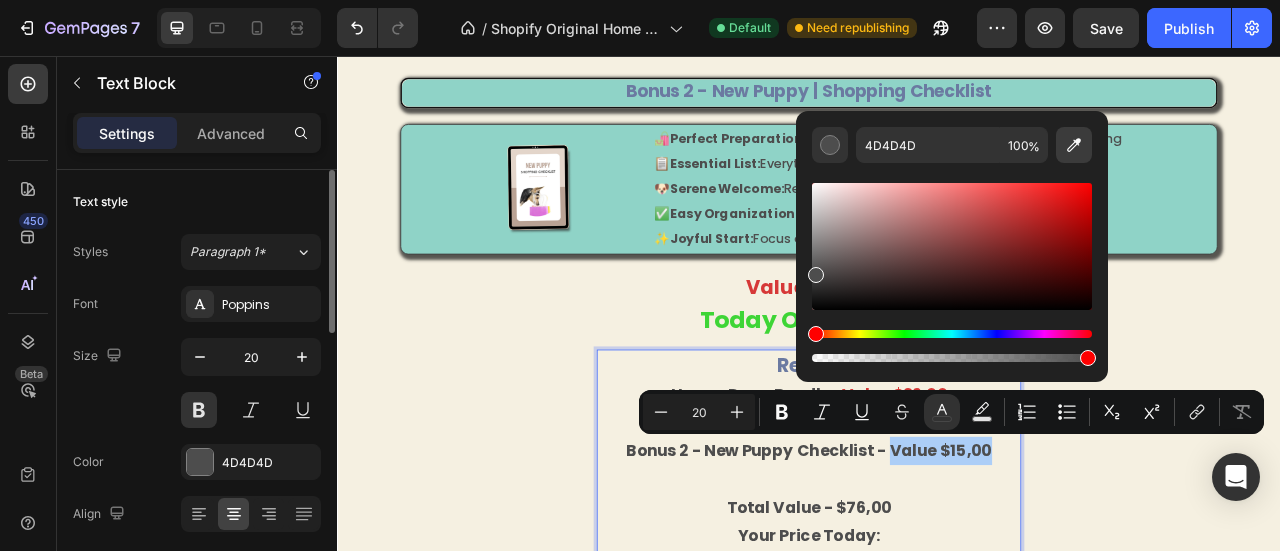 click 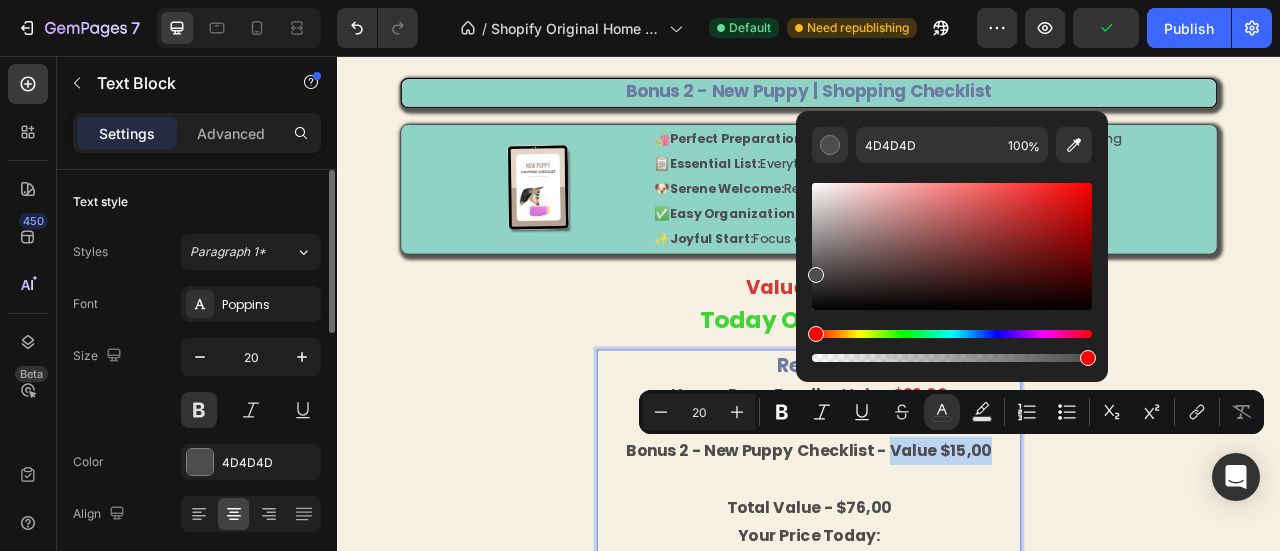 type on "D63837" 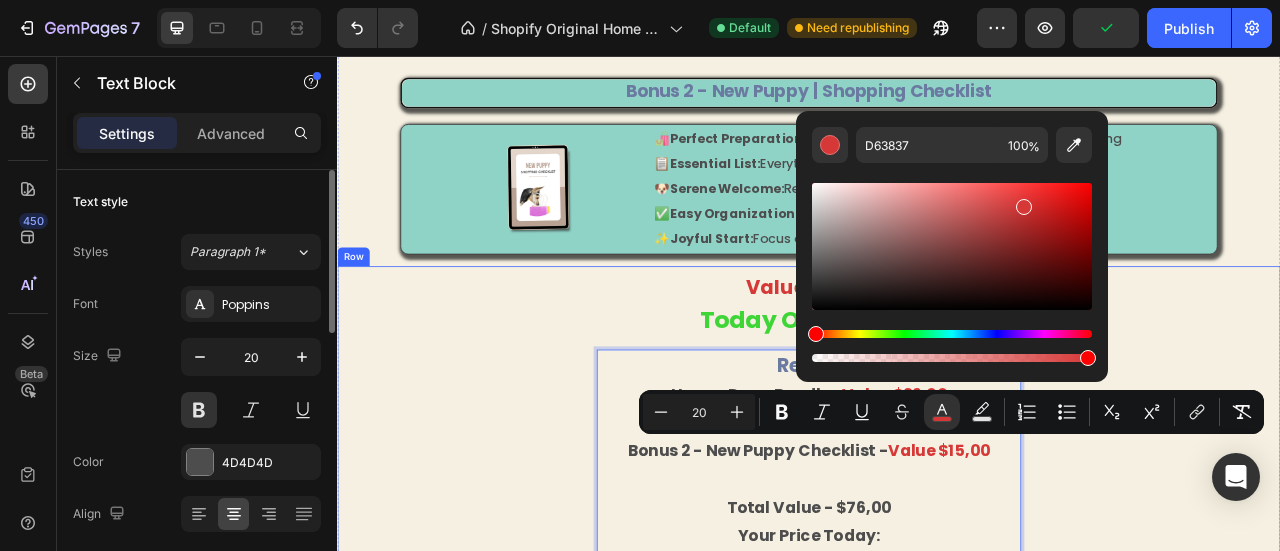 click on "Value $15,00   Today Only, FREE ! Text Block recap happy paws bundle -  value $39,00 bonus 1 - activity logs -  value $22,00 bonus 2 - new puppy checklist -  value $15,00 total value - $76,00 your price today:  only Text Block   0 $17.95 Product Price Product Price Row Product" at bounding box center [937, 566] 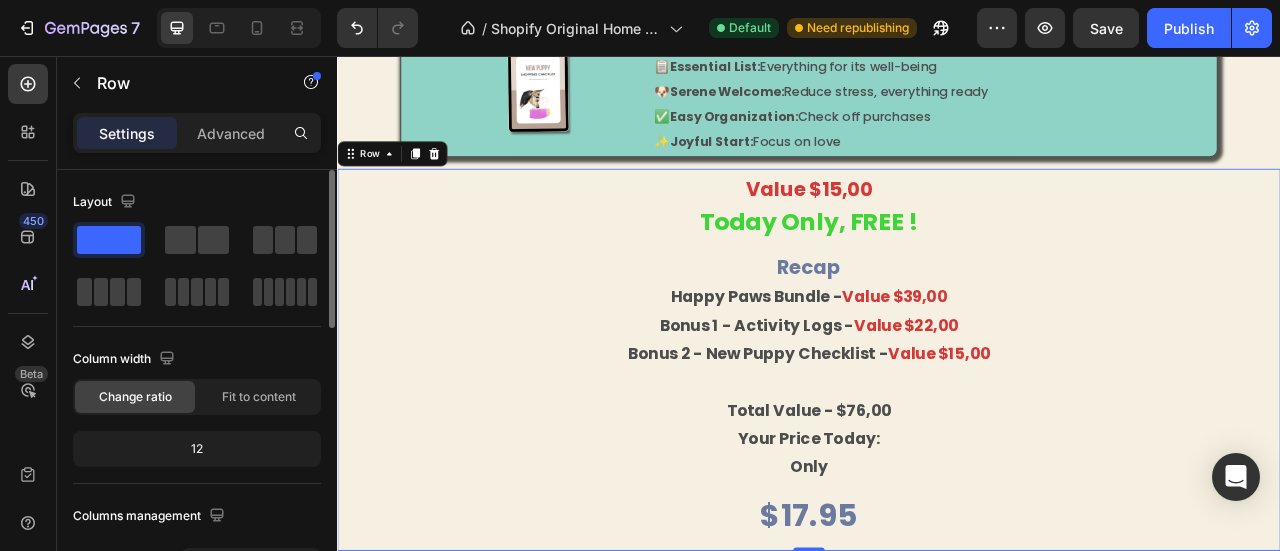 scroll, scrollTop: 4138, scrollLeft: 0, axis: vertical 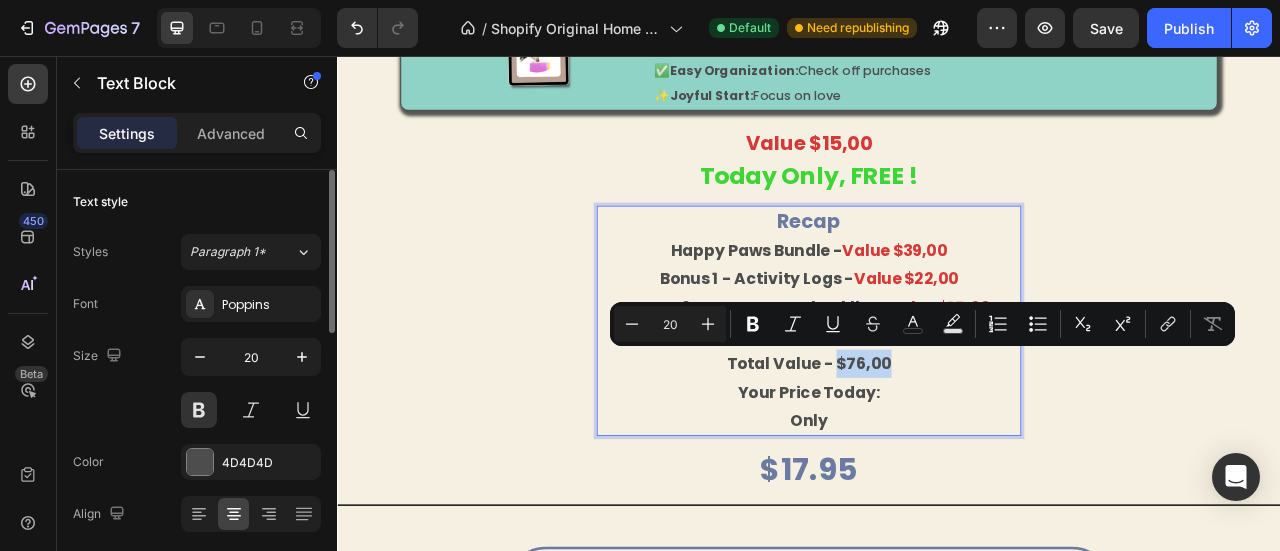 drag, startPoint x: 1031, startPoint y: 444, endPoint x: 964, endPoint y: 444, distance: 67 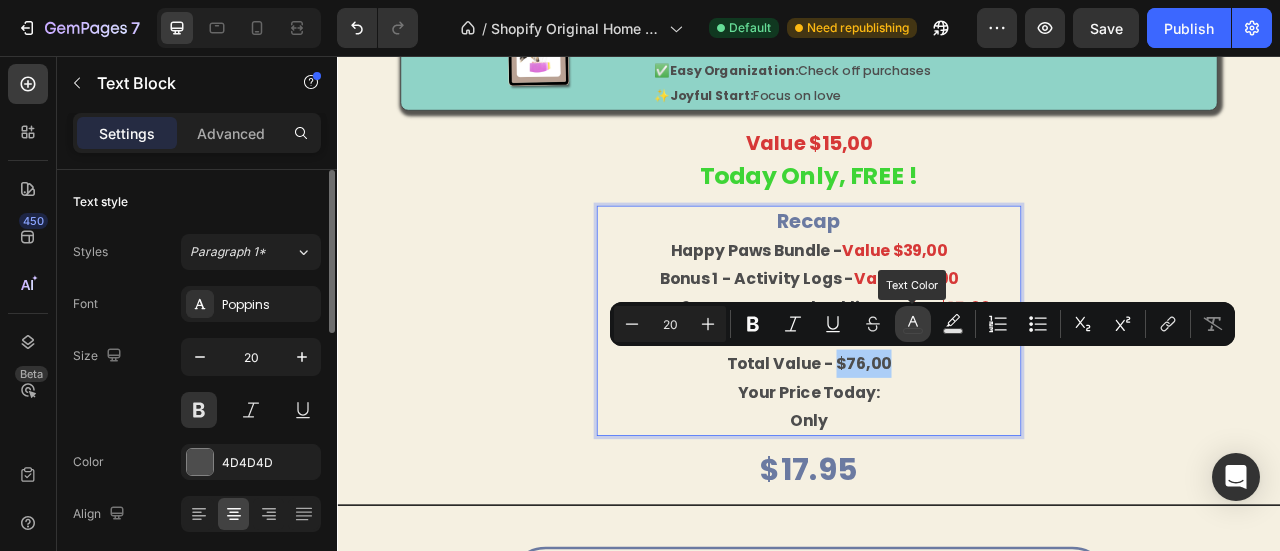 click 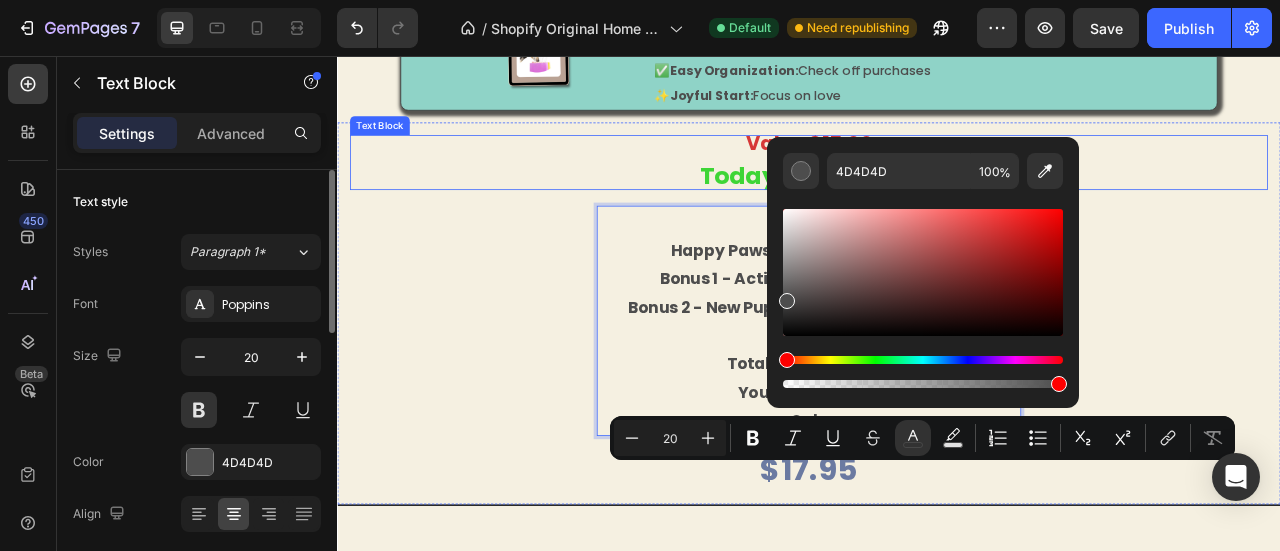 scroll, scrollTop: 3986, scrollLeft: 0, axis: vertical 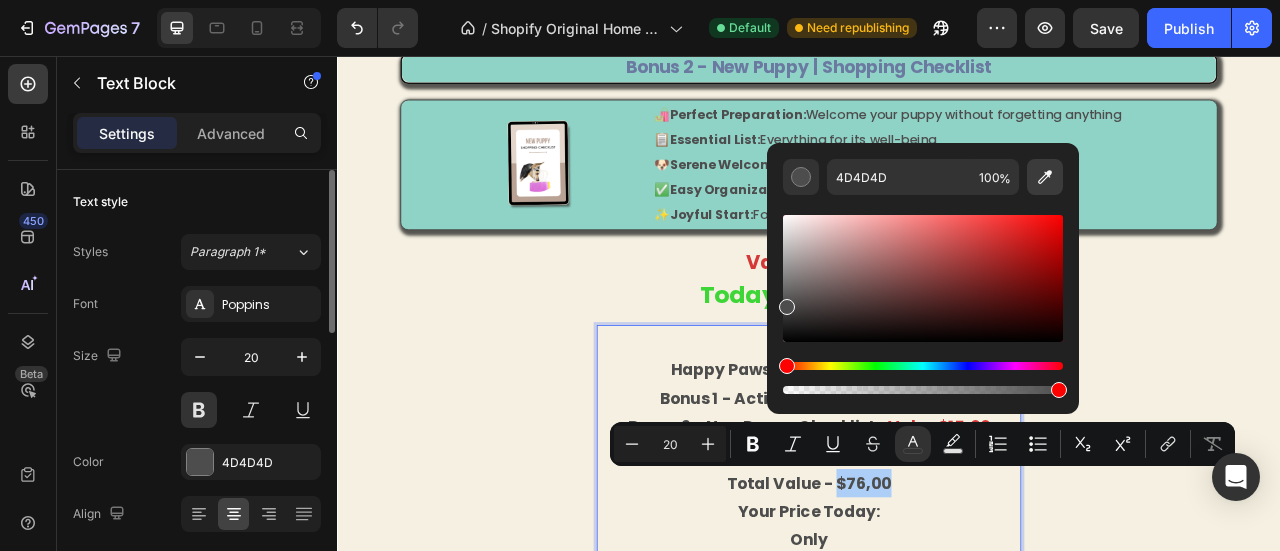 click at bounding box center (1045, 177) 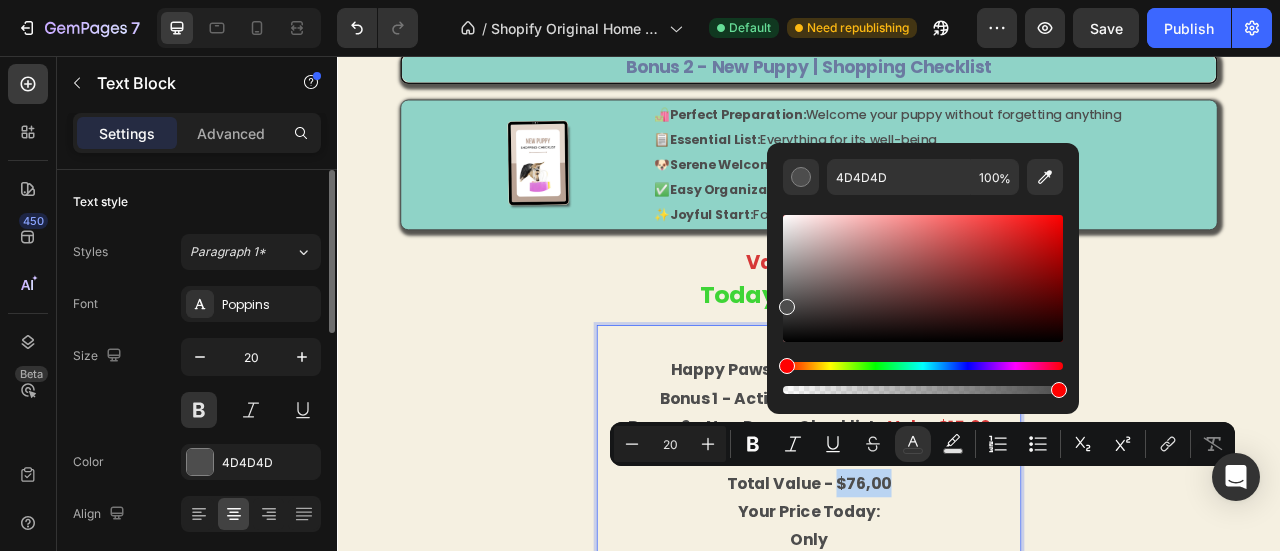 type on "D63837" 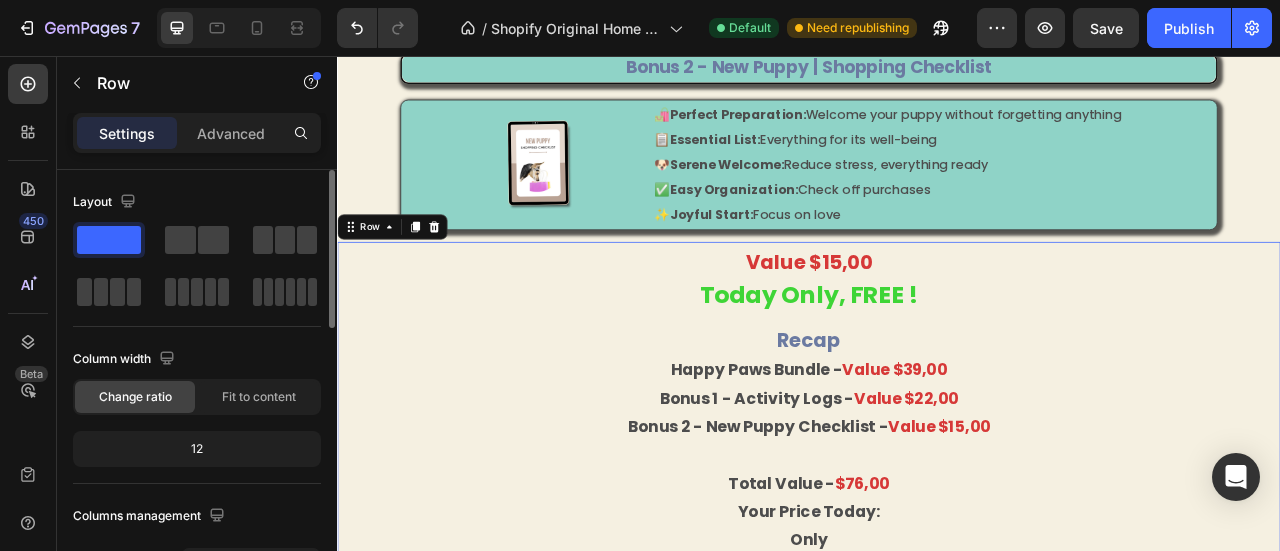 scroll, scrollTop: 4173, scrollLeft: 0, axis: vertical 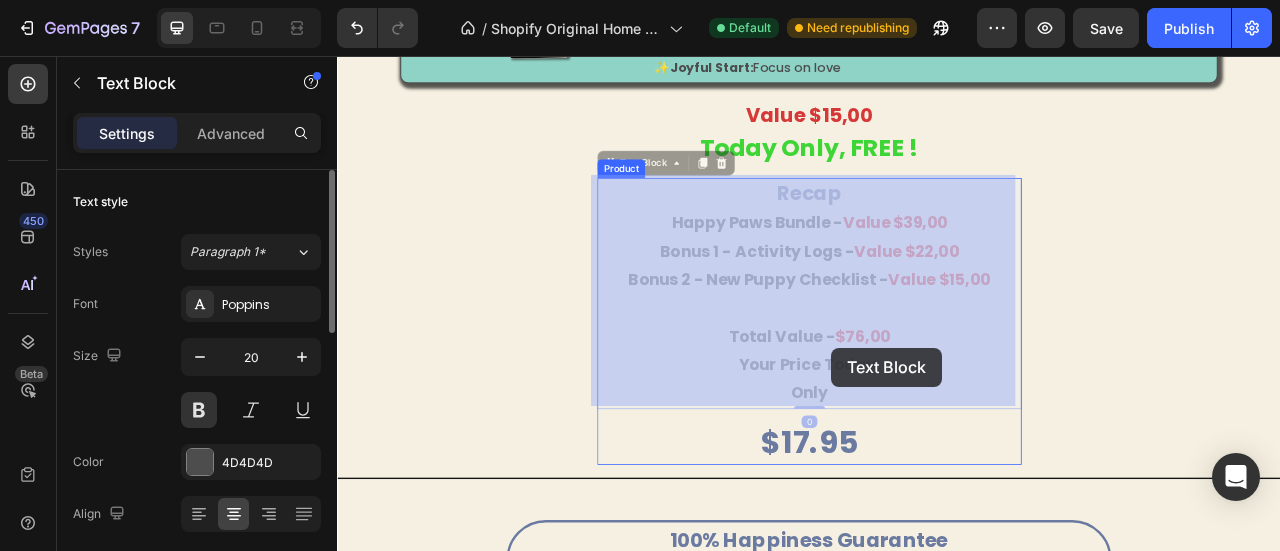 drag, startPoint x: 848, startPoint y: 440, endPoint x: 966, endPoint y: 427, distance: 118.71394 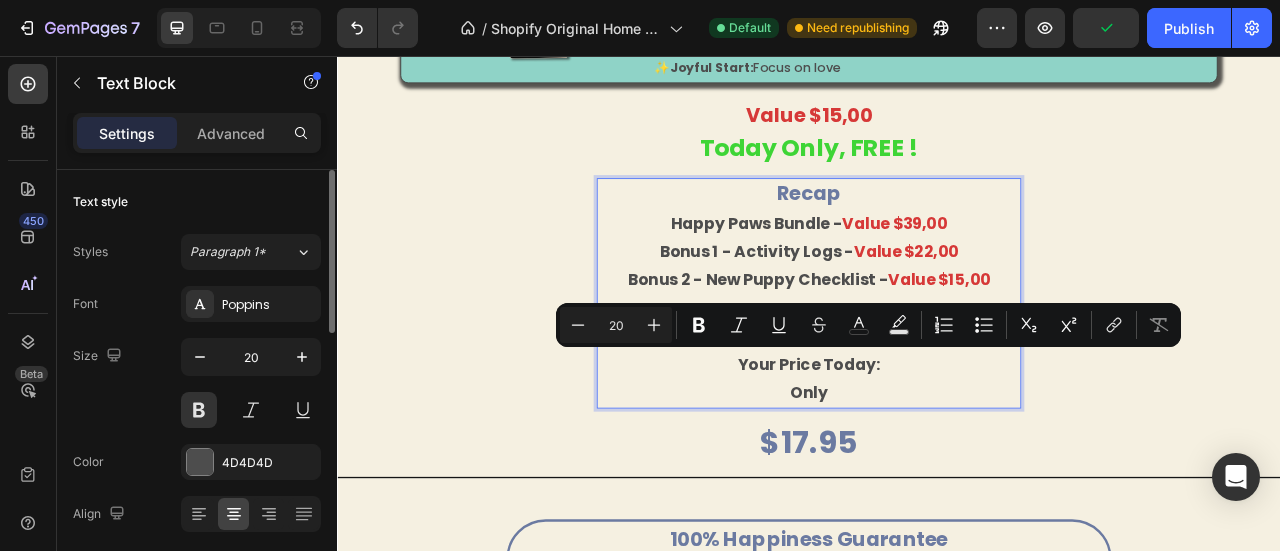 drag, startPoint x: 837, startPoint y: 443, endPoint x: 954, endPoint y: 470, distance: 120.074974 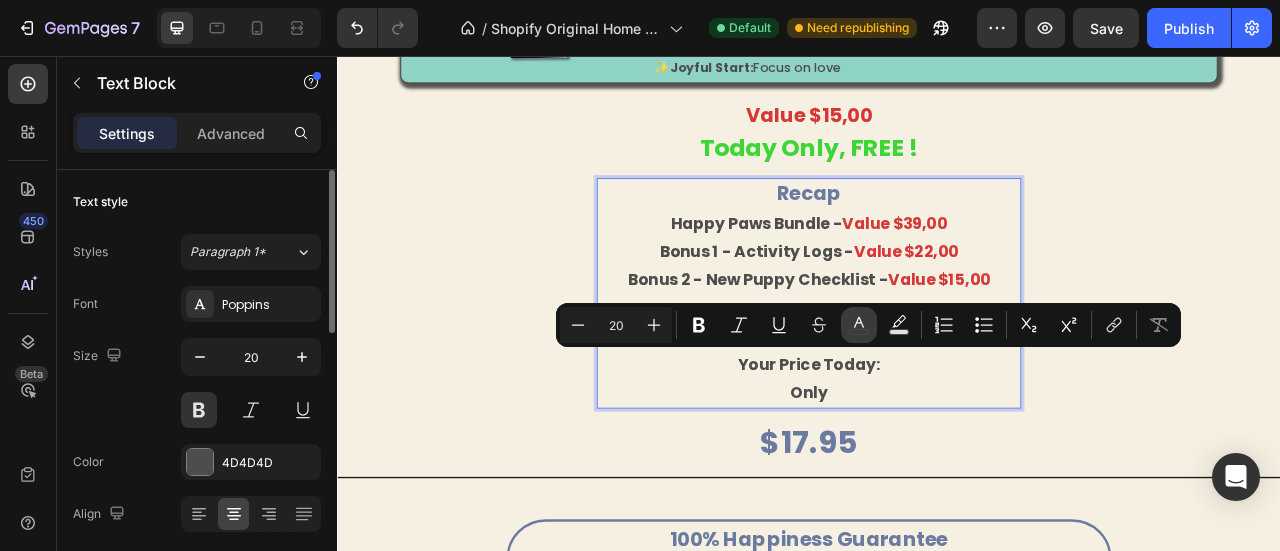 click 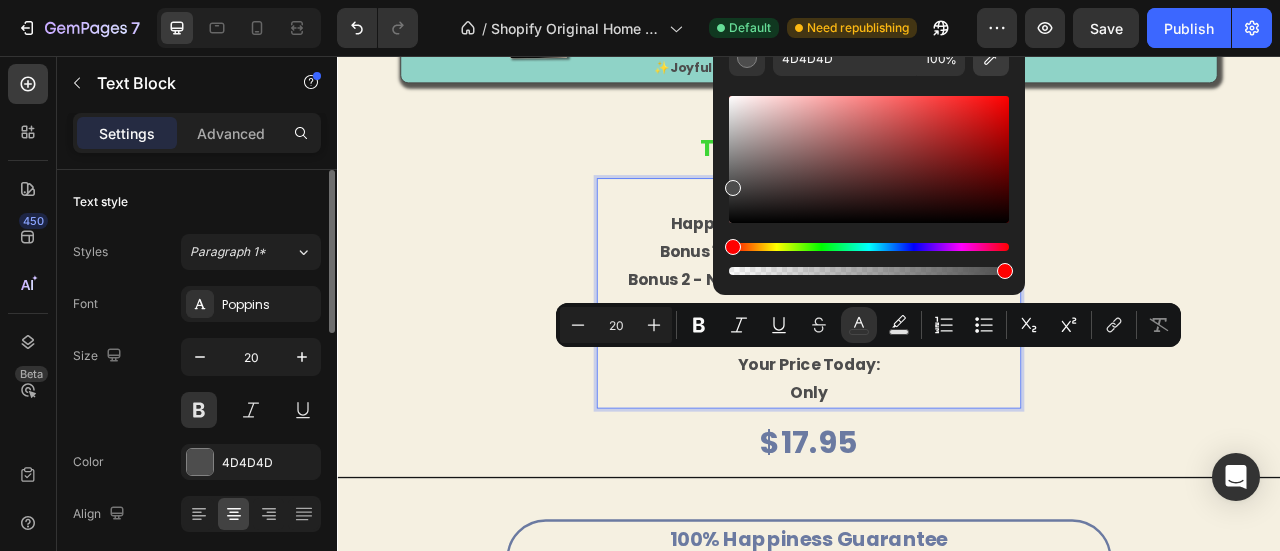 click 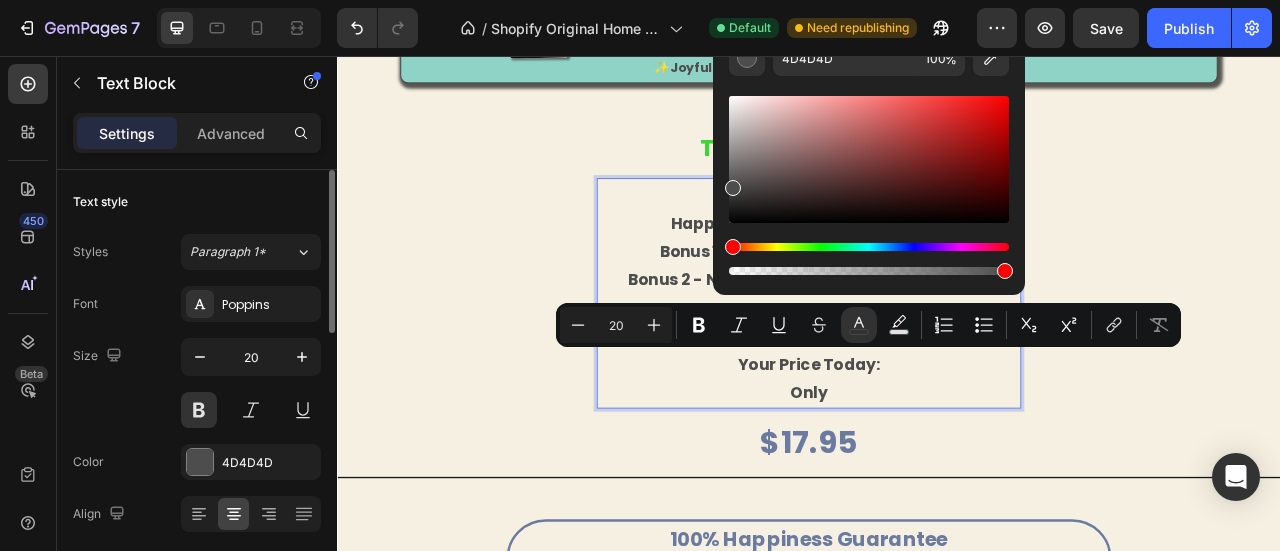 type on "3ED536" 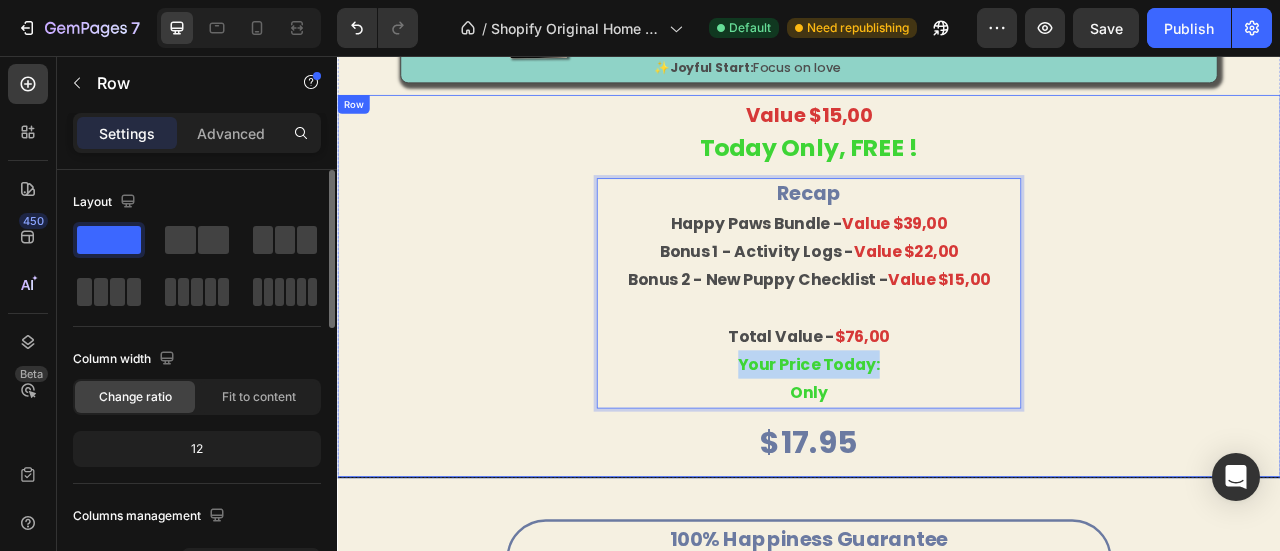 click on "Value $15,00   Today Only, FREE ! Text Block recap happy paws bundle -  value $39,00 bonus 1 - activity logs -  value $22,00 bonus 2 - new puppy checklist -  value $15,00 total value -  $76,00 your price today:  only Text Block   0 $17.95 Product Price Product Price Row Product" at bounding box center [937, 348] 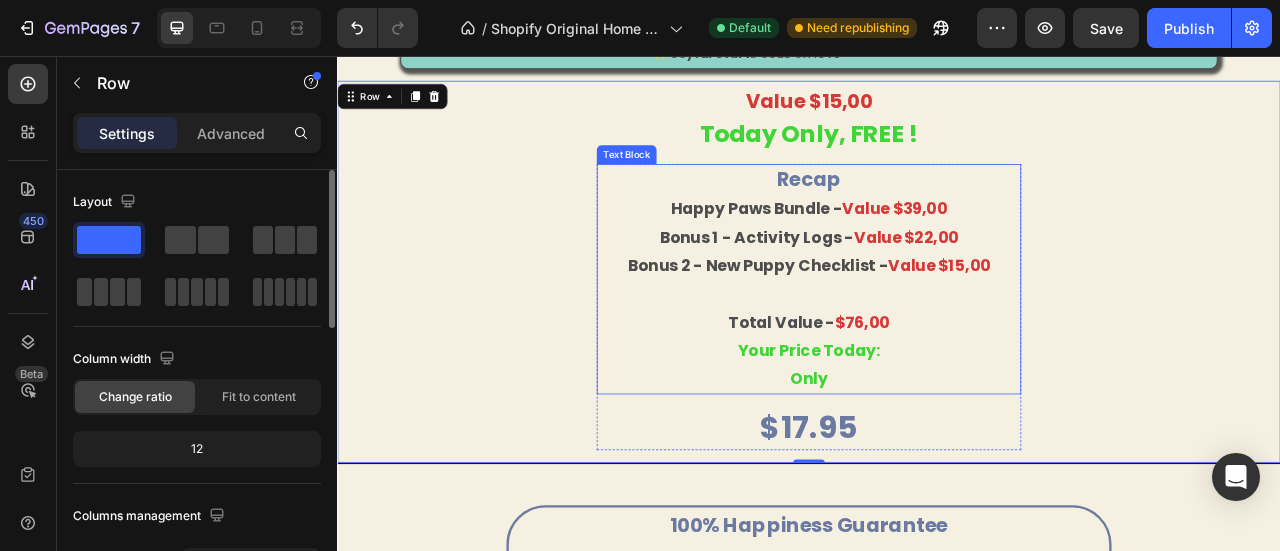scroll, scrollTop: 4209, scrollLeft: 0, axis: vertical 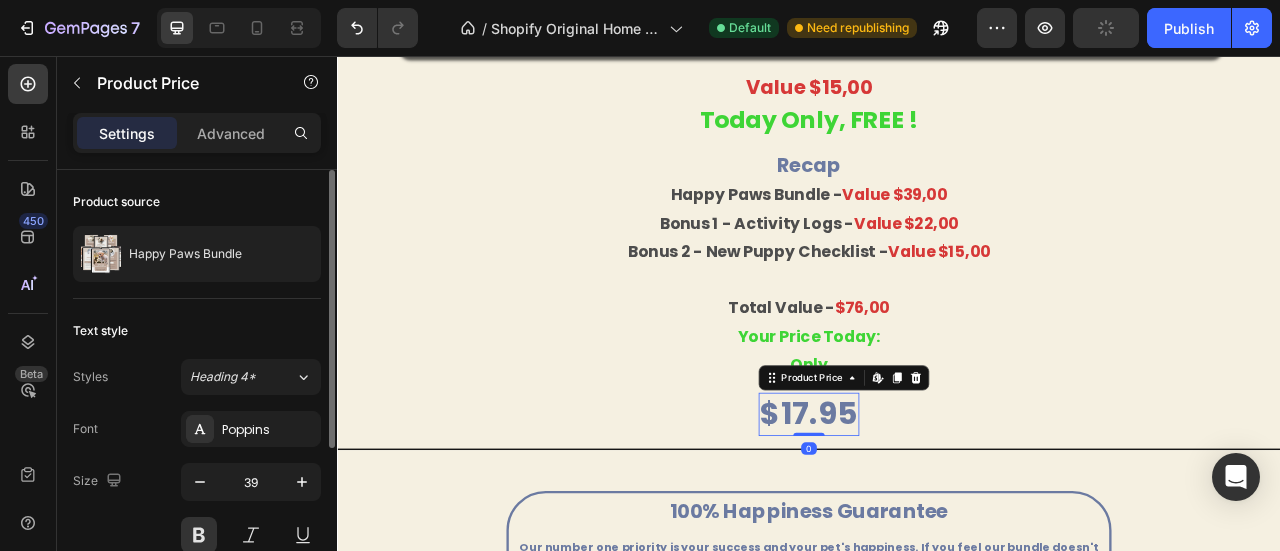 click on "$17.95" at bounding box center [937, 511] 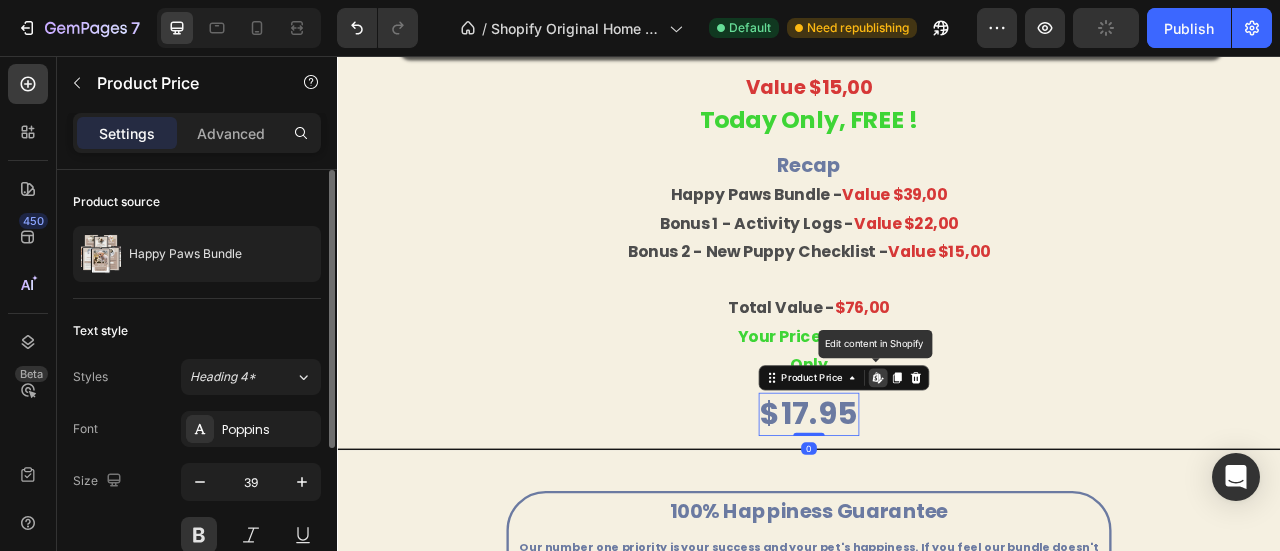 click on "$17.95" at bounding box center (937, 511) 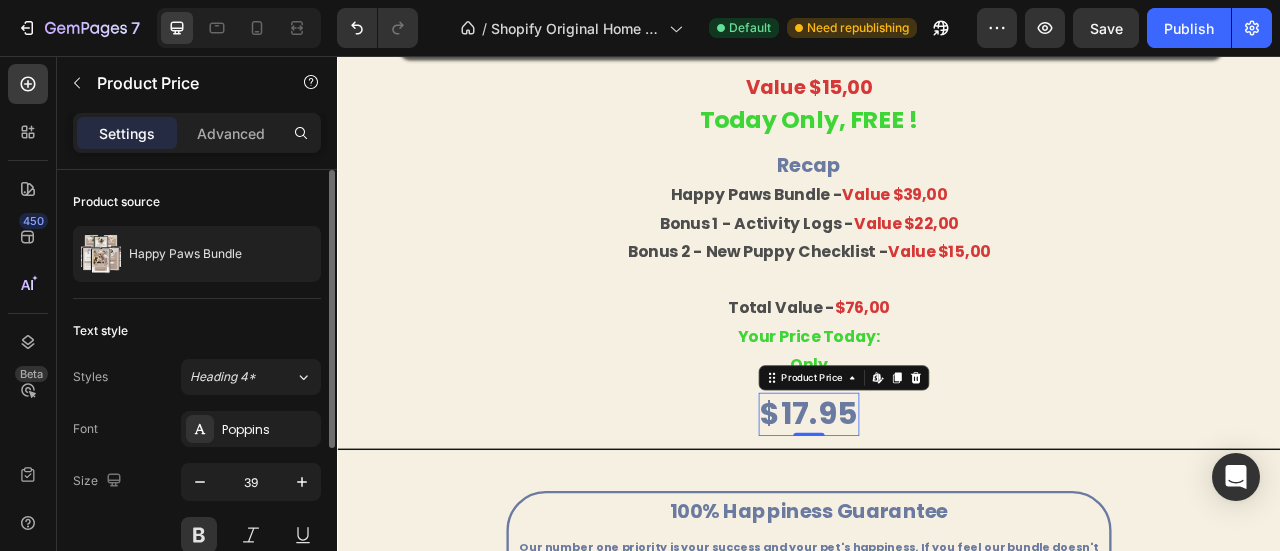 click on "$17.95" at bounding box center [937, 511] 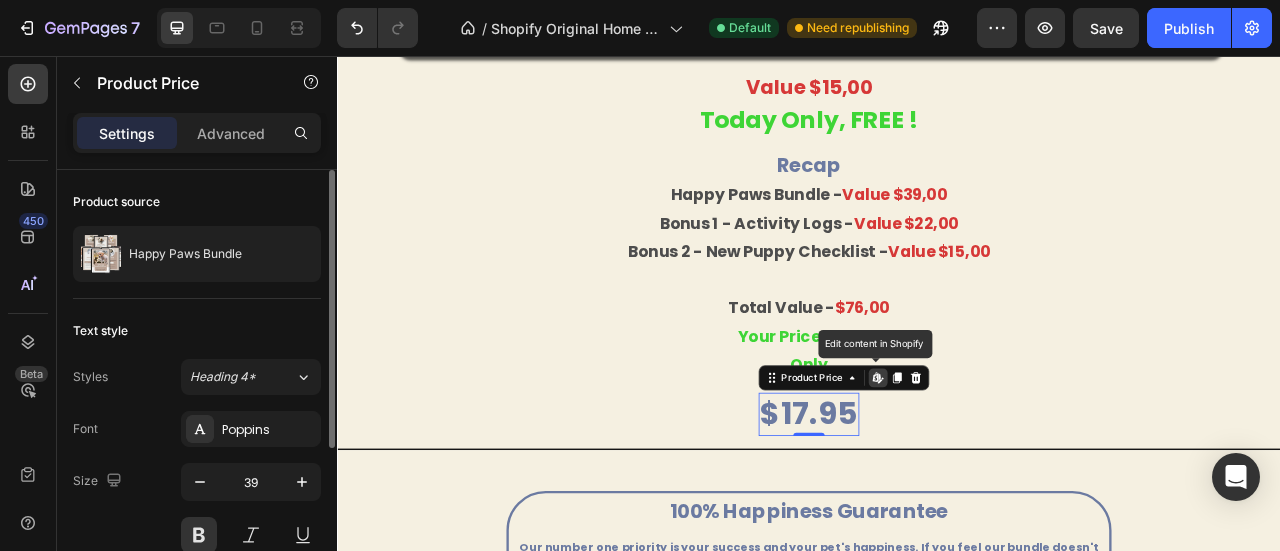 click on "$17.95" at bounding box center (937, 511) 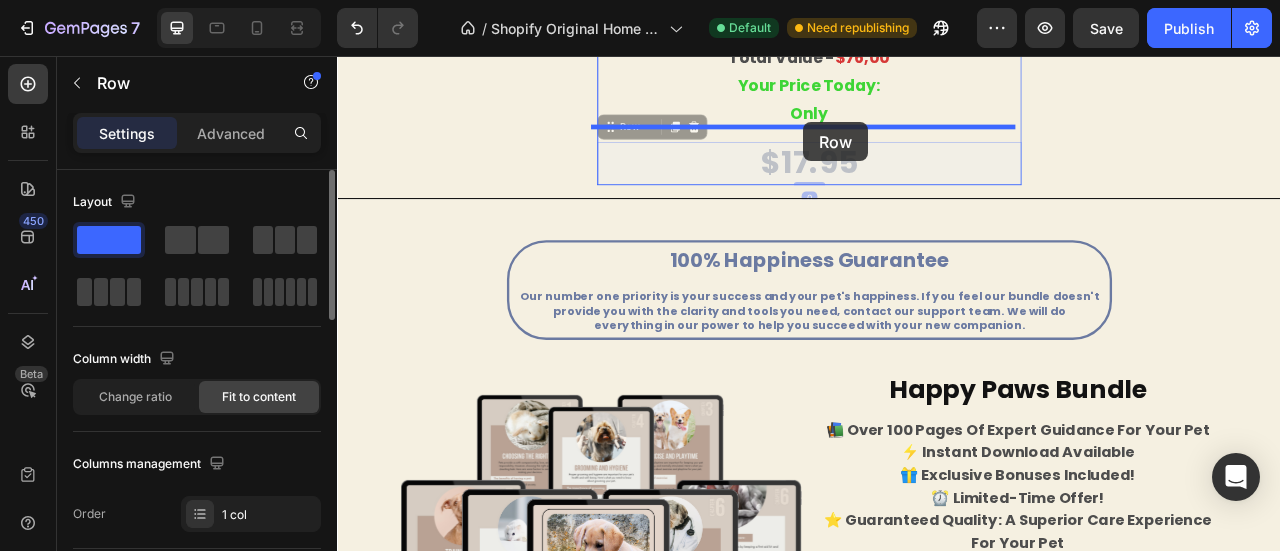scroll, scrollTop: 4525, scrollLeft: 0, axis: vertical 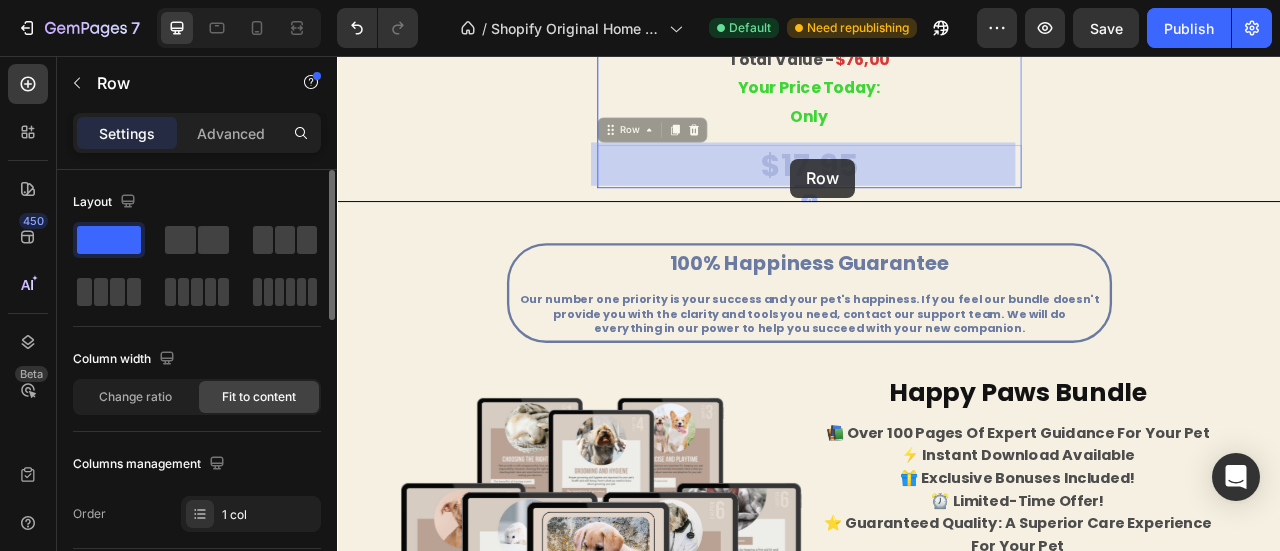 drag, startPoint x: 862, startPoint y: 506, endPoint x: 914, endPoint y: 187, distance: 323.21045 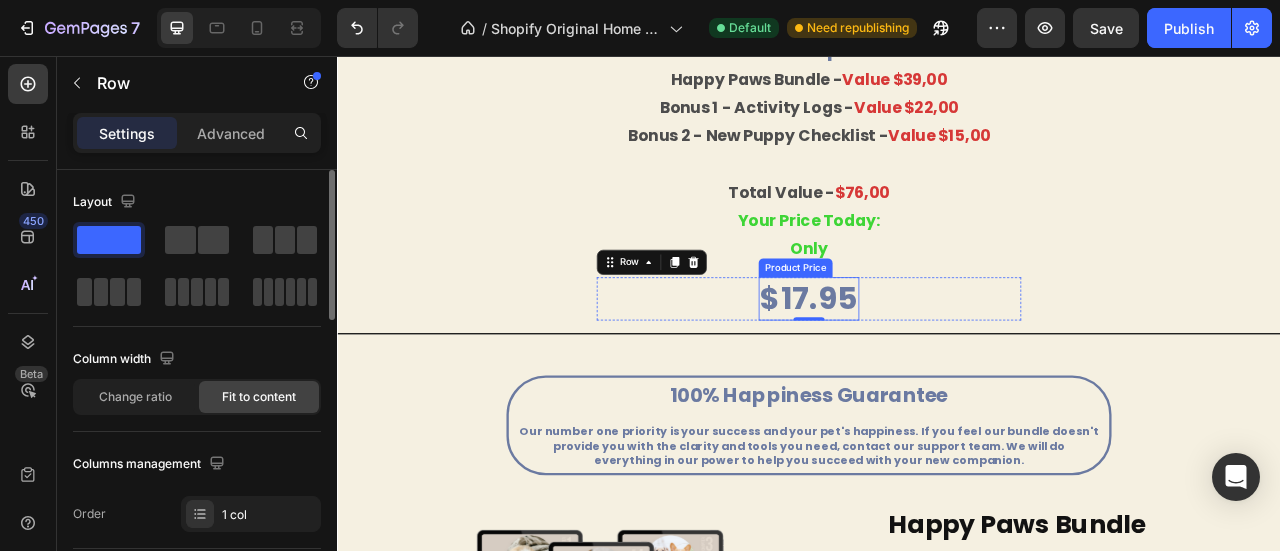 scroll, scrollTop: 4337, scrollLeft: 0, axis: vertical 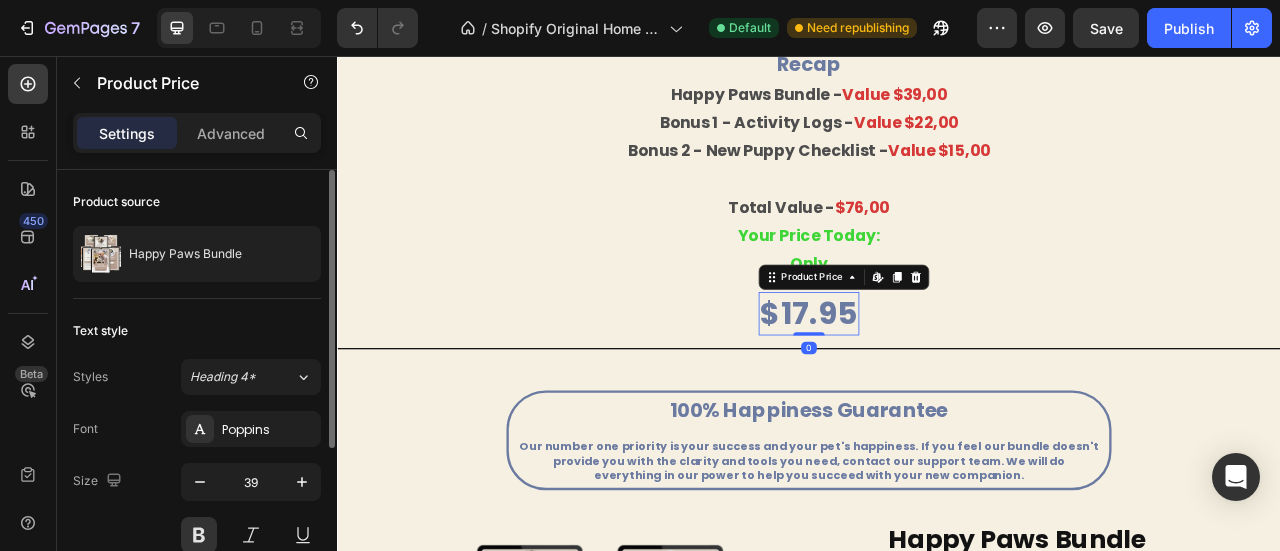 click on "$17.95" at bounding box center [937, 383] 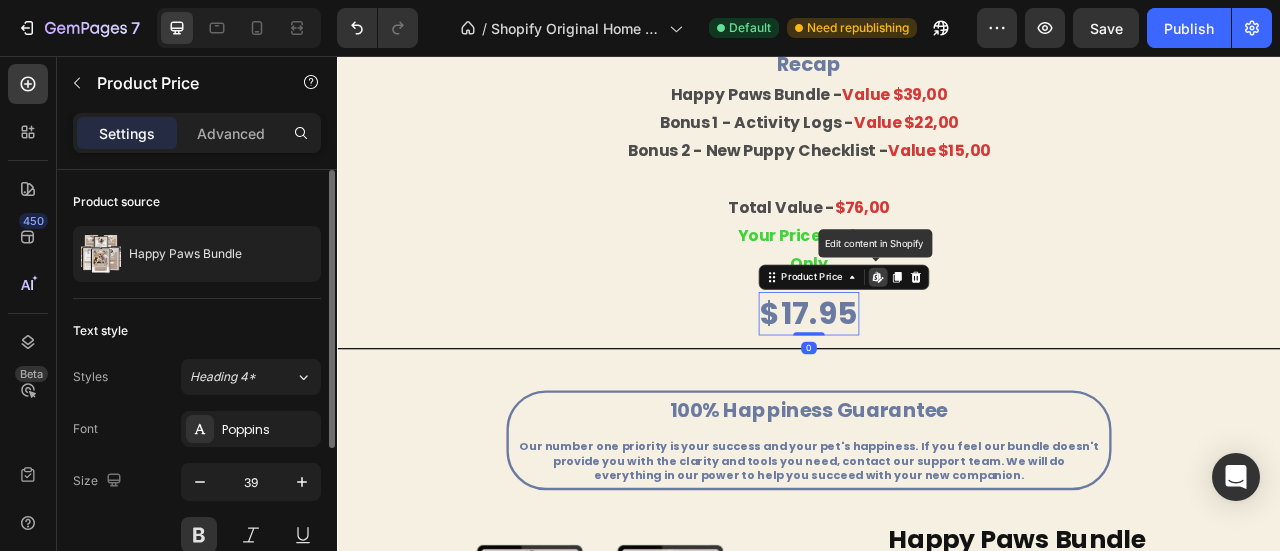 click on "$17.95" at bounding box center [937, 383] 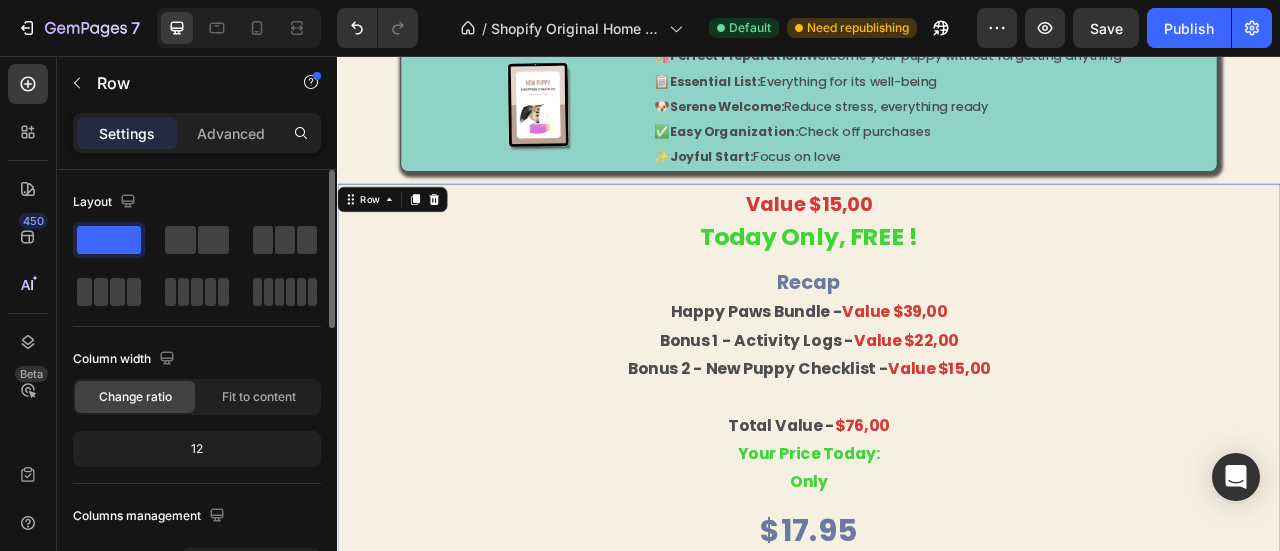 scroll, scrollTop: 4057, scrollLeft: 0, axis: vertical 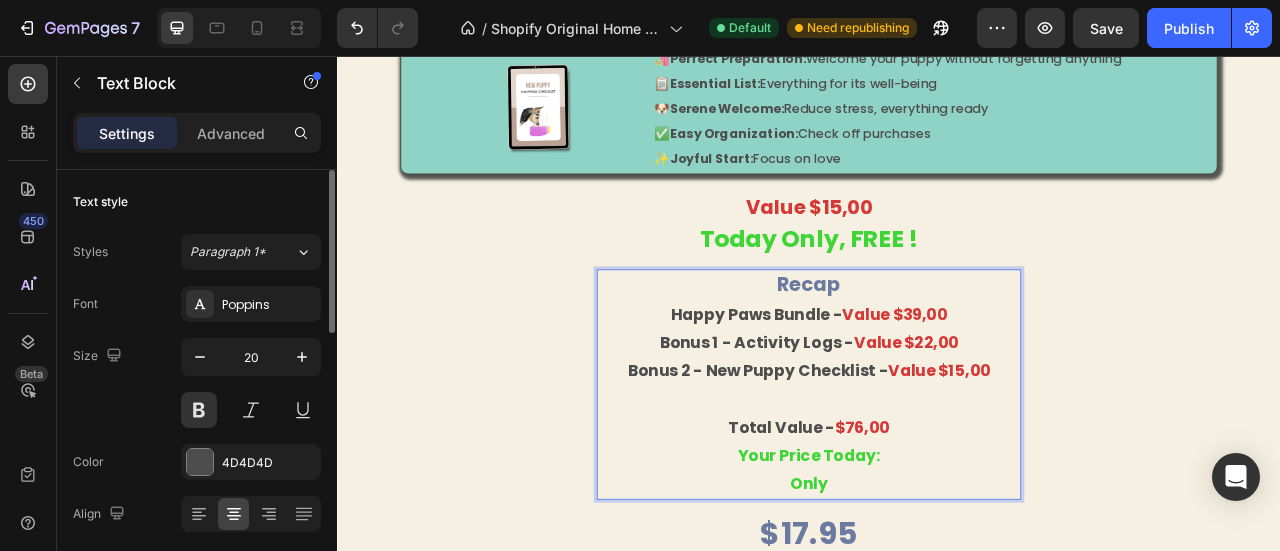 click on "recap" at bounding box center [937, 347] 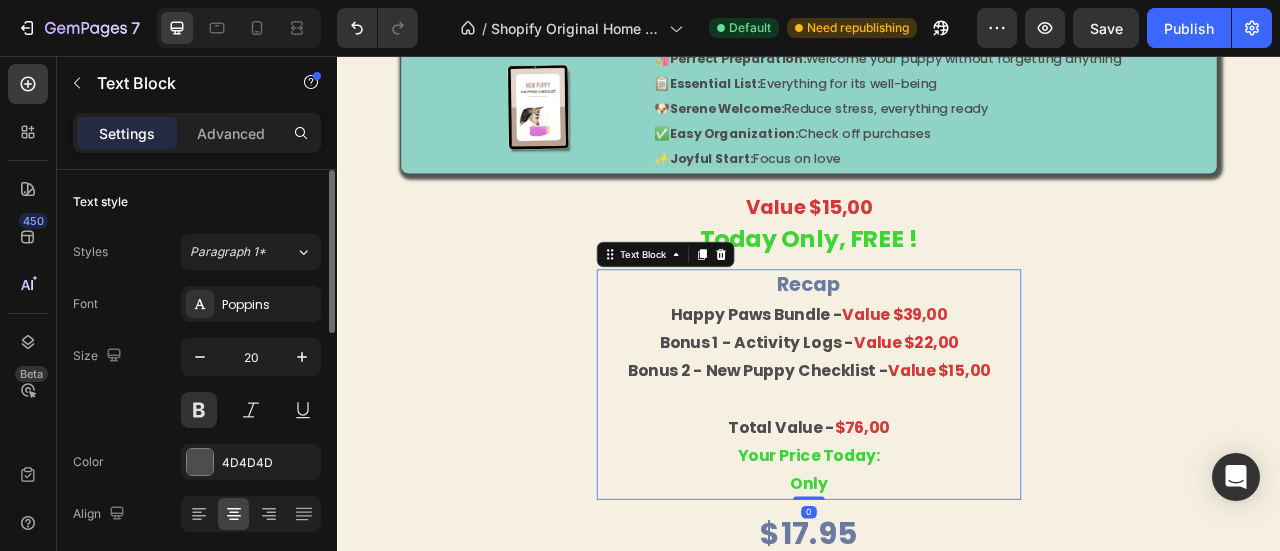 click on "happy paws bundle -  value $39,00" at bounding box center (937, 384) 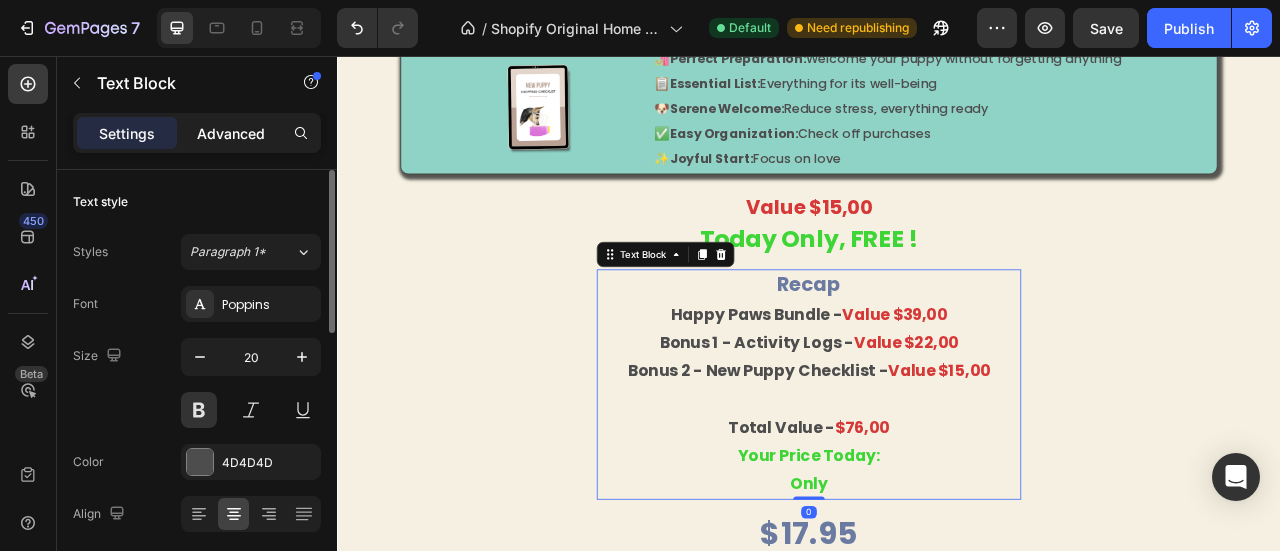 click on "Advanced" at bounding box center (231, 133) 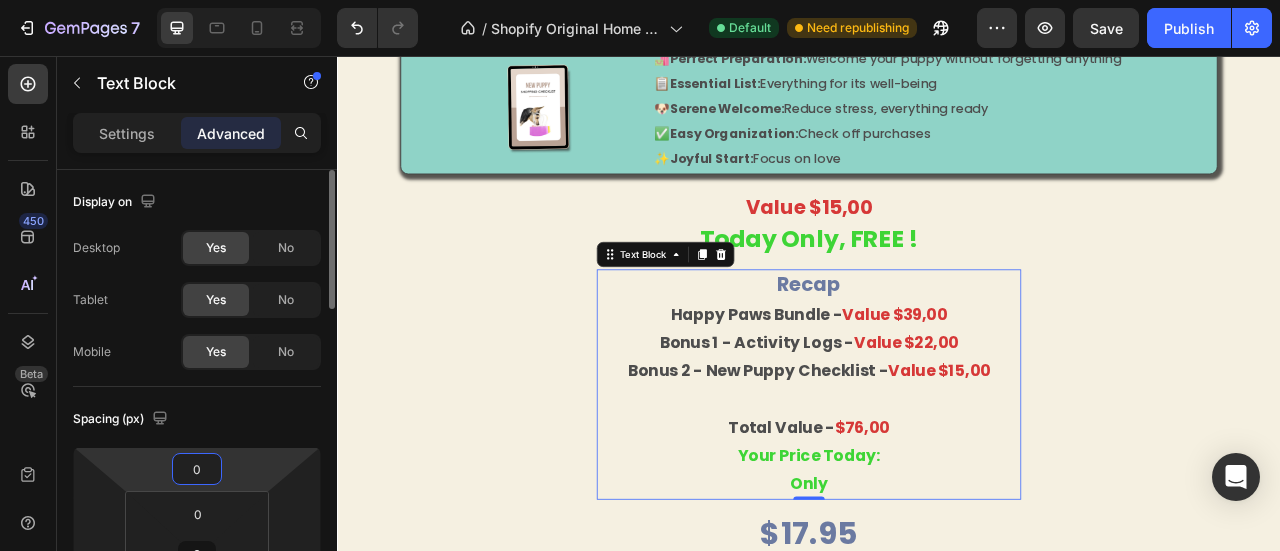 click on "0" at bounding box center (197, 469) 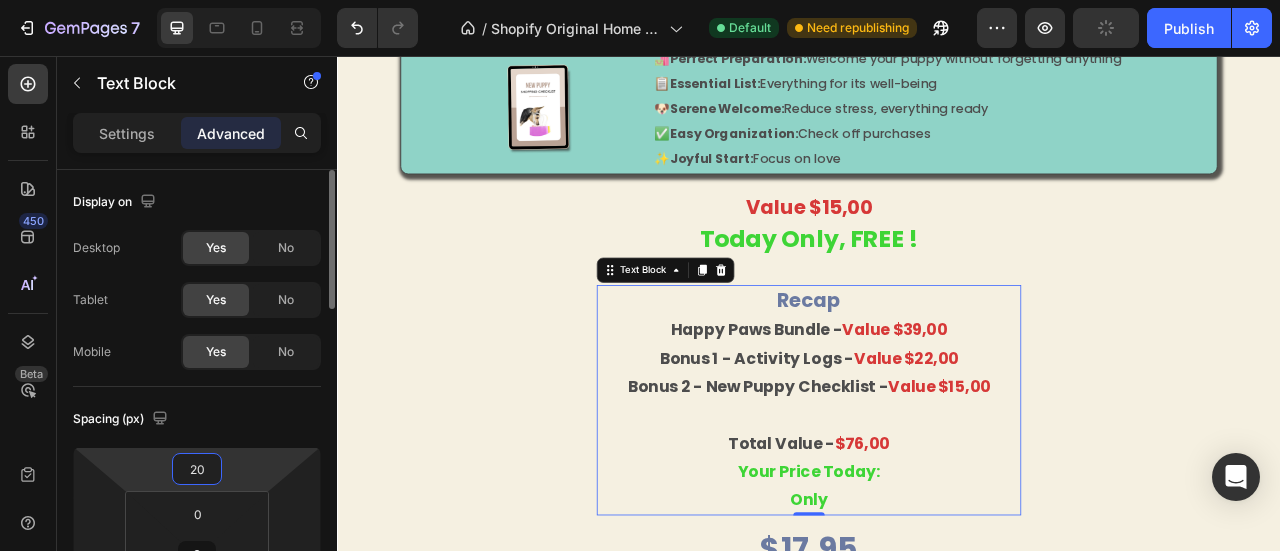 type on "2" 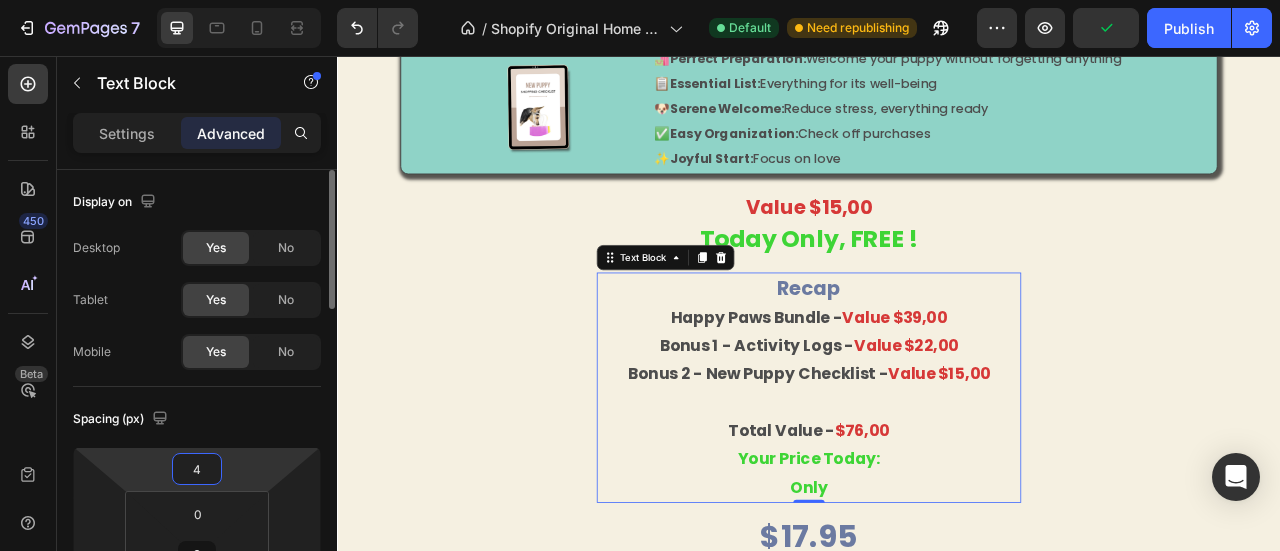type on "40" 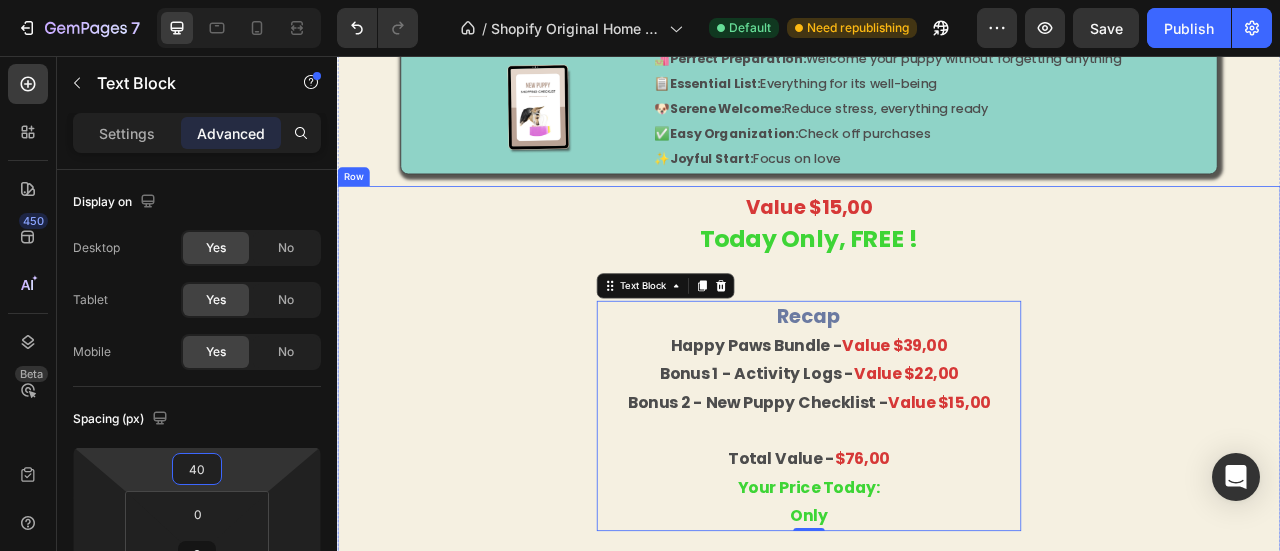 click on "Value $15,00   Today Only, FREE ! Text Block recap happy paws bundle -  value $39,00 bonus 1 - activity logs -  value $22,00 bonus 2 - new puppy checklist -  value $15,00 total value -  $76,00 your price today:  only Text Block   0 $17.95 Product Price Product Price Row Product" at bounding box center [937, 484] 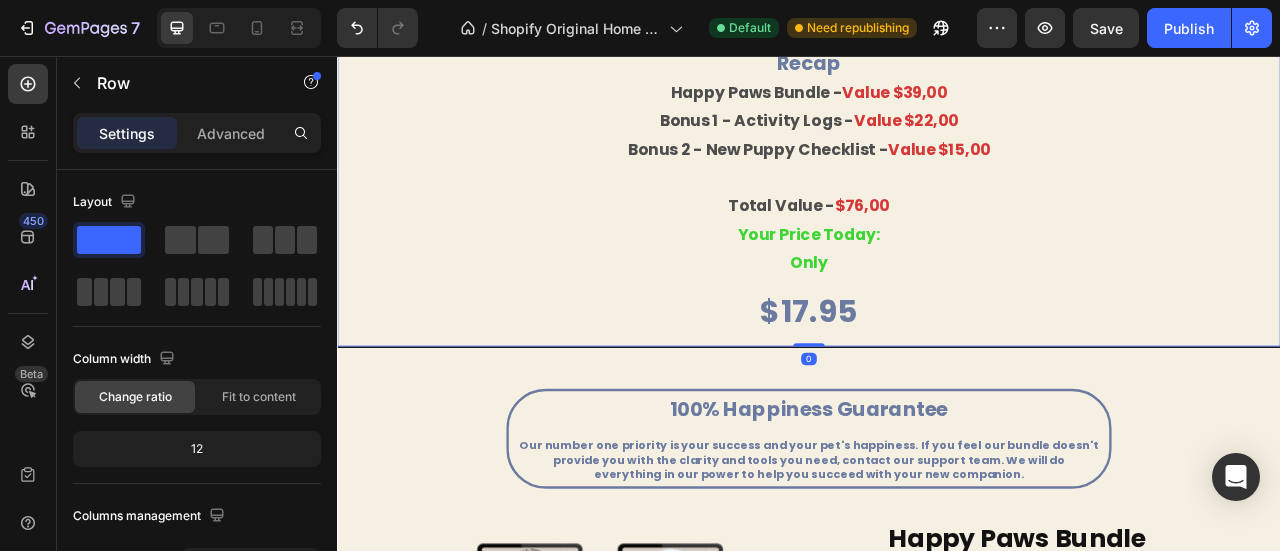 scroll, scrollTop: 4274, scrollLeft: 0, axis: vertical 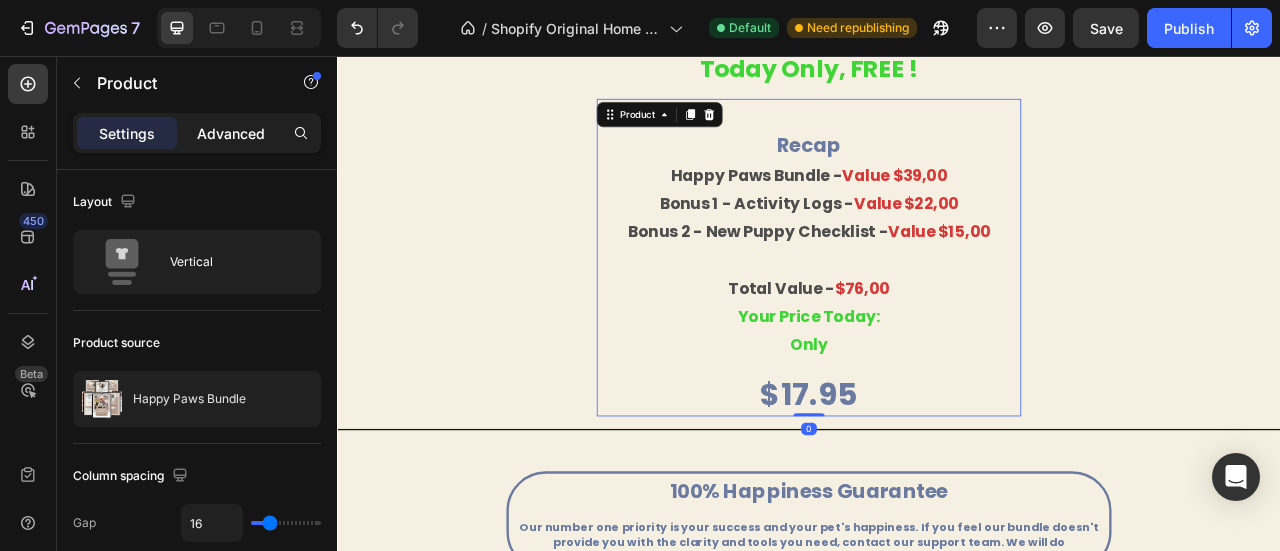 click on "Advanced" at bounding box center (231, 133) 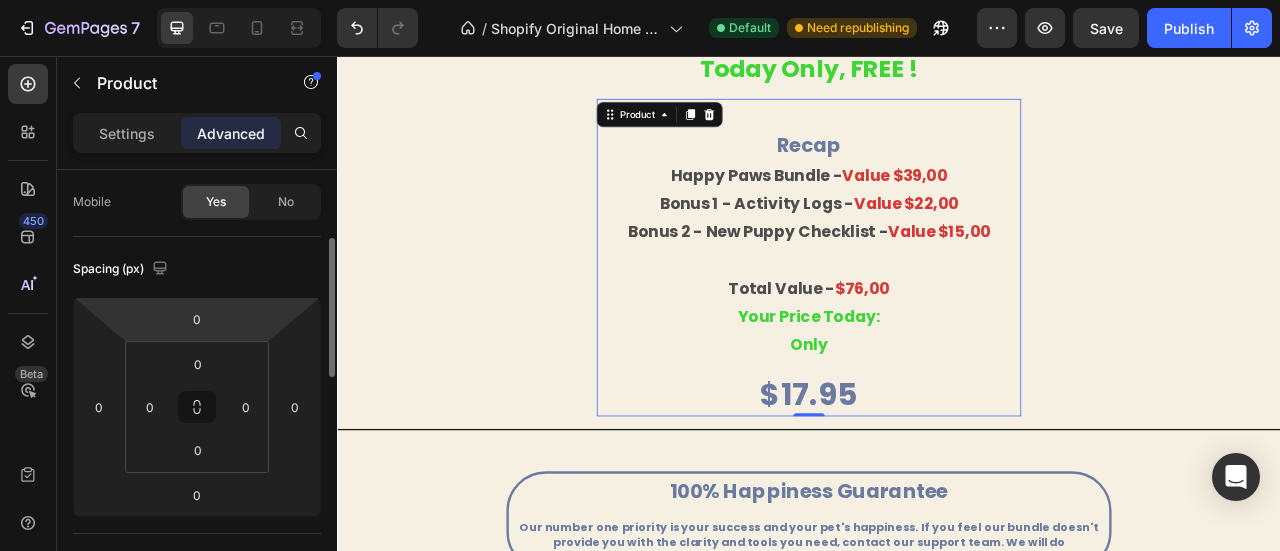 scroll, scrollTop: 173, scrollLeft: 0, axis: vertical 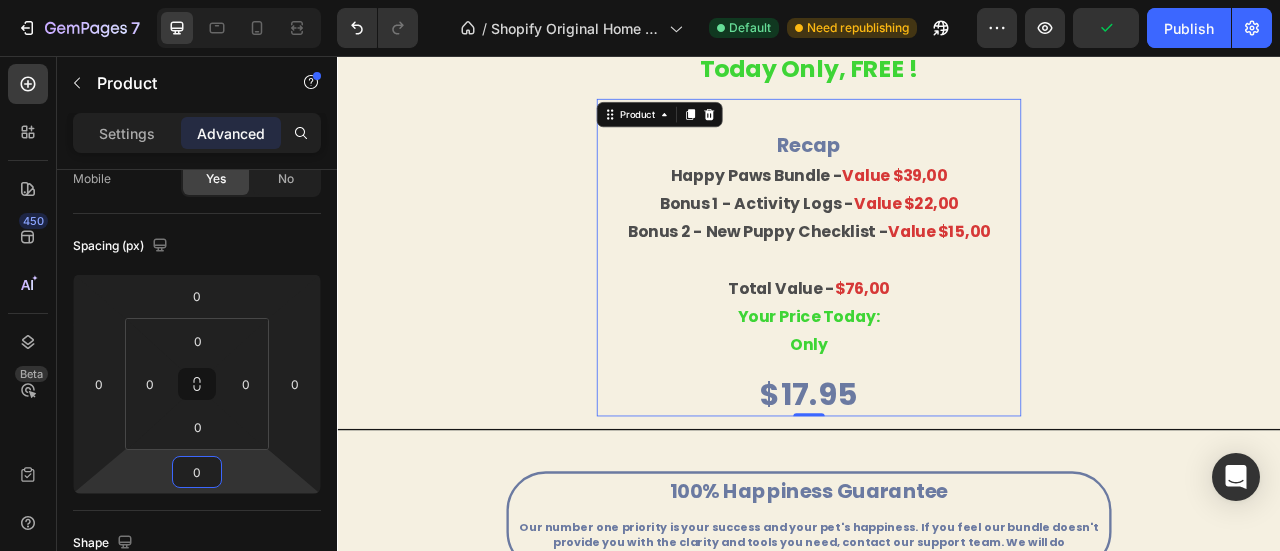 click on "0" at bounding box center (197, 472) 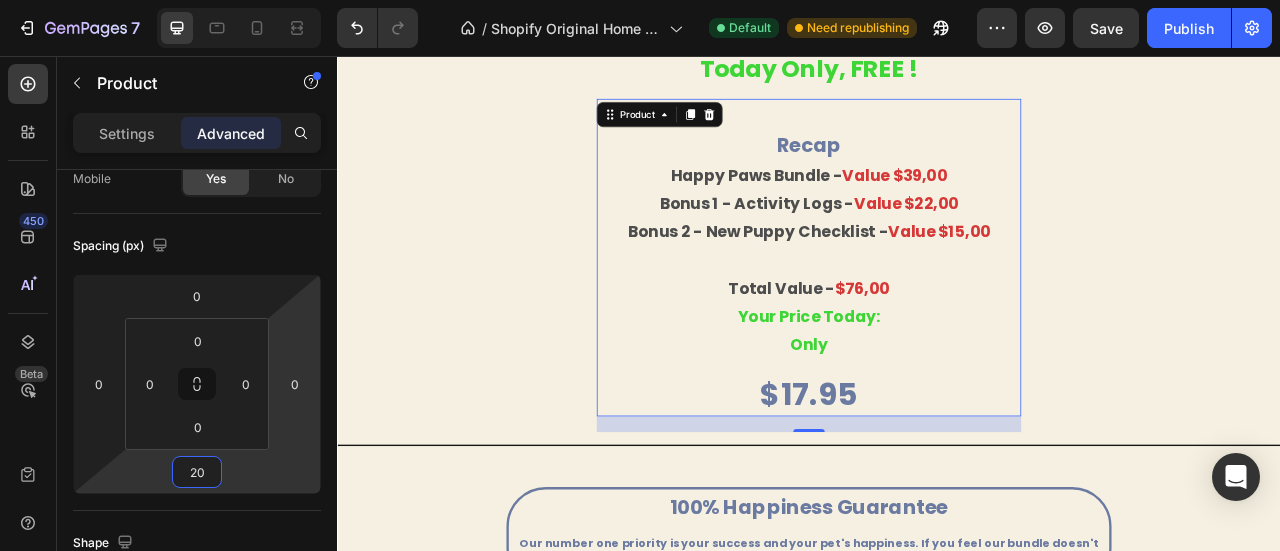 type on "2" 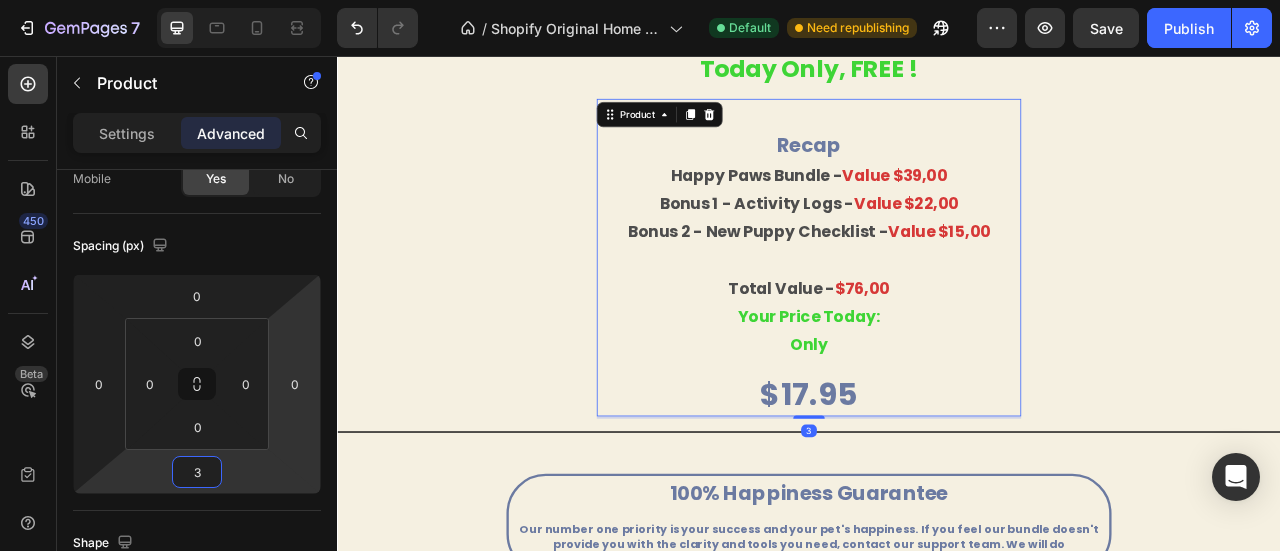 type on "30" 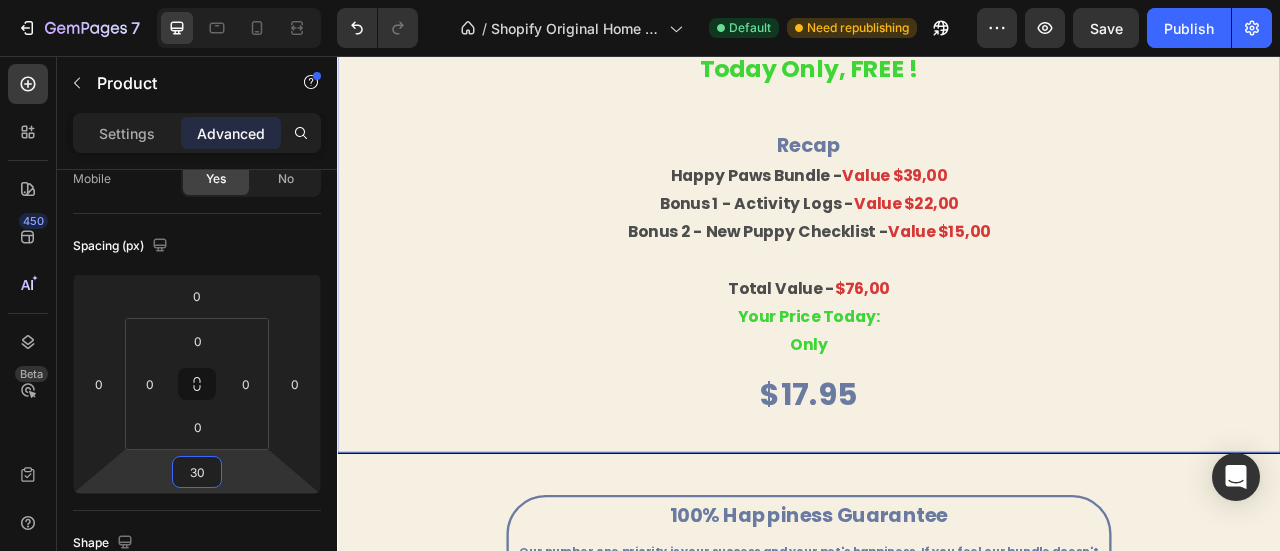 click on "Value $15,00   Today Only, FREE ! Text Block recap happy paws bundle -  value $39,00 bonus 1 - activity logs -  value $22,00 bonus 2 - new puppy checklist -  value $15,00 total value -  $76,00 your price today:  only Text Block $17.95 Product Price Product Price Row Product   30" at bounding box center (937, 282) 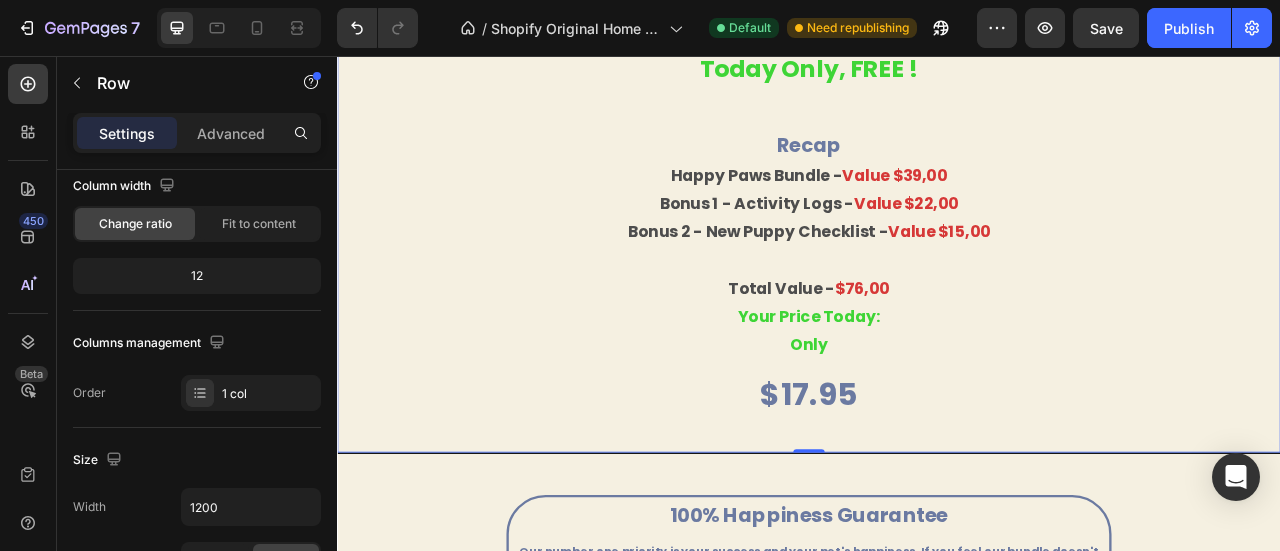 scroll, scrollTop: 0, scrollLeft: 0, axis: both 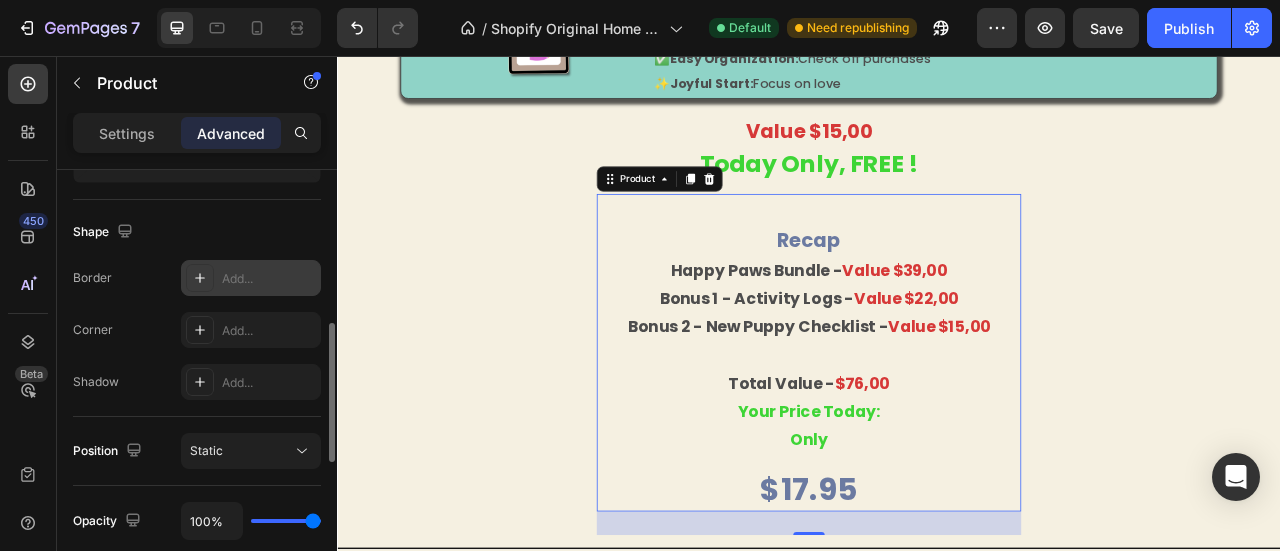 click at bounding box center [200, 278] 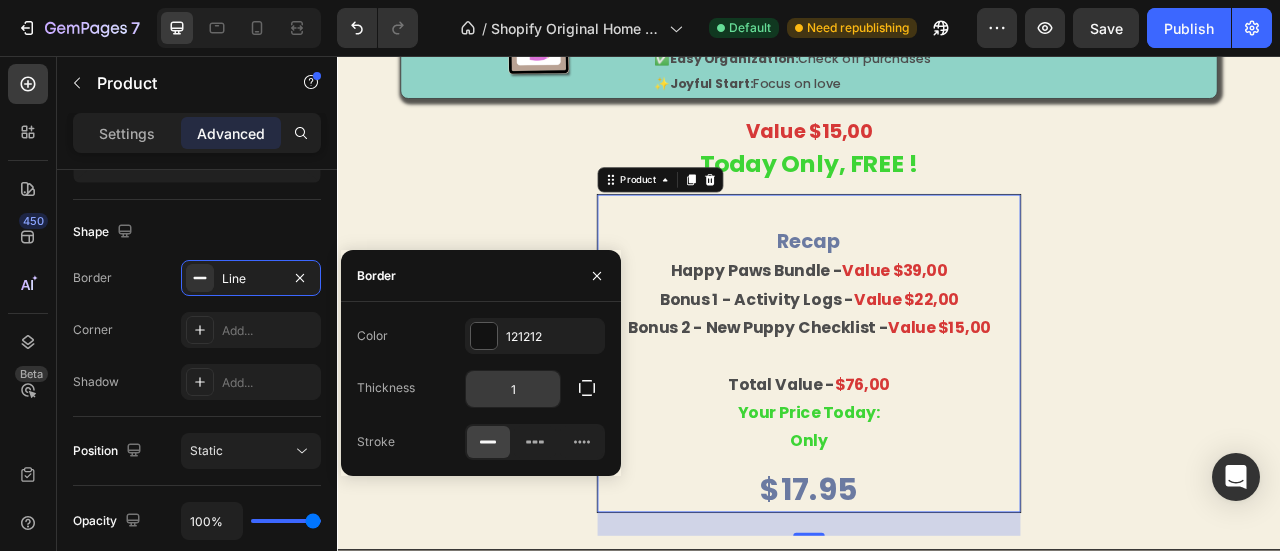 click on "1" at bounding box center (513, 389) 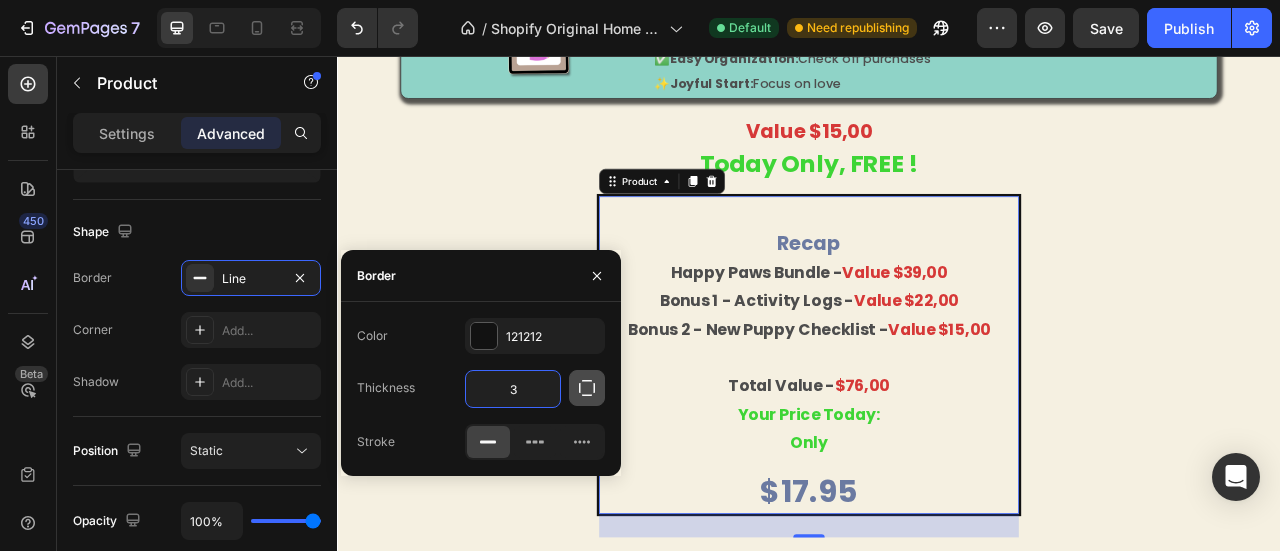type on "3" 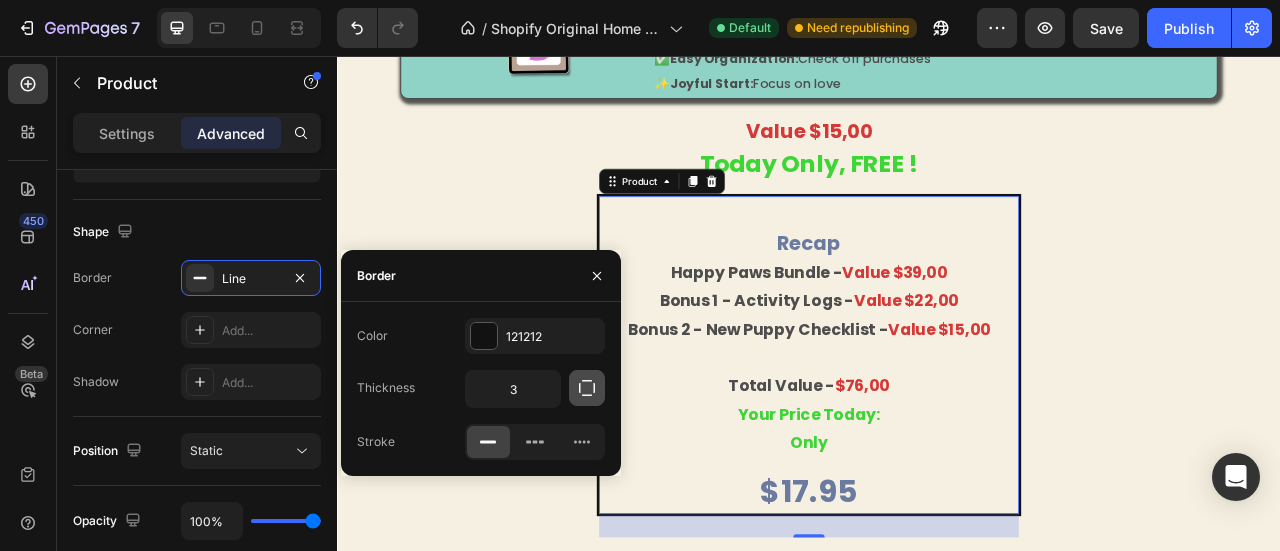 click 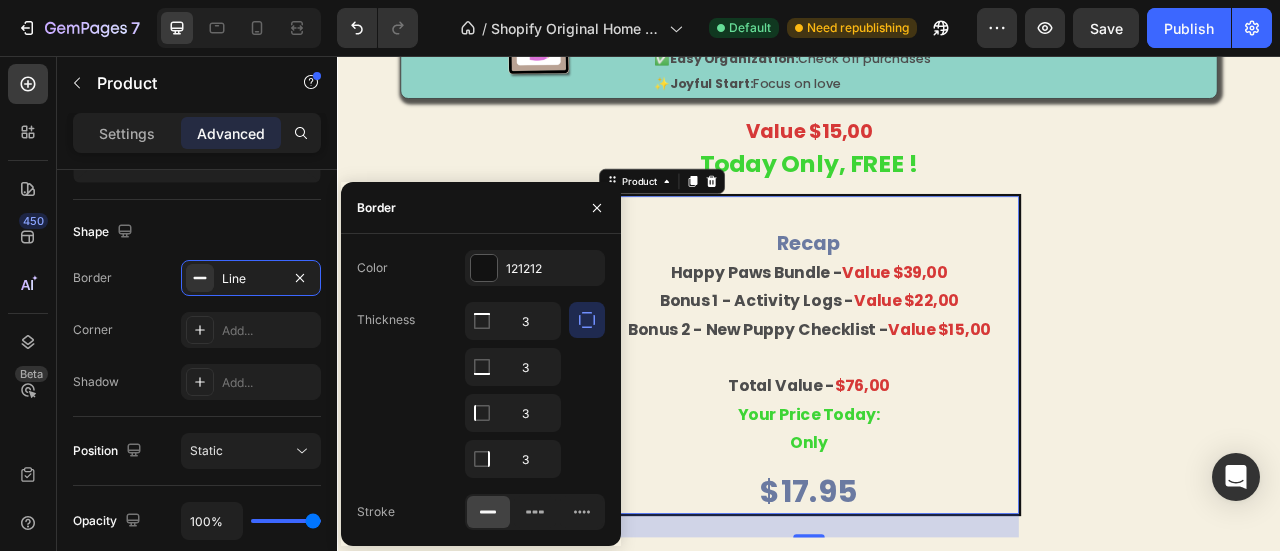 click 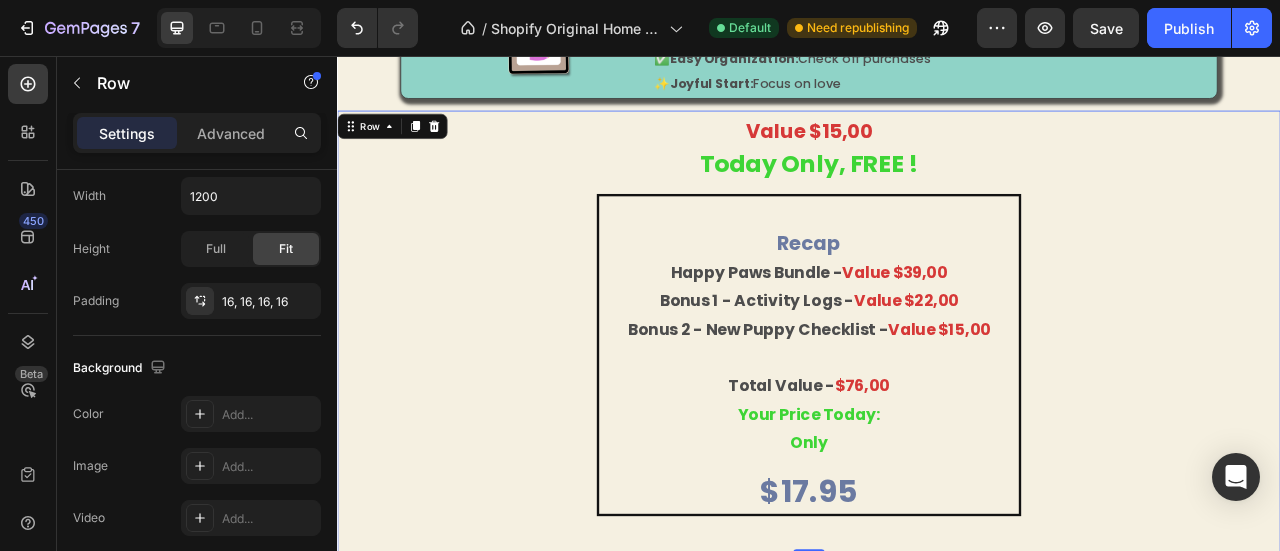 scroll, scrollTop: 0, scrollLeft: 0, axis: both 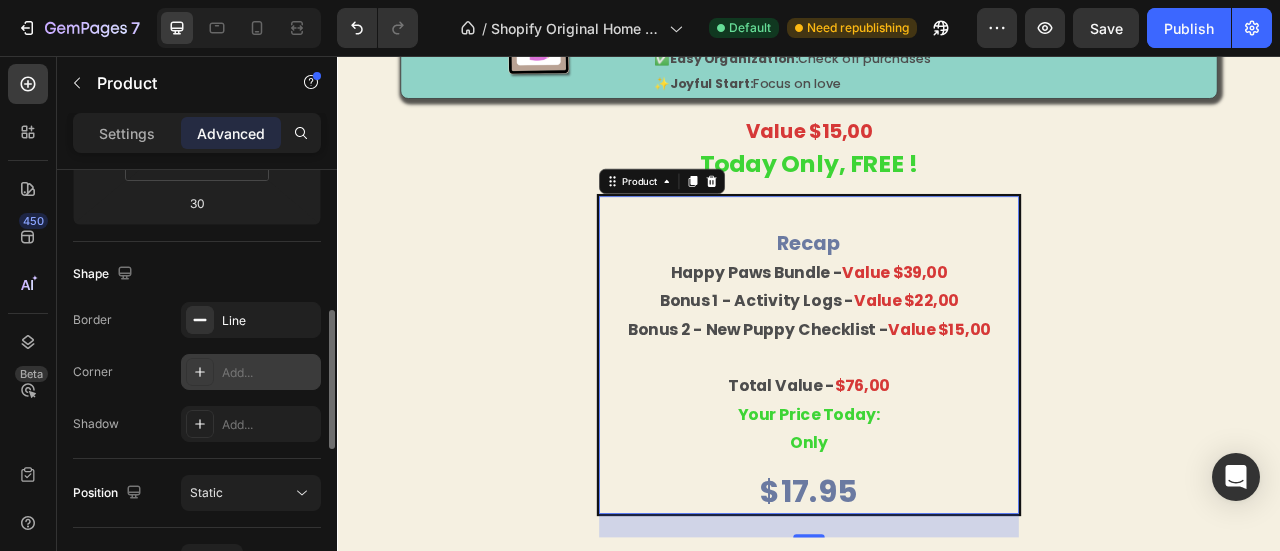 click at bounding box center [200, 372] 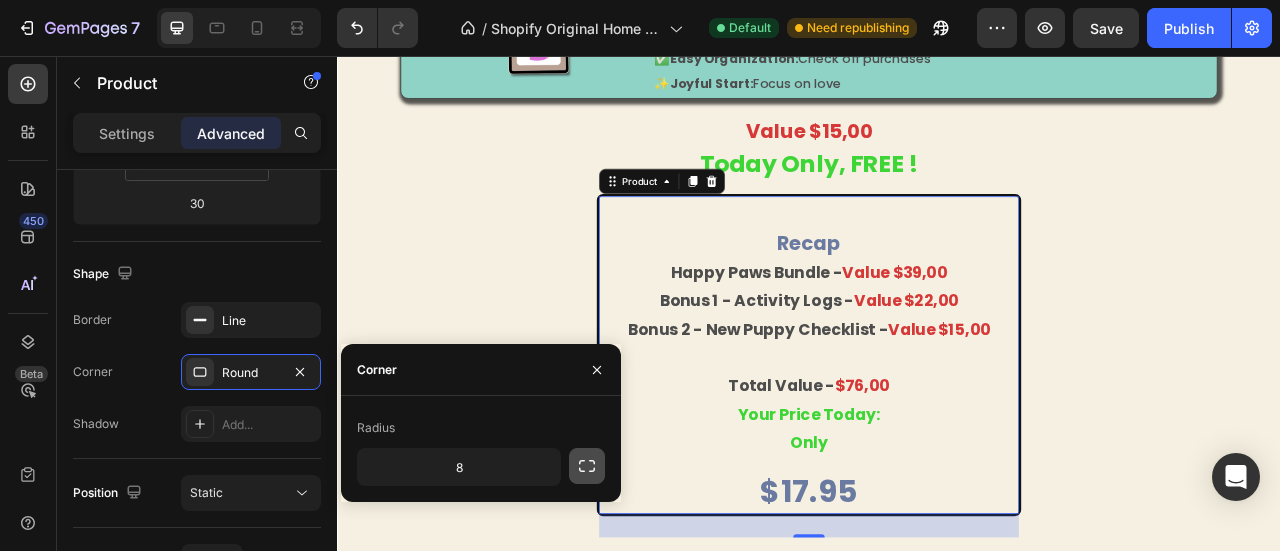 click 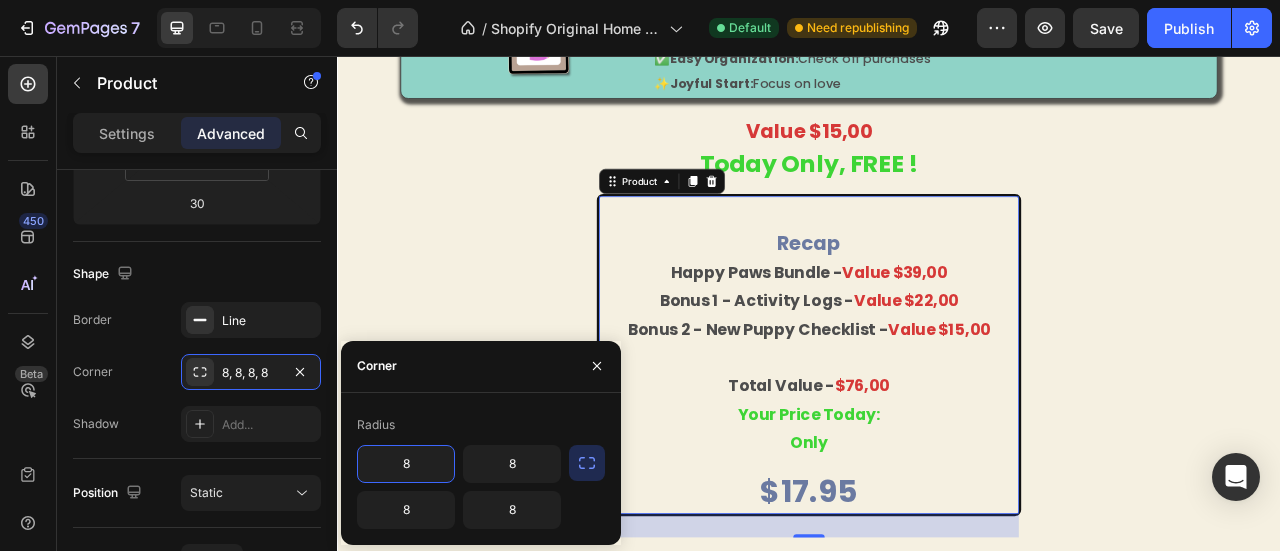 click on "8" at bounding box center [406, 464] 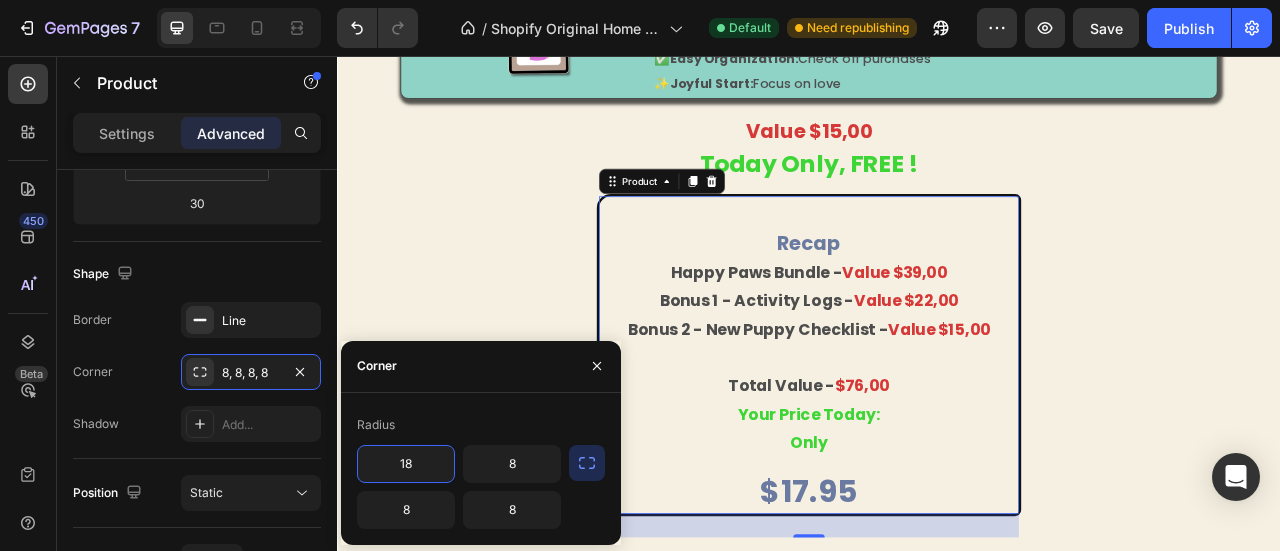 type on "8" 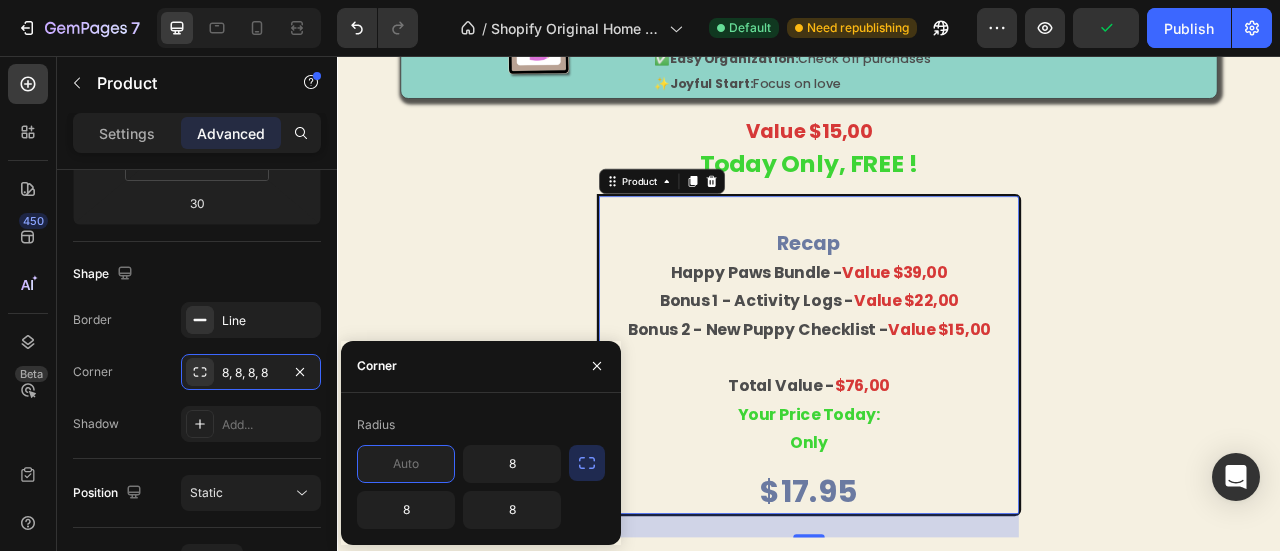 click at bounding box center (587, 463) 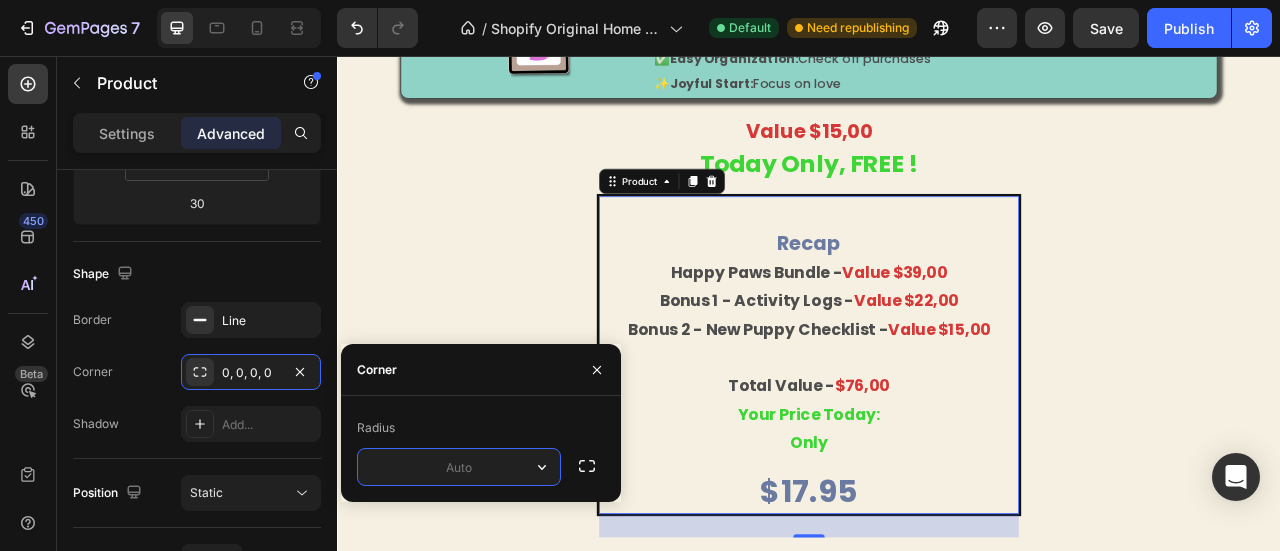 click at bounding box center [459, 467] 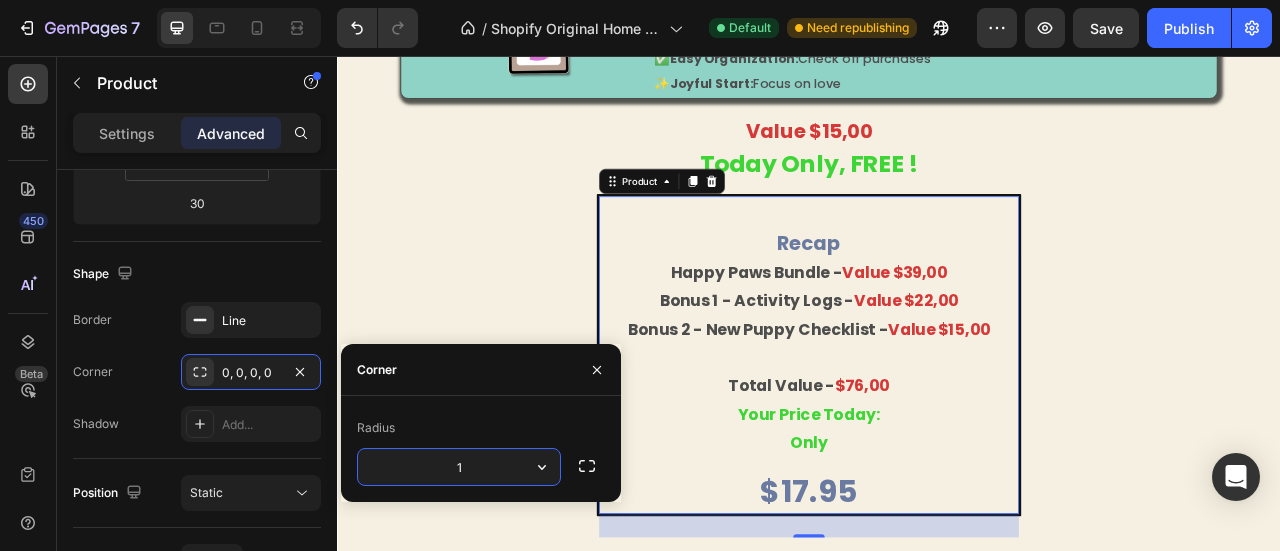 type on "10" 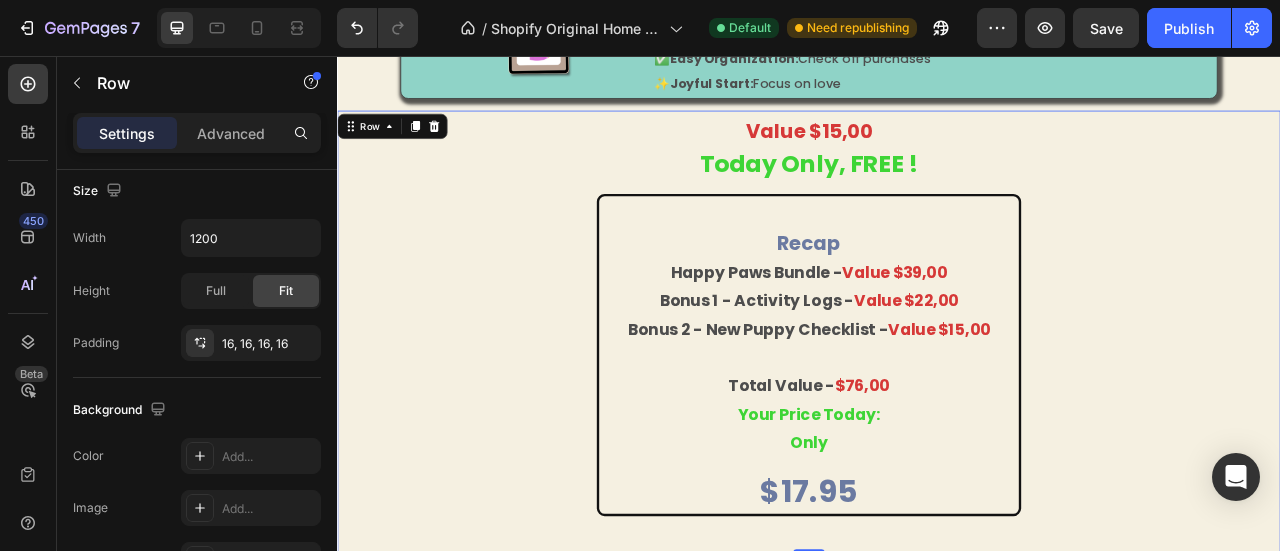 click on "Value $15,00   Today Only, FREE ! Text Block recap happy paws bundle -  value $39,00 bonus 1 - activity logs -  value $22,00 bonus 2 - new puppy checklist -  value $15,00 total value -  $76,00 your price today:  only Text Block $17.95 Product Price Product Price Row Product" at bounding box center (937, 406) 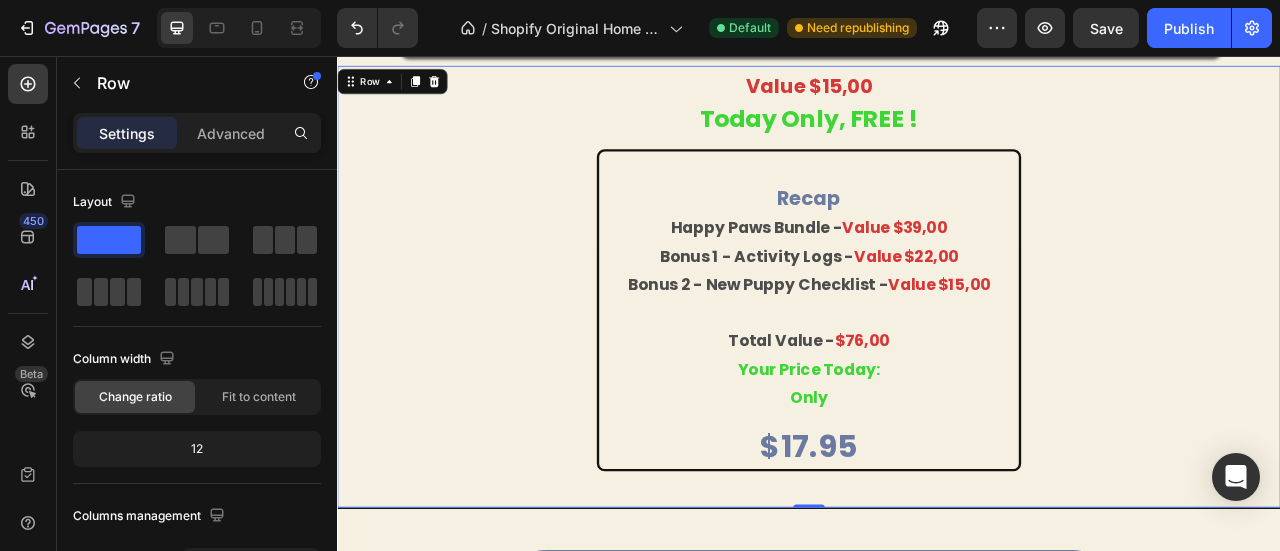 scroll, scrollTop: 4214, scrollLeft: 0, axis: vertical 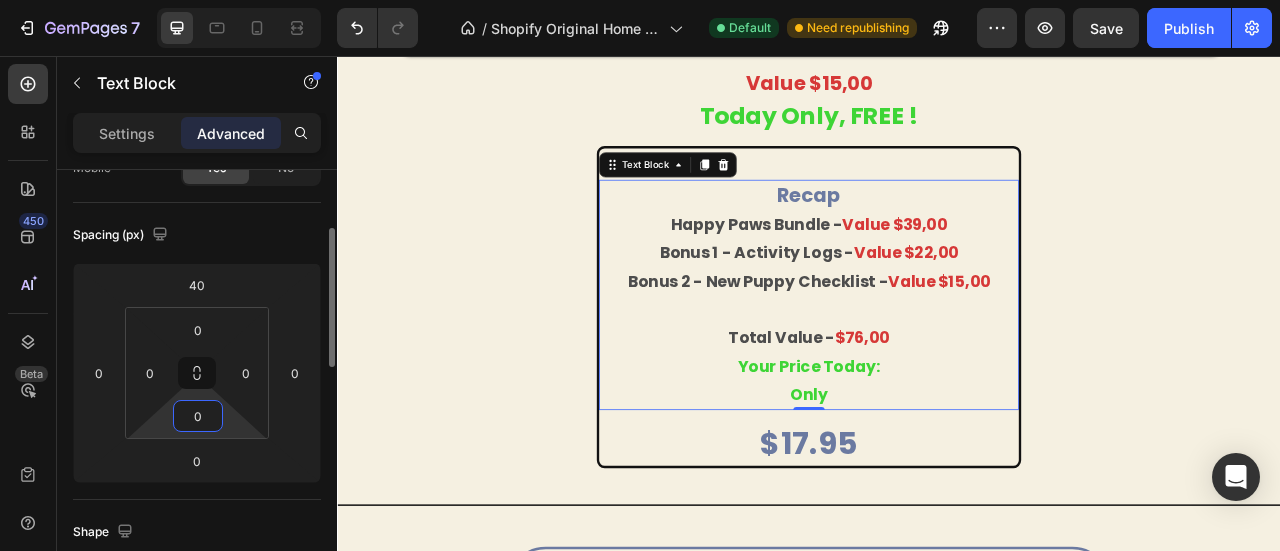 click on "0" at bounding box center [198, 416] 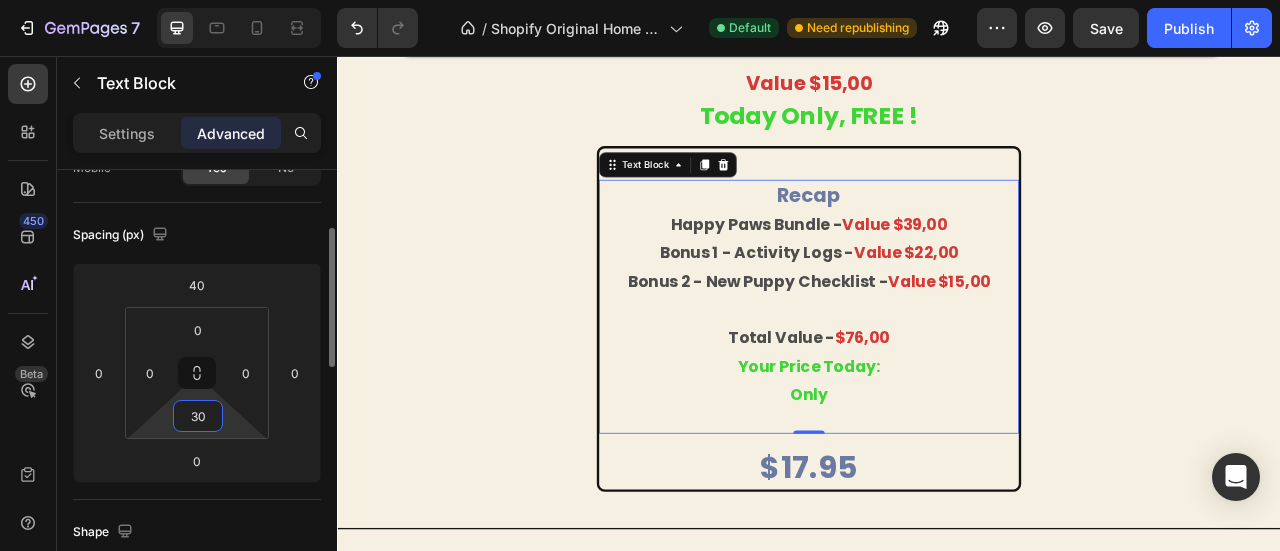 type on "3" 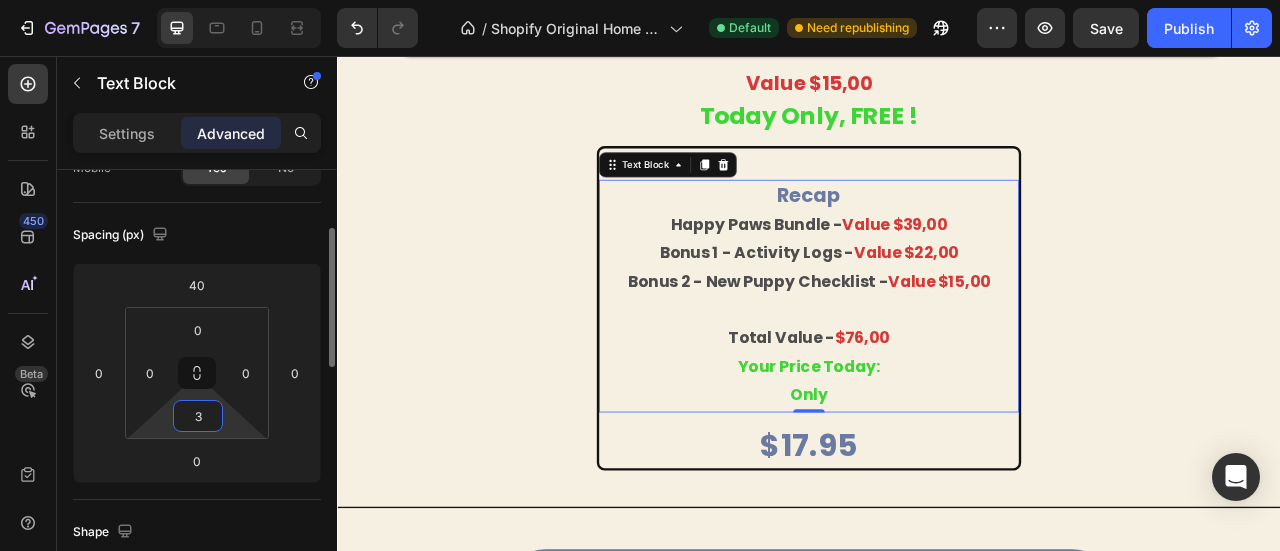 type 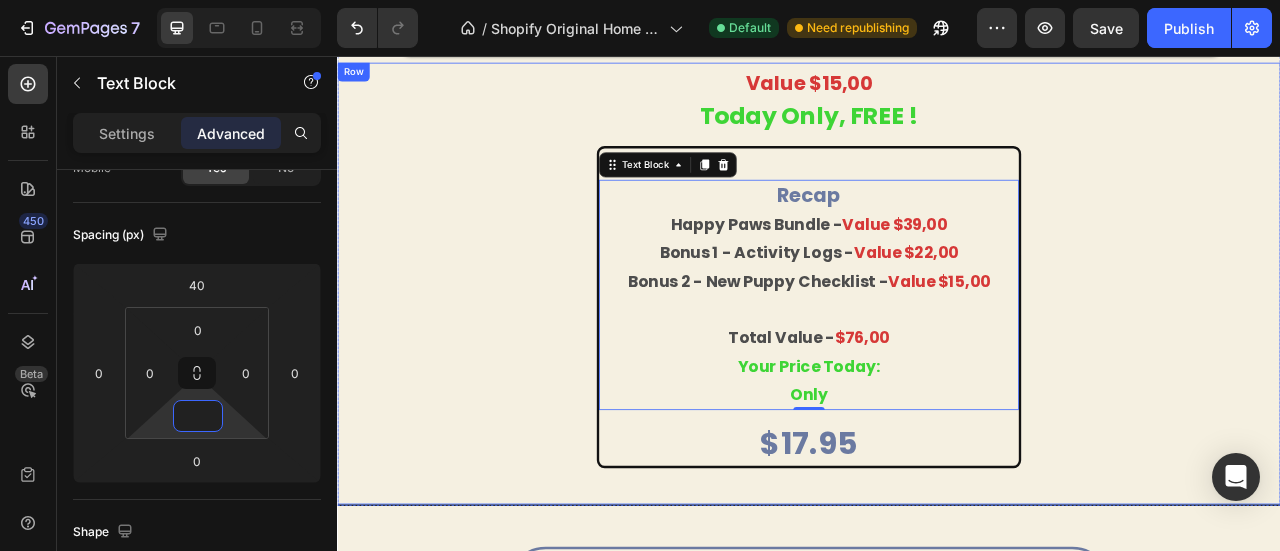 click on "Value $15,00   Today Only, FREE ! Text Block recap happy paws bundle -  value $39,00 bonus 1 - activity logs -  value $22,00 bonus 2 - new puppy checklist -  value $15,00 total value -  $76,00 your price today:  only Text Block   0 $17.95 Product Price Product Price Row Product" at bounding box center (937, 345) 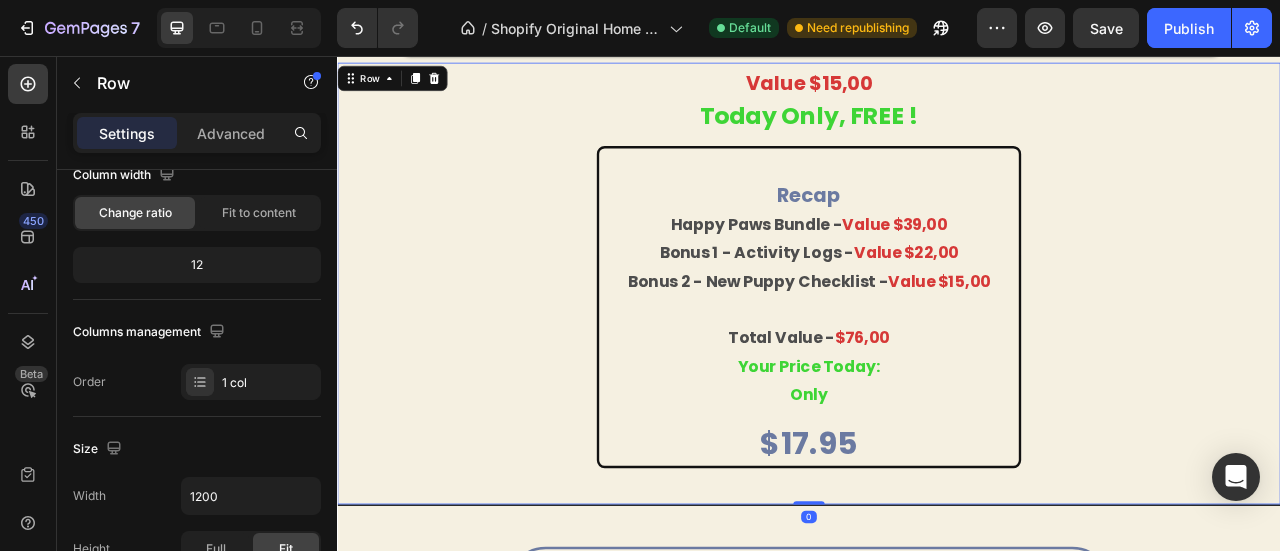 scroll, scrollTop: 0, scrollLeft: 0, axis: both 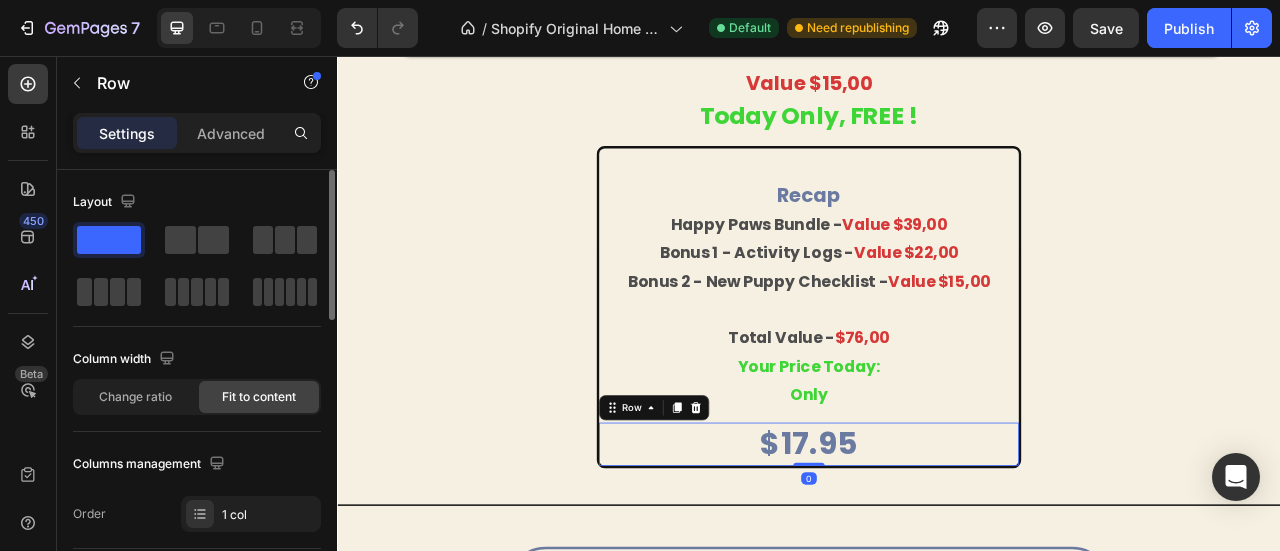 click on "$17.95 Product Price Product Price Row   0" at bounding box center (937, 549) 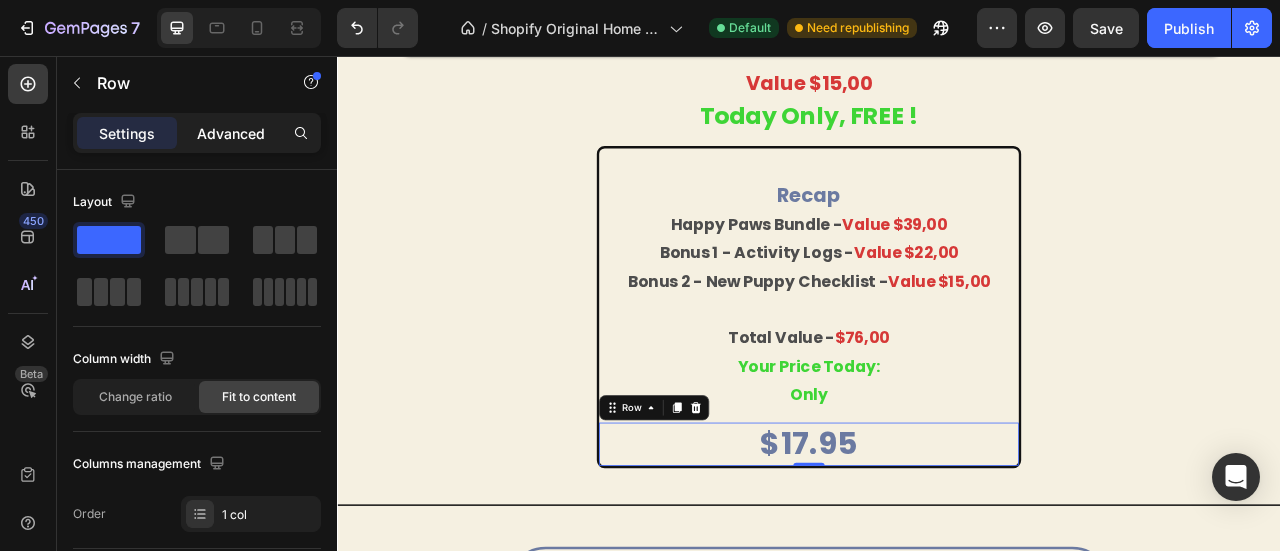 click on "Advanced" 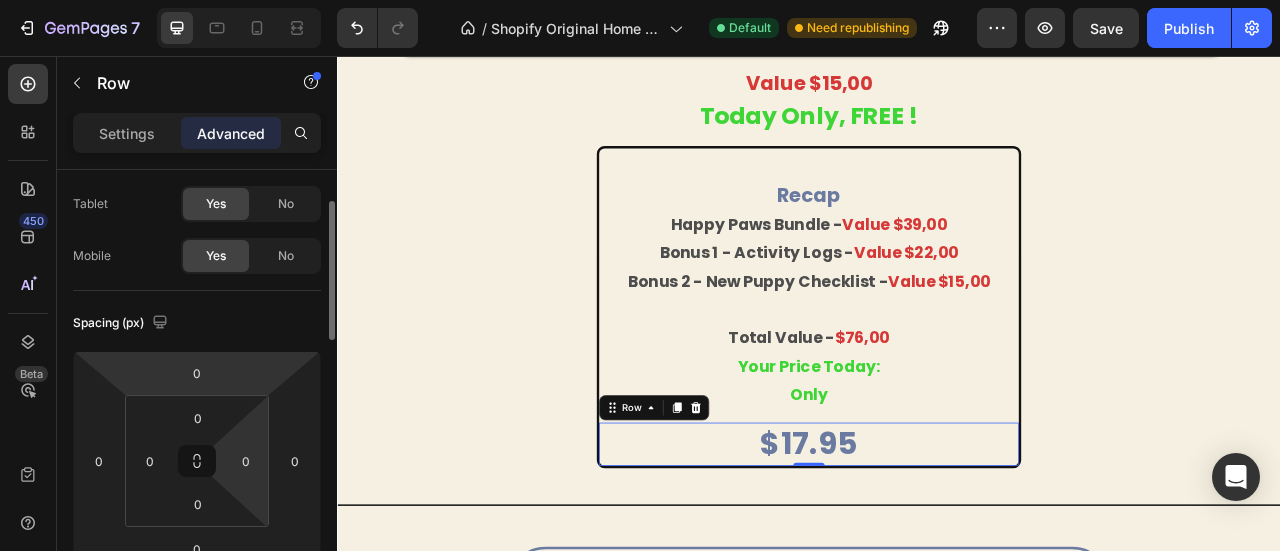 scroll, scrollTop: 97, scrollLeft: 0, axis: vertical 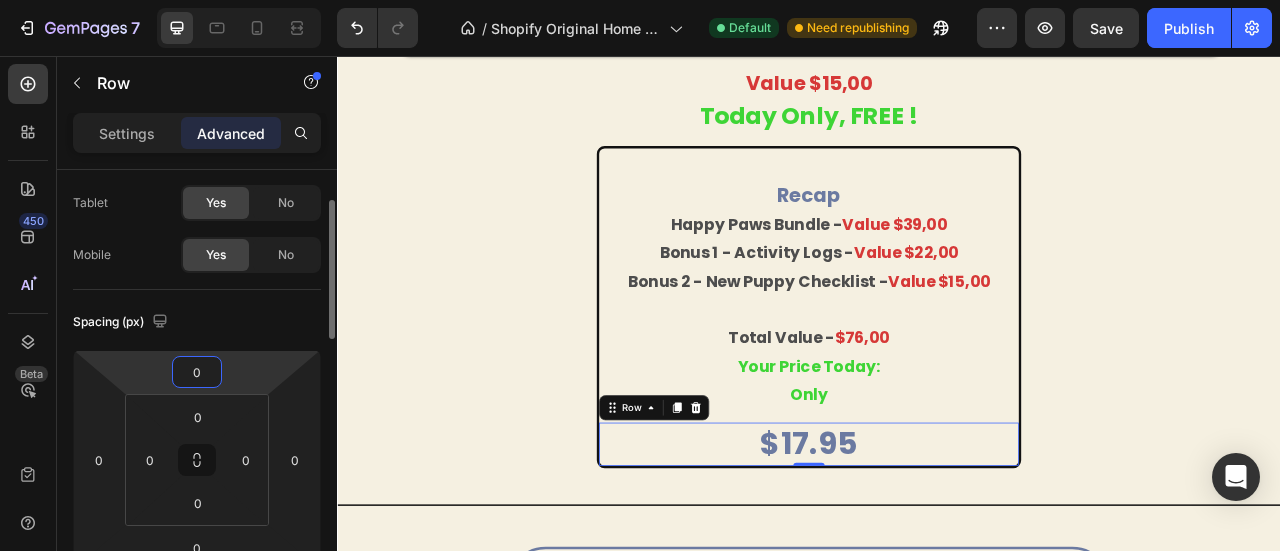 click on "0" at bounding box center [197, 372] 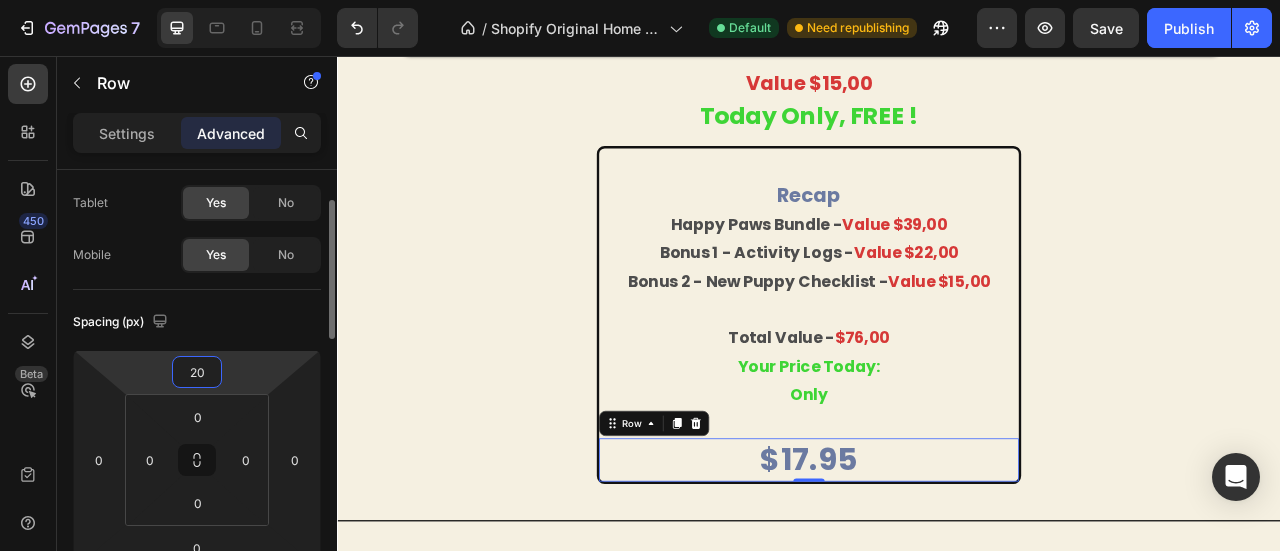 type on "2" 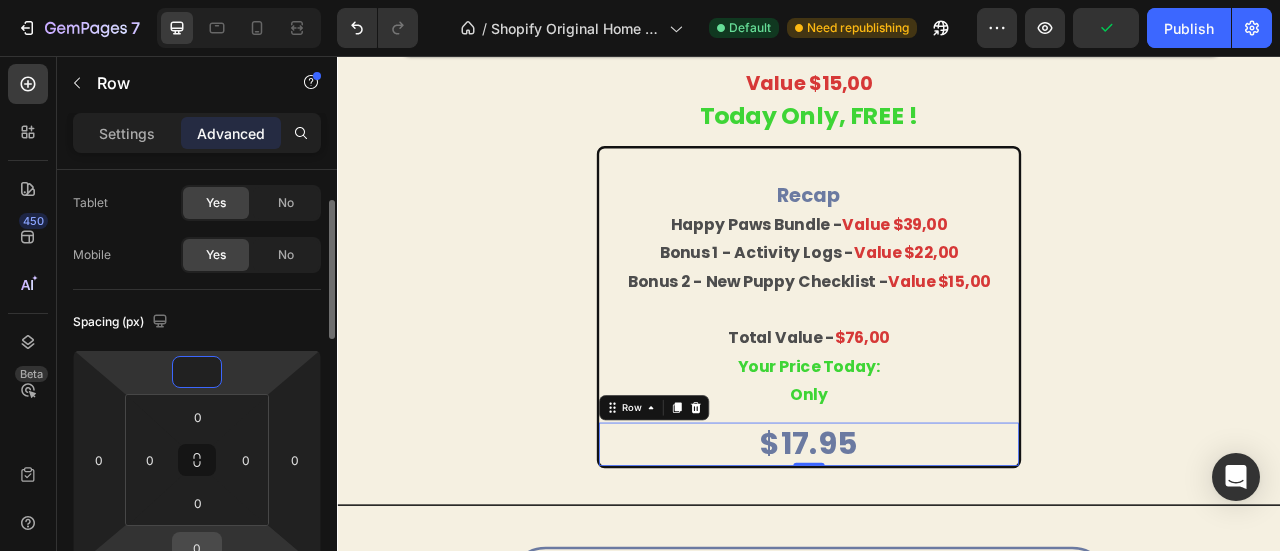 click on "0" at bounding box center [197, 548] 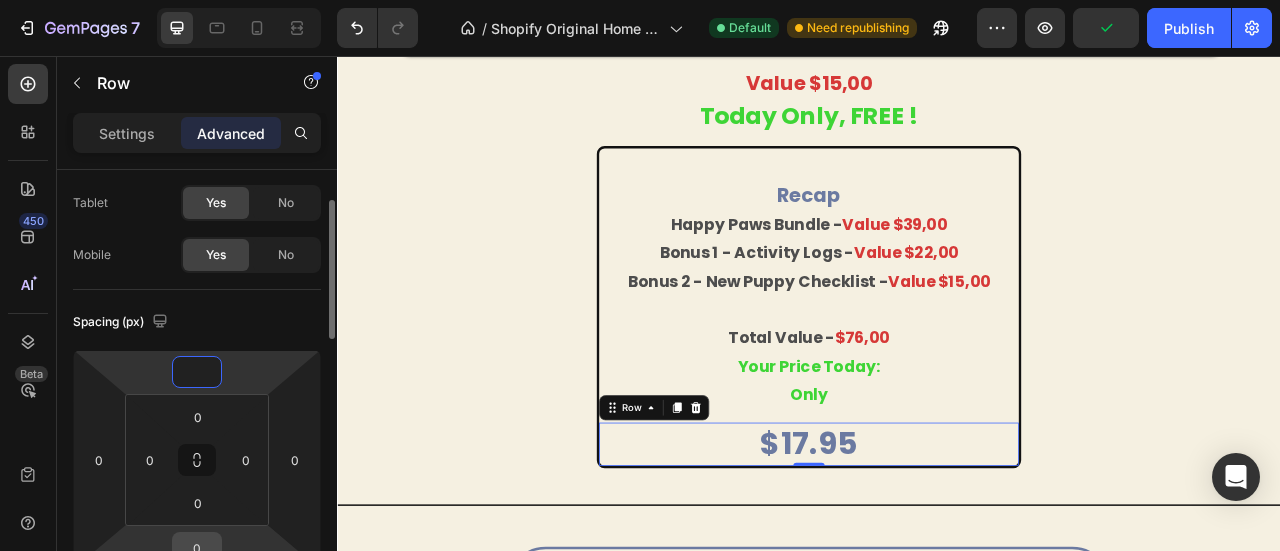 type on "0" 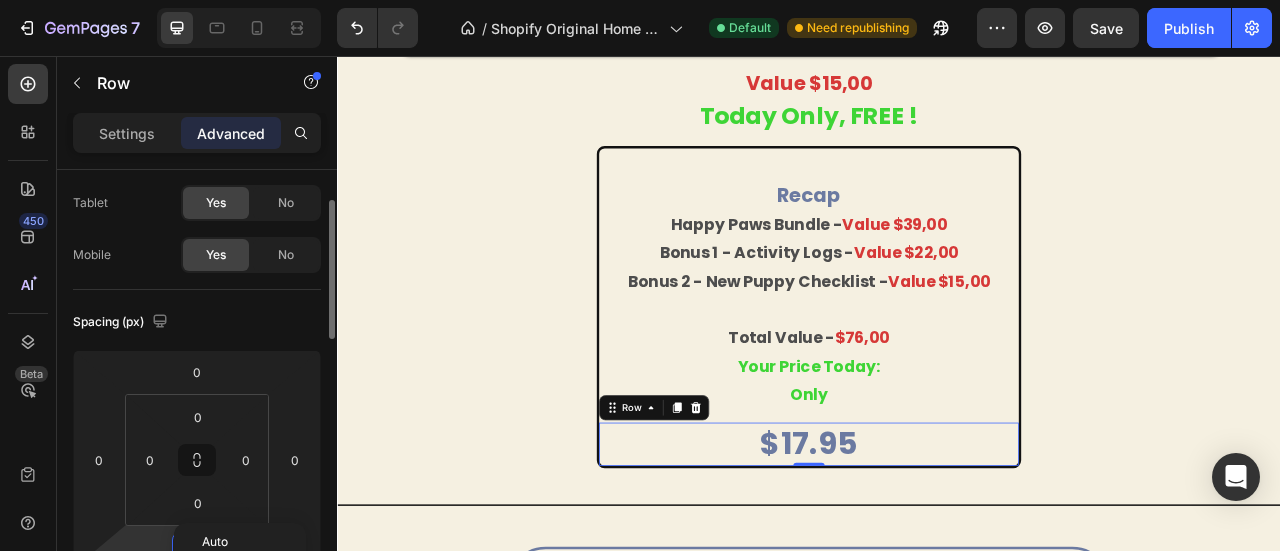 scroll, scrollTop: 2, scrollLeft: 0, axis: vertical 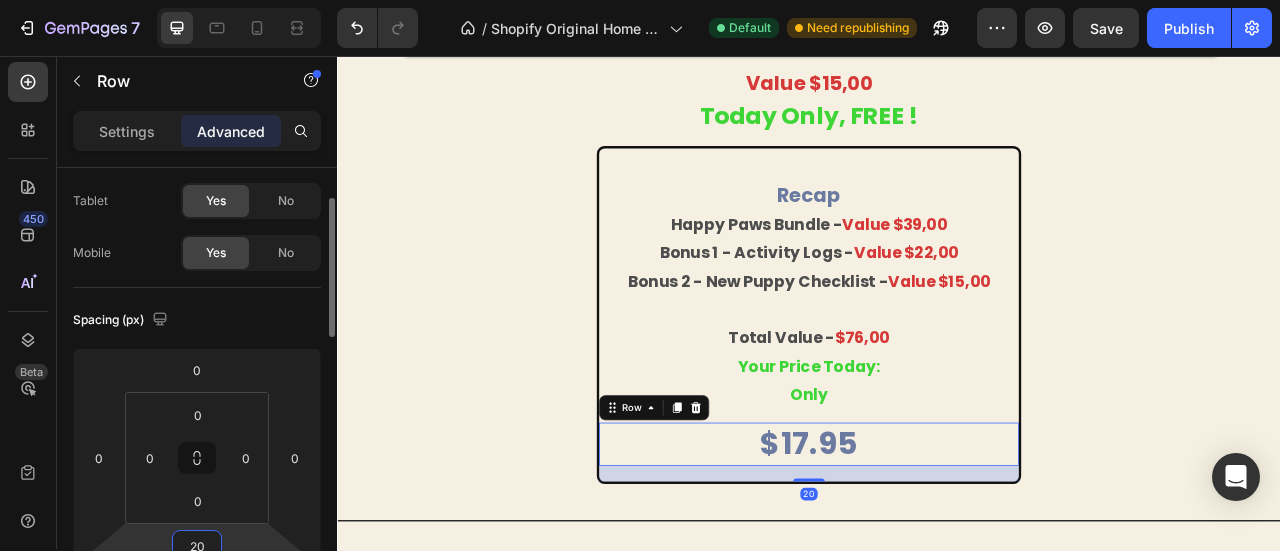 type on "2" 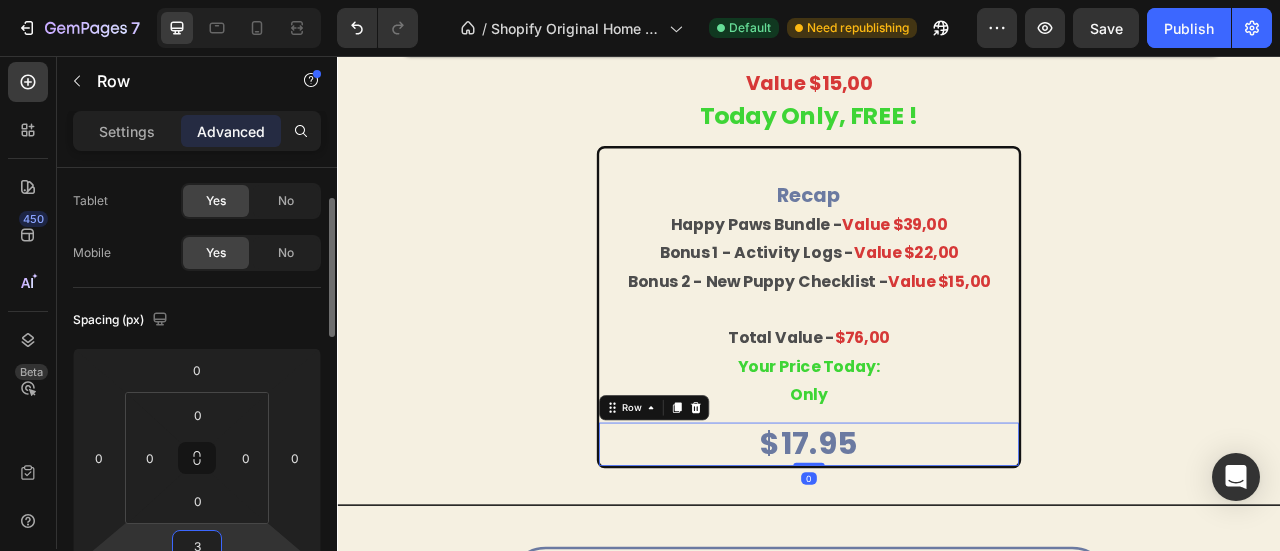 type on "30" 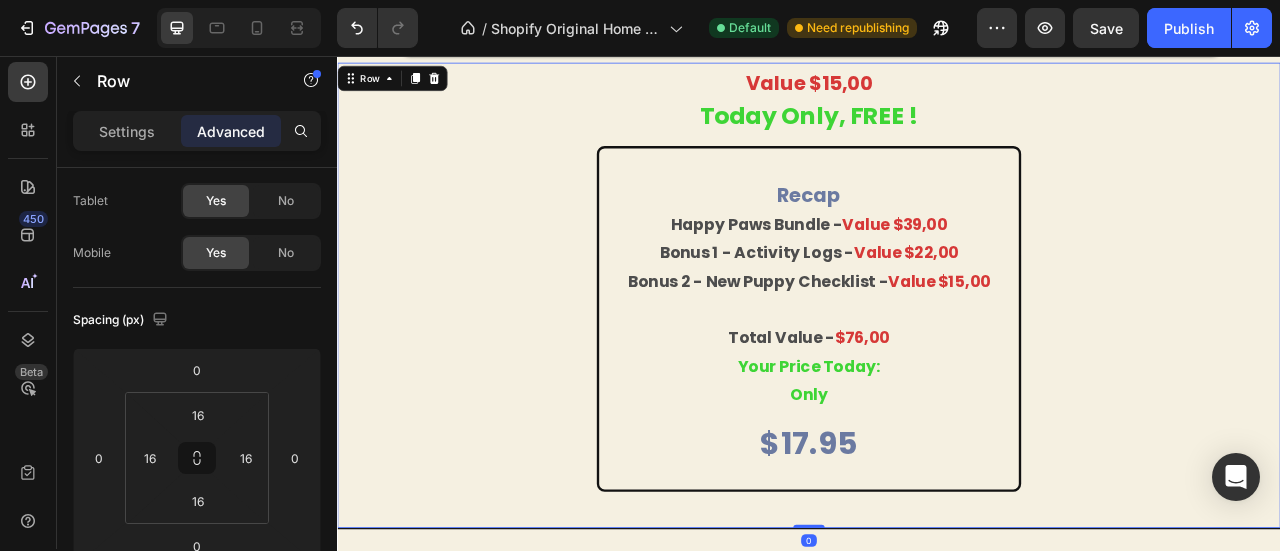 click on "Value $15,00   Today Only, FREE ! Text Block recap happy paws bundle -  value $39,00 bonus 1 - activity logs -  value $22,00 bonus 2 - new puppy checklist -  value $15,00 total value -  $76,00 your price today:  only Text Block $17.95 Product Price Product Price Row Product" at bounding box center (937, 360) 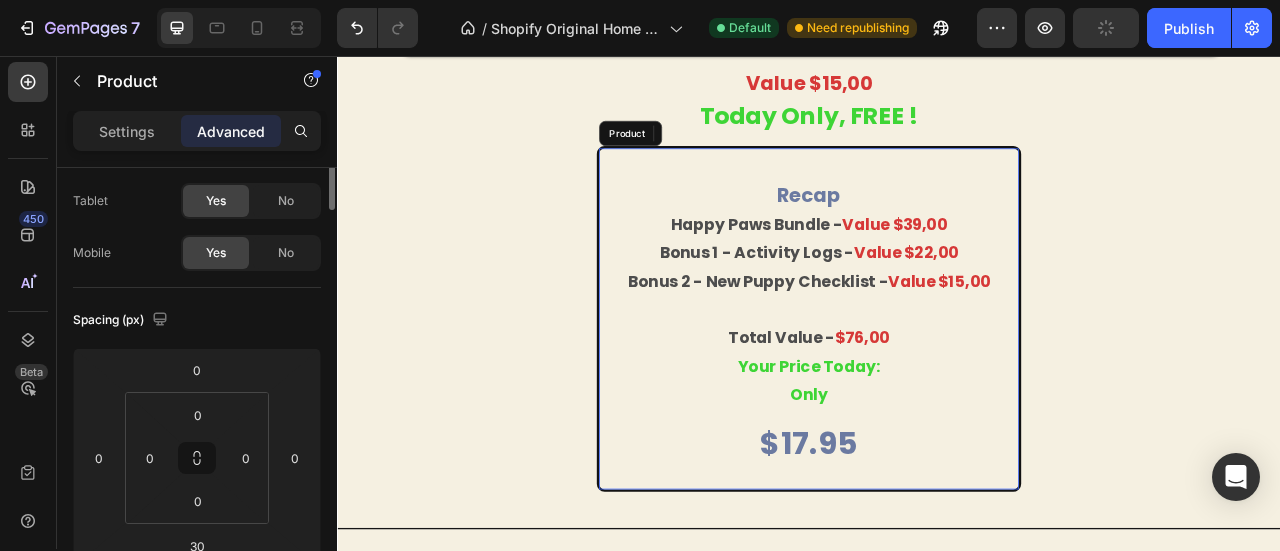 click on "$17.95 Product Price Product Price Row" at bounding box center (937, 564) 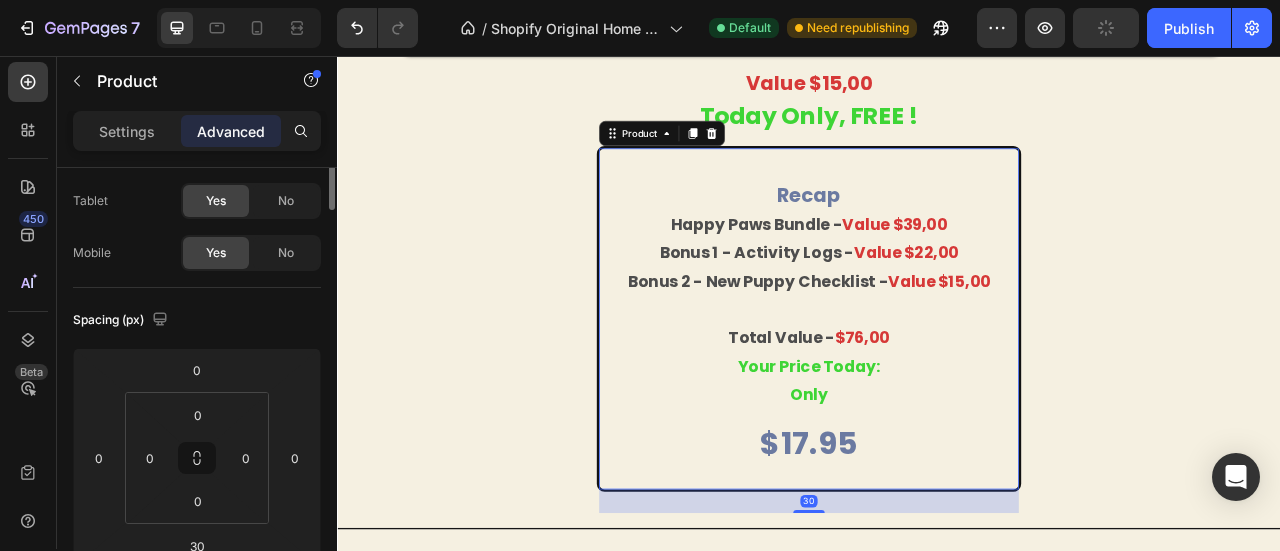scroll, scrollTop: 0, scrollLeft: 0, axis: both 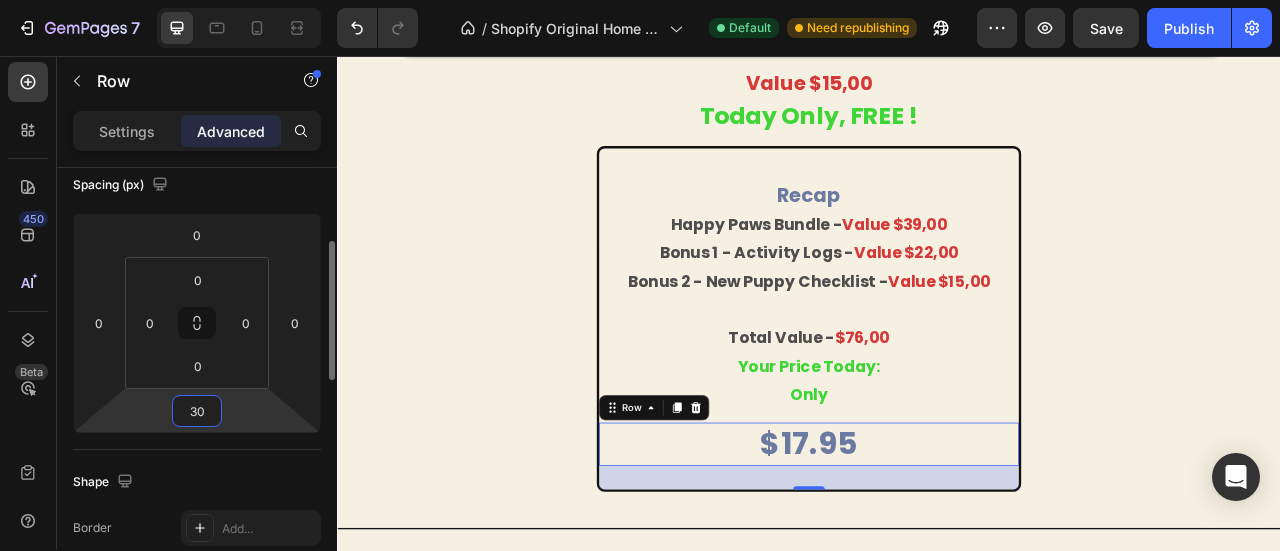 click on "30" at bounding box center (197, 411) 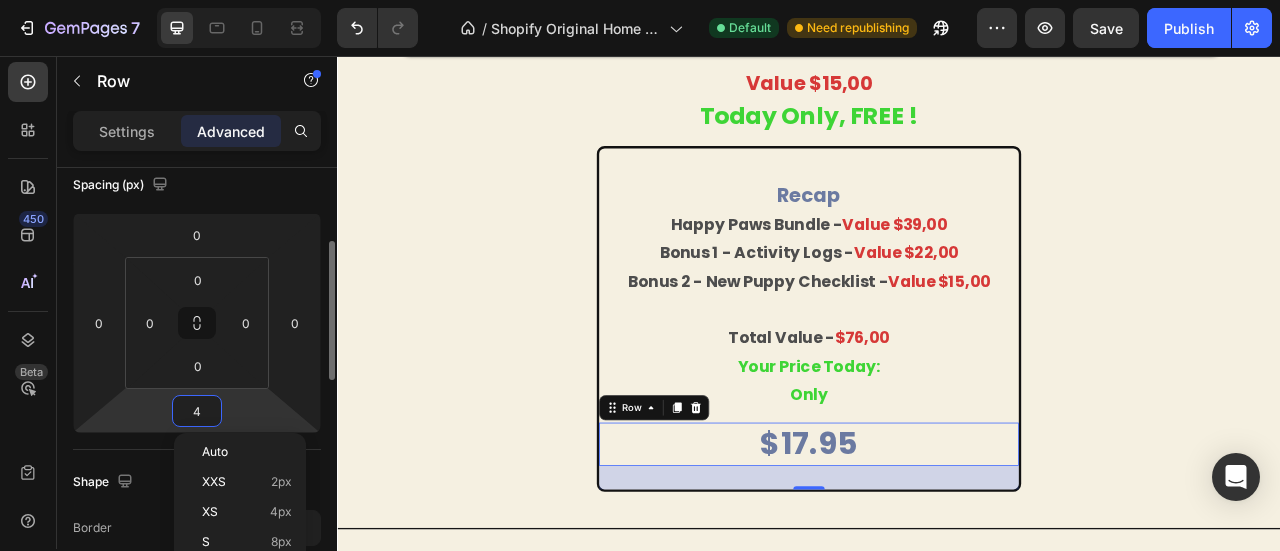 type on "40" 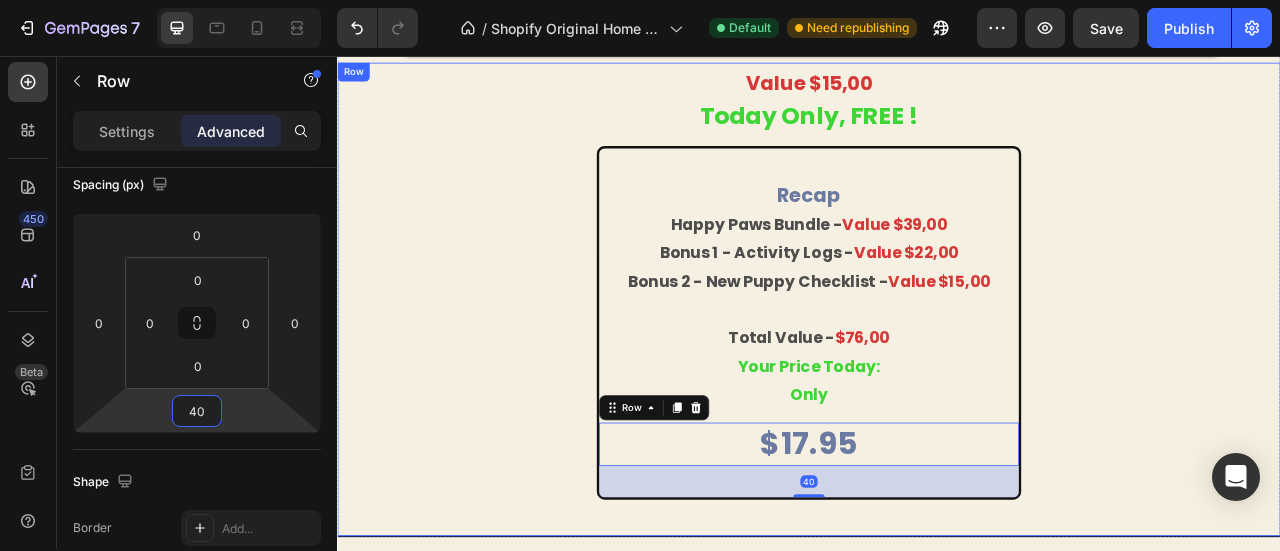 click on "Value $15,00   Today Only, FREE ! Text Block recap happy paws bundle -  value $39,00 bonus 1 - activity logs -  value $22,00 bonus 2 - new puppy checklist -  value $15,00 total value -  $76,00 your price today:  only Text Block $17.95 Product Price Product Price Row   40 Product" at bounding box center [937, 365] 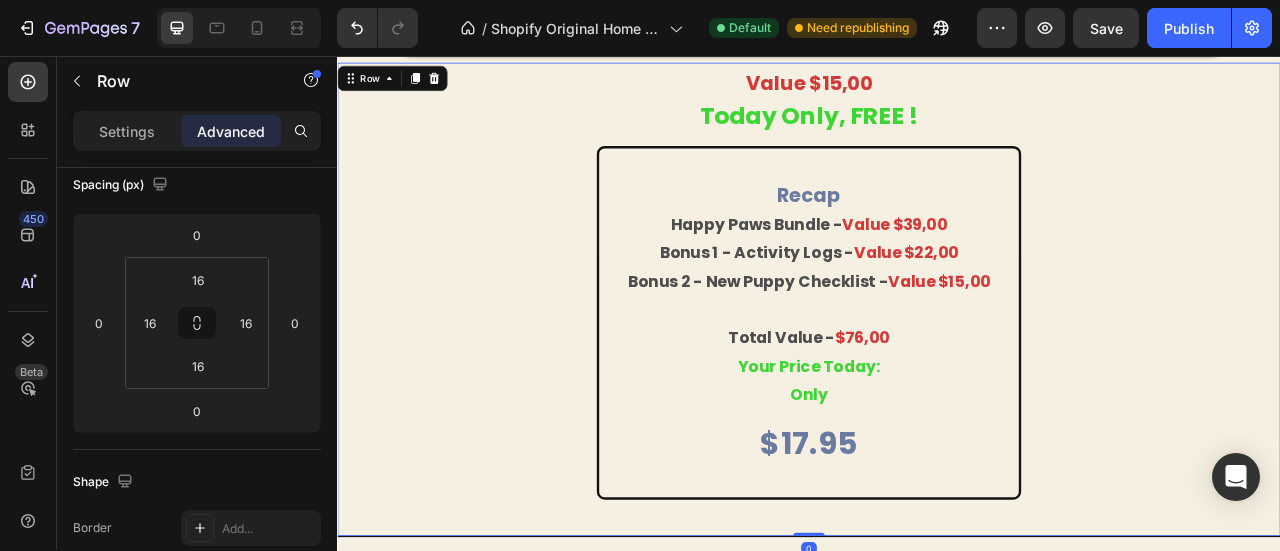 scroll, scrollTop: 232, scrollLeft: 0, axis: vertical 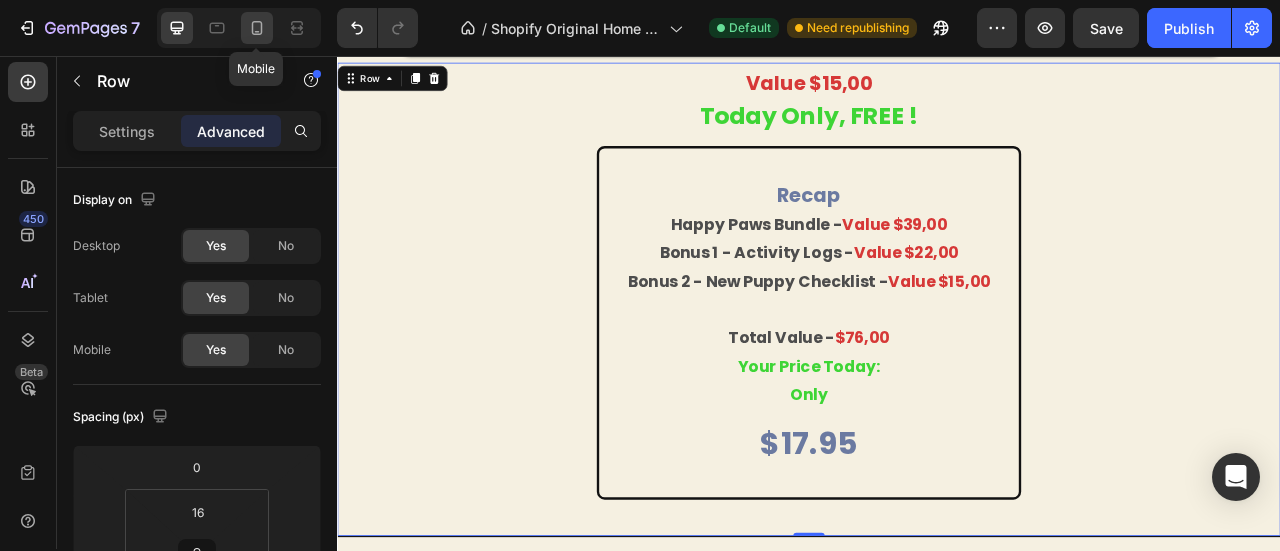 click 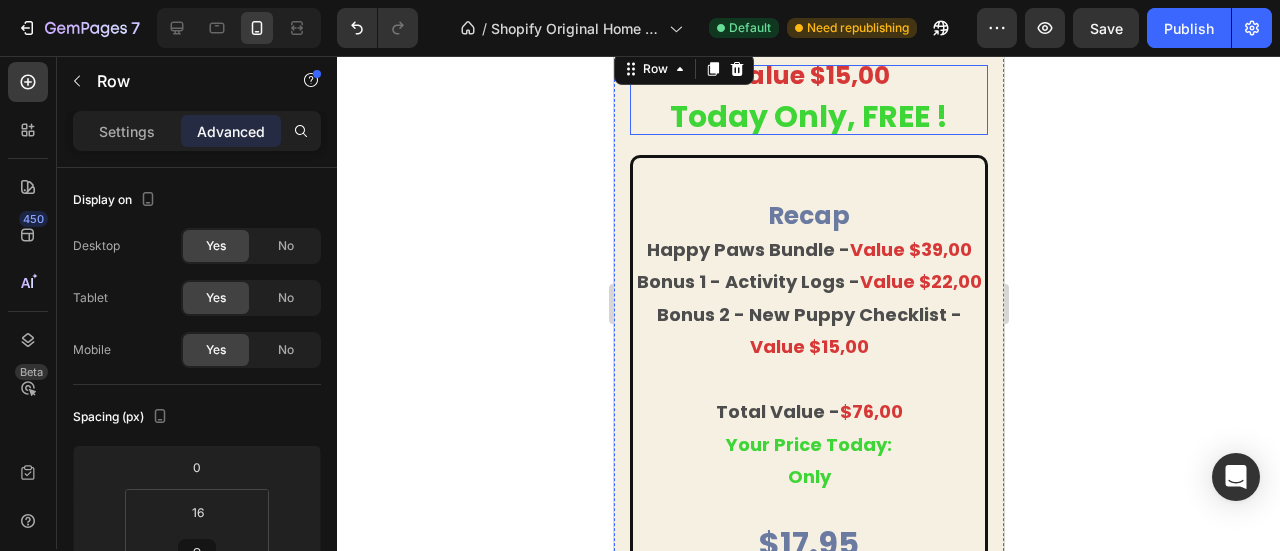 scroll, scrollTop: 4532, scrollLeft: 0, axis: vertical 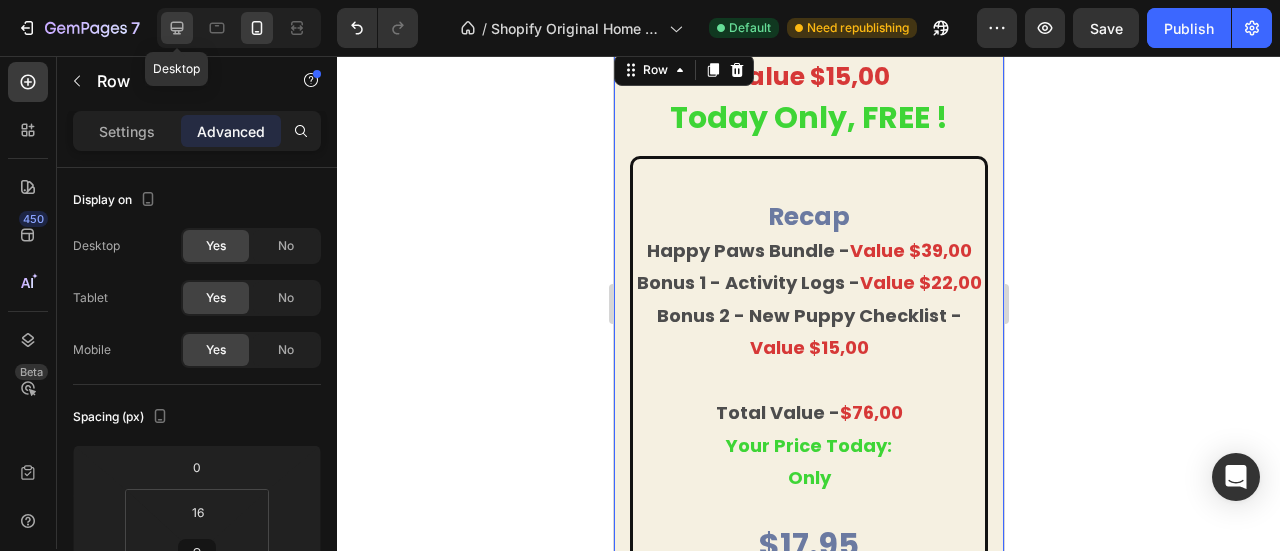 click 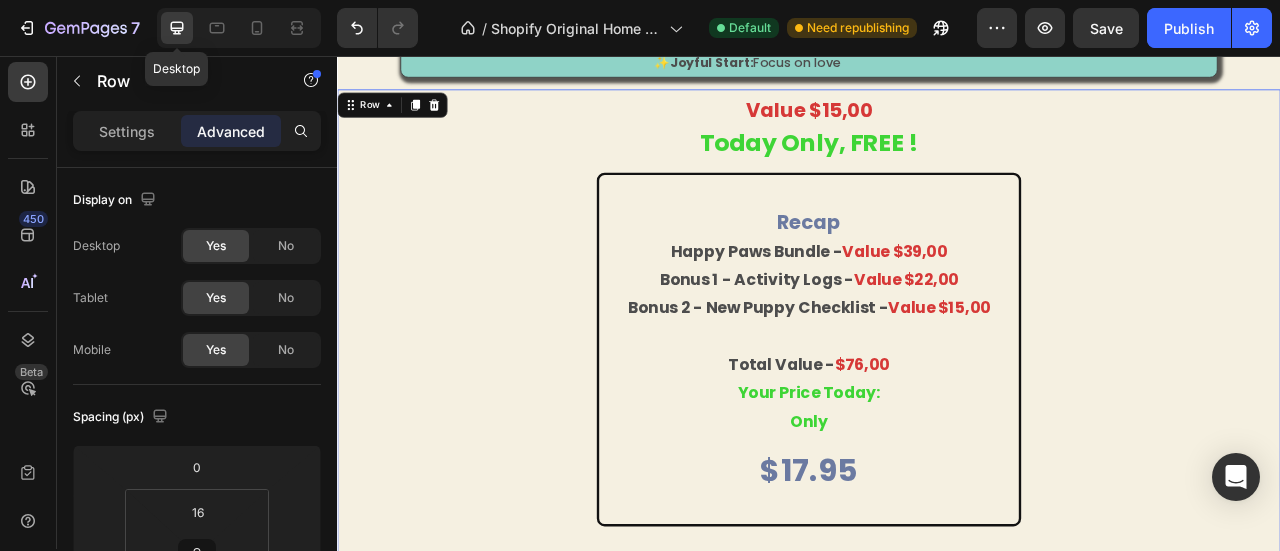 scroll, scrollTop: 4148, scrollLeft: 0, axis: vertical 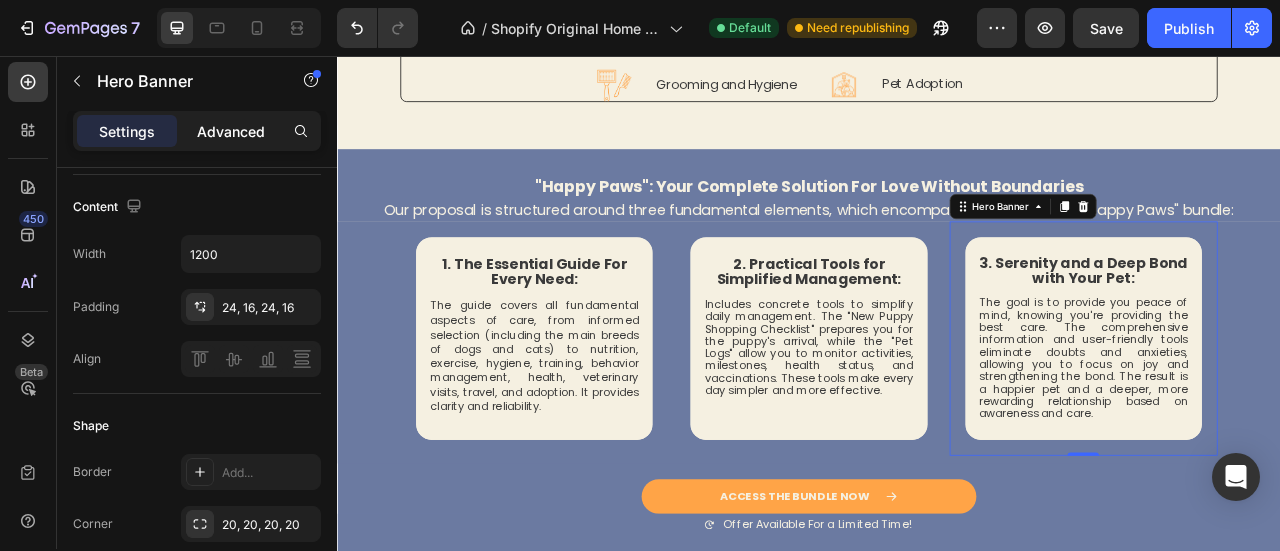 click on "Advanced" at bounding box center (231, 131) 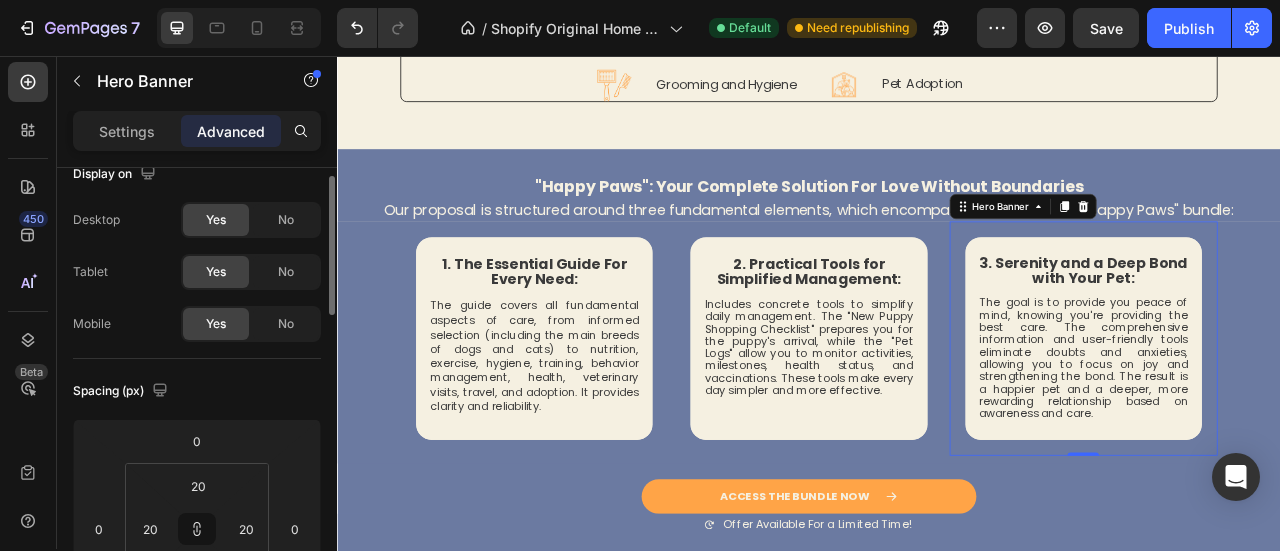 scroll, scrollTop: 24, scrollLeft: 0, axis: vertical 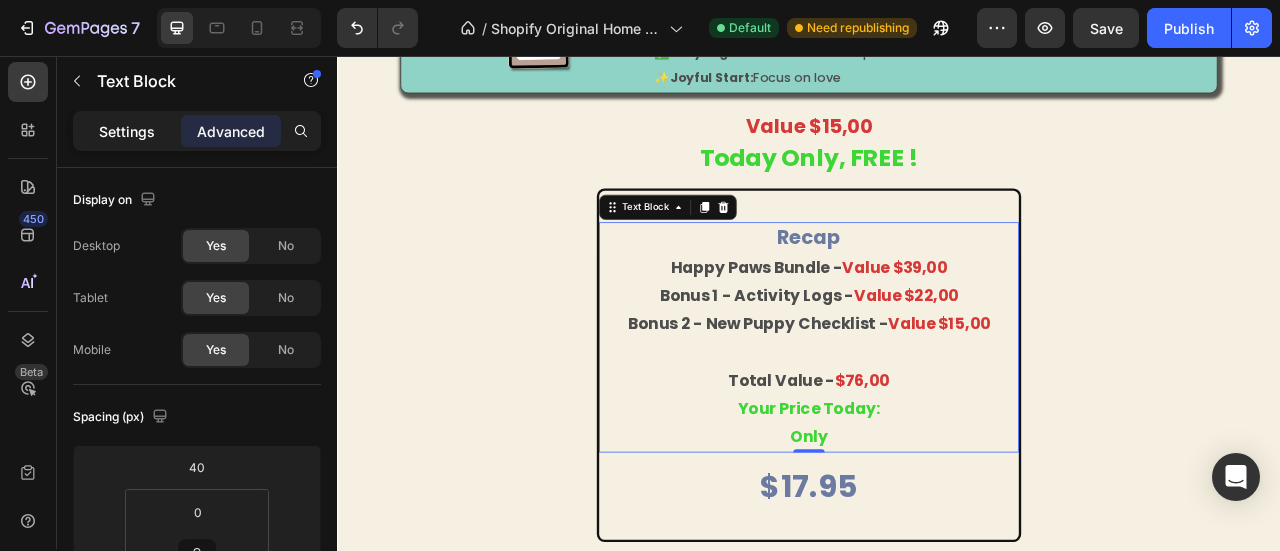 click on "Settings" 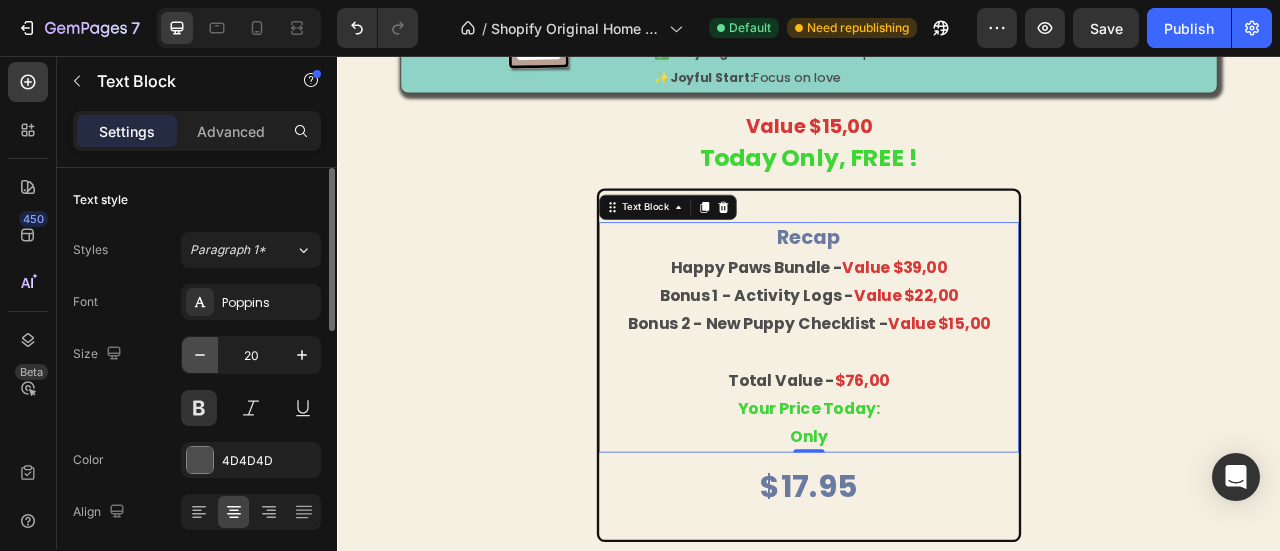 click at bounding box center [200, 355] 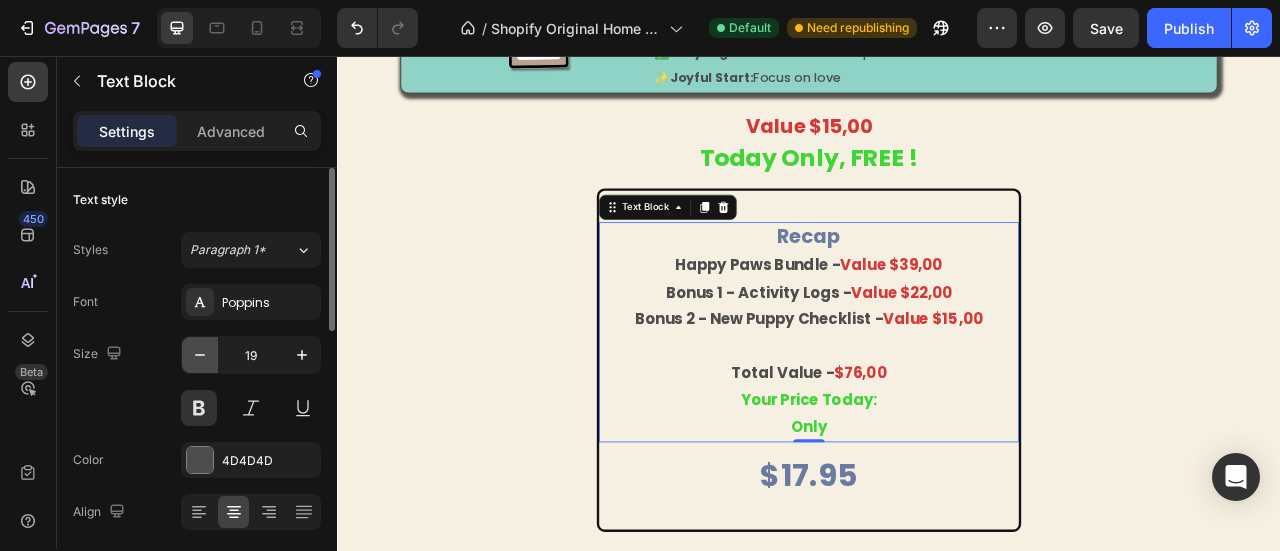 click at bounding box center [200, 355] 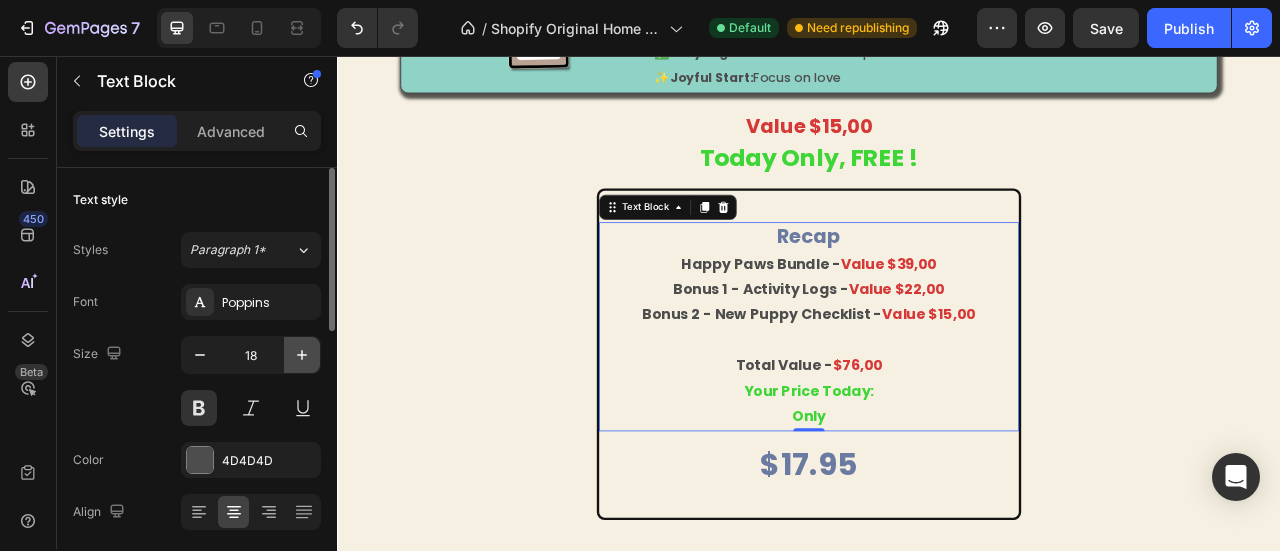 click 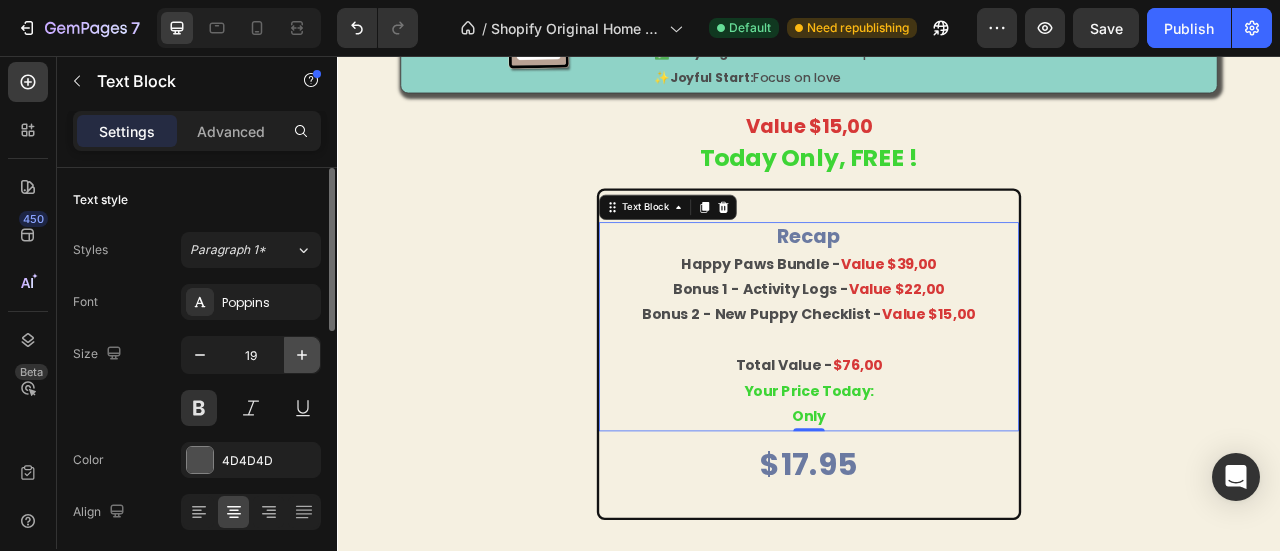 click 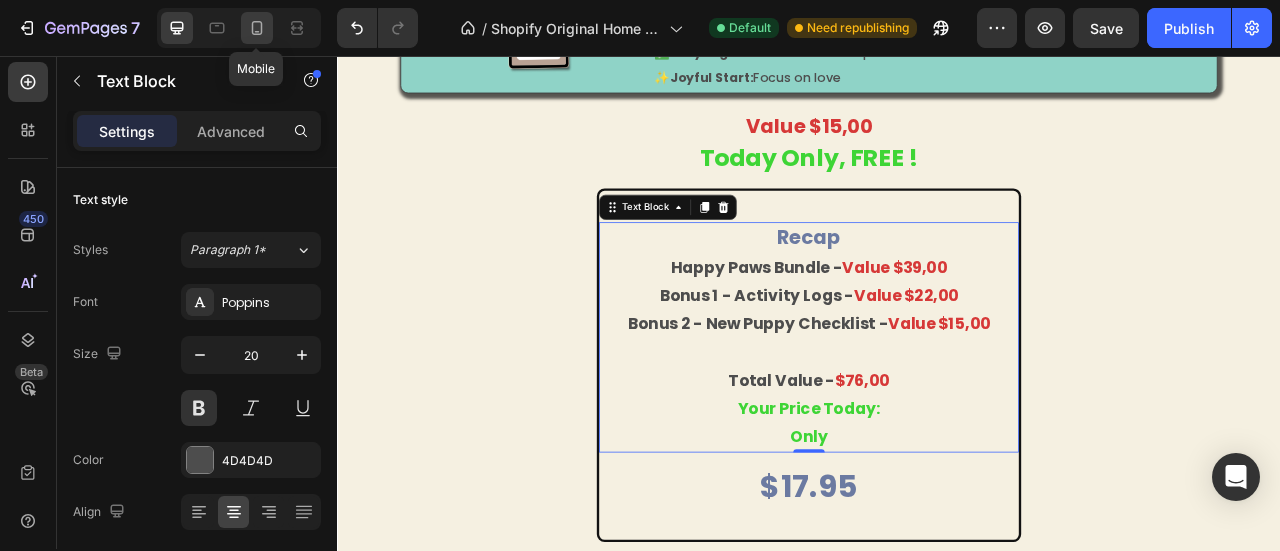 click 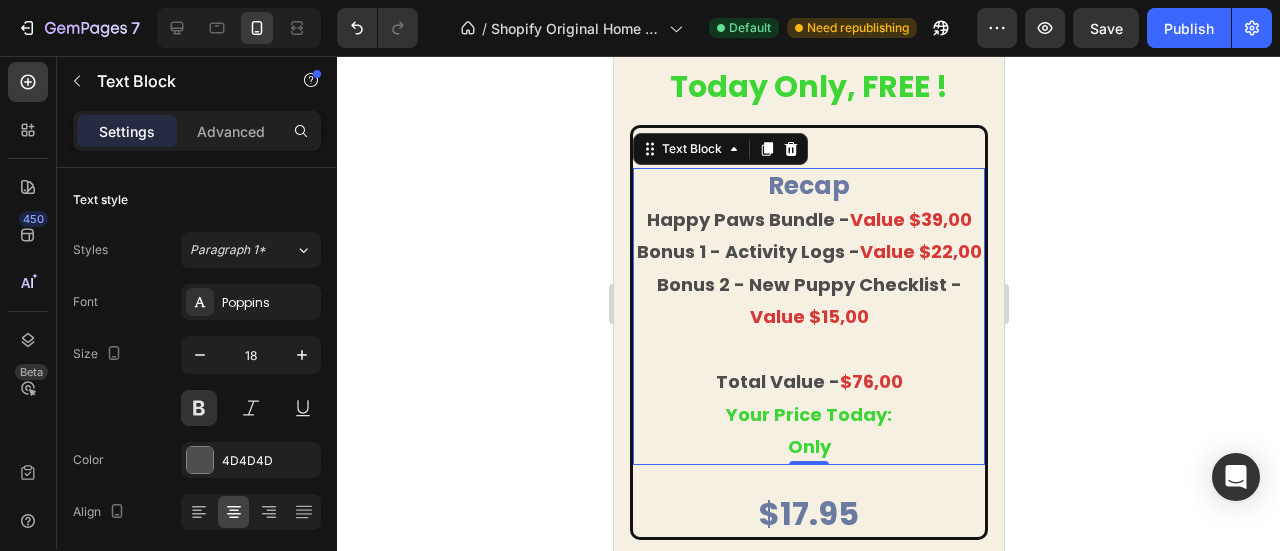 scroll, scrollTop: 4725, scrollLeft: 0, axis: vertical 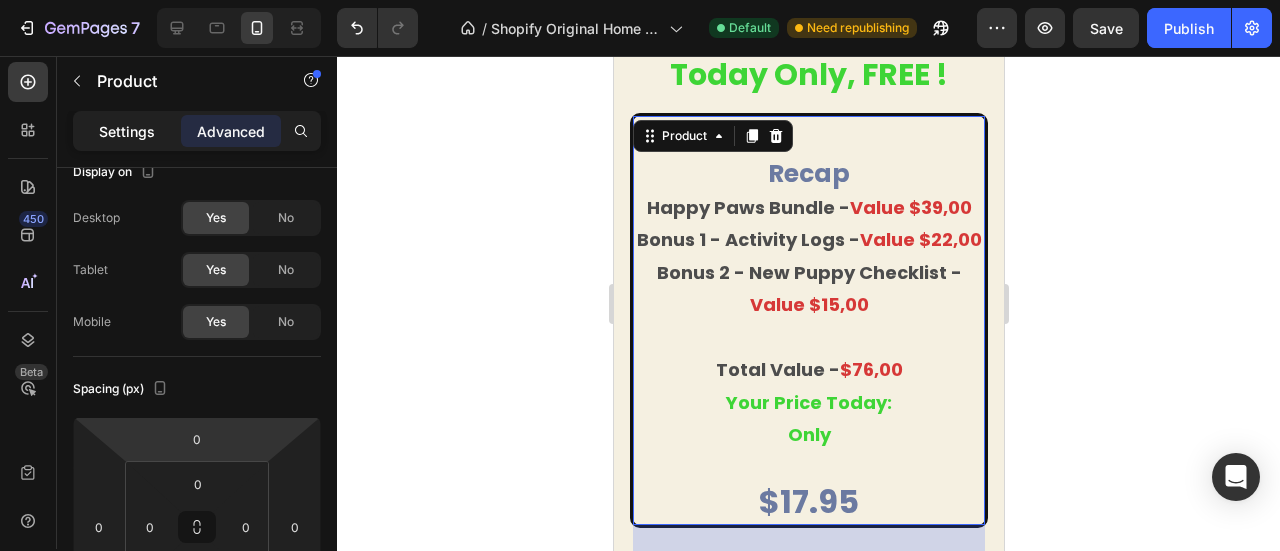 click on "Settings" at bounding box center [127, 131] 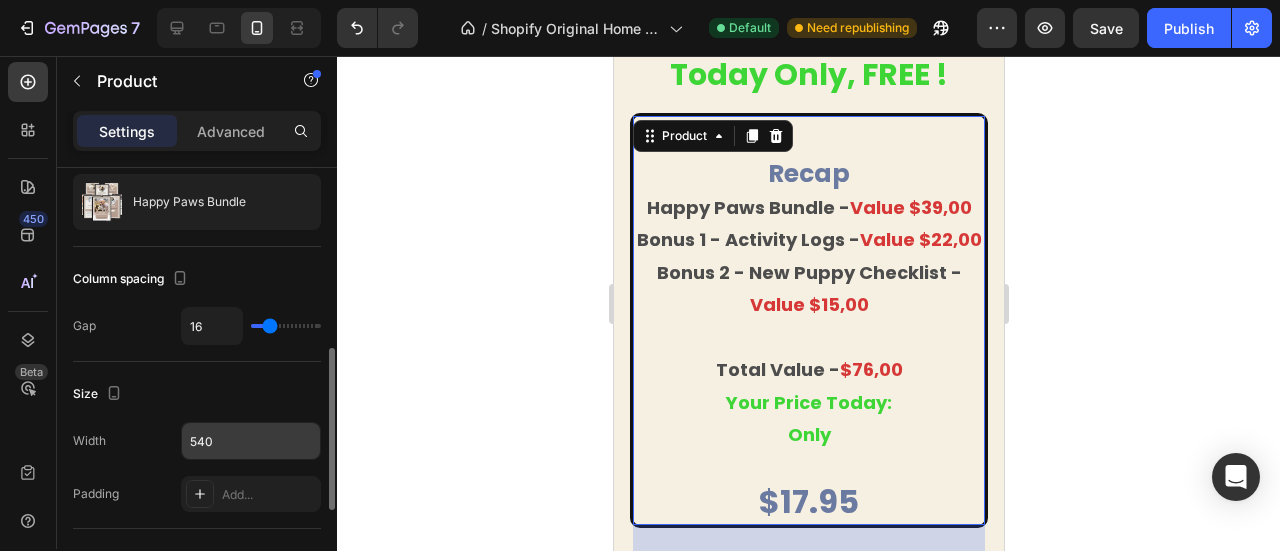 scroll, scrollTop: 291, scrollLeft: 0, axis: vertical 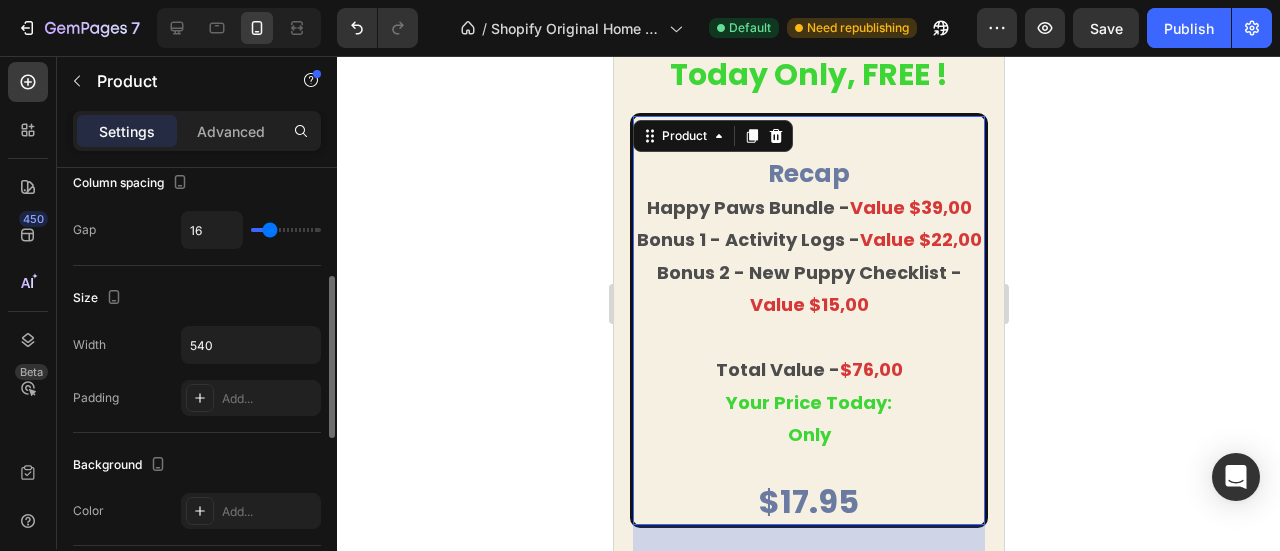 type on "8" 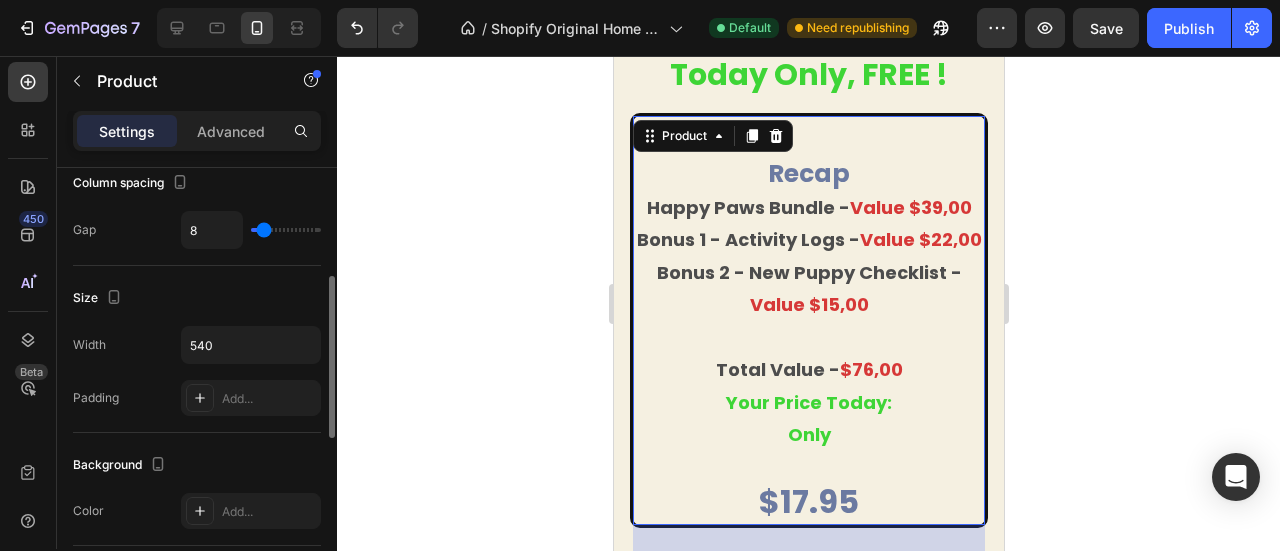 type on "7" 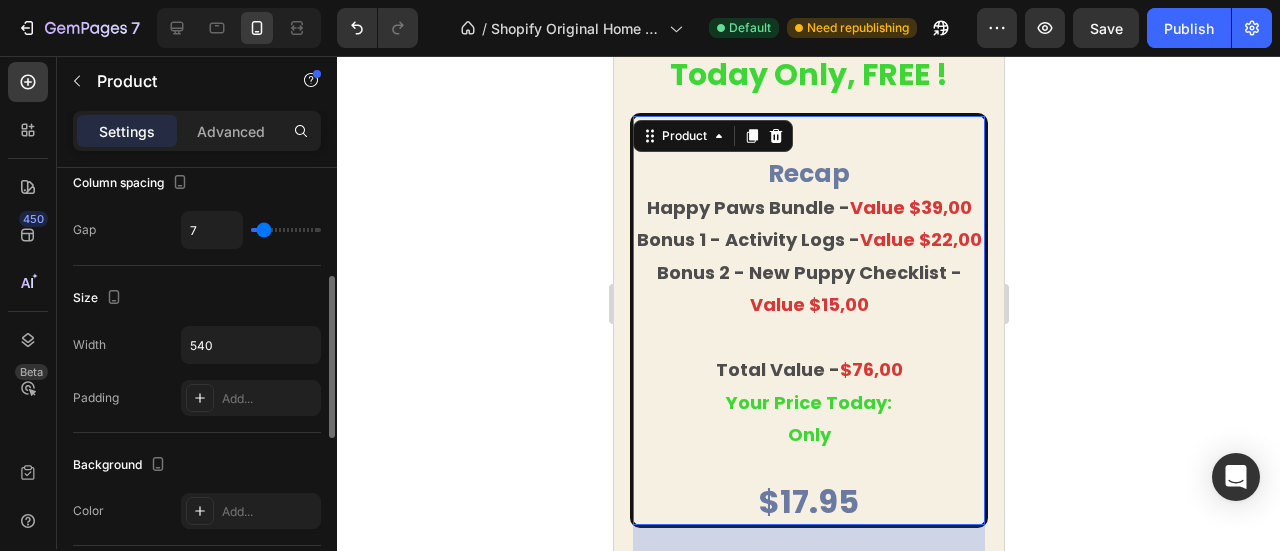 type on "3" 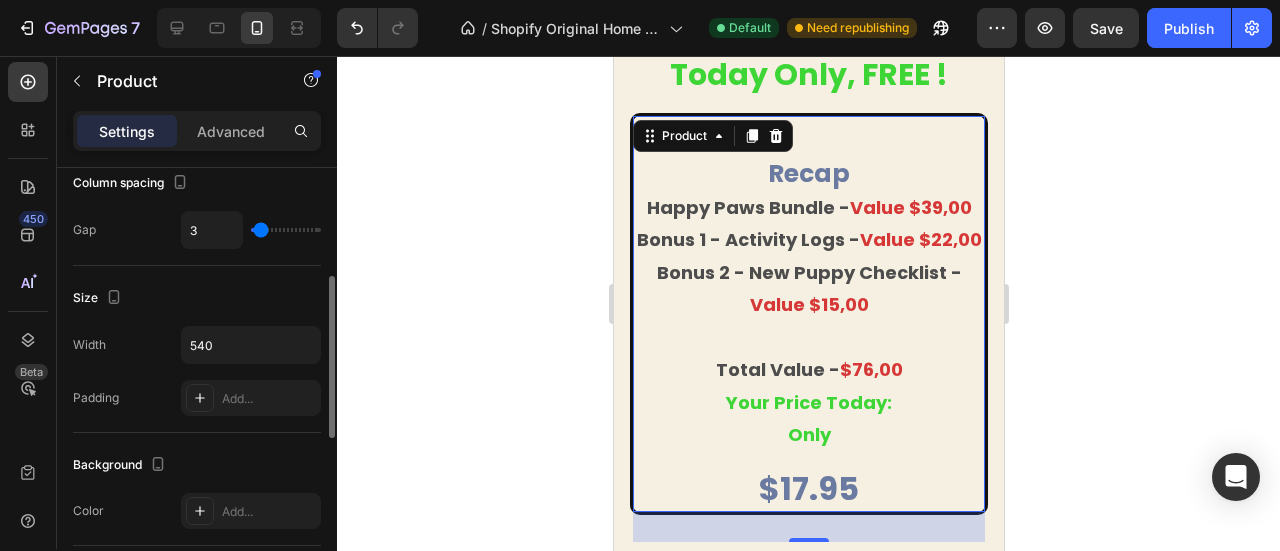 type on "1" 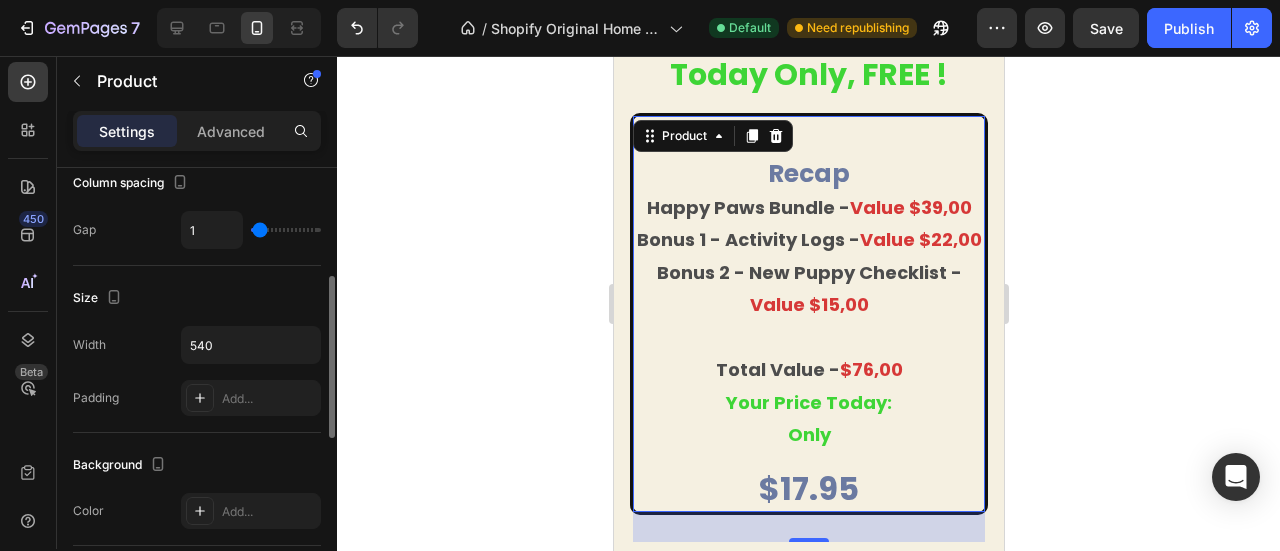 type on "0" 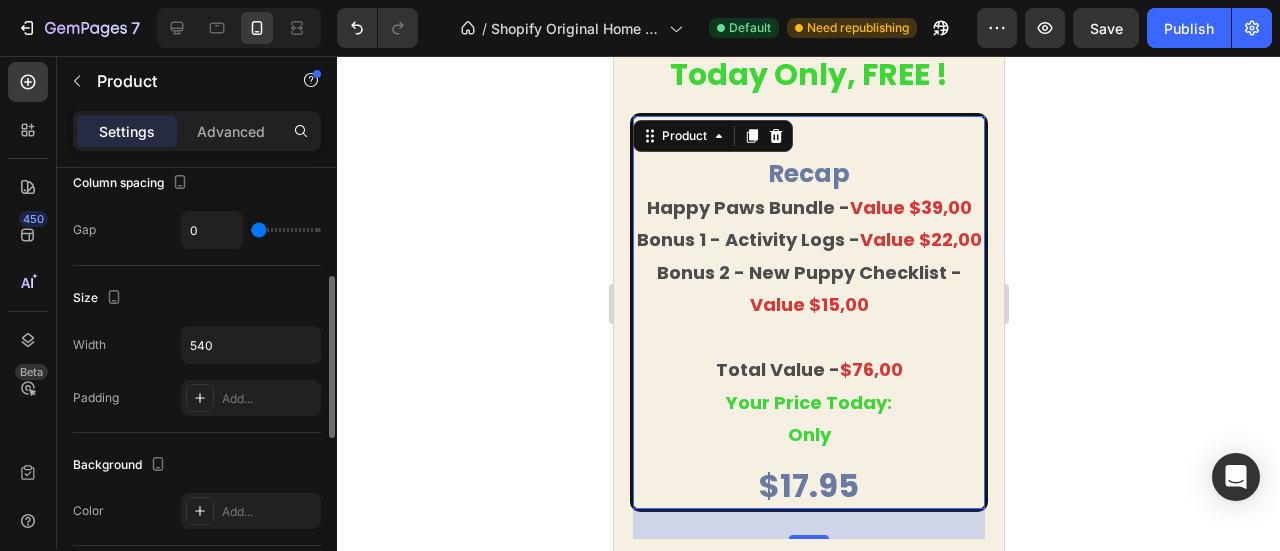type on "19" 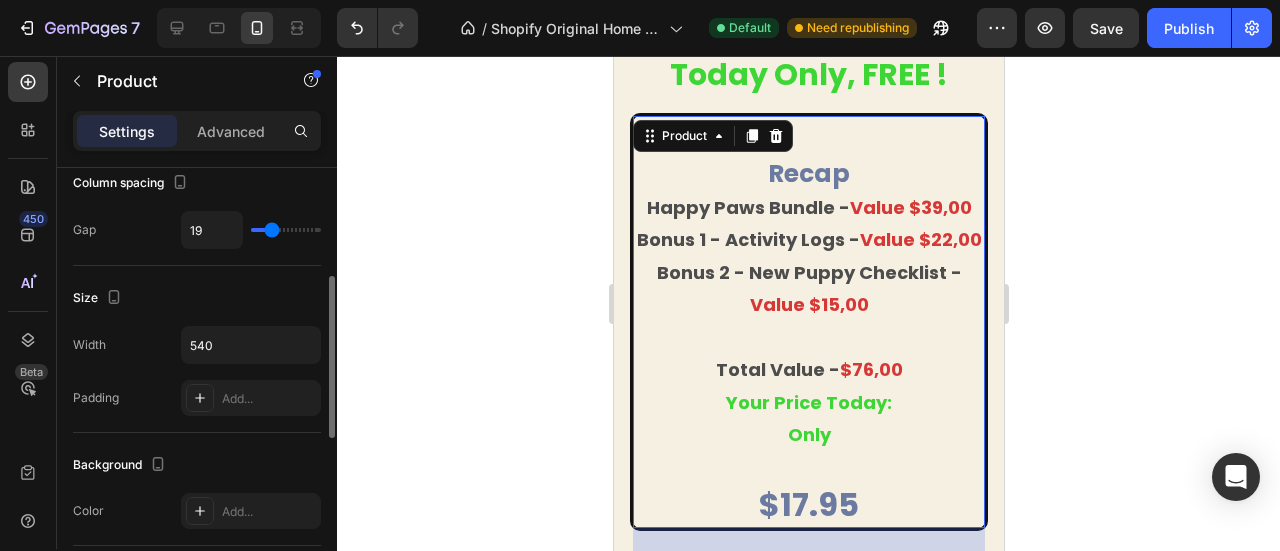 type on "21" 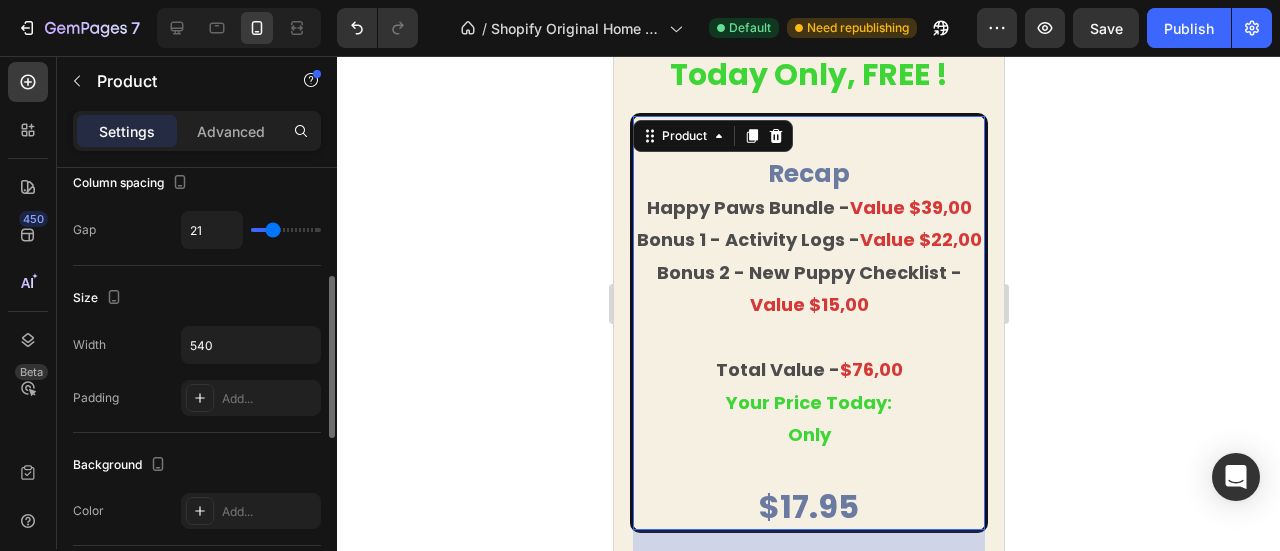type on "20" 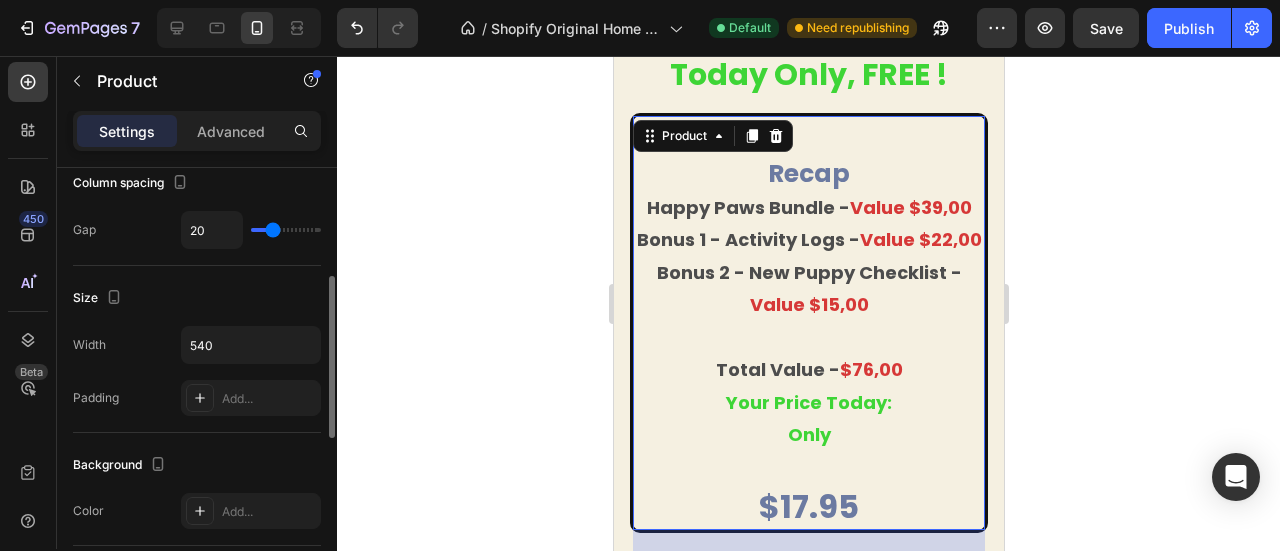 type on "10" 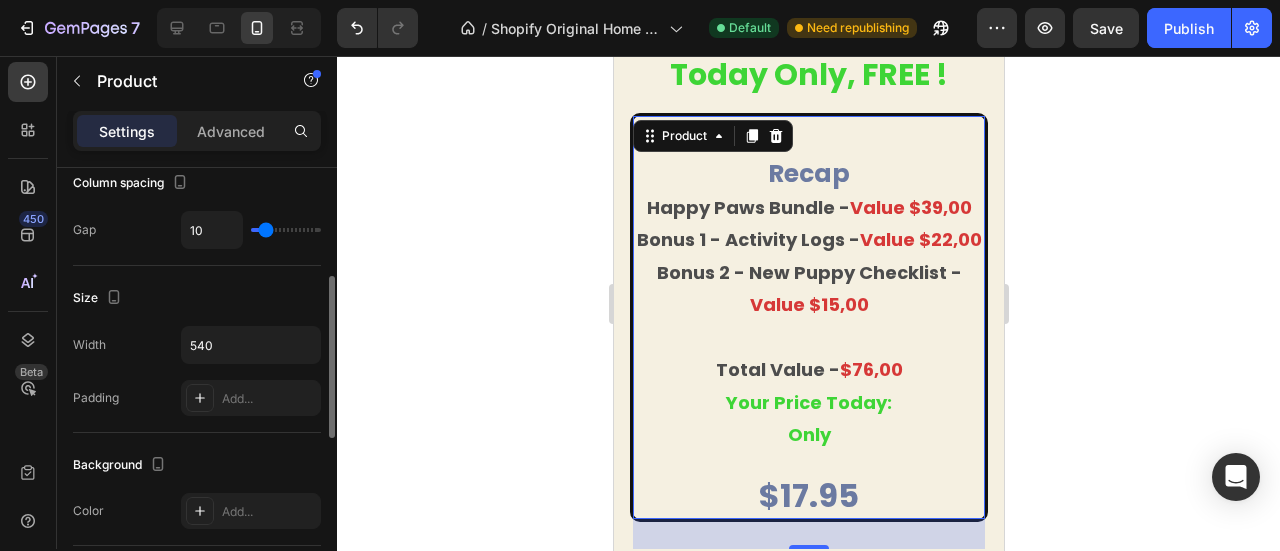 type on "7" 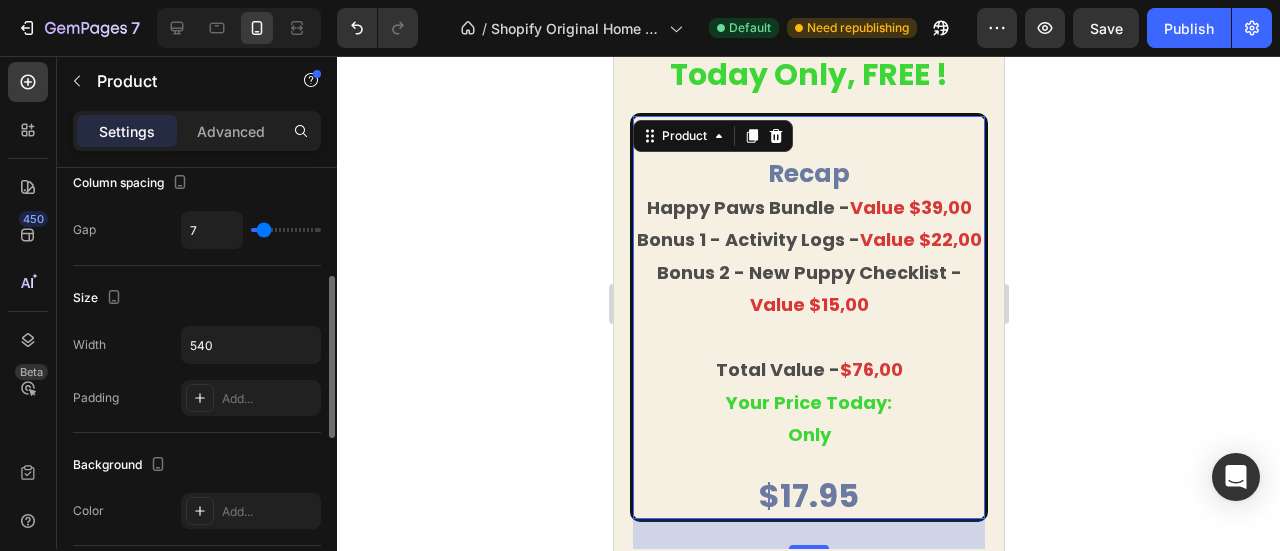 type on "3" 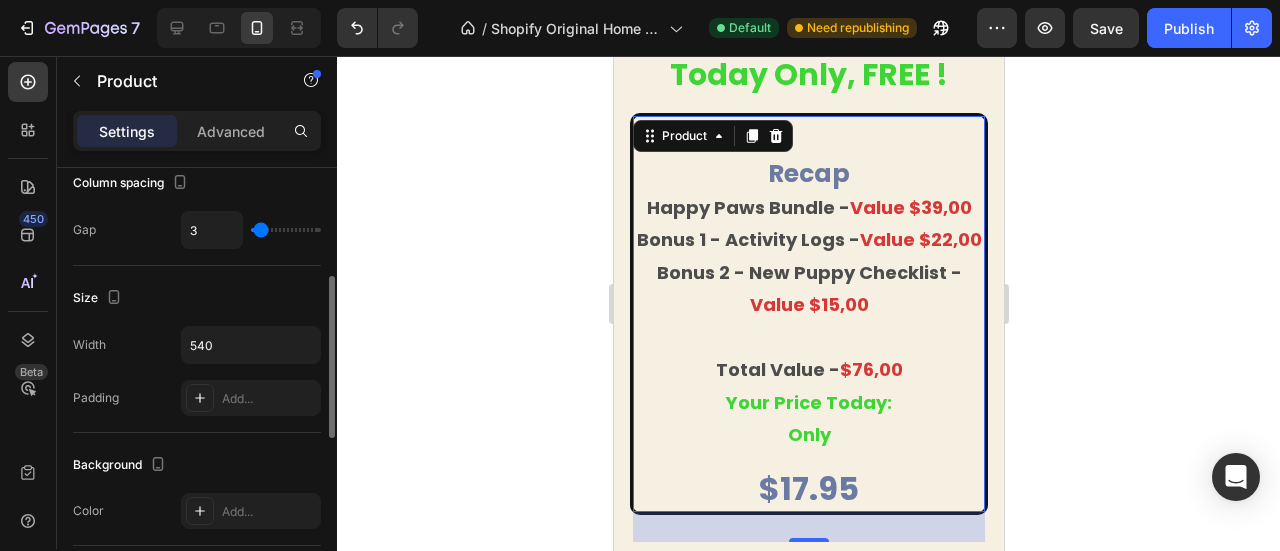 type on "6" 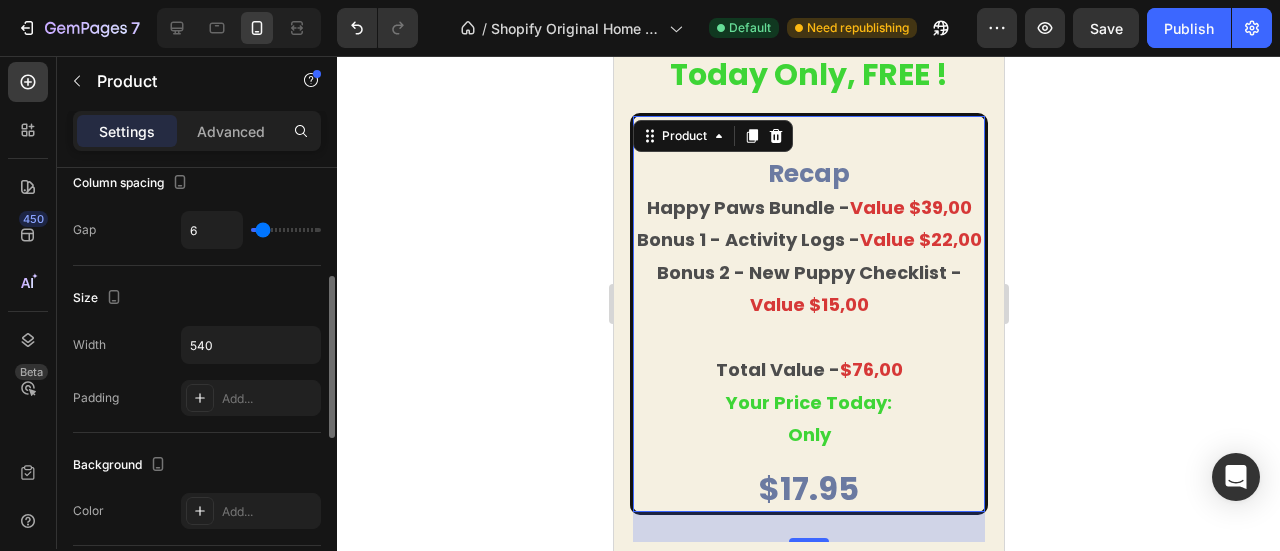 type on "9" 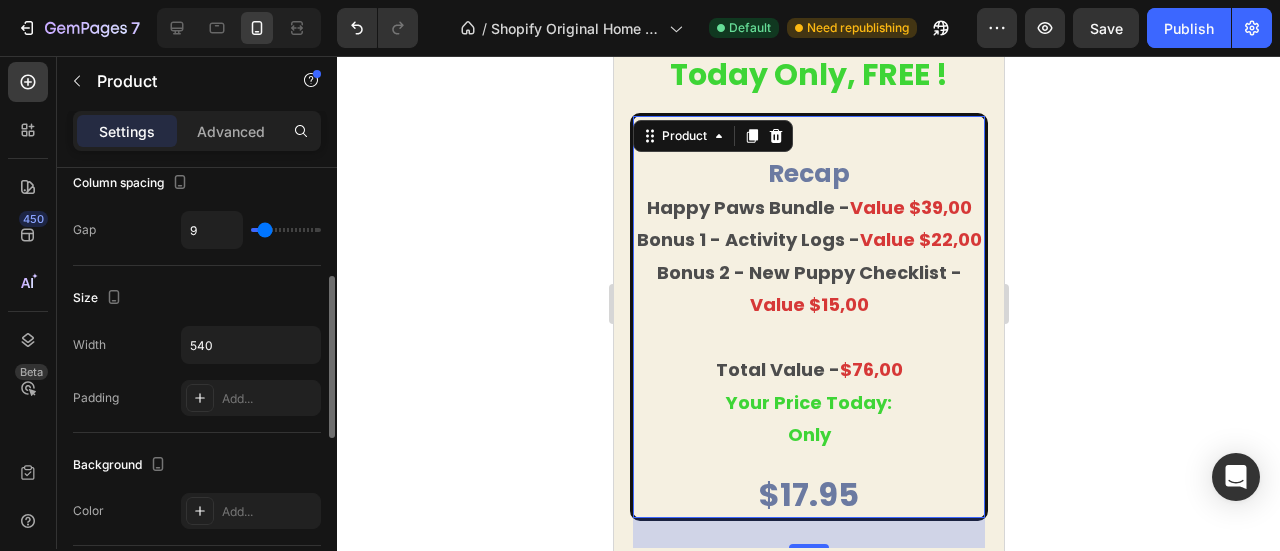 type on "11" 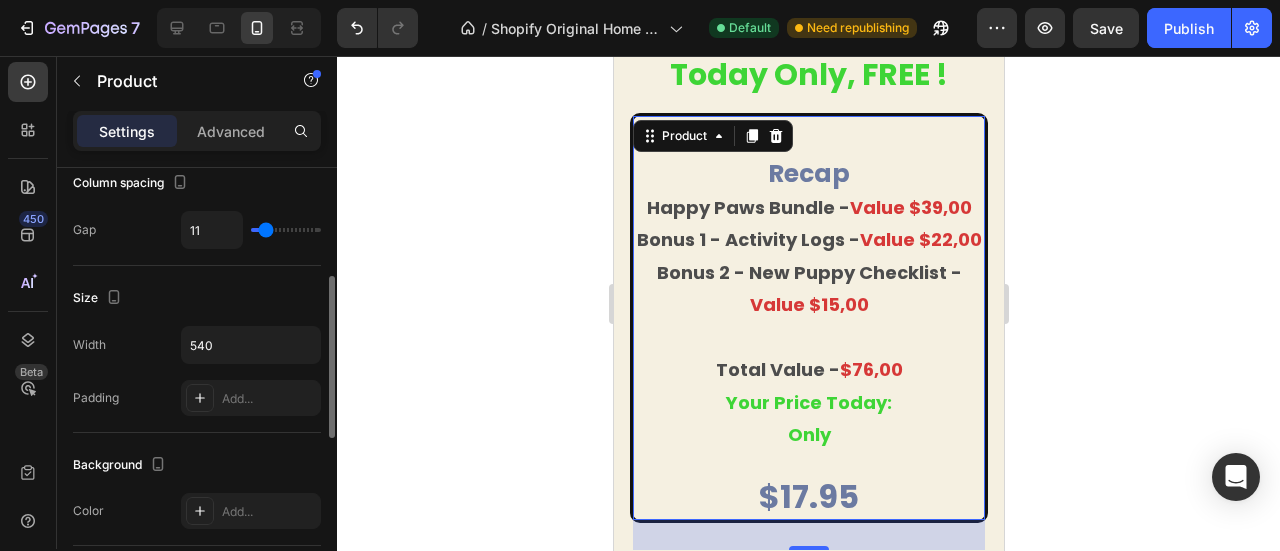 type on "12" 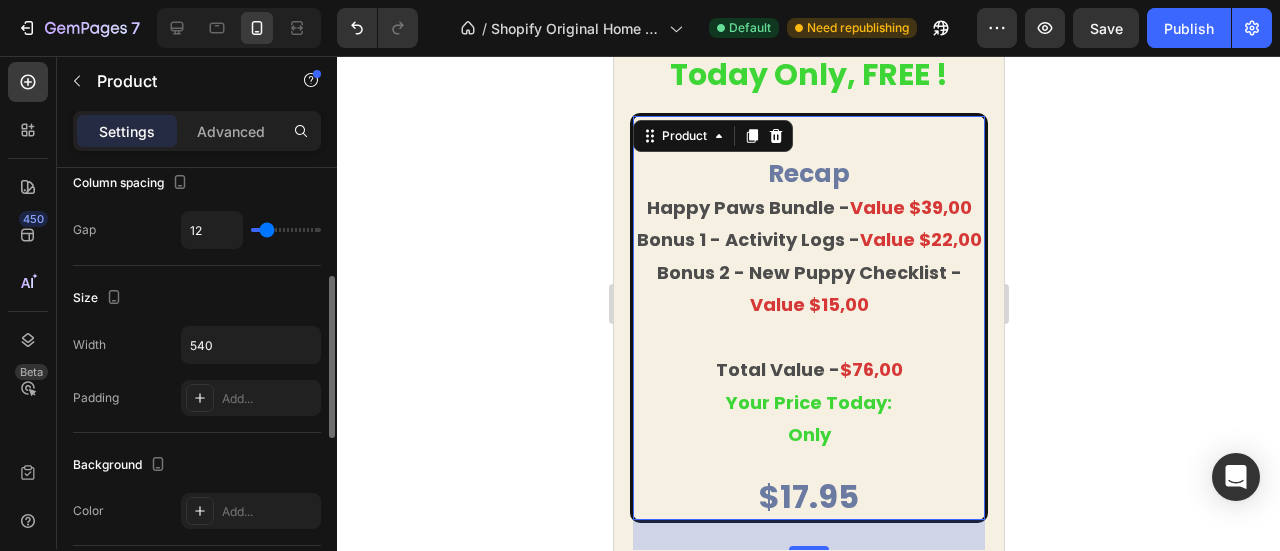 type on "14" 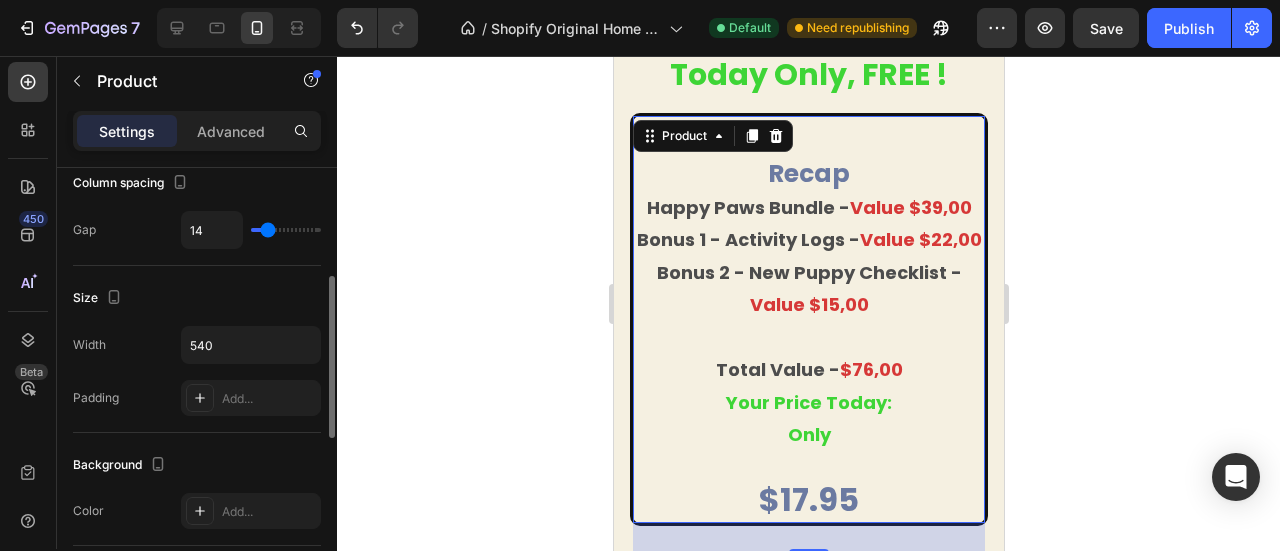 type on "16" 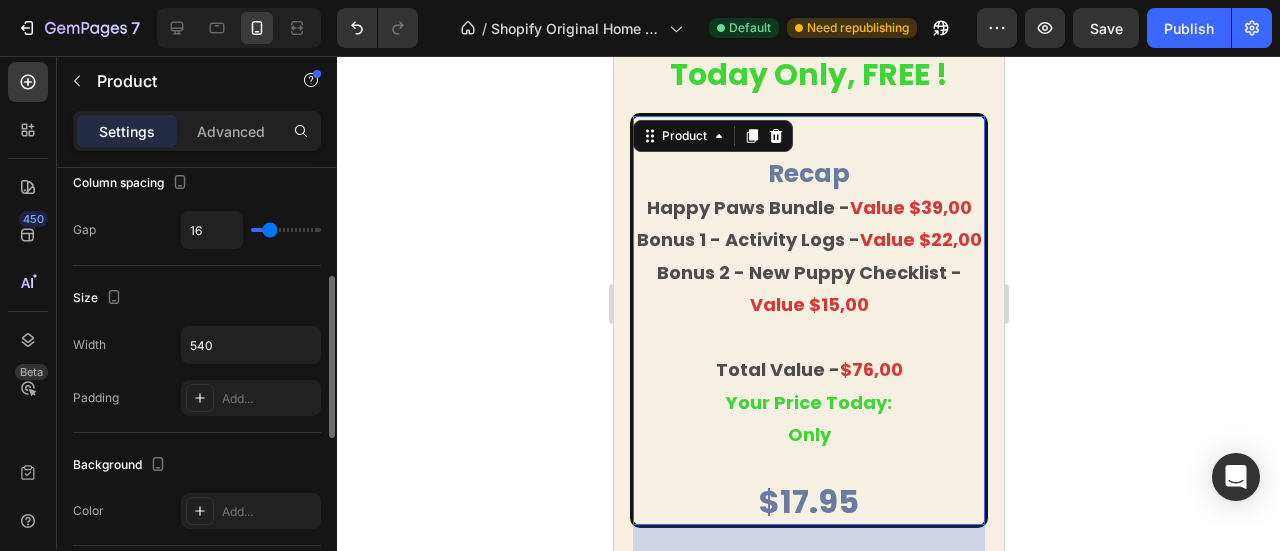 click at bounding box center (286, 230) 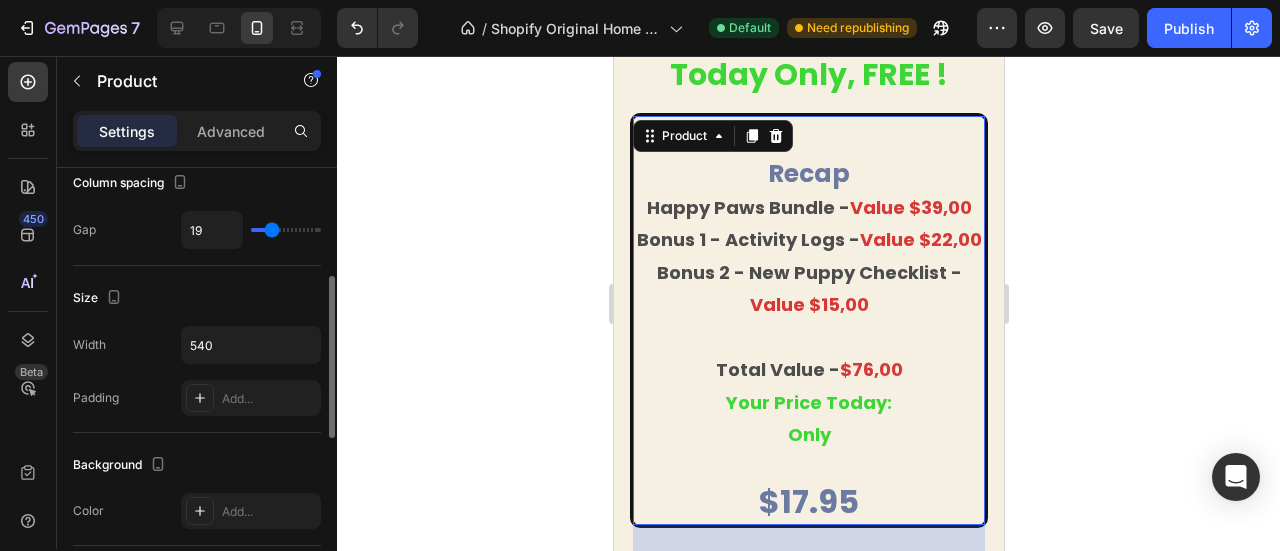 type on "0" 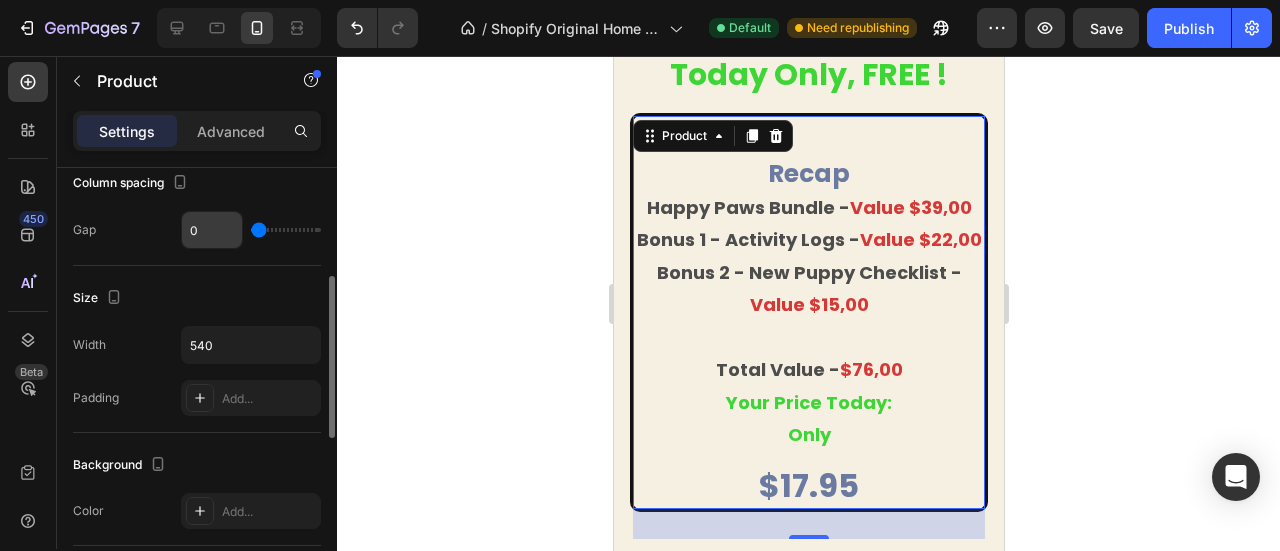 drag, startPoint x: 273, startPoint y: 227, endPoint x: 228, endPoint y: 224, distance: 45.099888 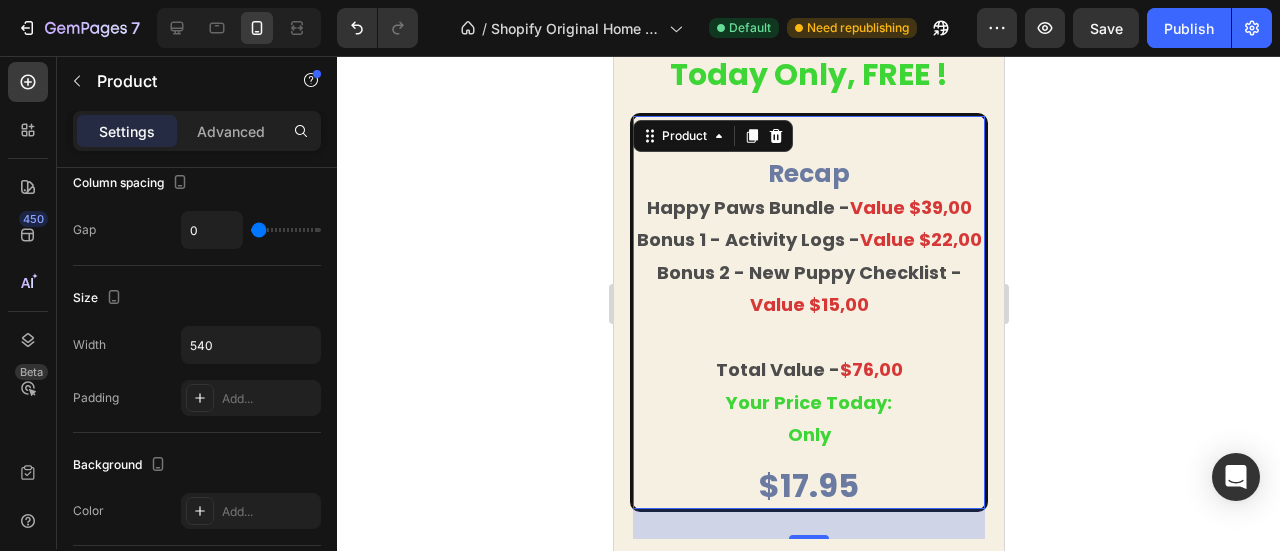 click 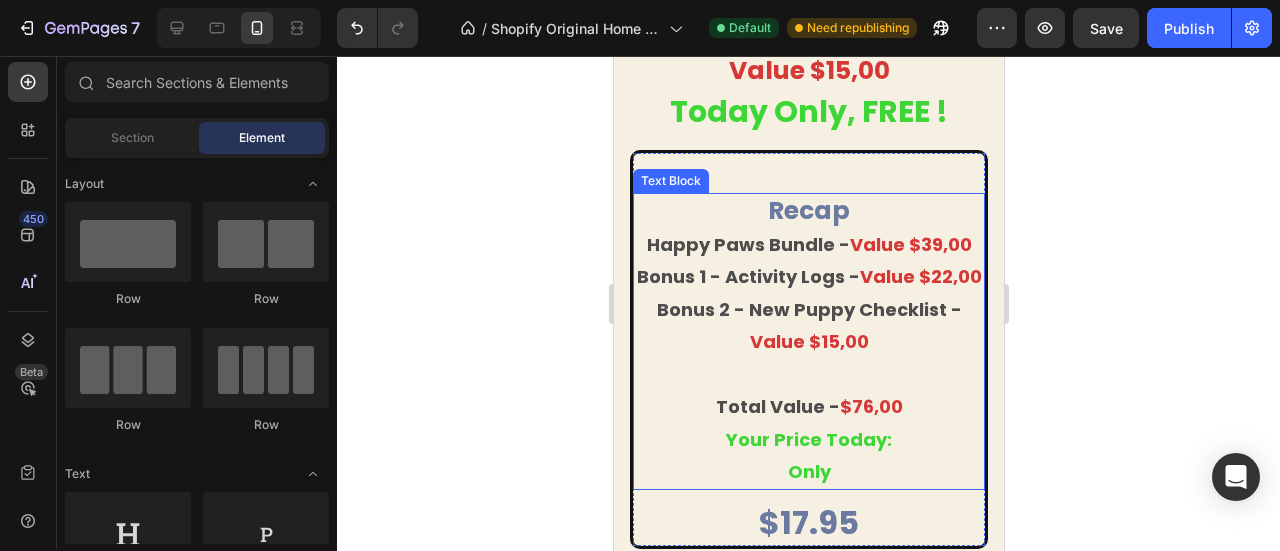 scroll, scrollTop: 4746, scrollLeft: 0, axis: vertical 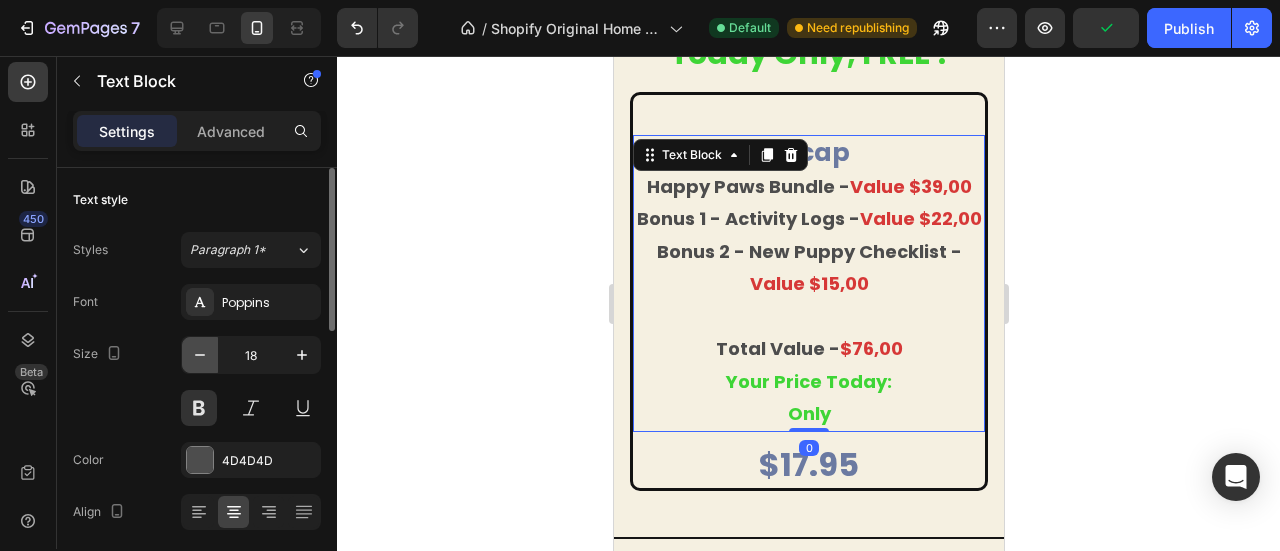 click 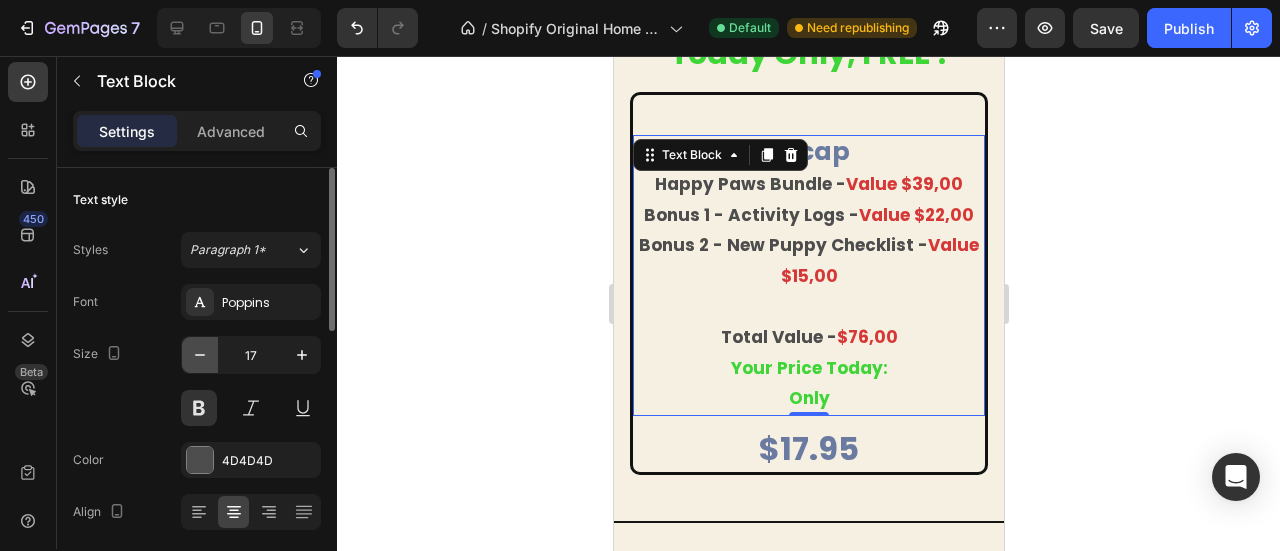 click 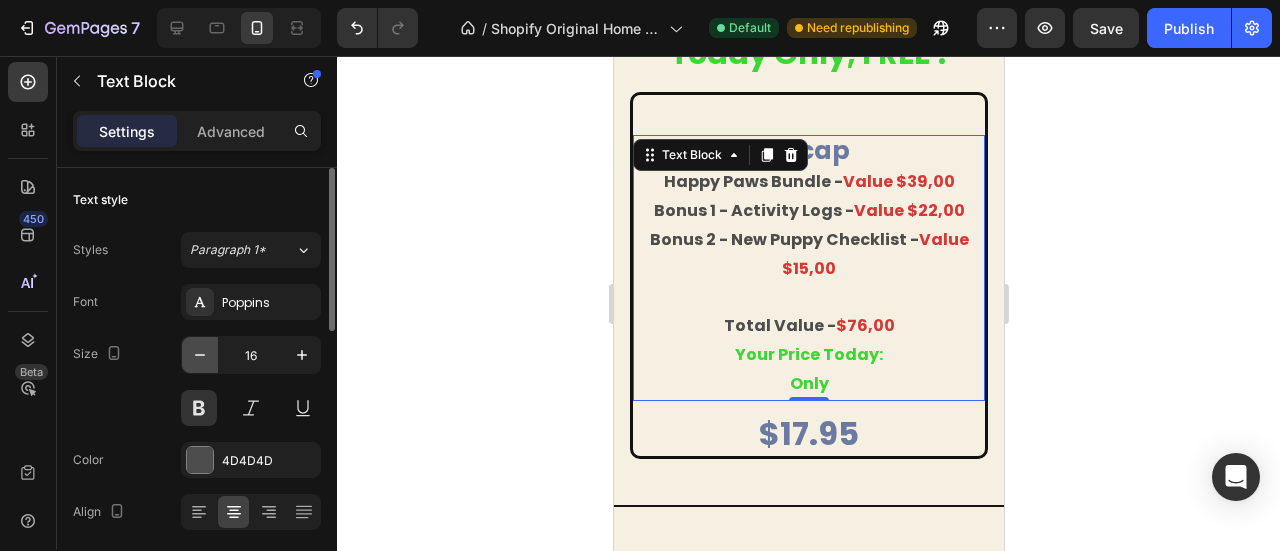 click 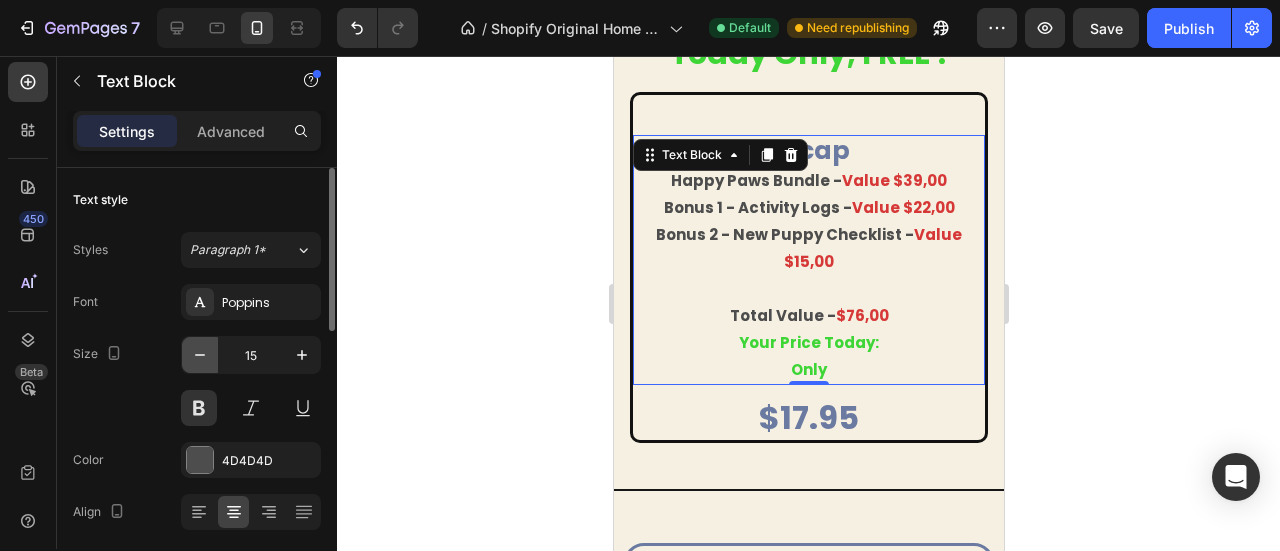 click 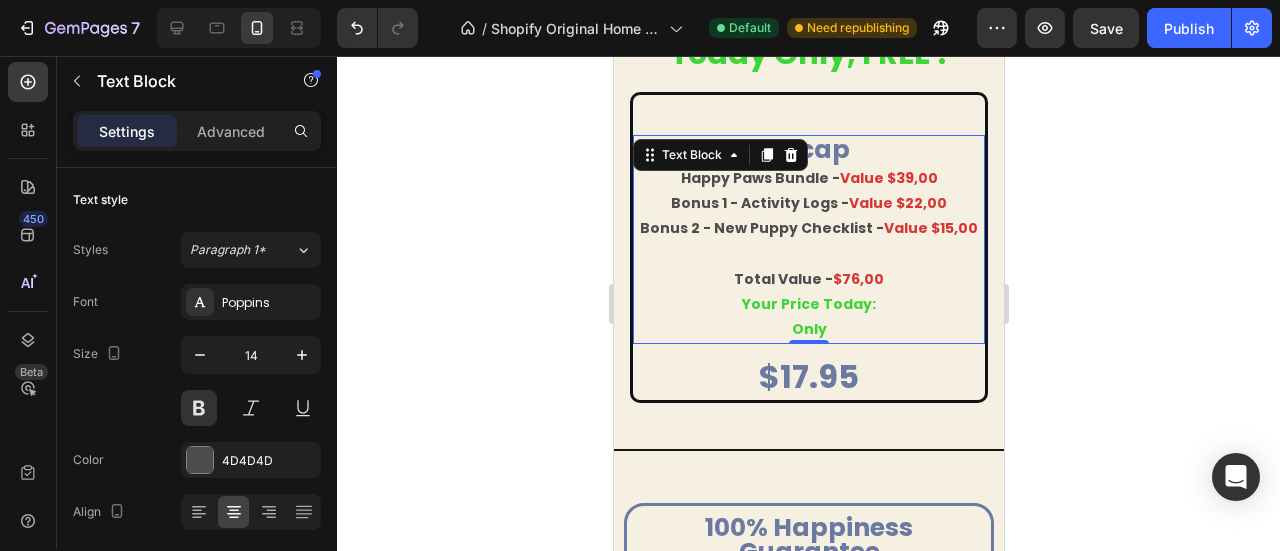 click 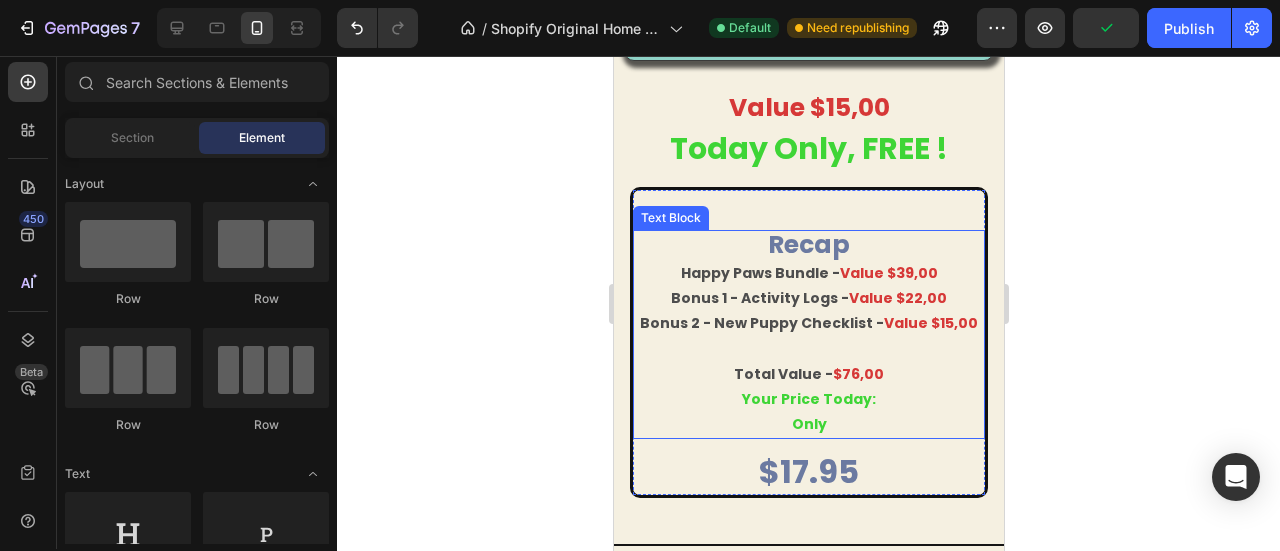 scroll, scrollTop: 4650, scrollLeft: 0, axis: vertical 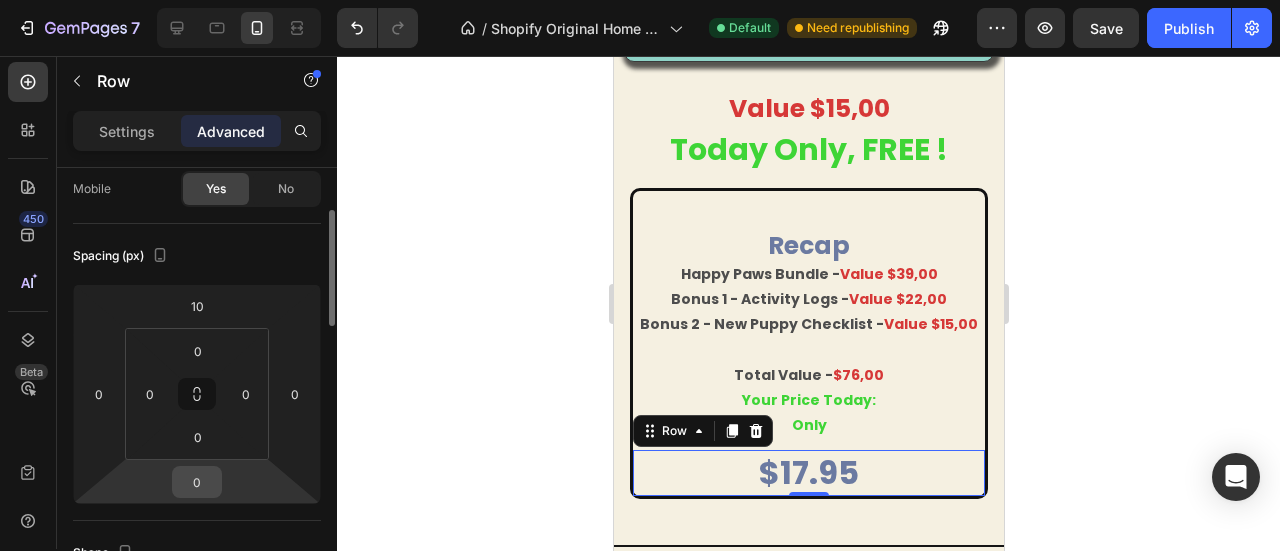 click on "0" at bounding box center [197, 482] 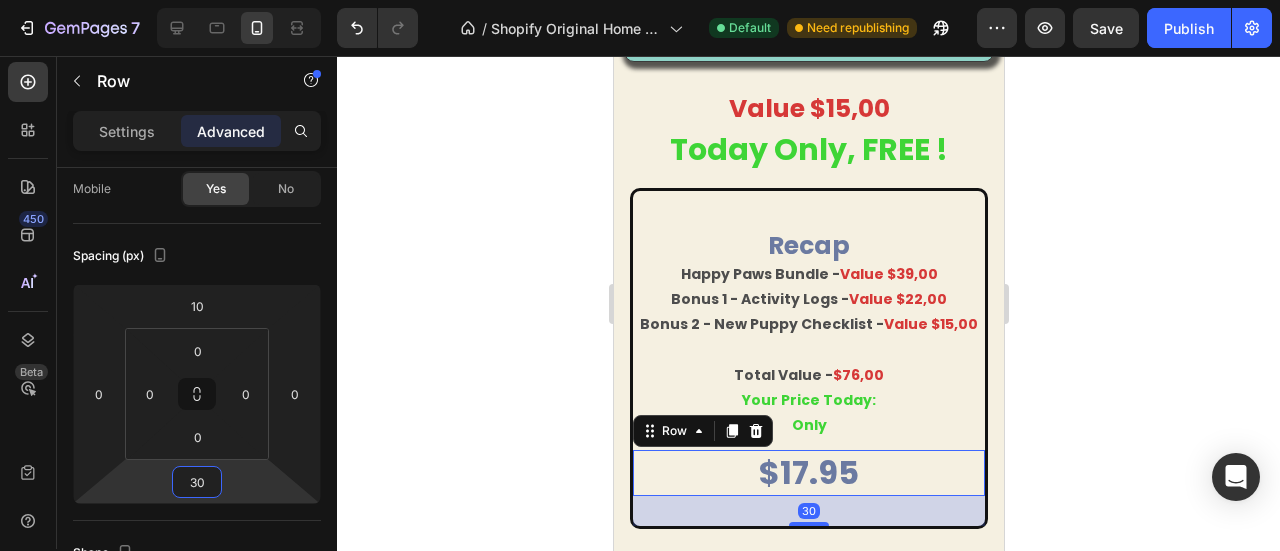 type on "30" 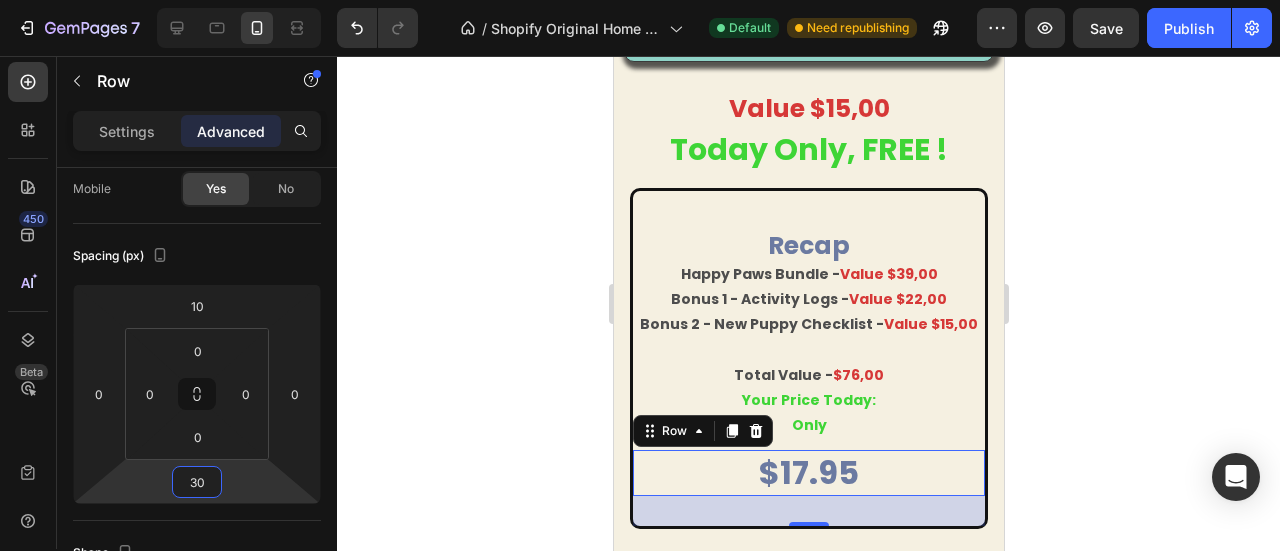 click 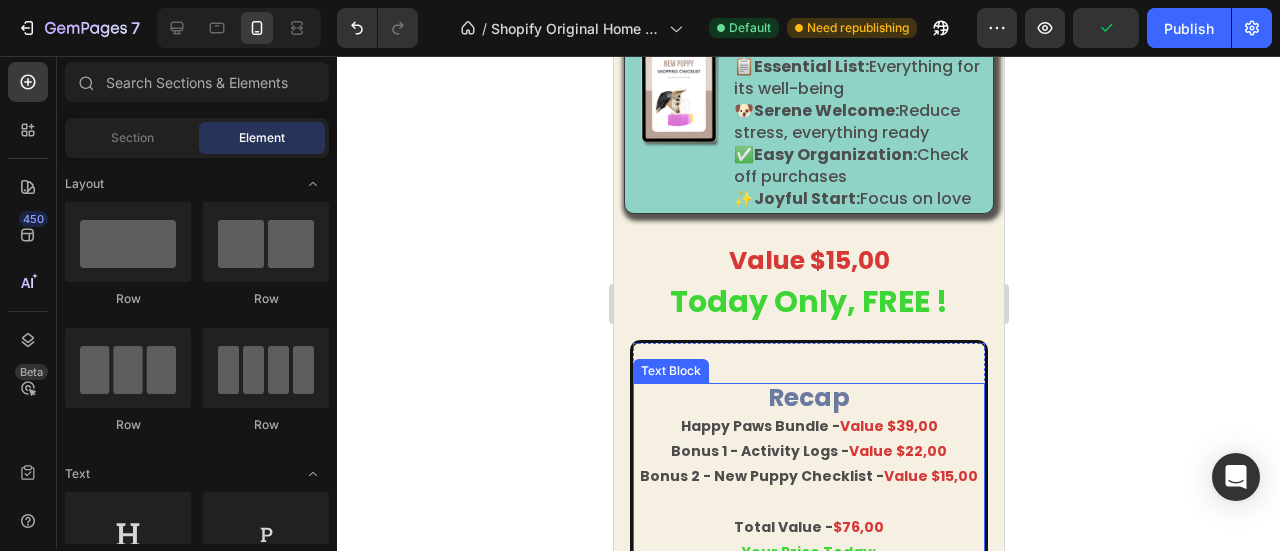 scroll, scrollTop: 4579, scrollLeft: 0, axis: vertical 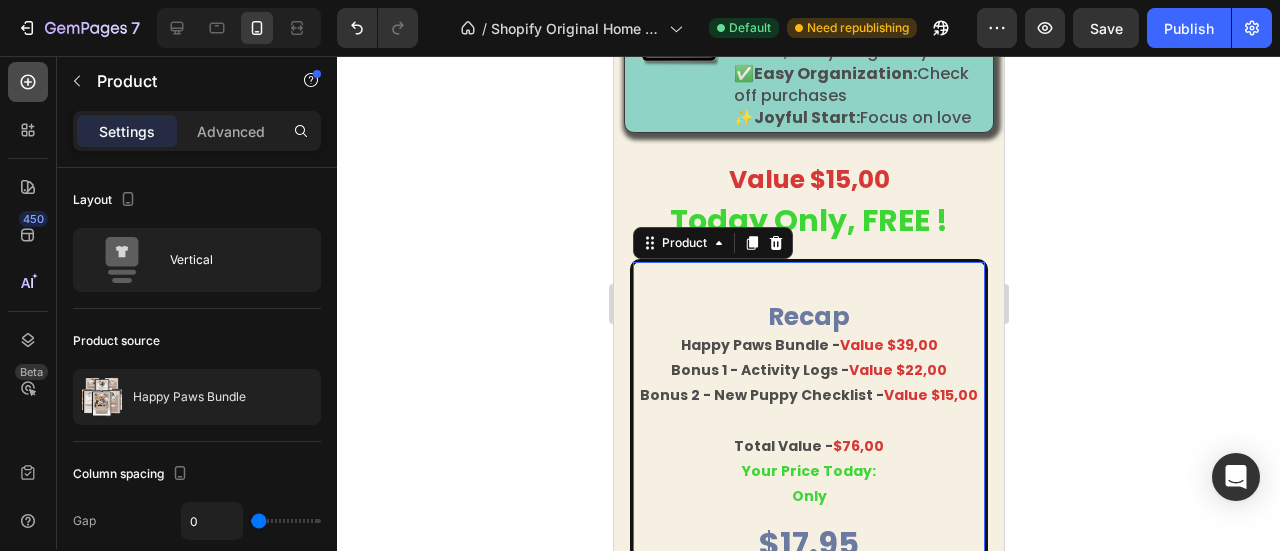click 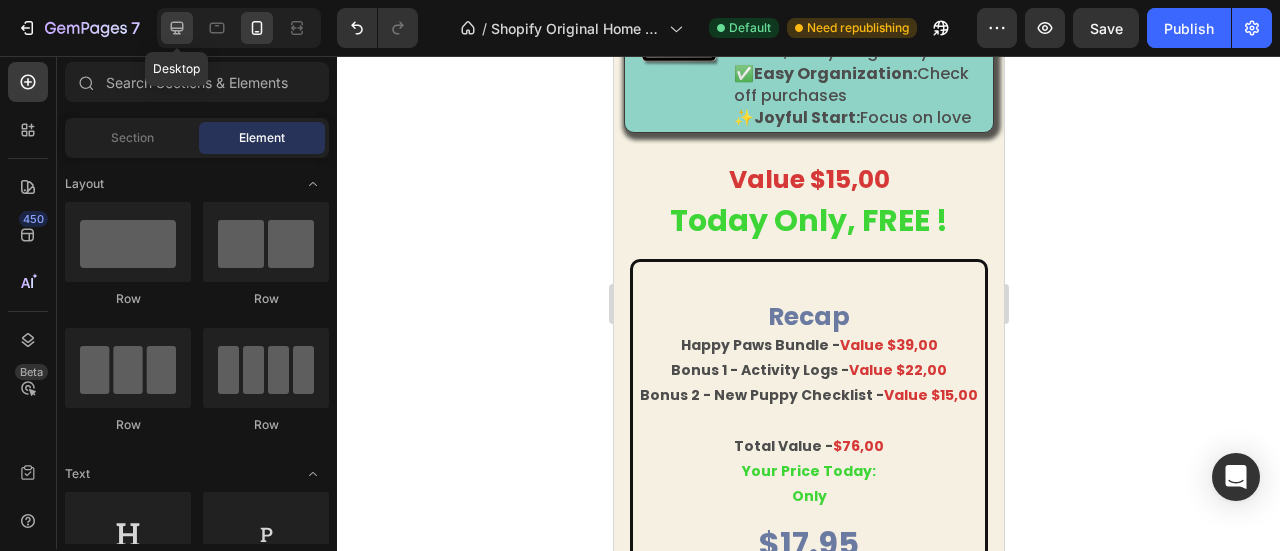 click 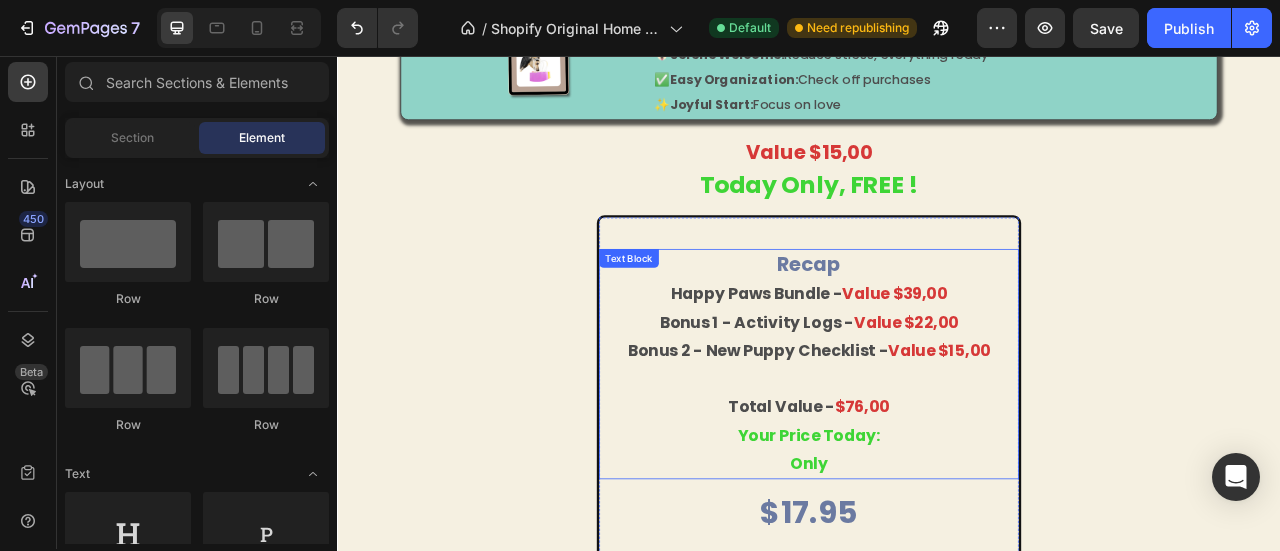 scroll, scrollTop: 4270, scrollLeft: 0, axis: vertical 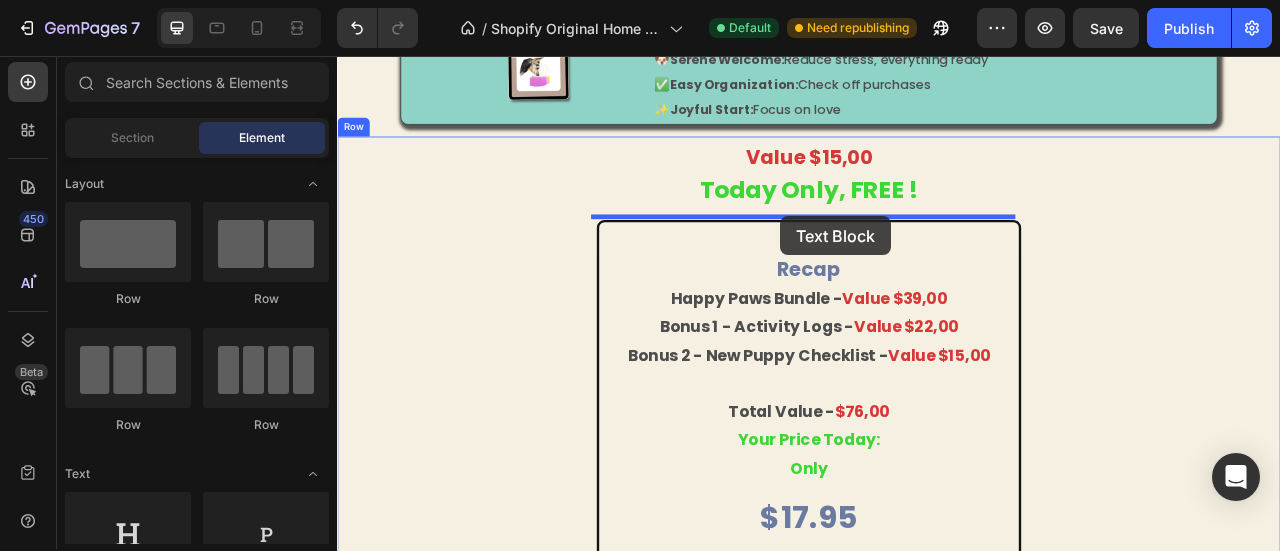 drag, startPoint x: 602, startPoint y: 395, endPoint x: 901, endPoint y: 260, distance: 328.06403 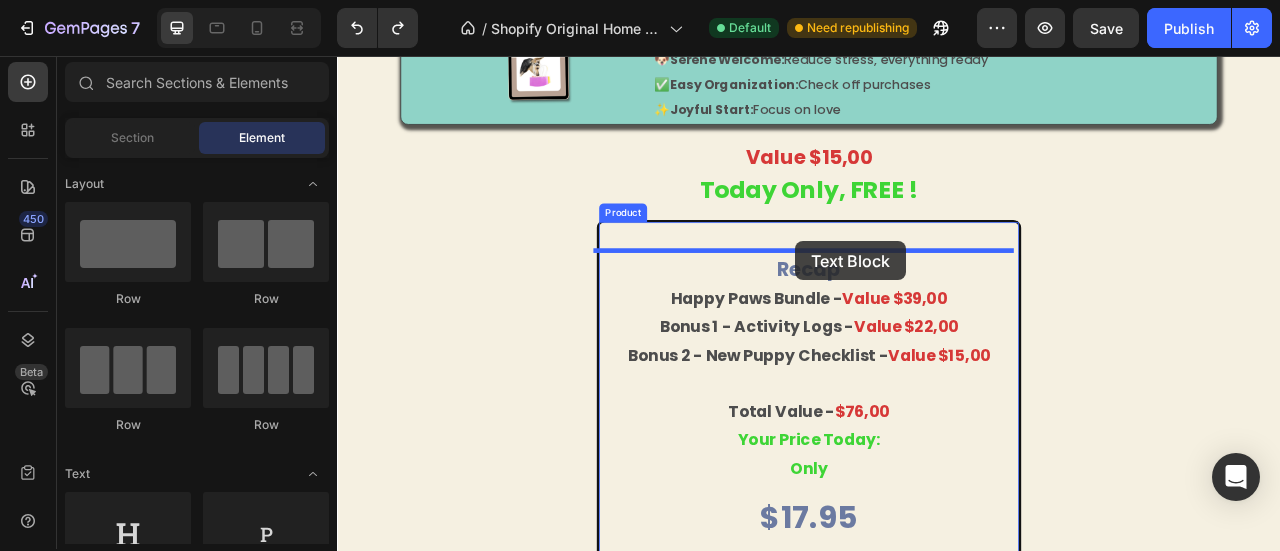 drag, startPoint x: 605, startPoint y: 392, endPoint x: 921, endPoint y: 292, distance: 331.4453 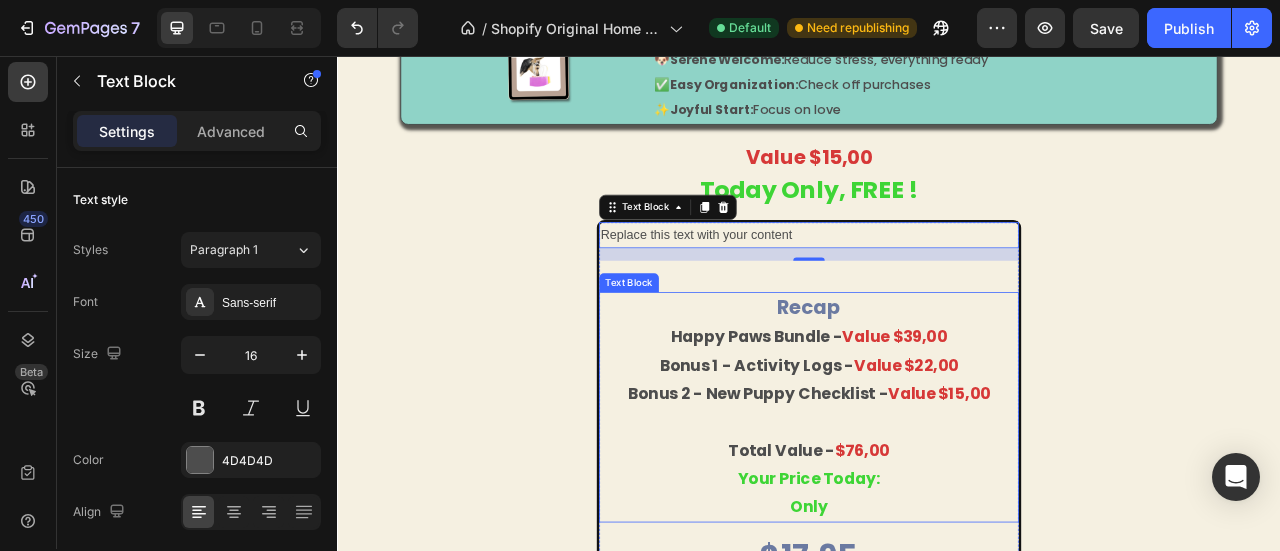 click on "recap" at bounding box center (937, 375) 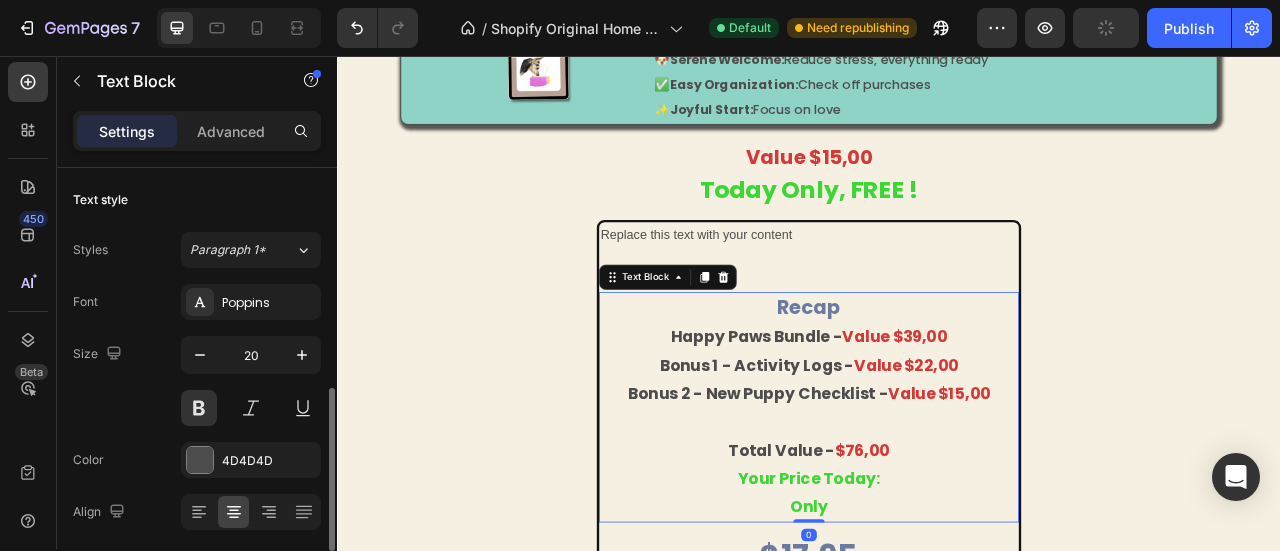 scroll, scrollTop: 161, scrollLeft: 0, axis: vertical 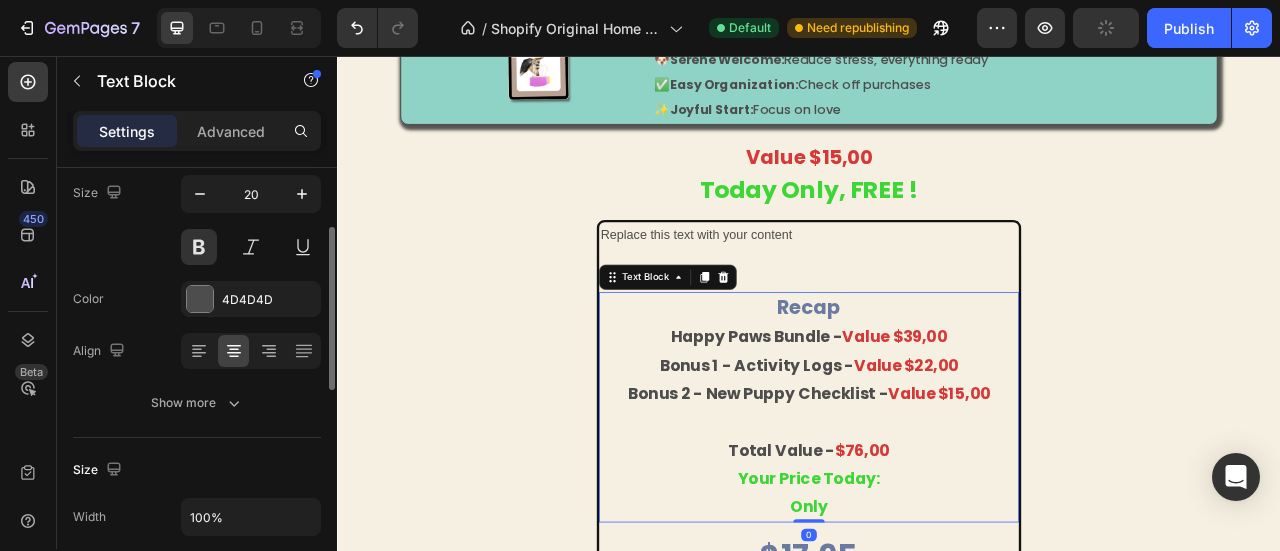 click on "recap" at bounding box center [937, 375] 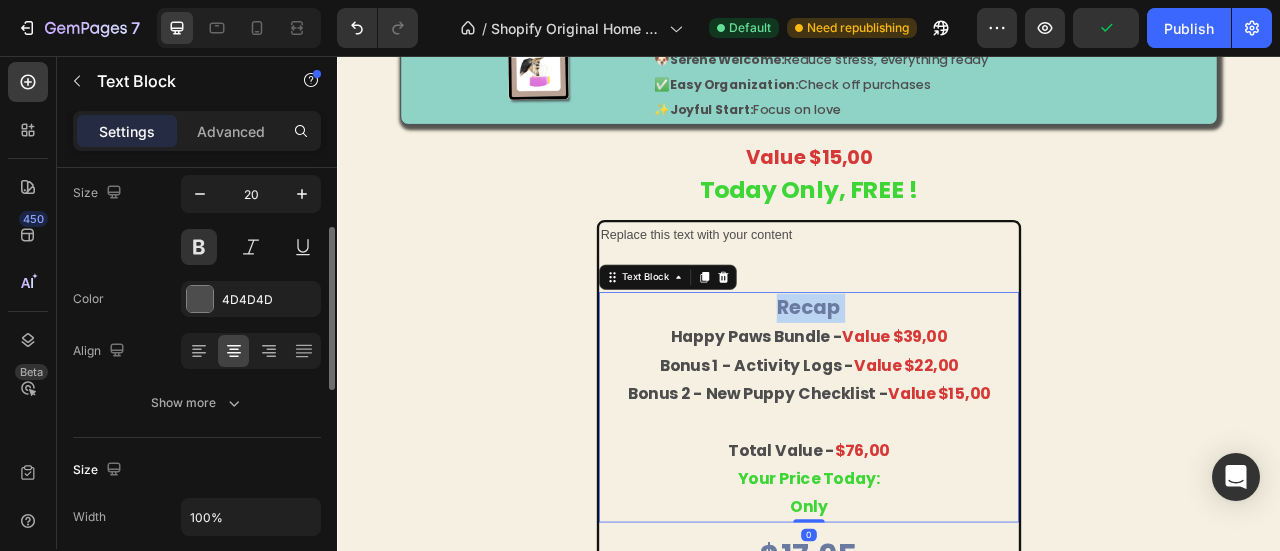 click on "recap" at bounding box center (937, 375) 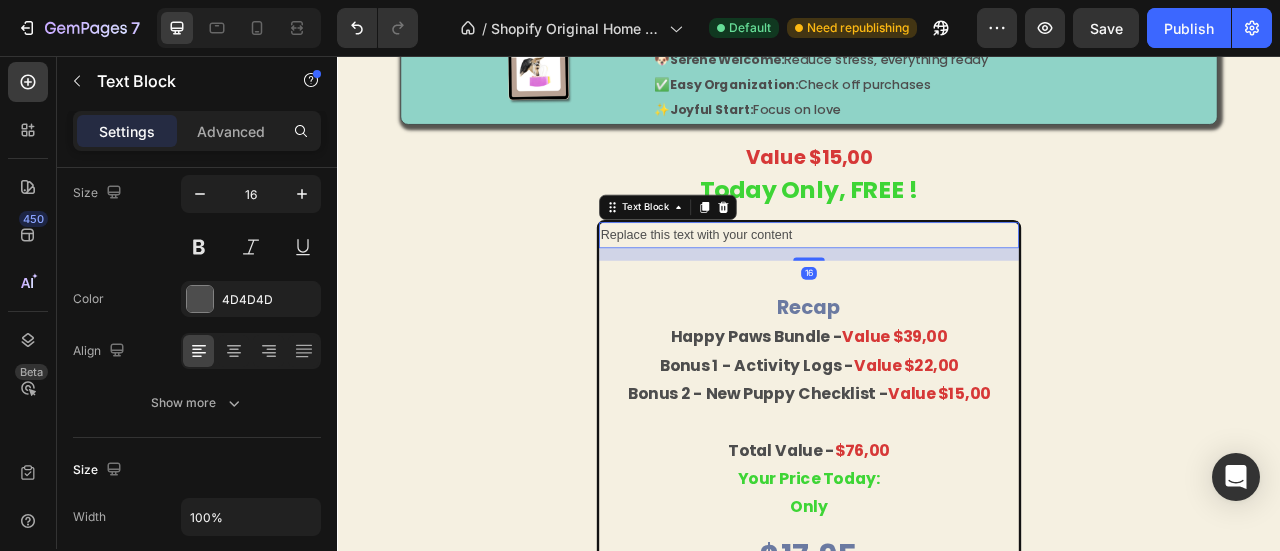 click on "Replace this text with your content" at bounding box center (937, 283) 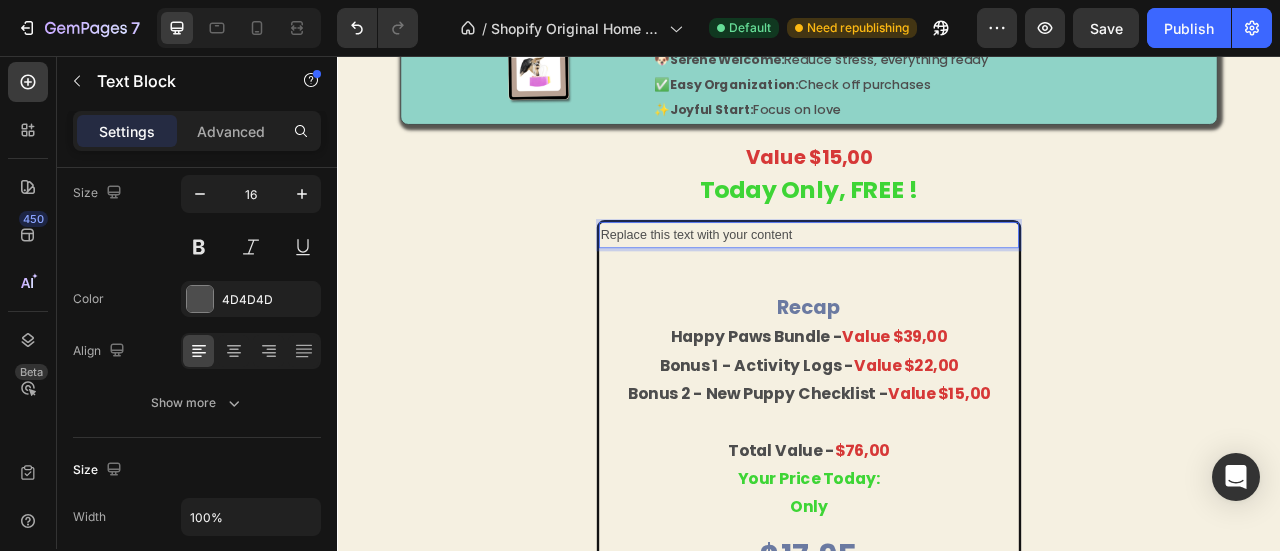 click on "Replace this text with your content" at bounding box center [937, 283] 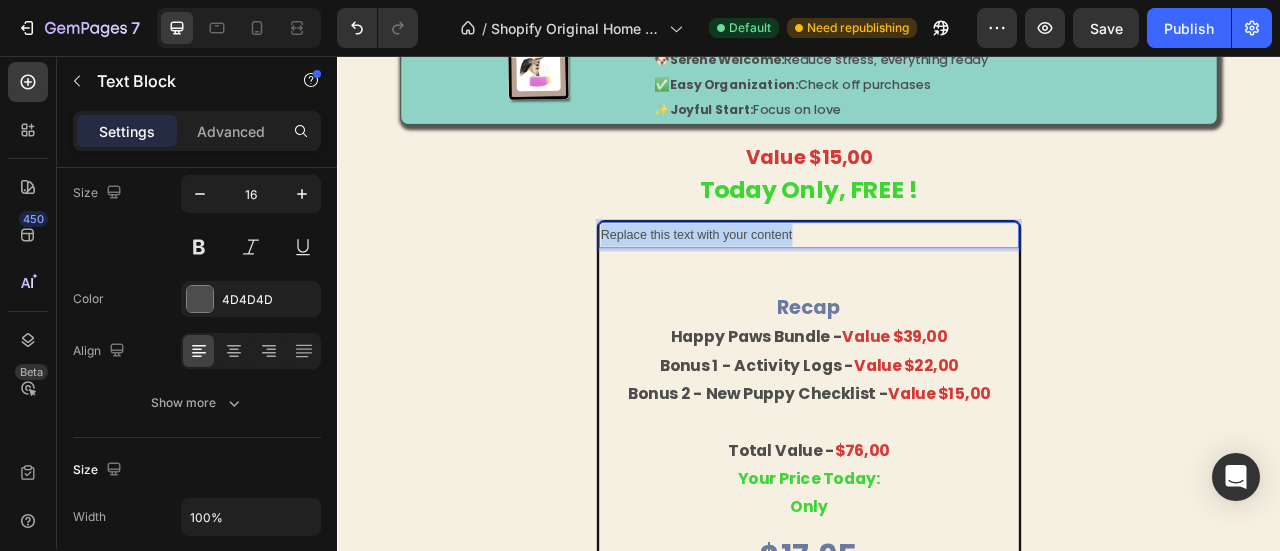 click on "Replace this text with your content" at bounding box center [937, 283] 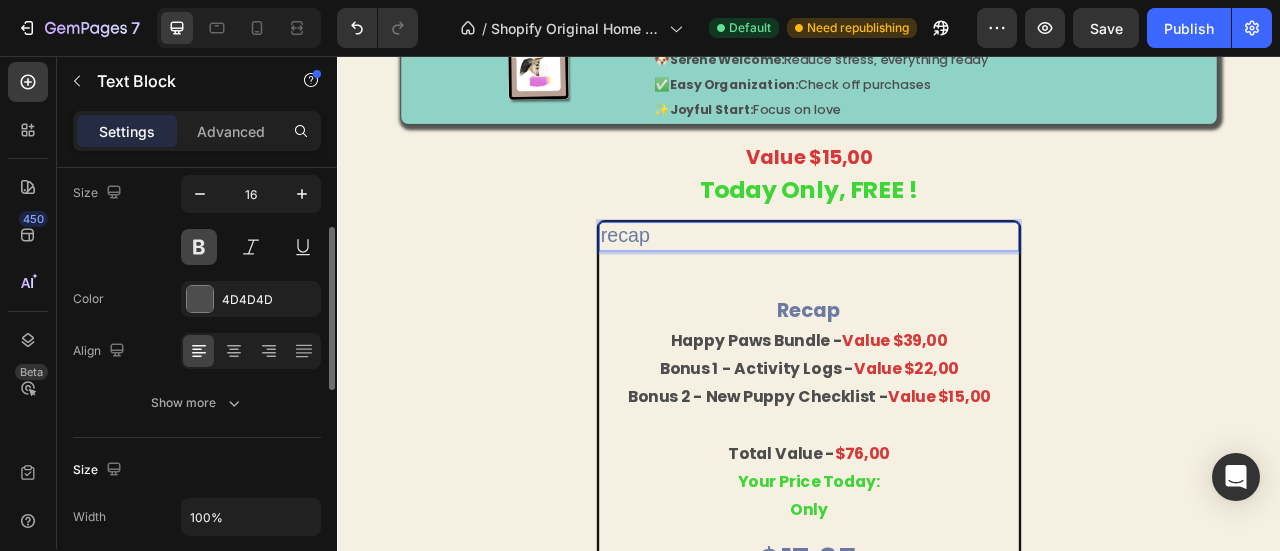 click at bounding box center (199, 247) 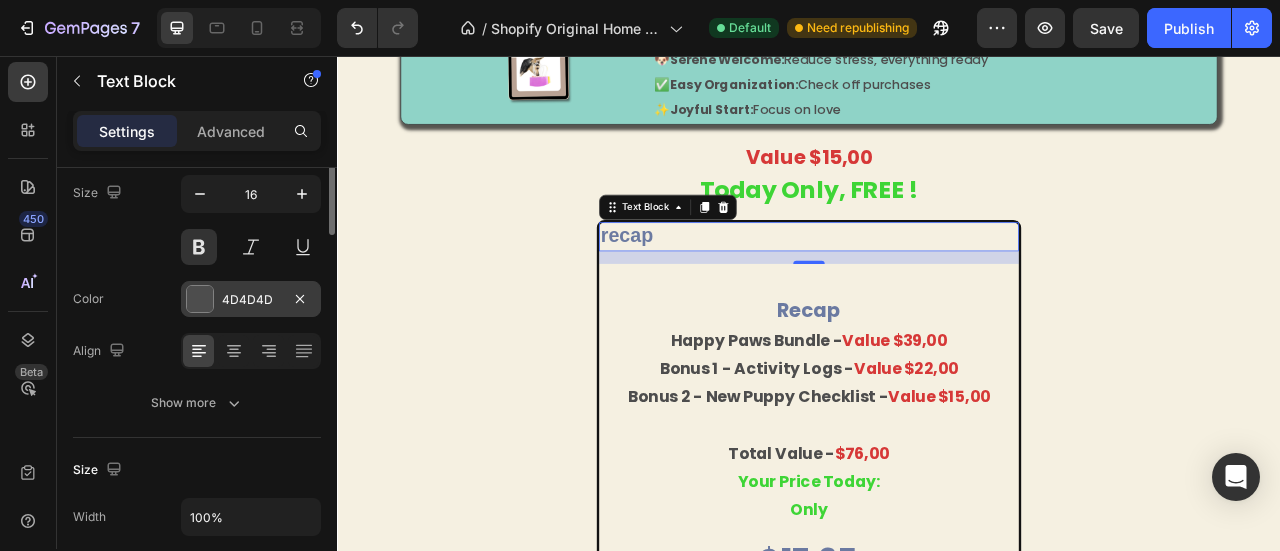 scroll, scrollTop: 0, scrollLeft: 0, axis: both 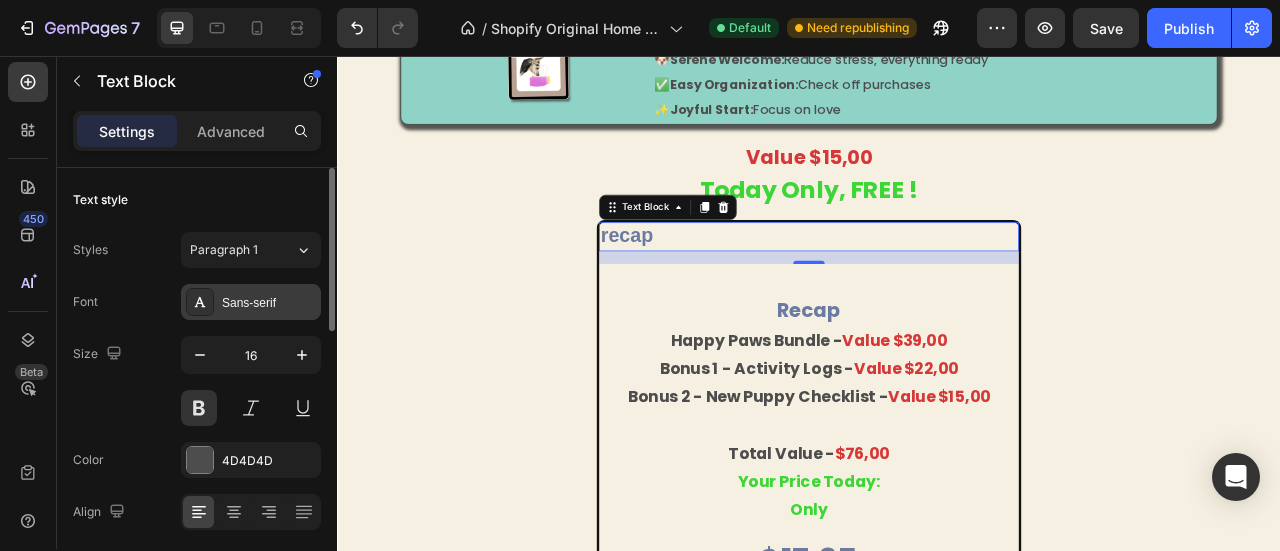 click on "Sans-serif" at bounding box center [269, 303] 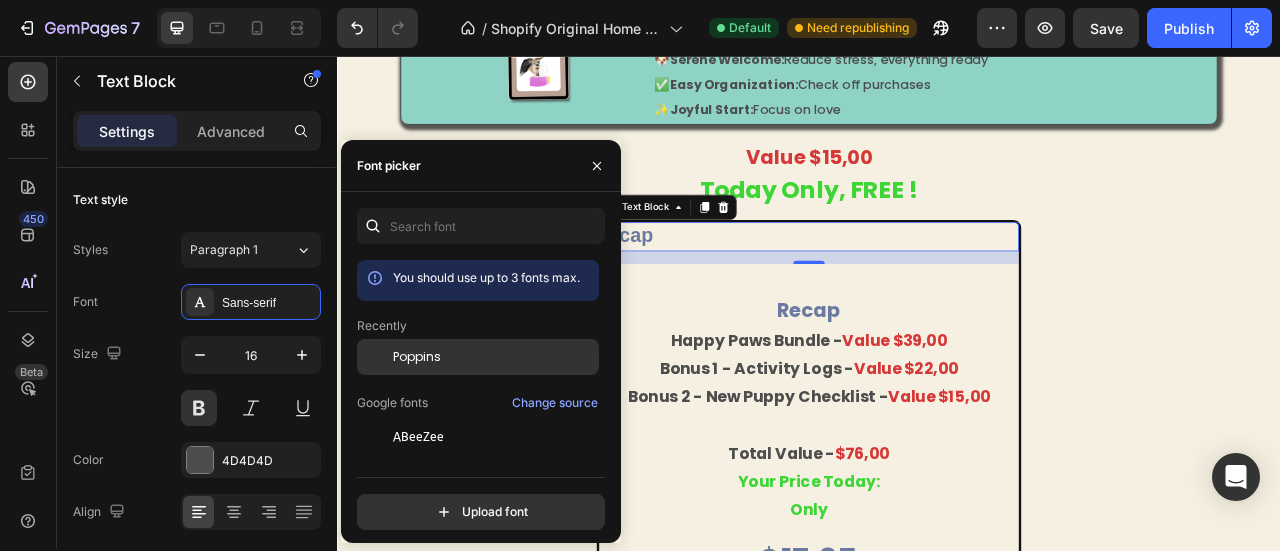 click on "Poppins" at bounding box center (417, 357) 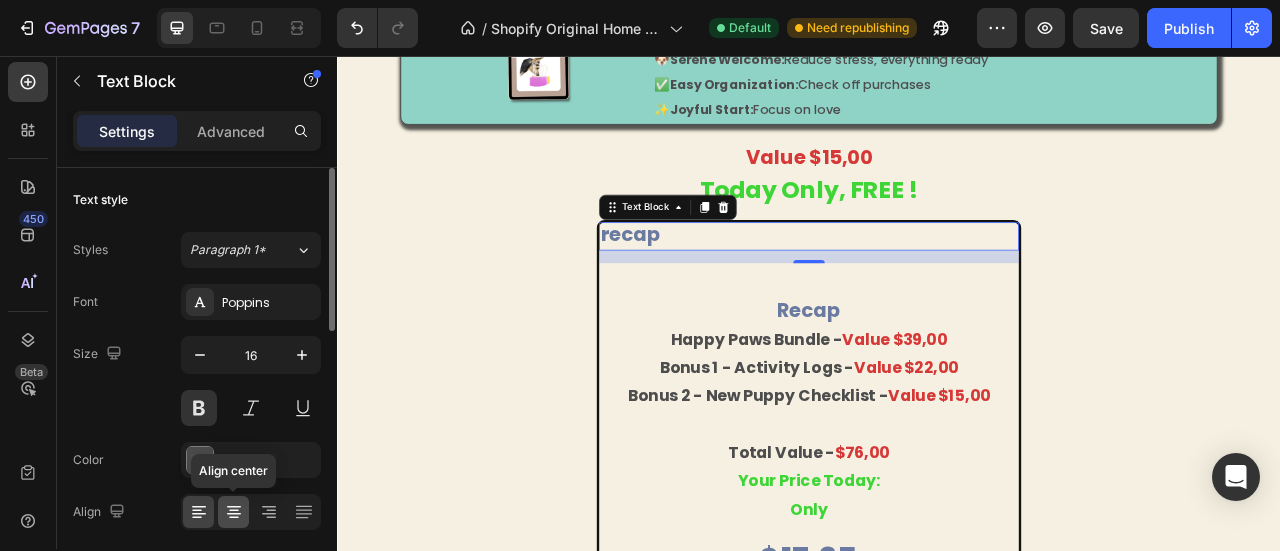 click 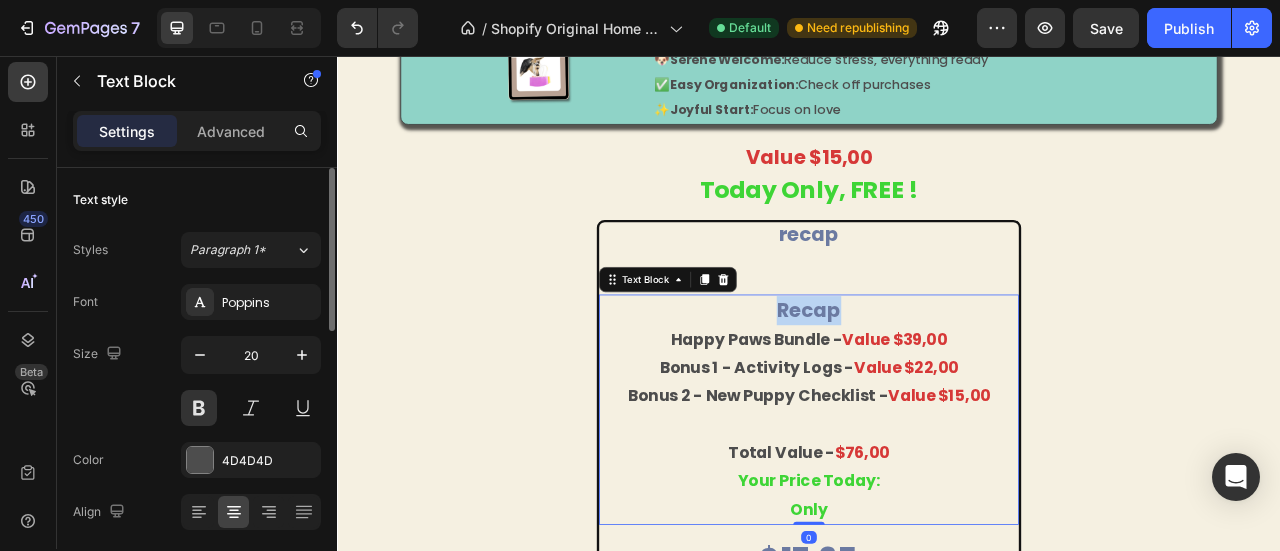 click on "recap" at bounding box center [937, 378] 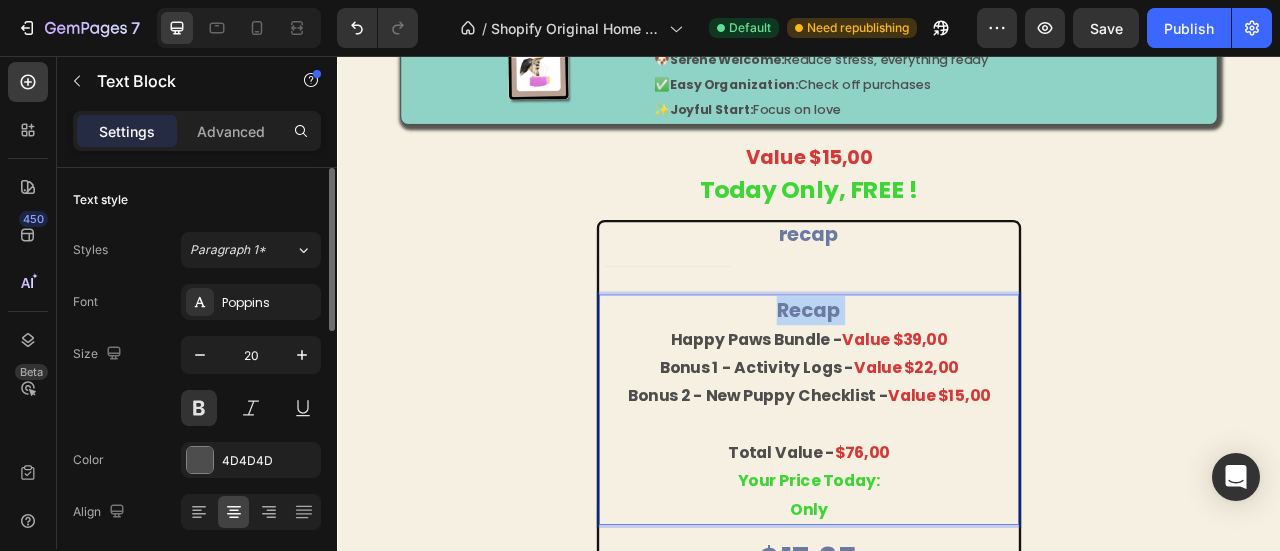 click on "recap" at bounding box center (937, 378) 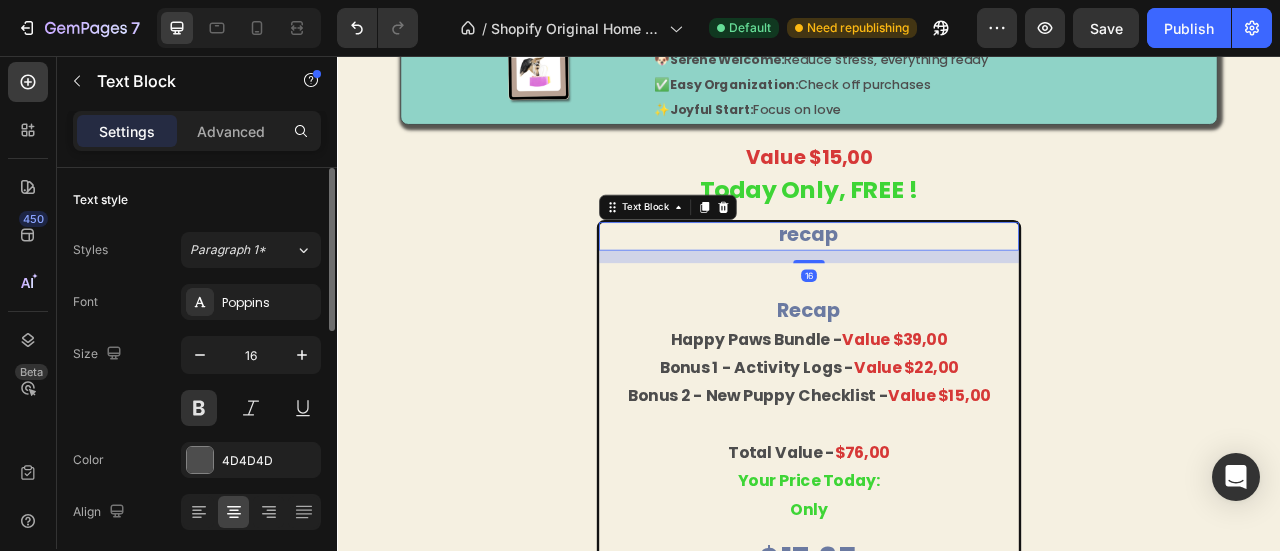click on "recap" at bounding box center (937, 282) 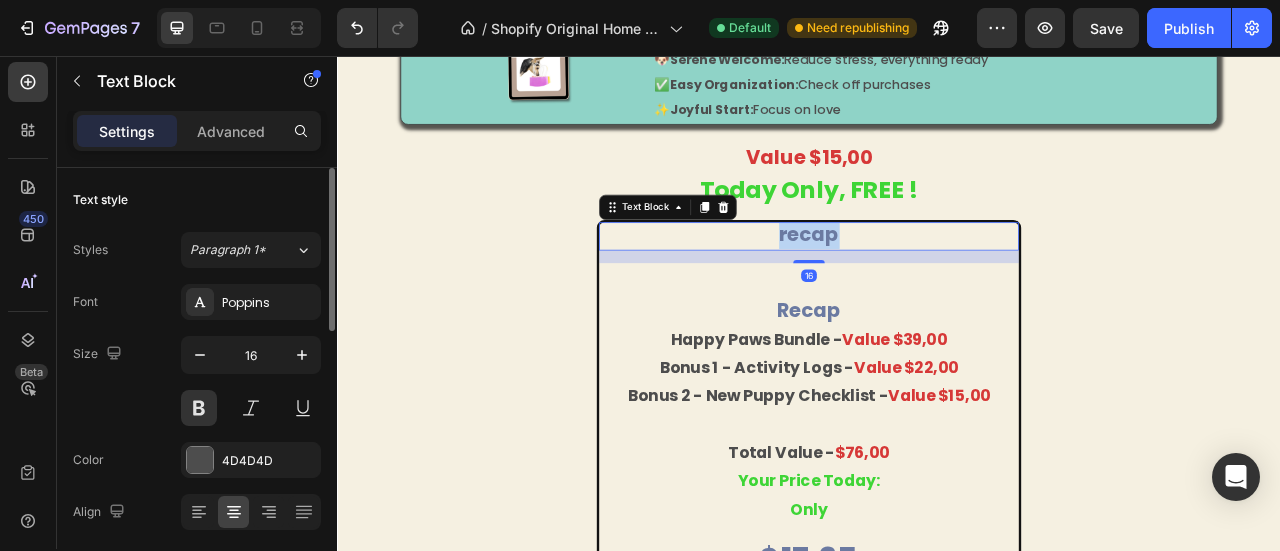 click on "recap" at bounding box center (937, 282) 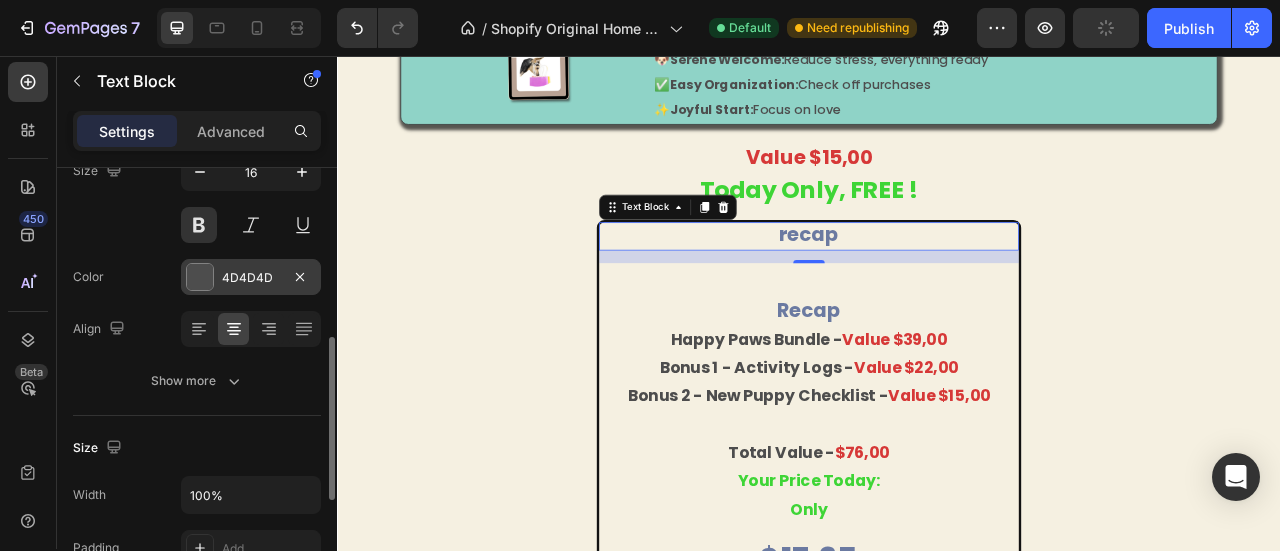 scroll, scrollTop: 325, scrollLeft: 0, axis: vertical 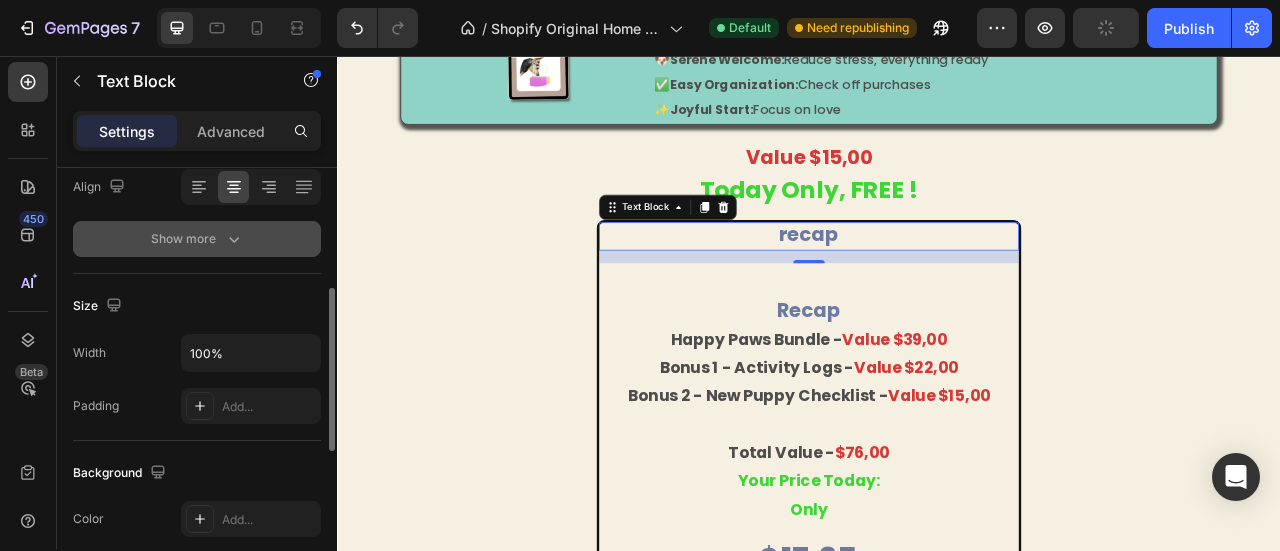 click on "Show more" at bounding box center (197, 239) 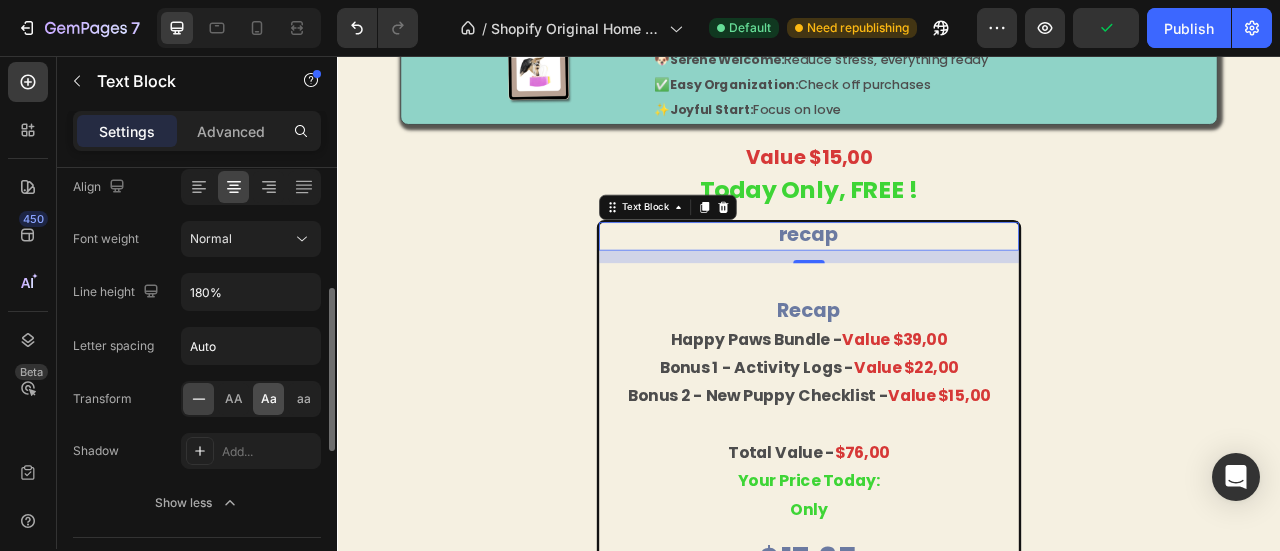 click on "Aa" 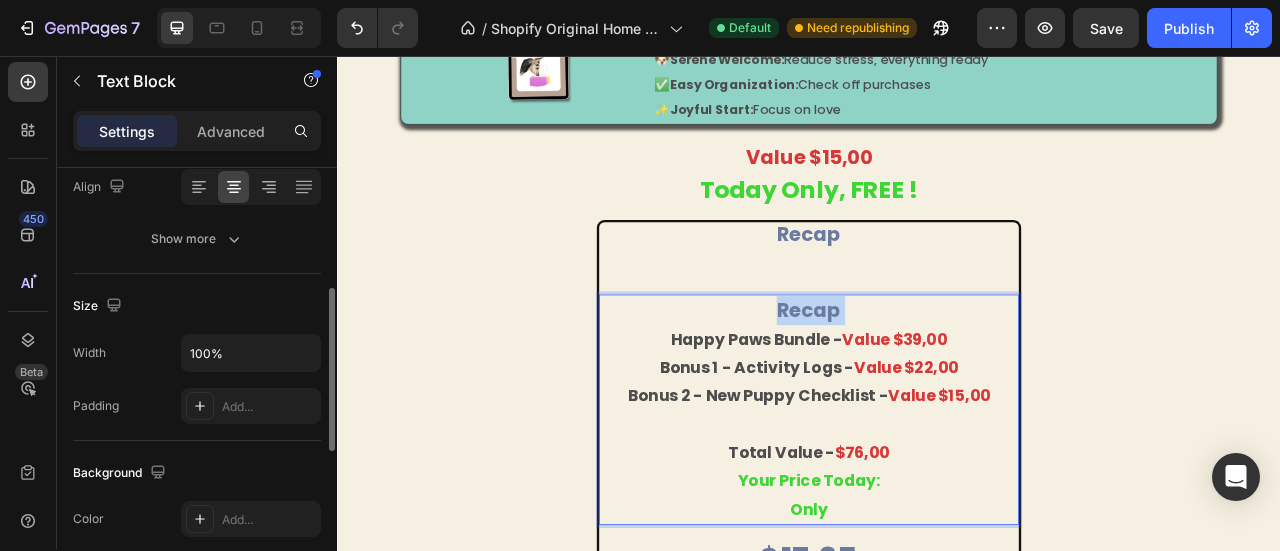 click on "recap" at bounding box center [937, 378] 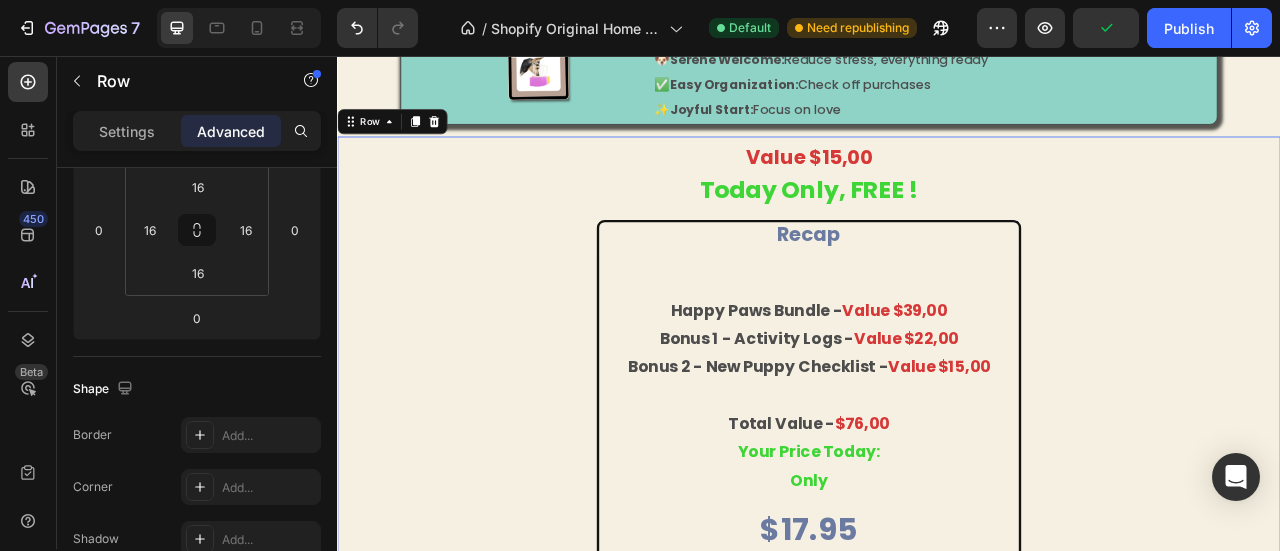 scroll, scrollTop: 0, scrollLeft: 0, axis: both 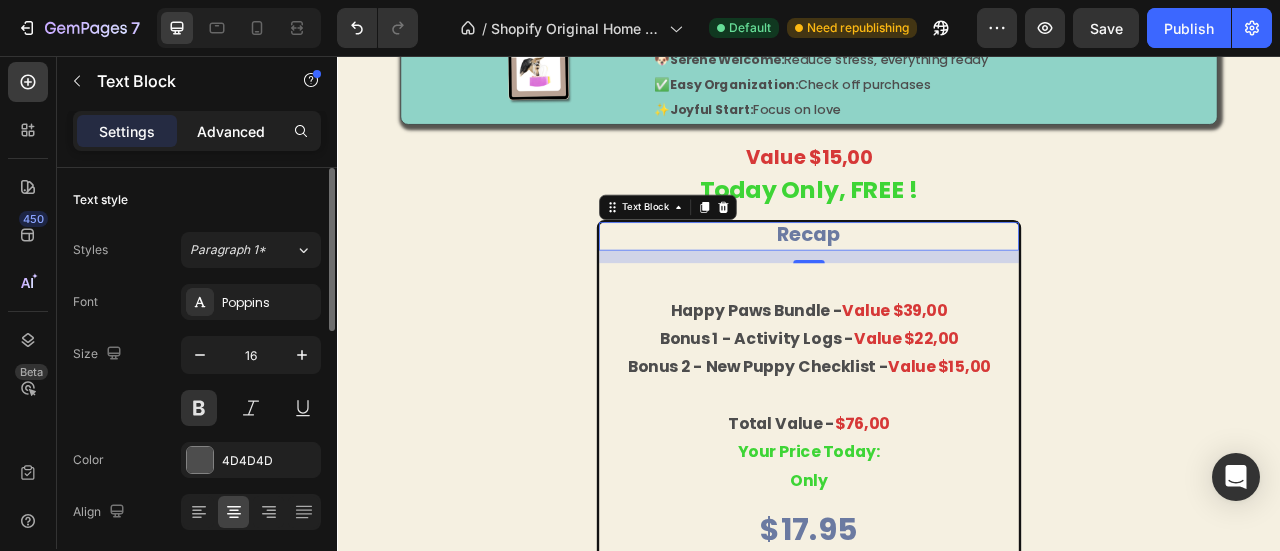 click on "Advanced" at bounding box center [231, 131] 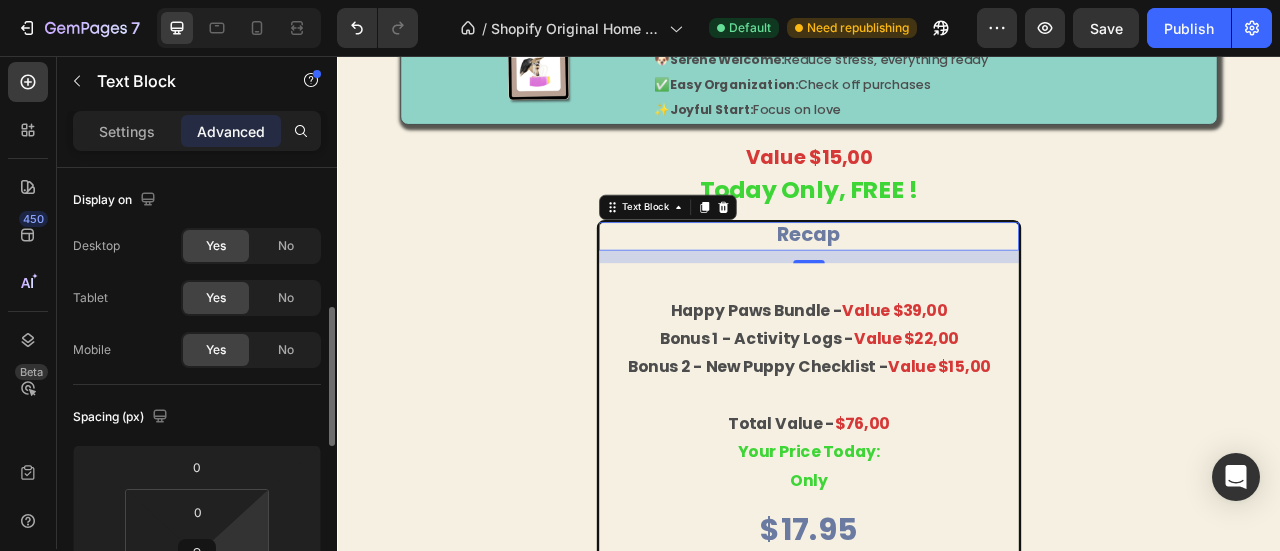 scroll, scrollTop: 128, scrollLeft: 0, axis: vertical 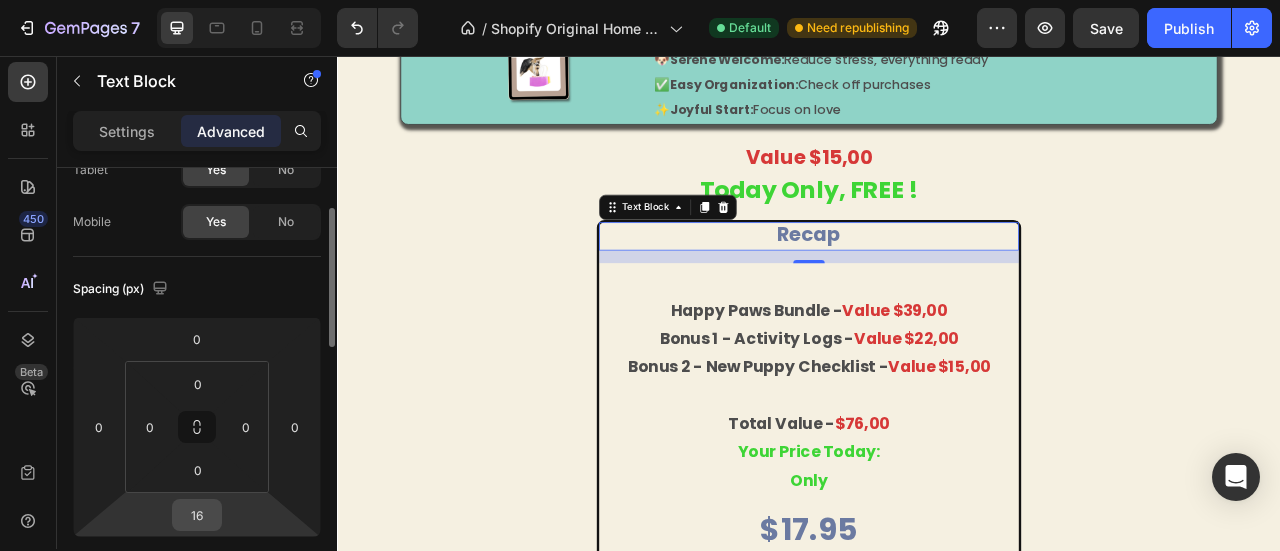 click on "16" at bounding box center (197, 515) 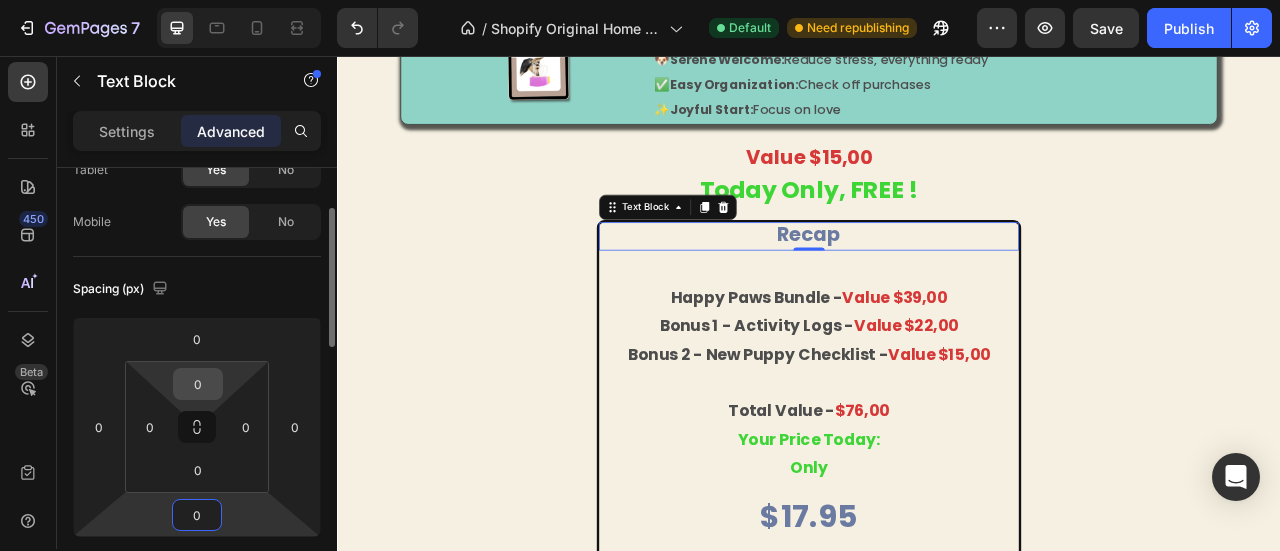 type on "0" 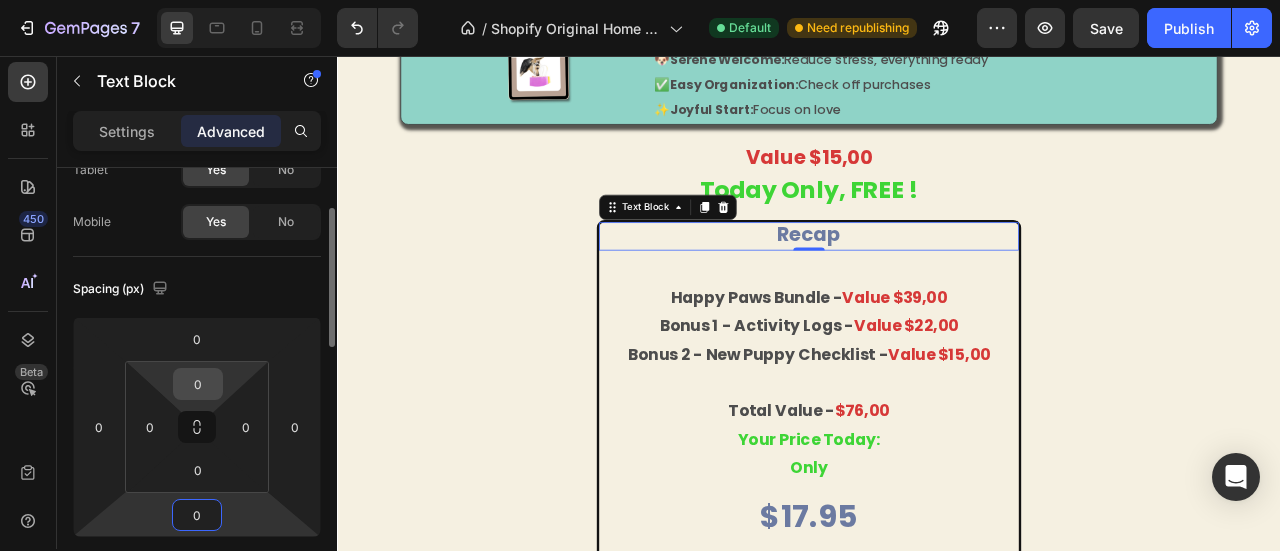 click on "0" at bounding box center [198, 384] 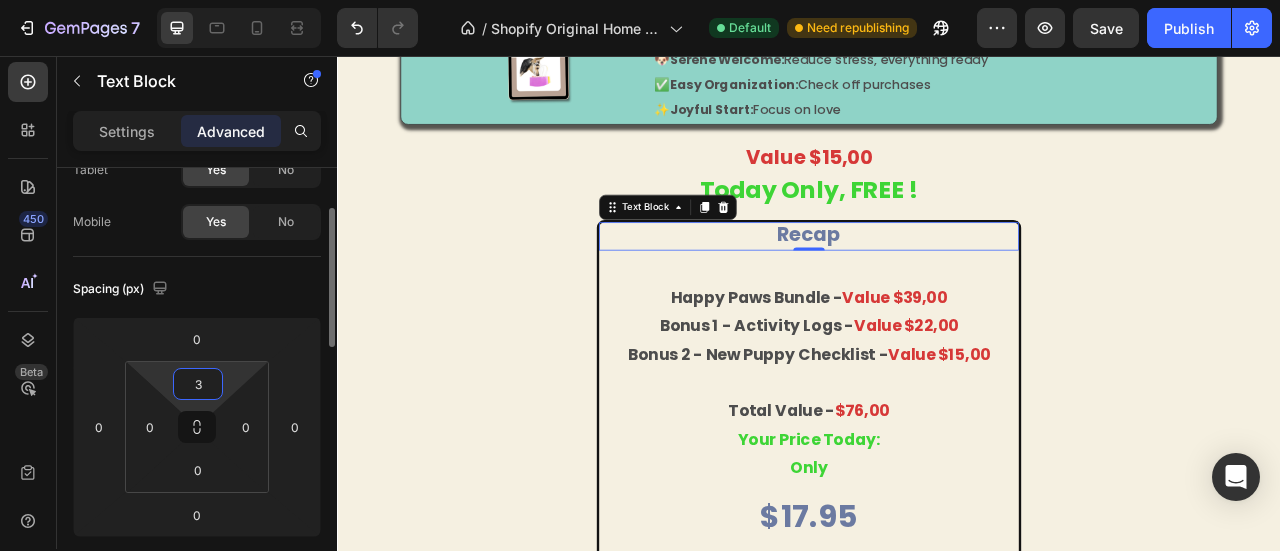 type on "30" 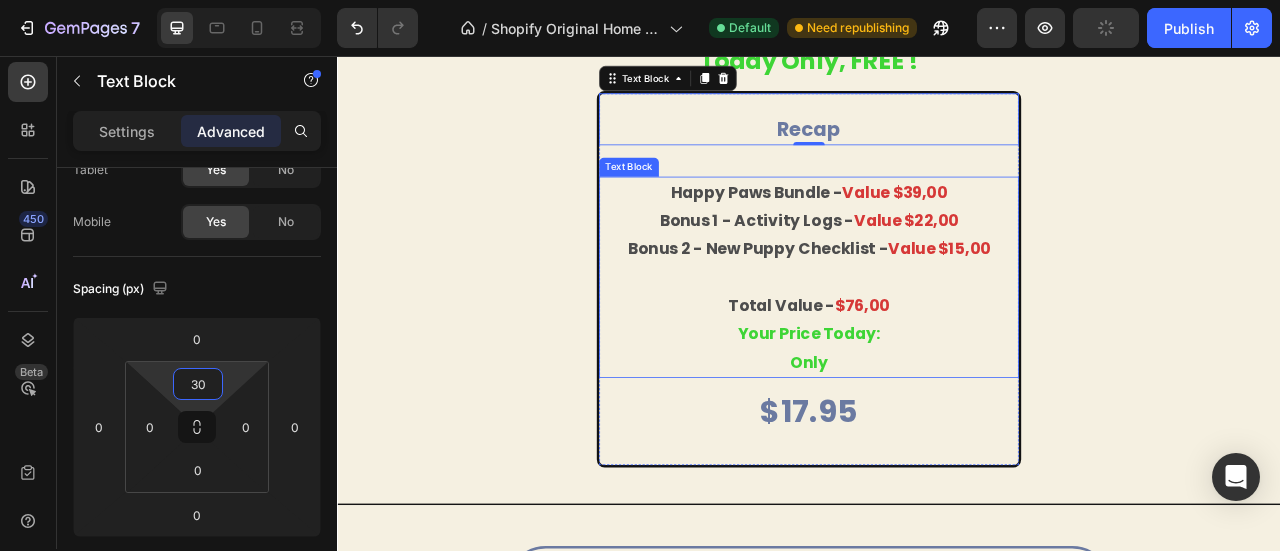 scroll, scrollTop: 4436, scrollLeft: 0, axis: vertical 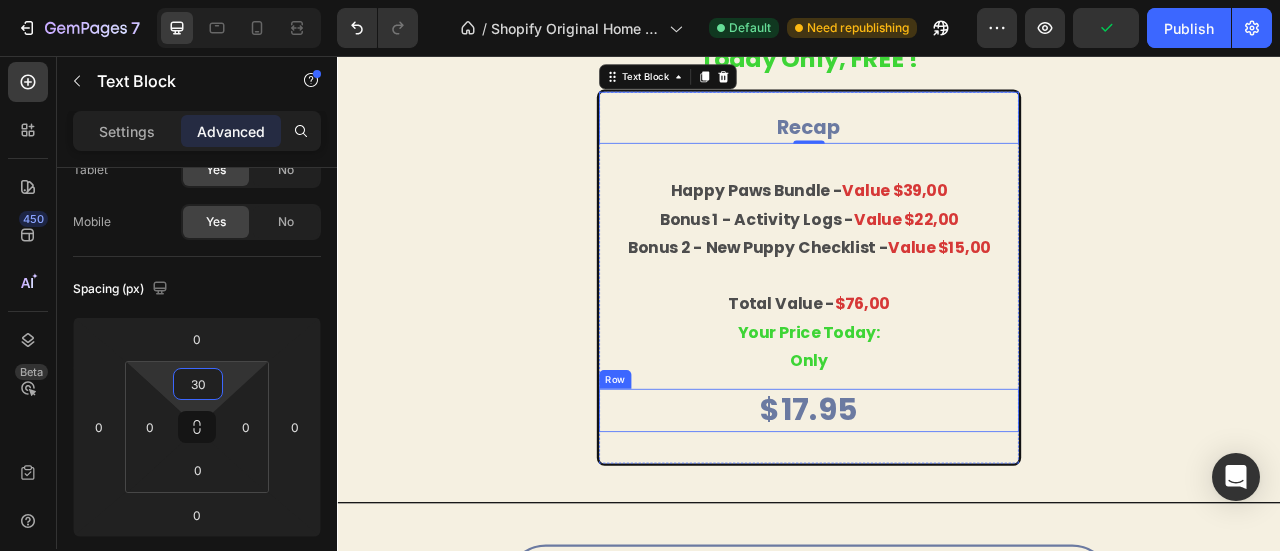 click on "$17.95 Product Price Product Price Row" at bounding box center (937, 506) 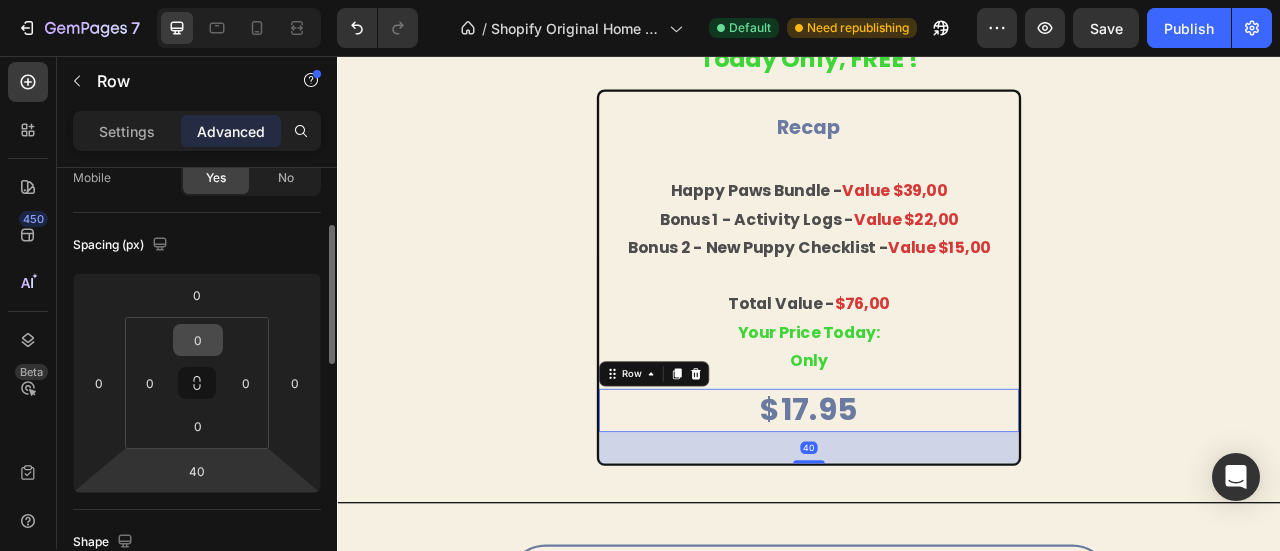 scroll, scrollTop: 174, scrollLeft: 0, axis: vertical 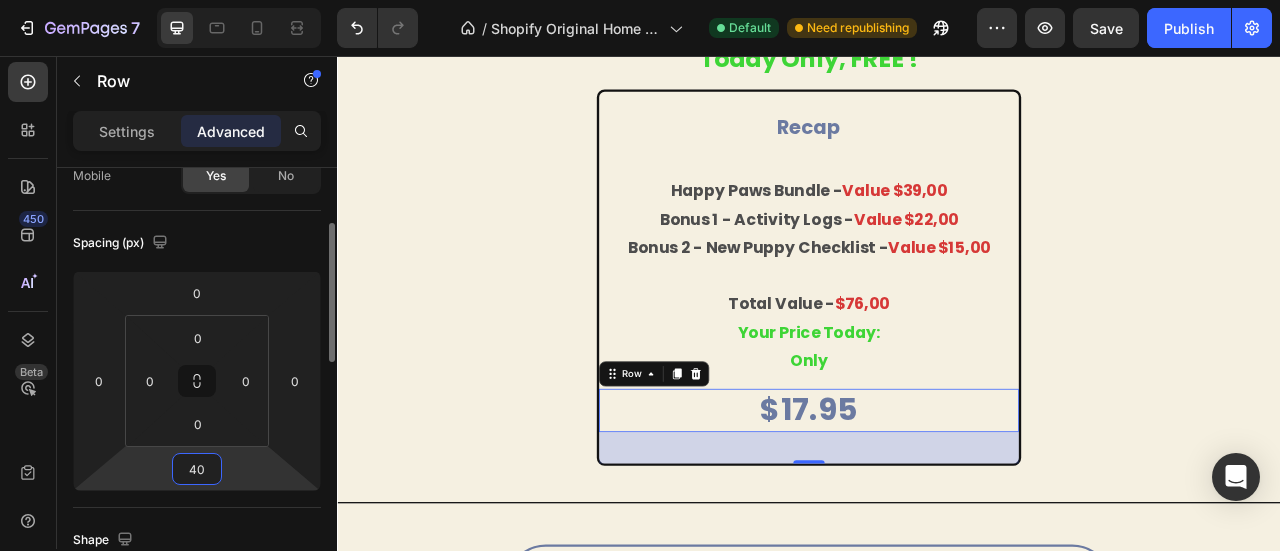 click on "40" at bounding box center (197, 469) 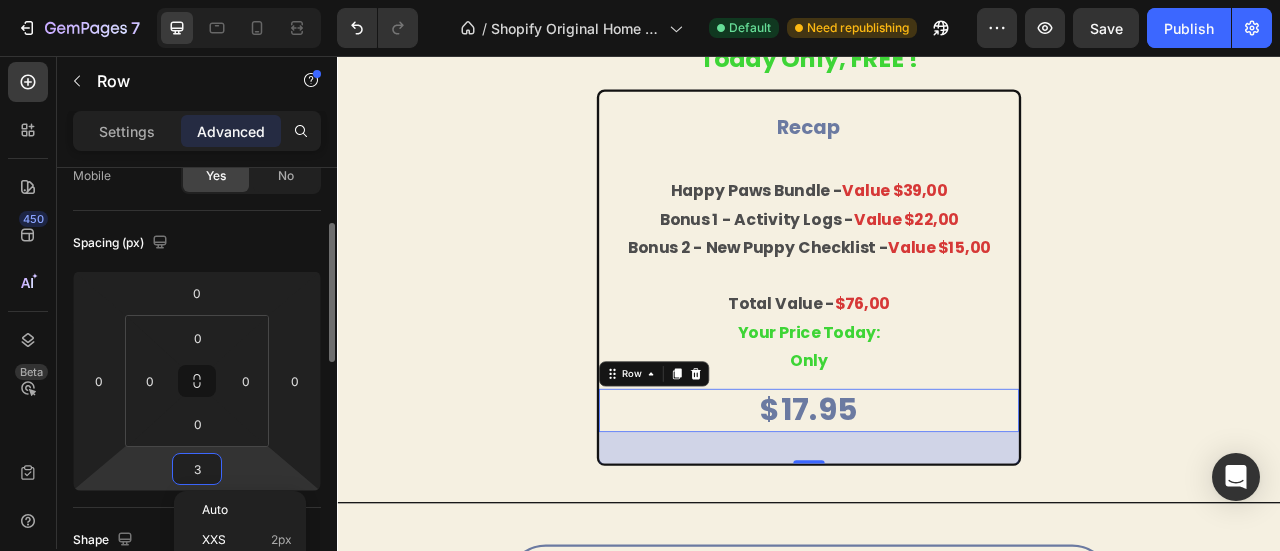 type on "30" 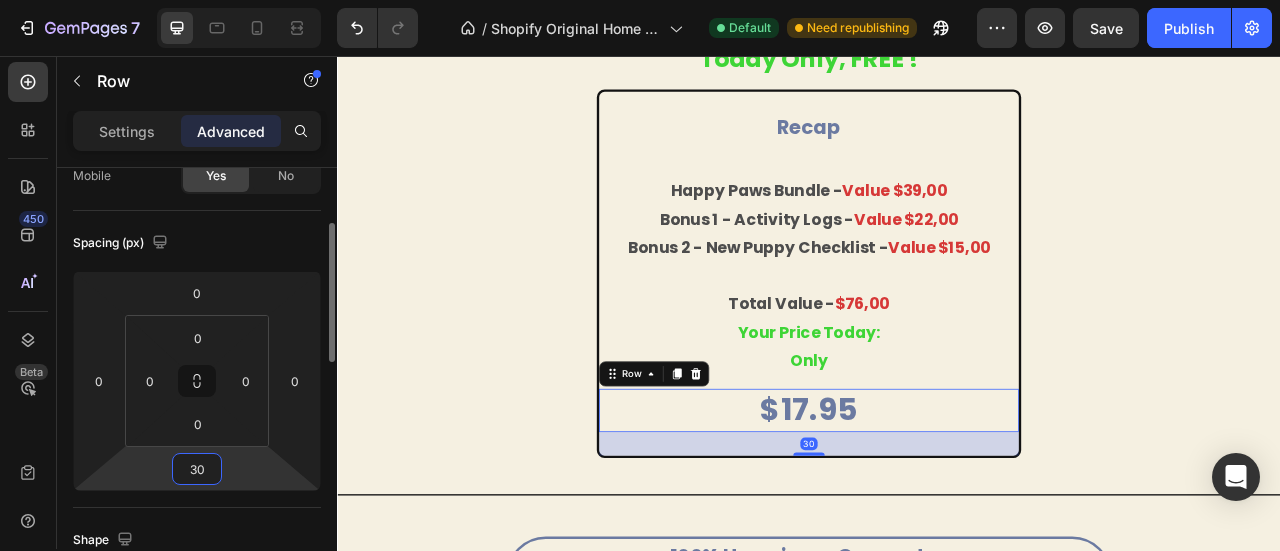 scroll, scrollTop: 4426, scrollLeft: 0, axis: vertical 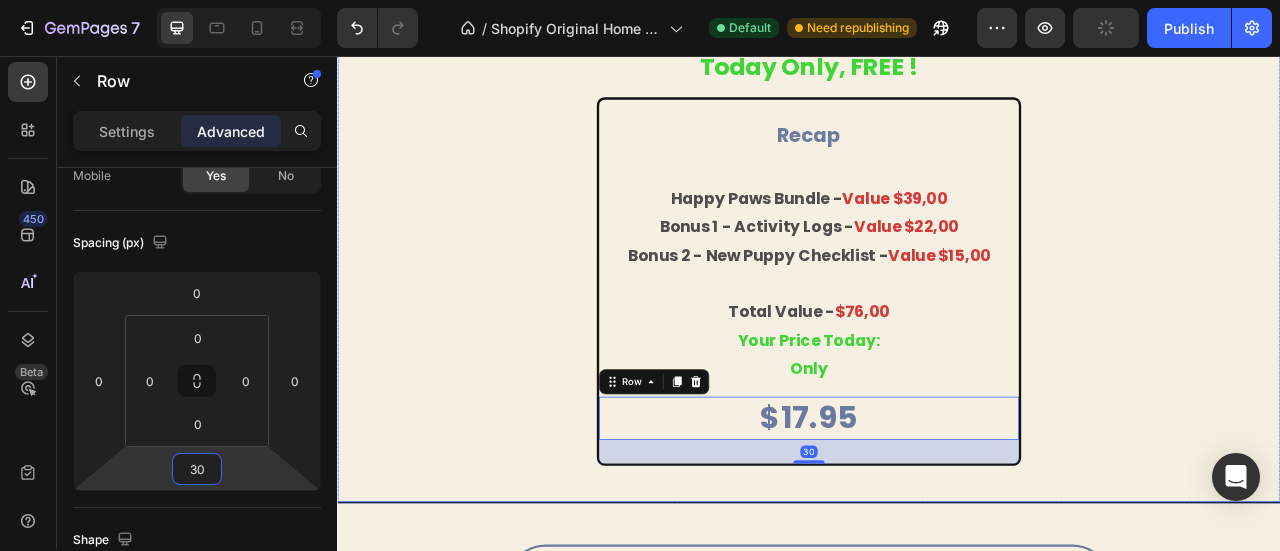 click on "Value $15,00   Today Only, FREE ! Text Block recap Text Block happy paws bundle -  value $39,00 bonus 1 - activity logs -  value $22,00 bonus 2 - new puppy checklist -  value $15,00 total value -  $76,00 your price today:  only Text Block $17.95 Product Price Product Price Row   30 Product" at bounding box center (937, 312) 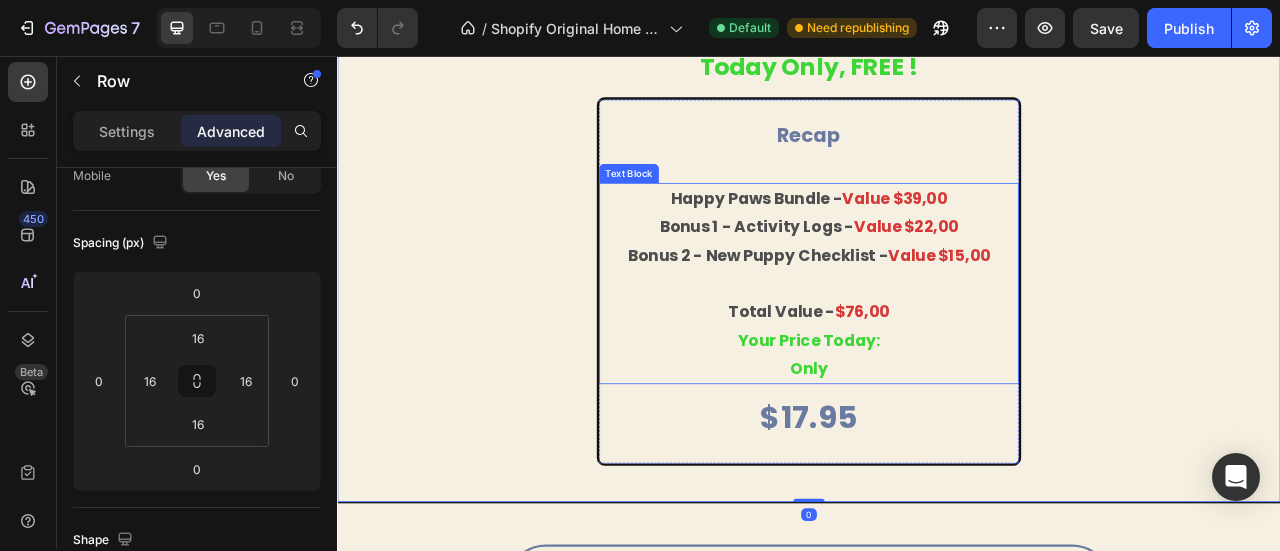 scroll, scrollTop: 4354, scrollLeft: 0, axis: vertical 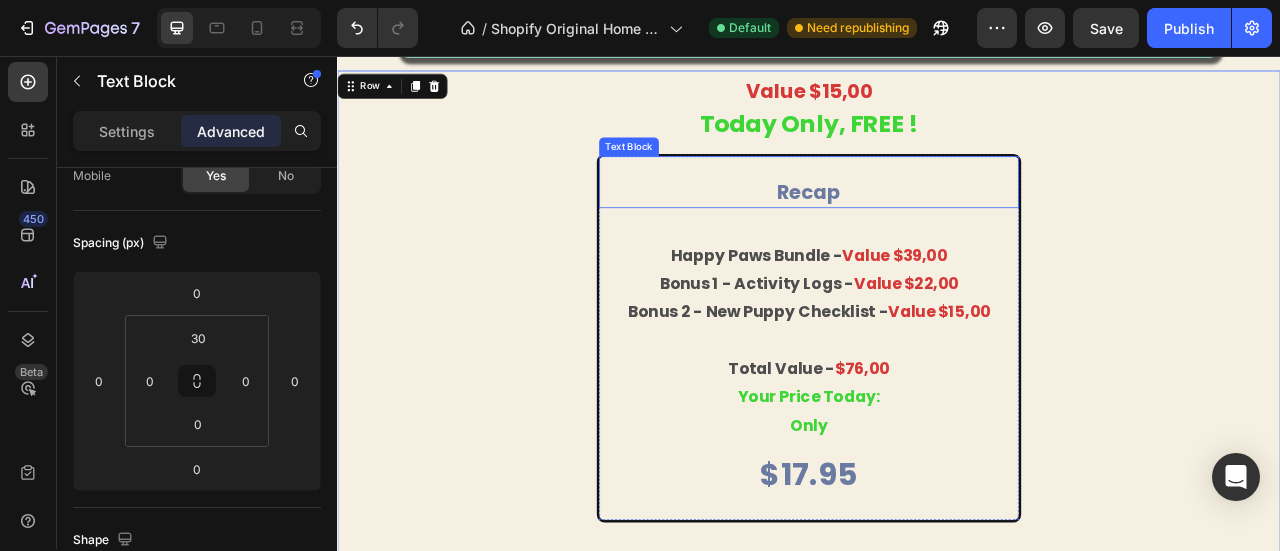 click on "recap" at bounding box center (937, 228) 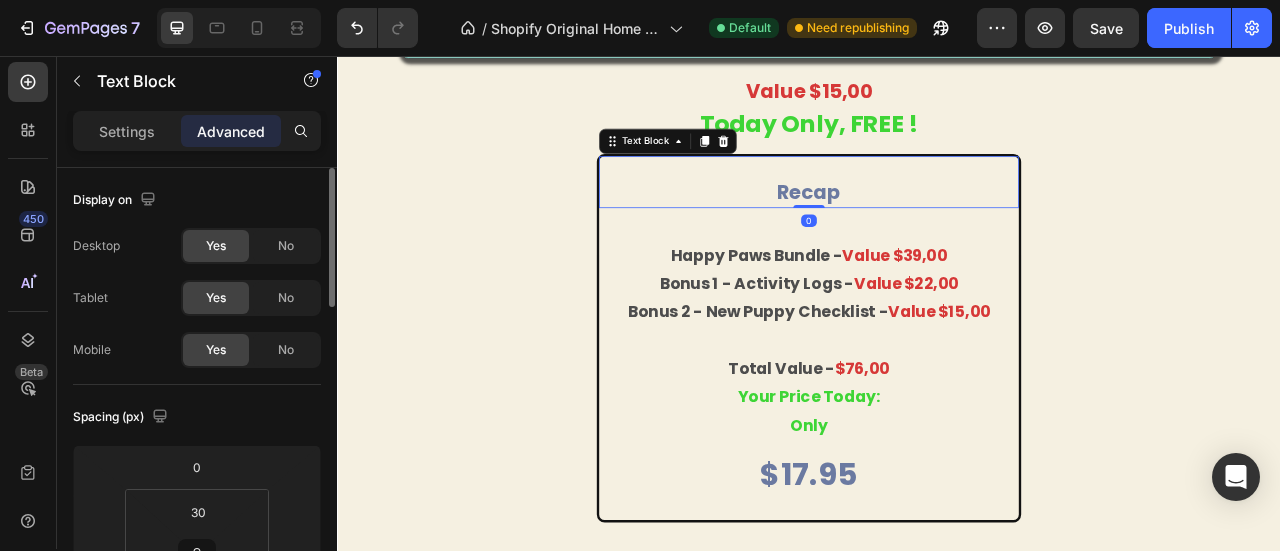 click on "recap" at bounding box center (937, 228) 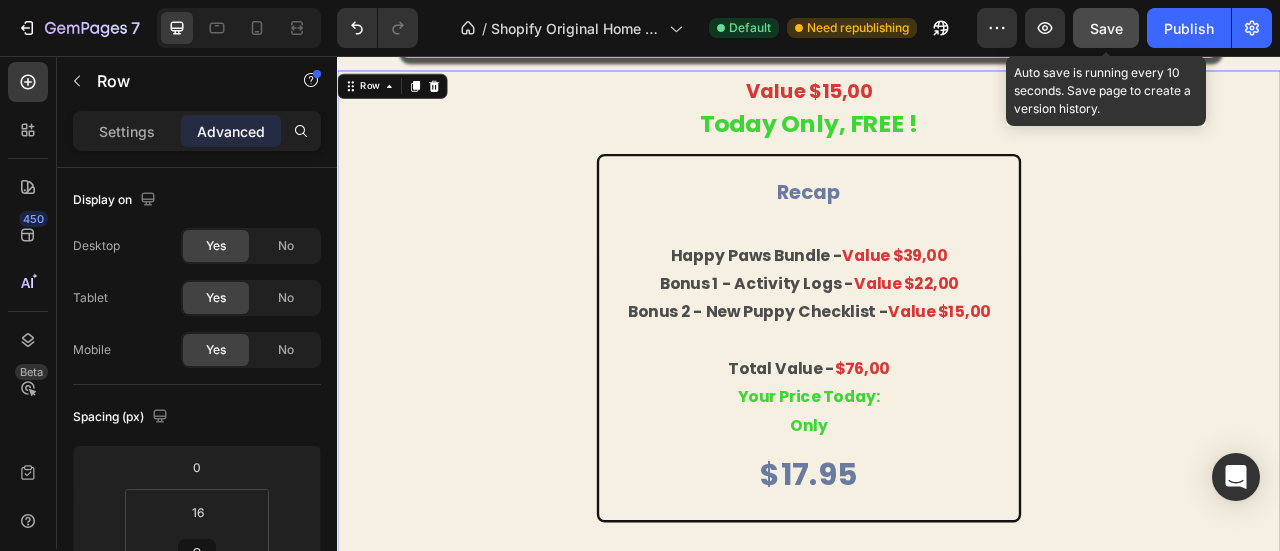 click on "Save" at bounding box center (1106, 28) 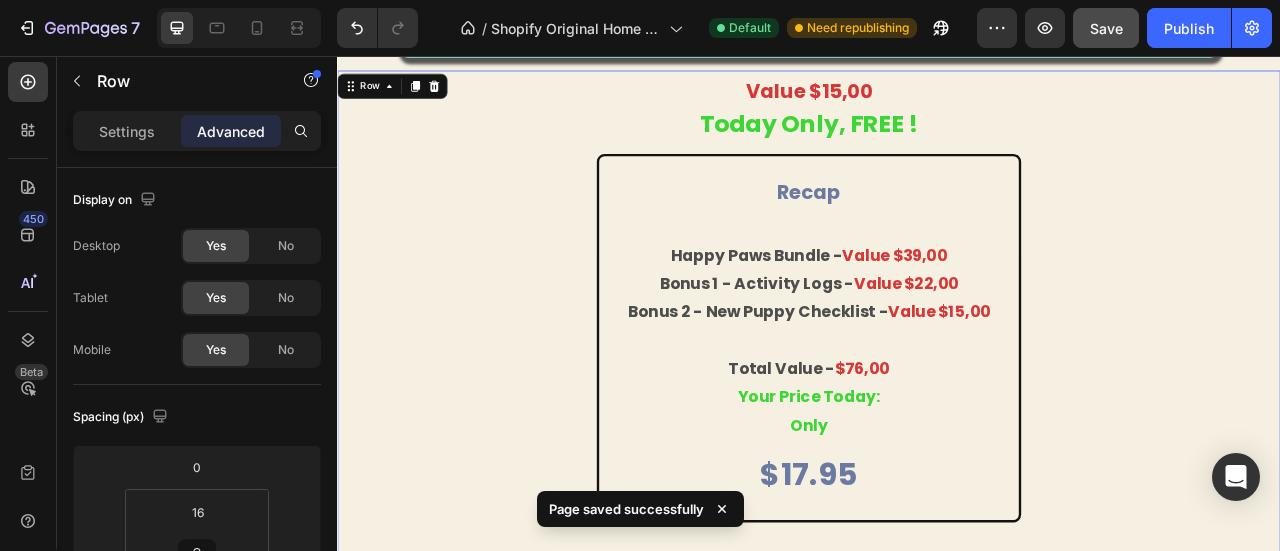 scroll, scrollTop: 4348, scrollLeft: 0, axis: vertical 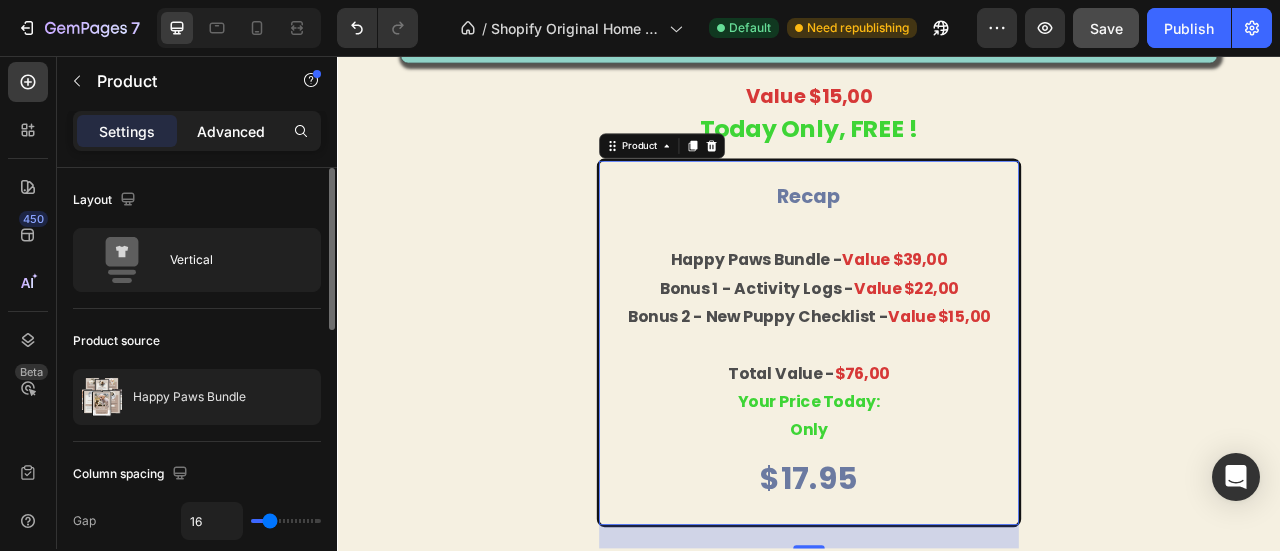 click on "Advanced" at bounding box center [231, 131] 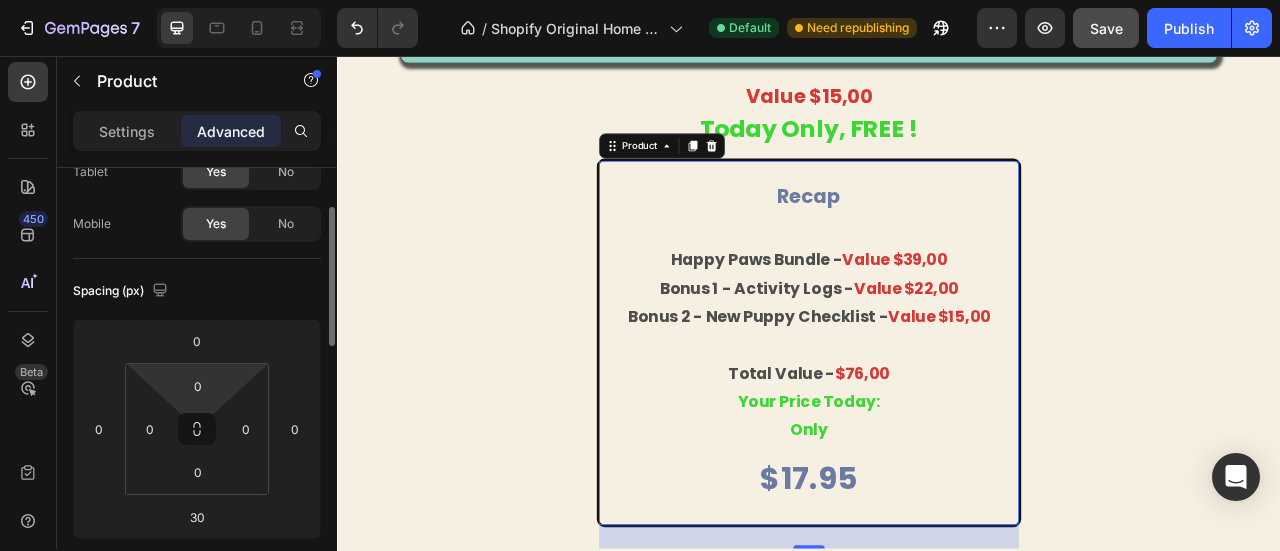 scroll, scrollTop: 126, scrollLeft: 0, axis: vertical 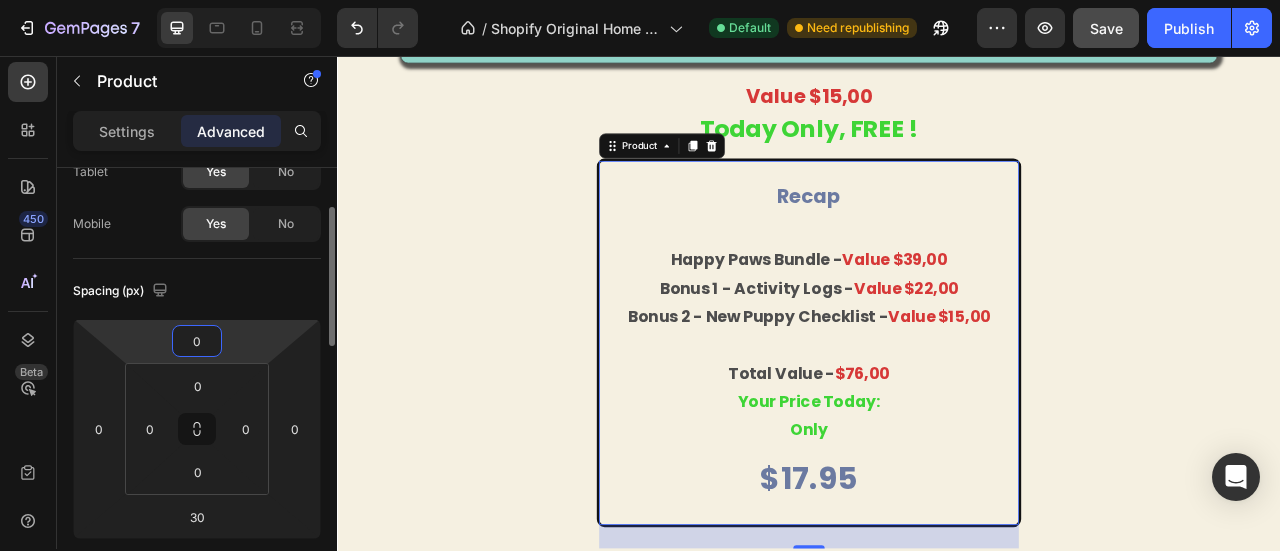 click on "0" at bounding box center (197, 341) 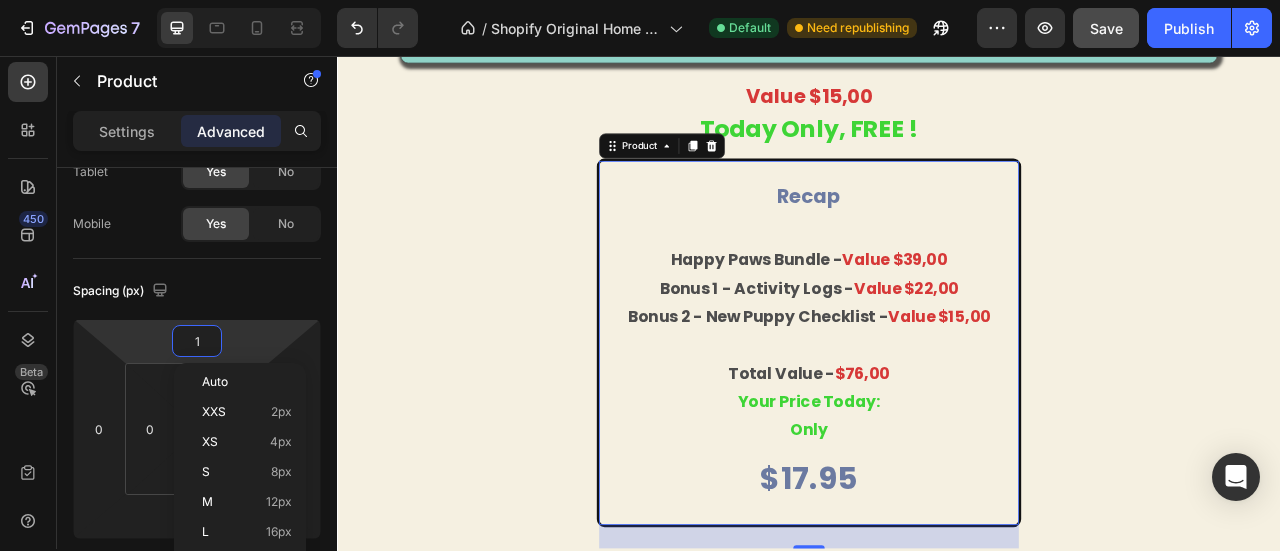 type on "10" 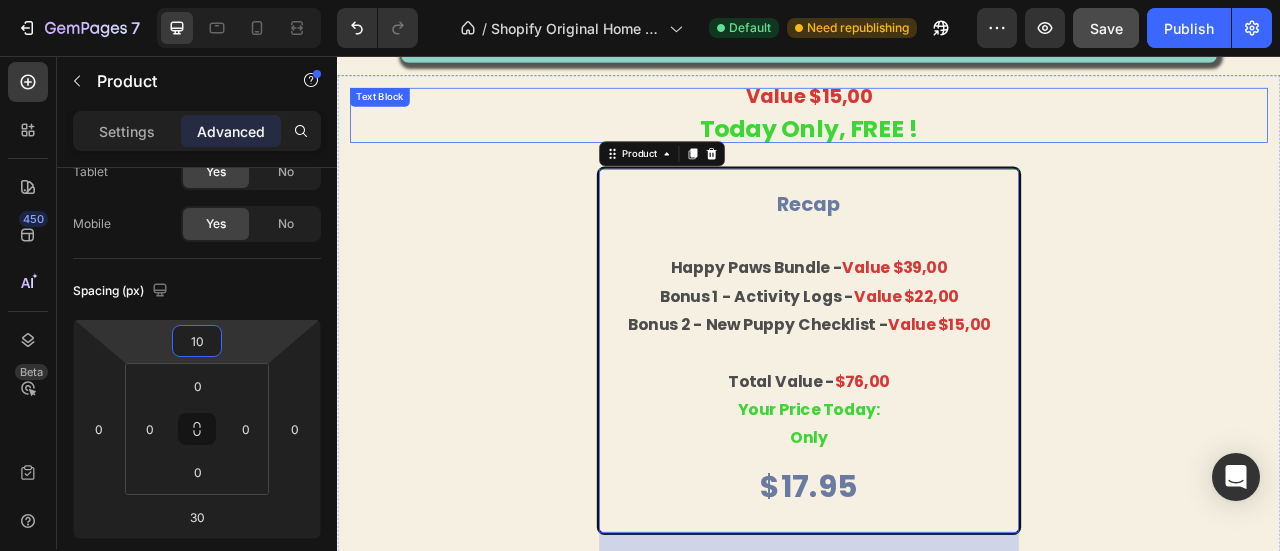 click on "Today Only, FREE !" at bounding box center [937, 147] 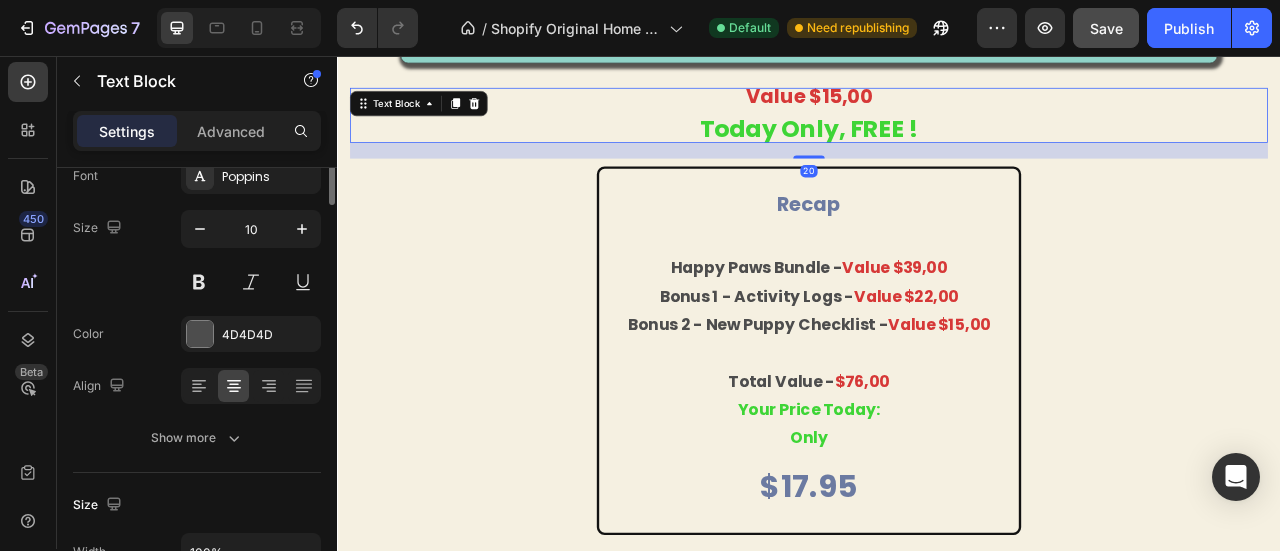scroll, scrollTop: 0, scrollLeft: 0, axis: both 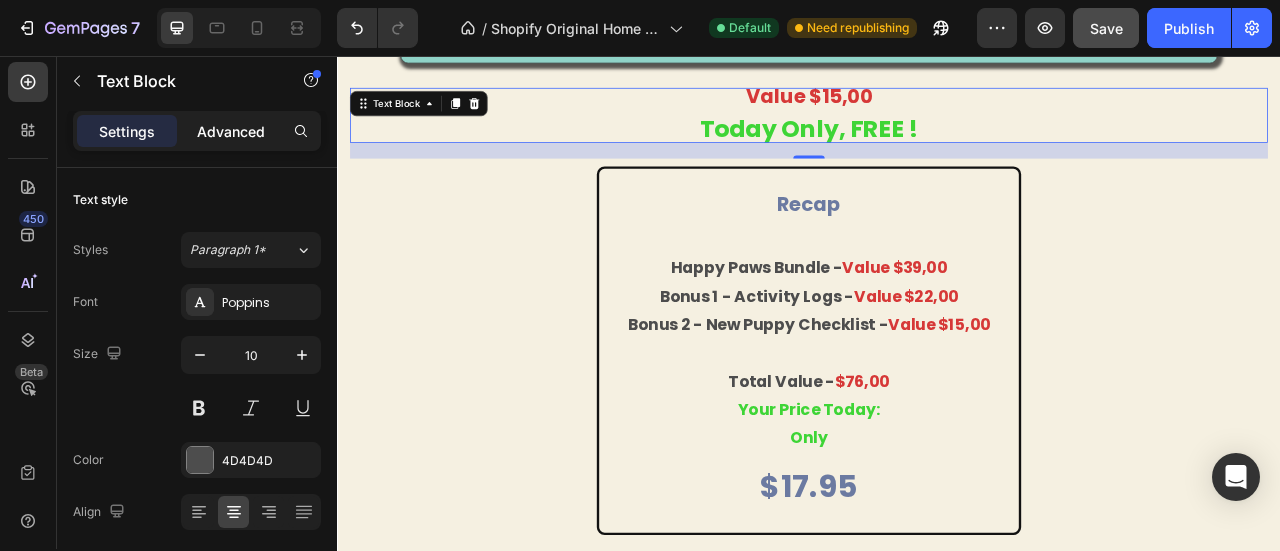 click on "Advanced" 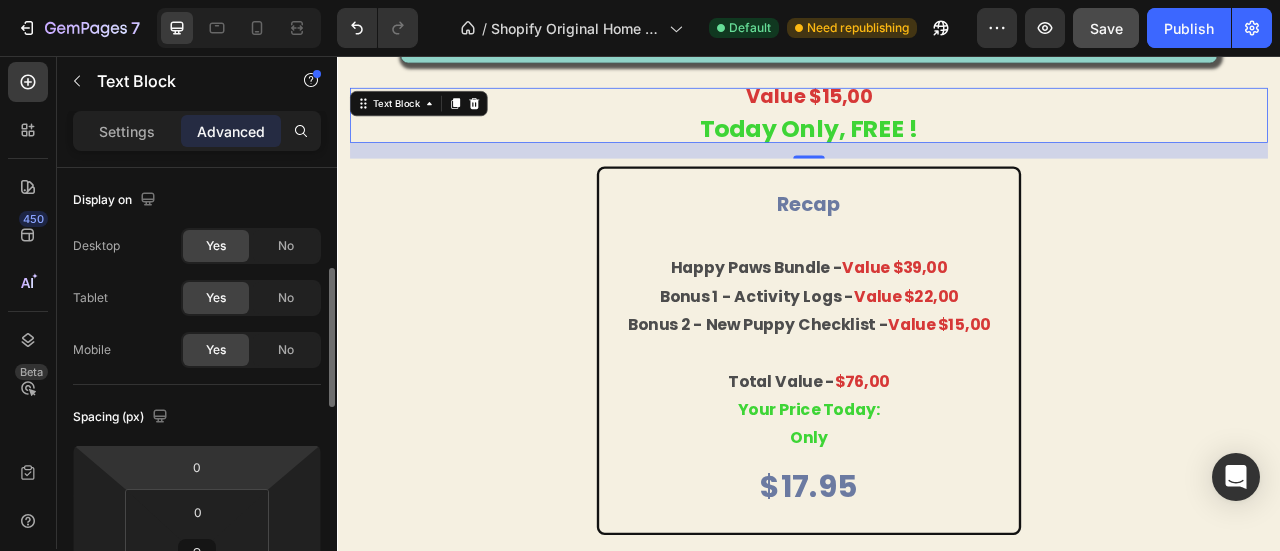 scroll, scrollTop: 172, scrollLeft: 0, axis: vertical 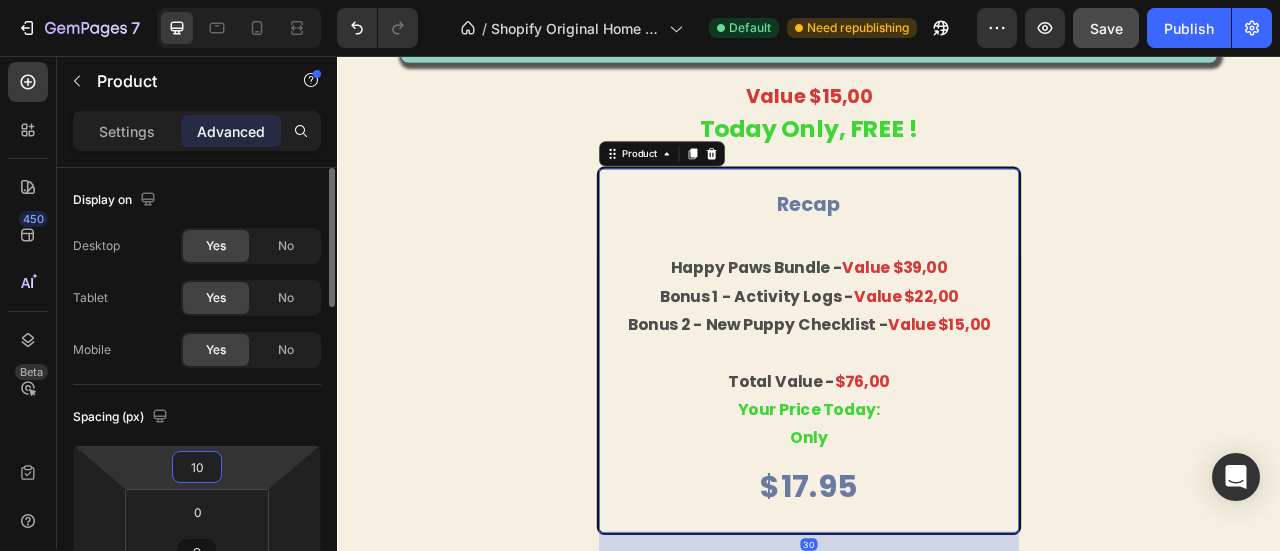click on "10" at bounding box center (197, 467) 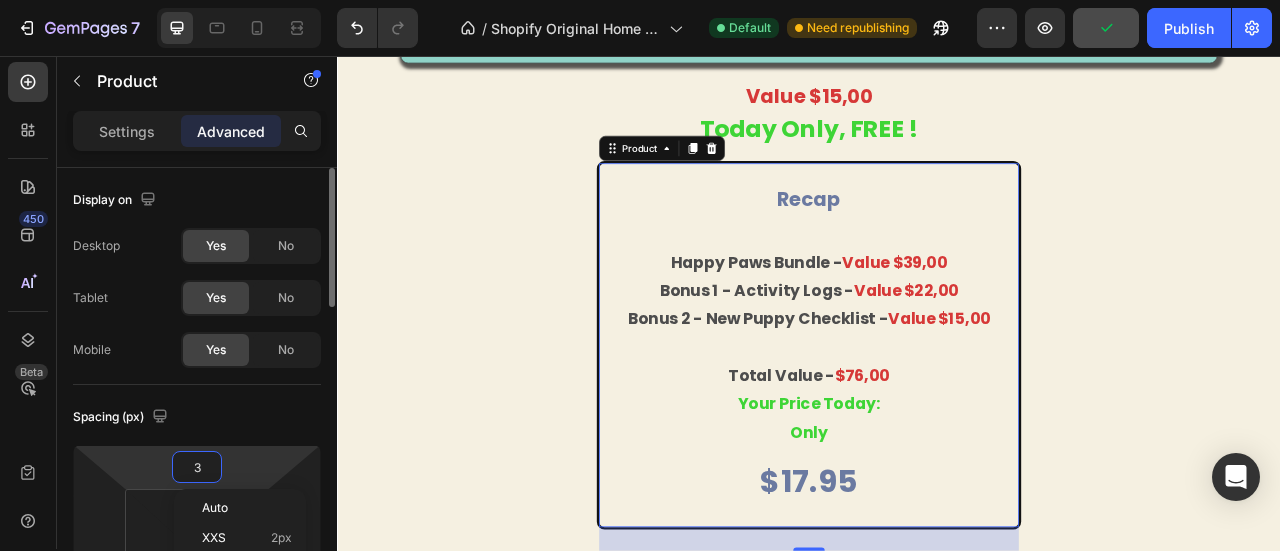 type on "30" 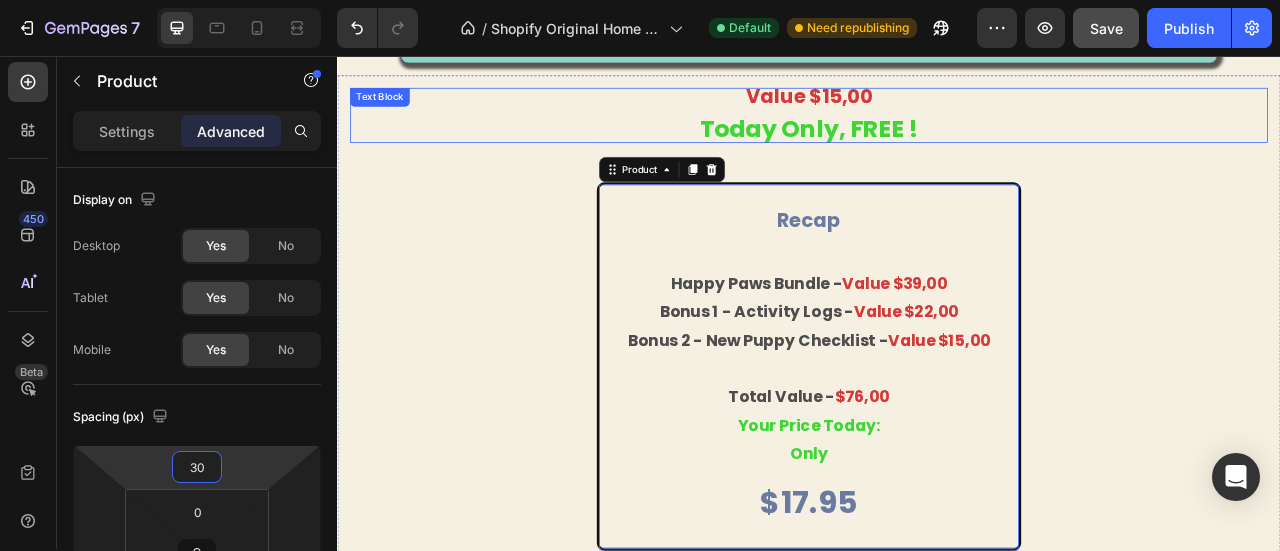 click on "Today Only, FREE !" at bounding box center (937, 147) 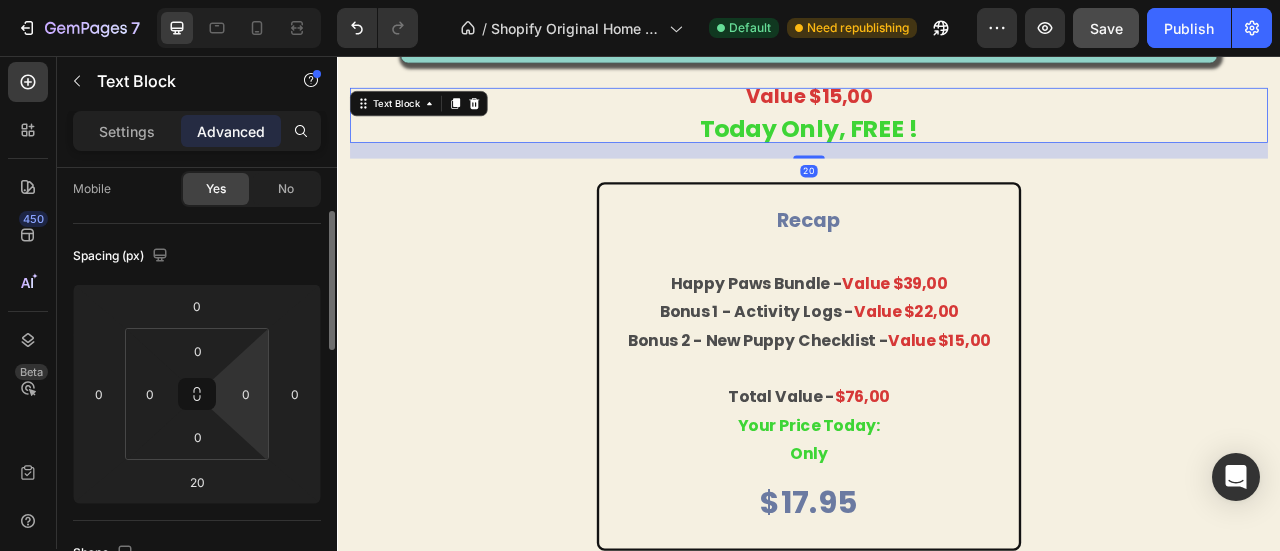 scroll, scrollTop: 162, scrollLeft: 0, axis: vertical 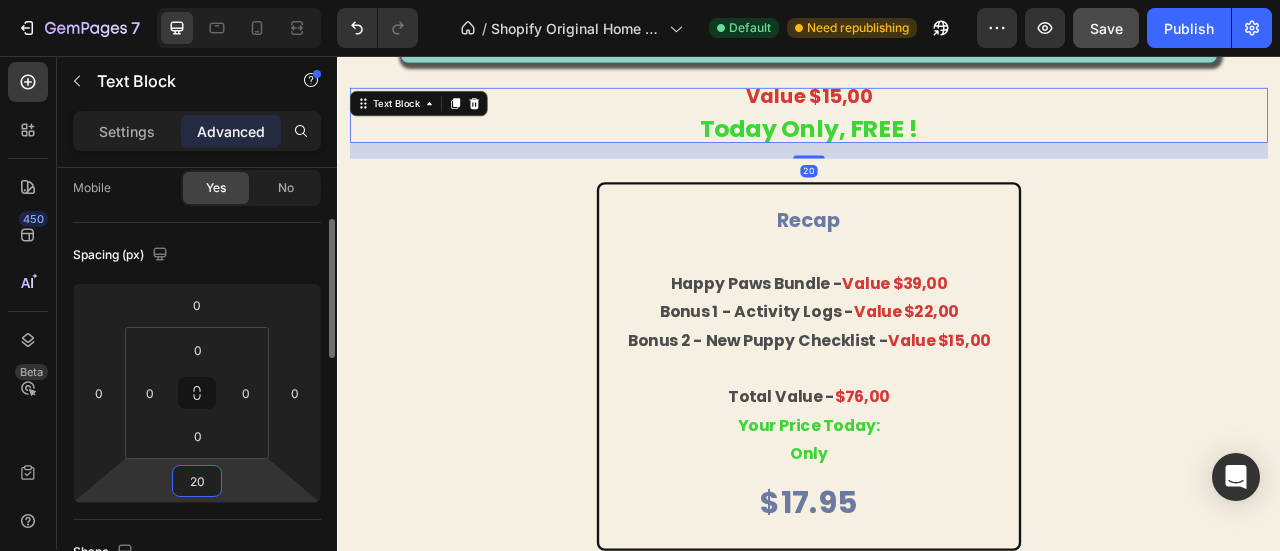 click on "20" at bounding box center [197, 481] 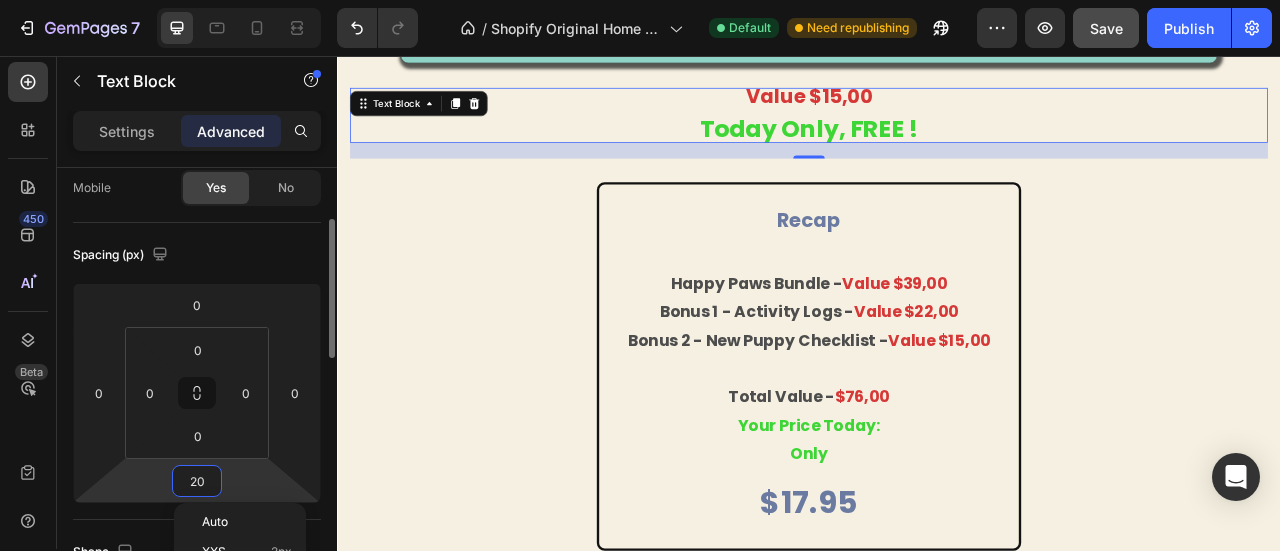 type on "0" 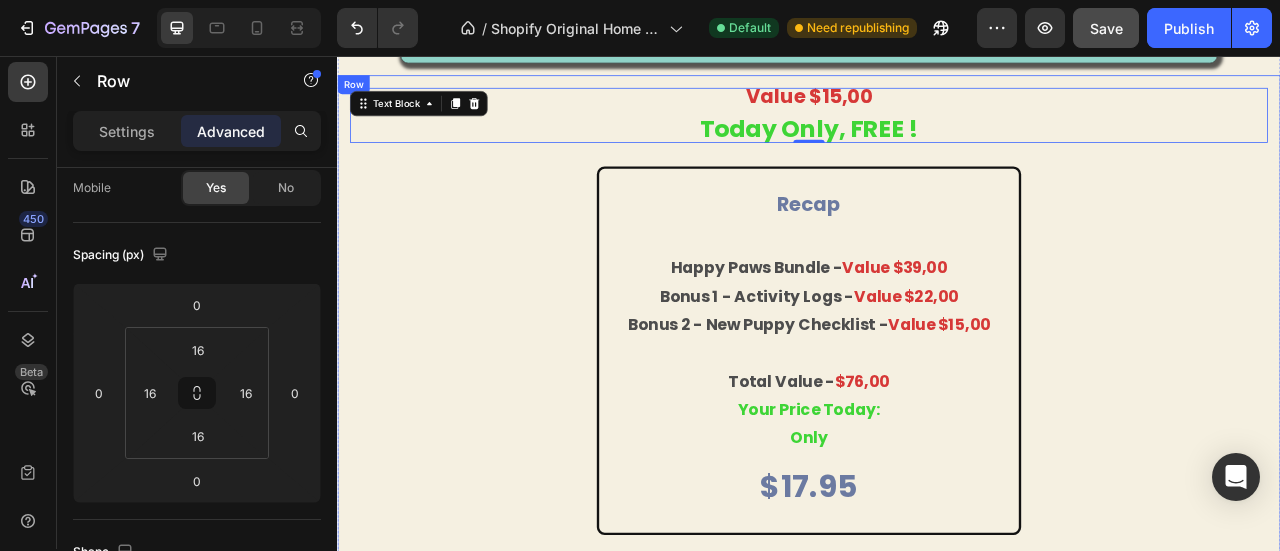 click on "Value $15,00   Today Only, FREE ! Text Block   0 recap Text Block happy paws bundle -  value $39,00 bonus 1 - activity logs -  value $22,00 bonus 2 - new puppy checklist -  value $15,00 total value -  $76,00 your price today:  only Text Block $17.95 Product Price Product Price Row Product" at bounding box center [937, 395] 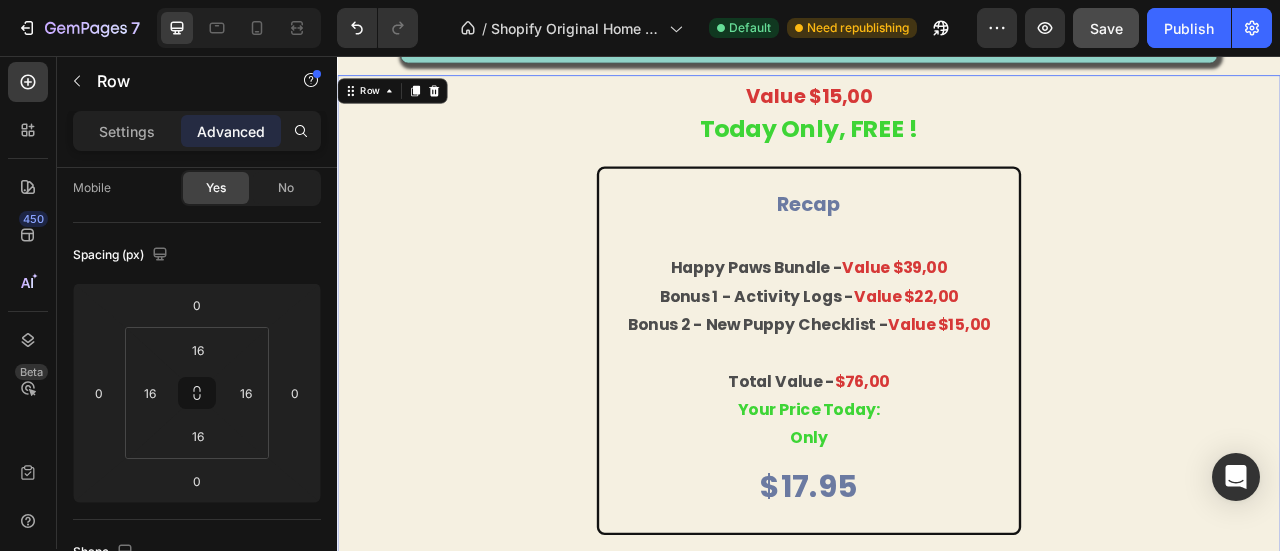 scroll, scrollTop: 0, scrollLeft: 0, axis: both 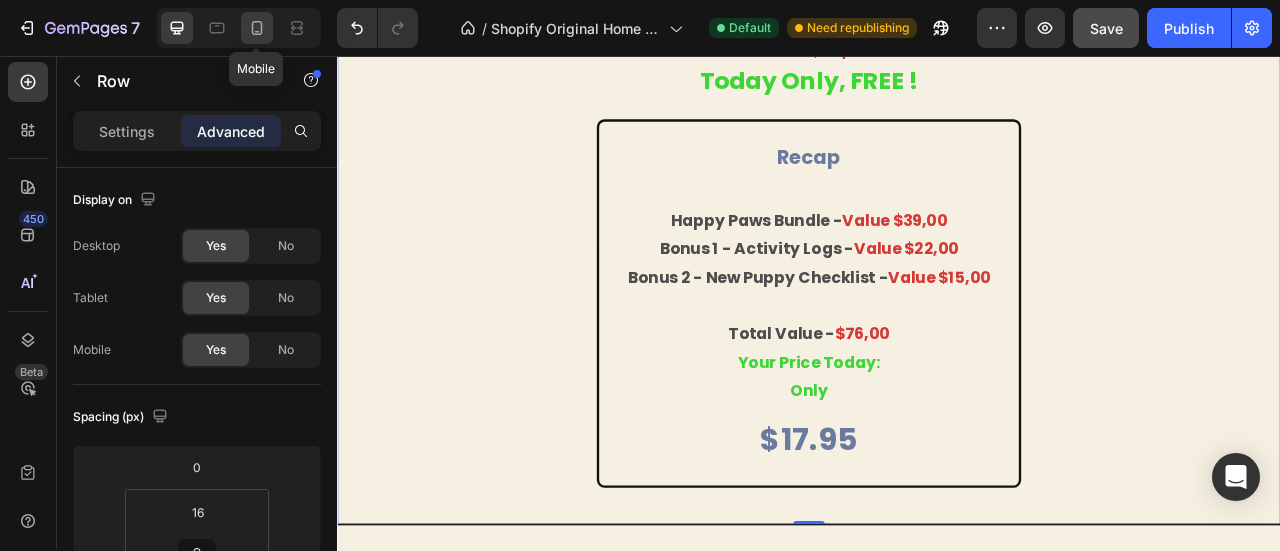 click 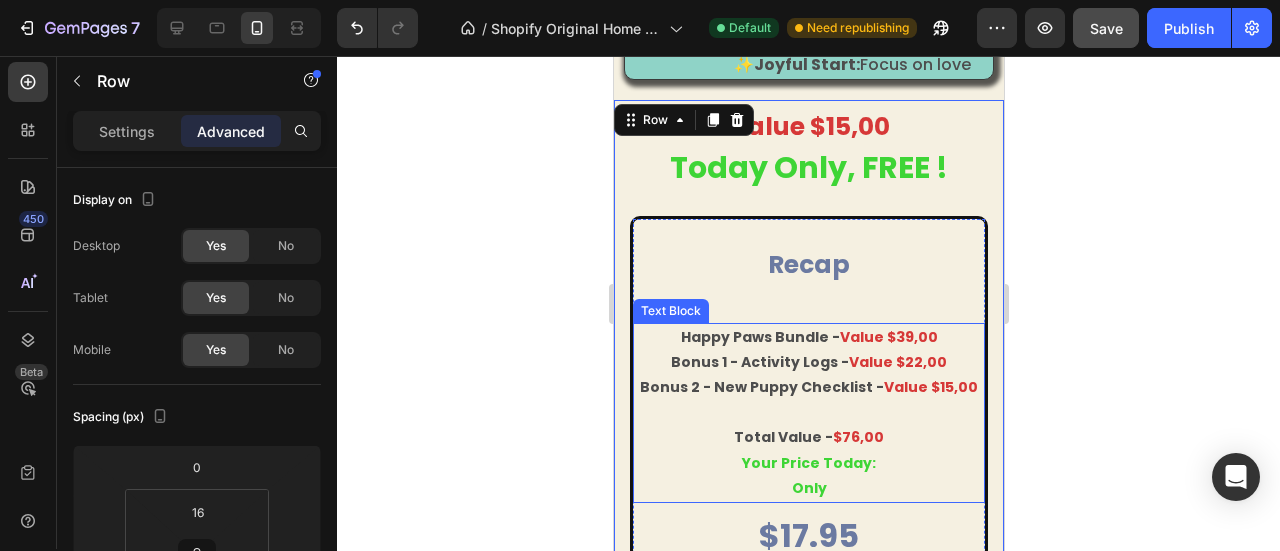 scroll, scrollTop: 4577, scrollLeft: 0, axis: vertical 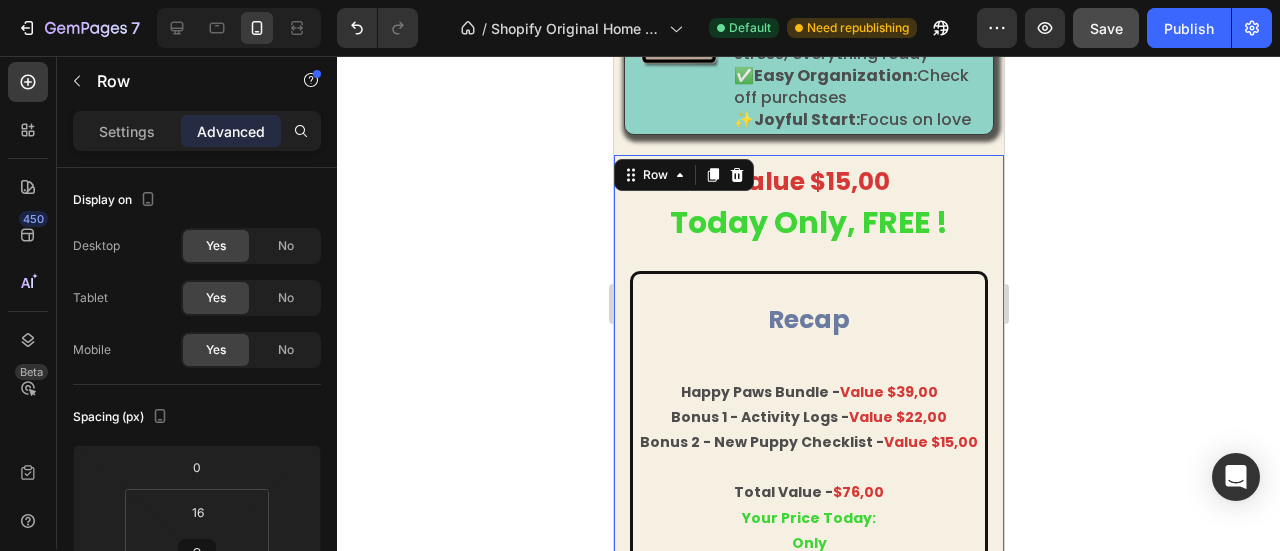 click 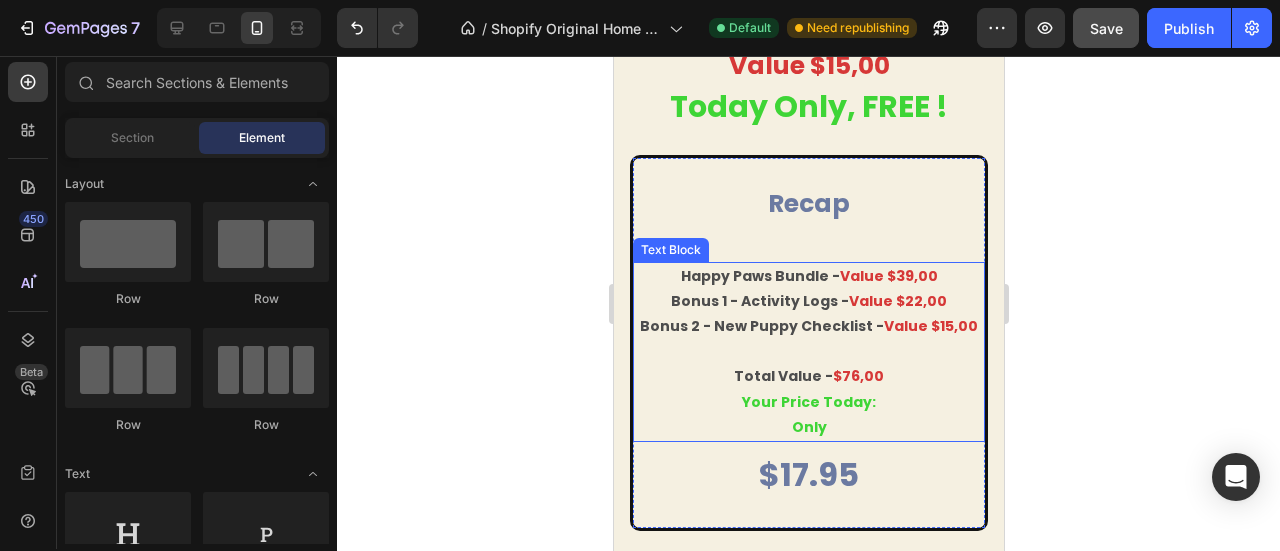 scroll, scrollTop: 4750, scrollLeft: 0, axis: vertical 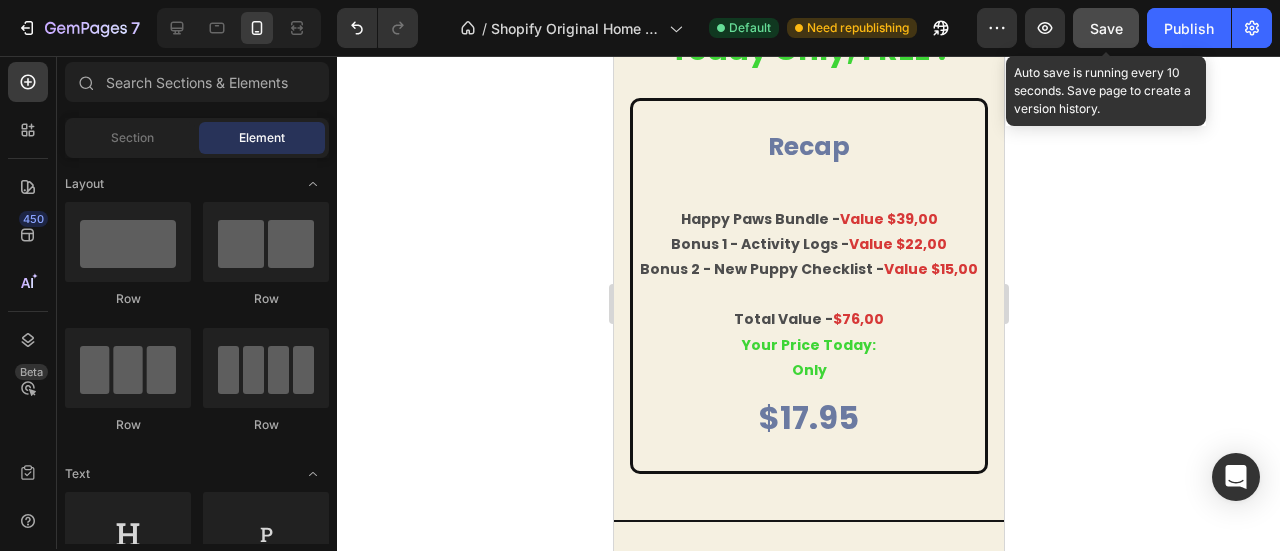 click on "Save" at bounding box center (1106, 28) 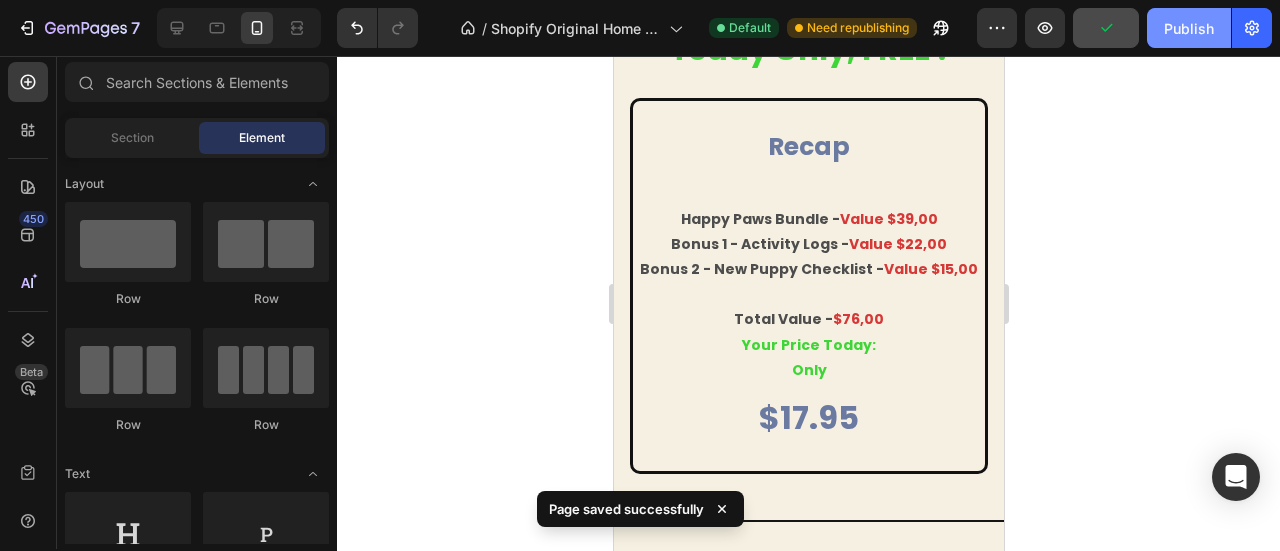 click on "Publish" at bounding box center [1189, 28] 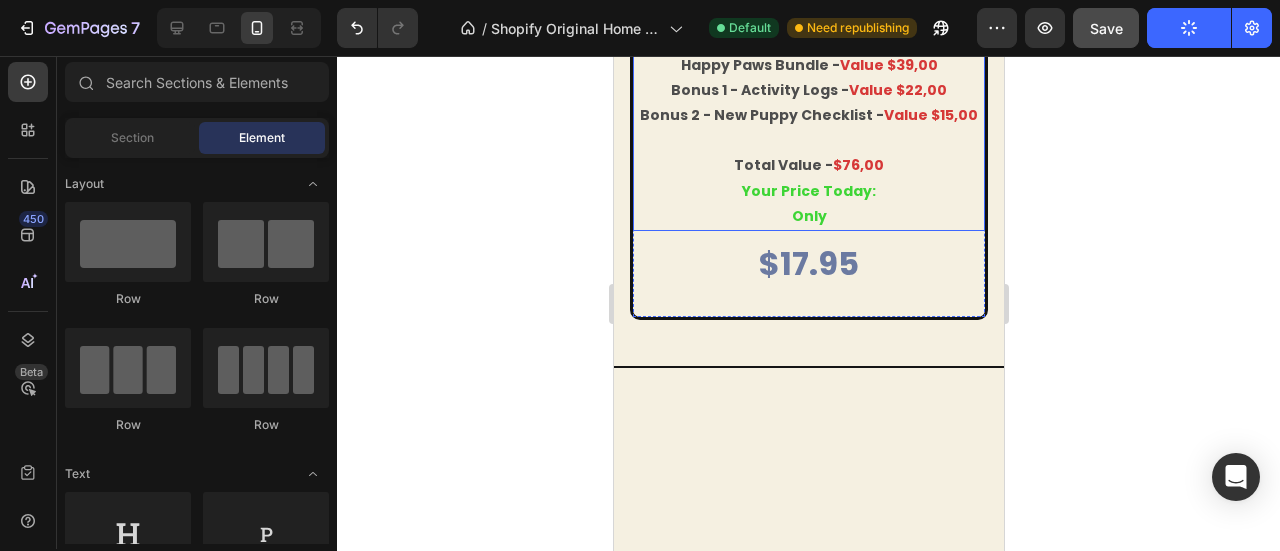 scroll, scrollTop: 4637, scrollLeft: 0, axis: vertical 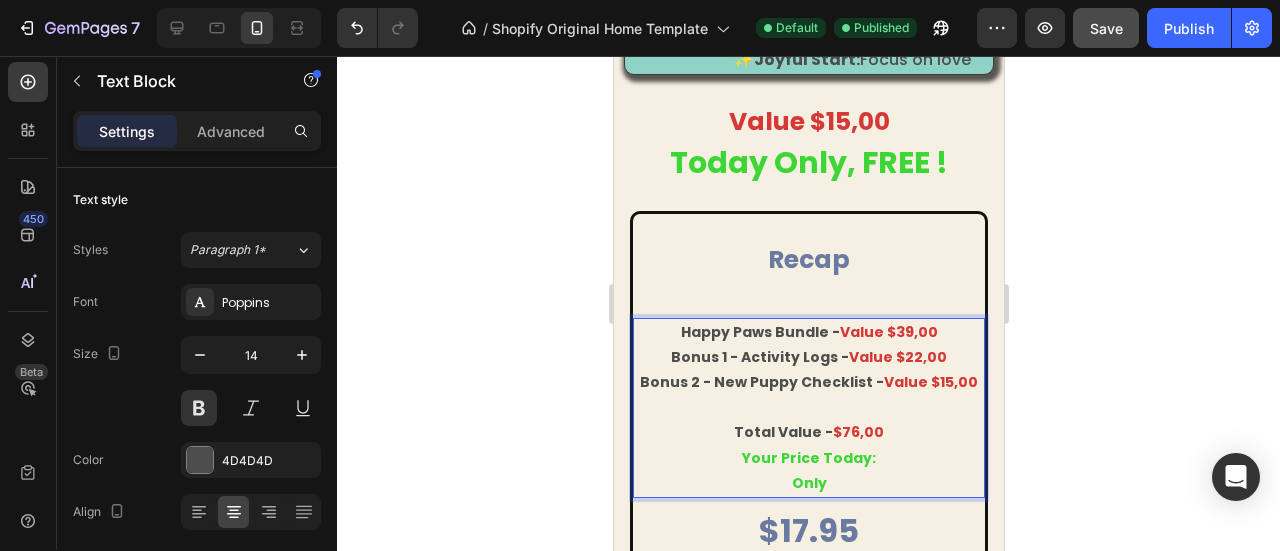 drag, startPoint x: 740, startPoint y: 425, endPoint x: 830, endPoint y: 438, distance: 90.934044 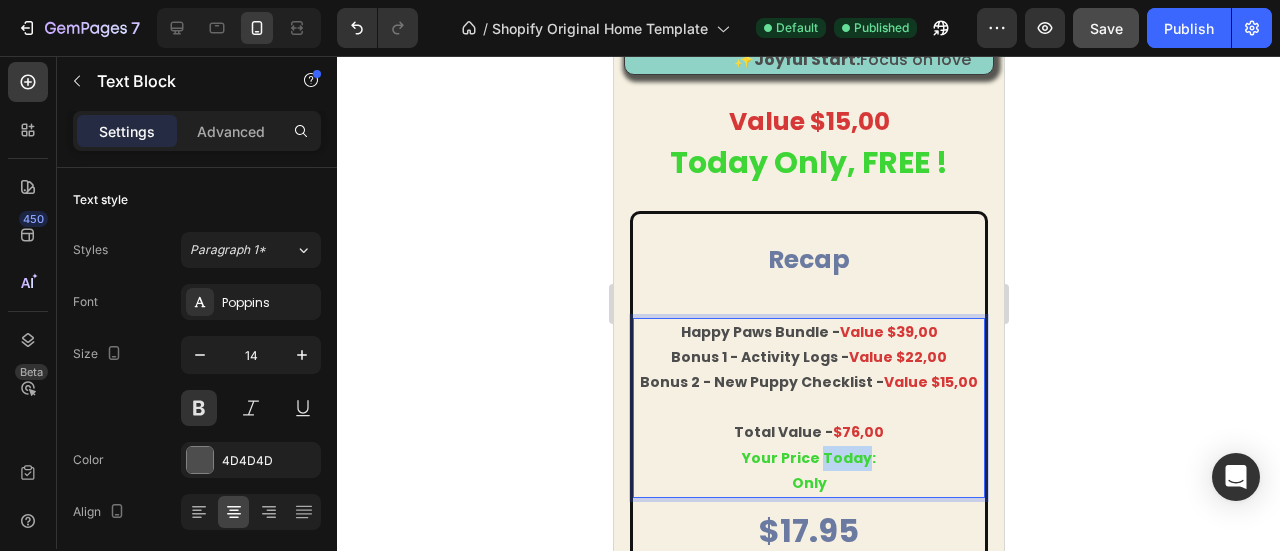 click on "your price today:" at bounding box center [808, 458] 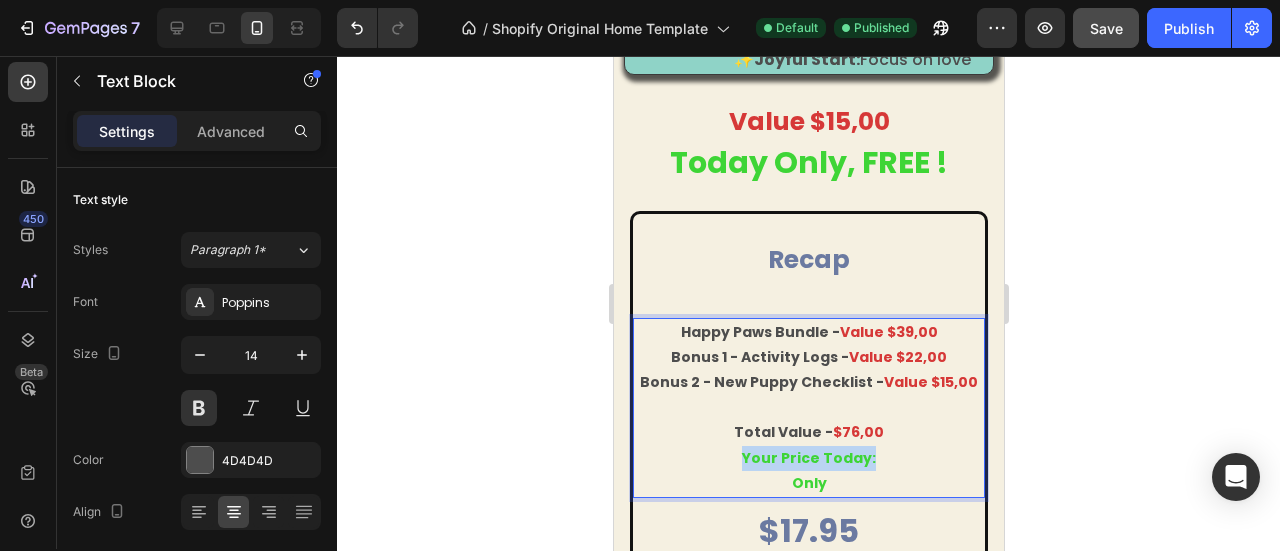 click on "your price today:" at bounding box center (808, 458) 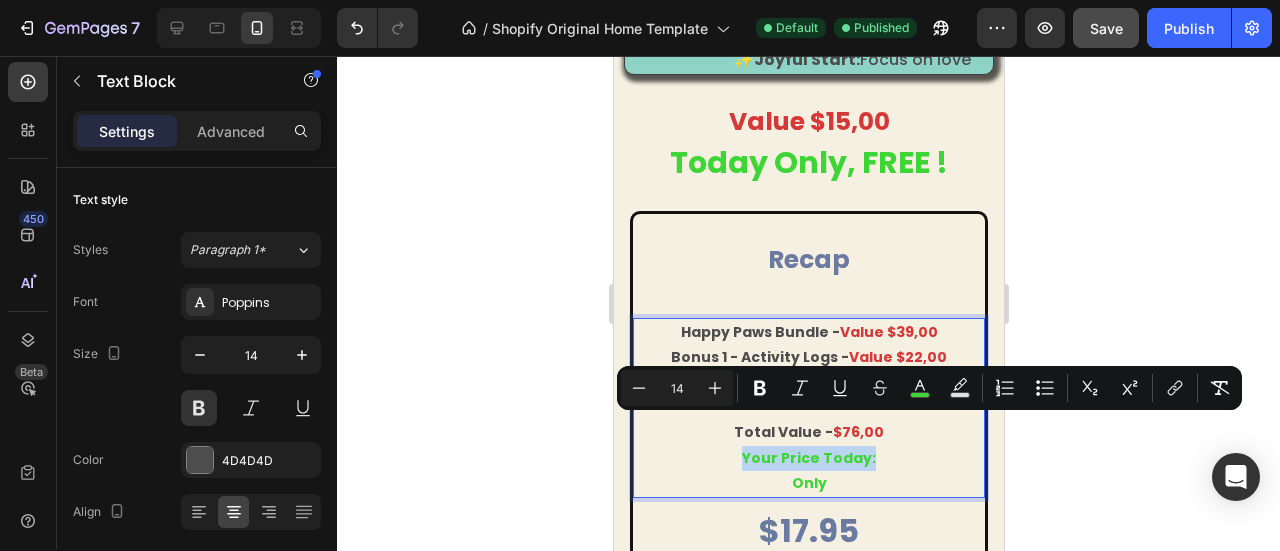 click on "your price today:" at bounding box center [808, 458] 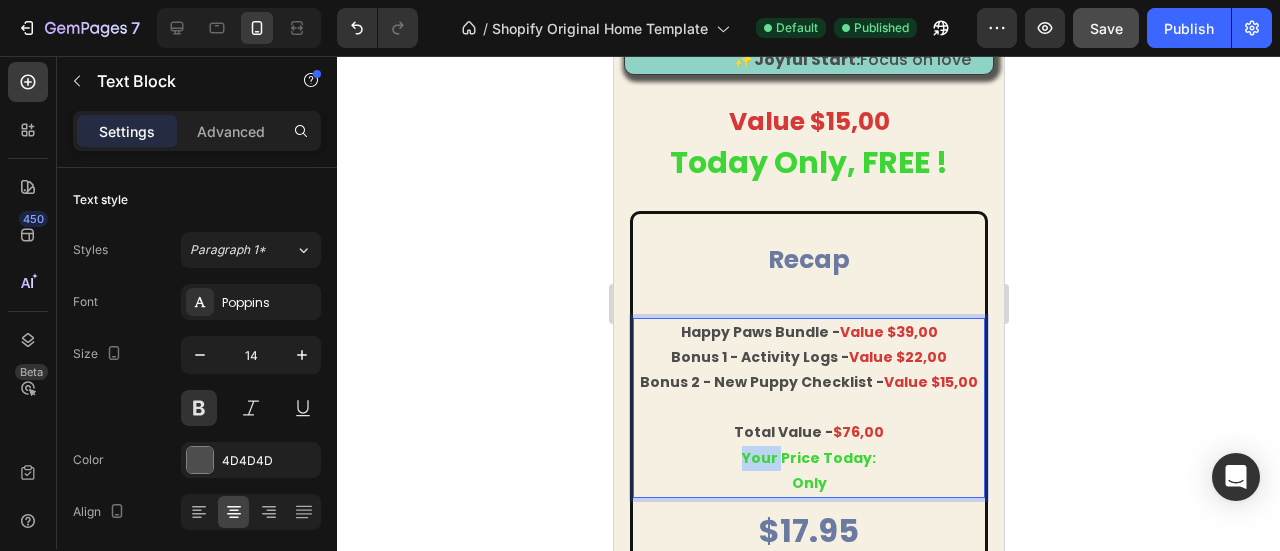 click on "your price today:" at bounding box center [808, 458] 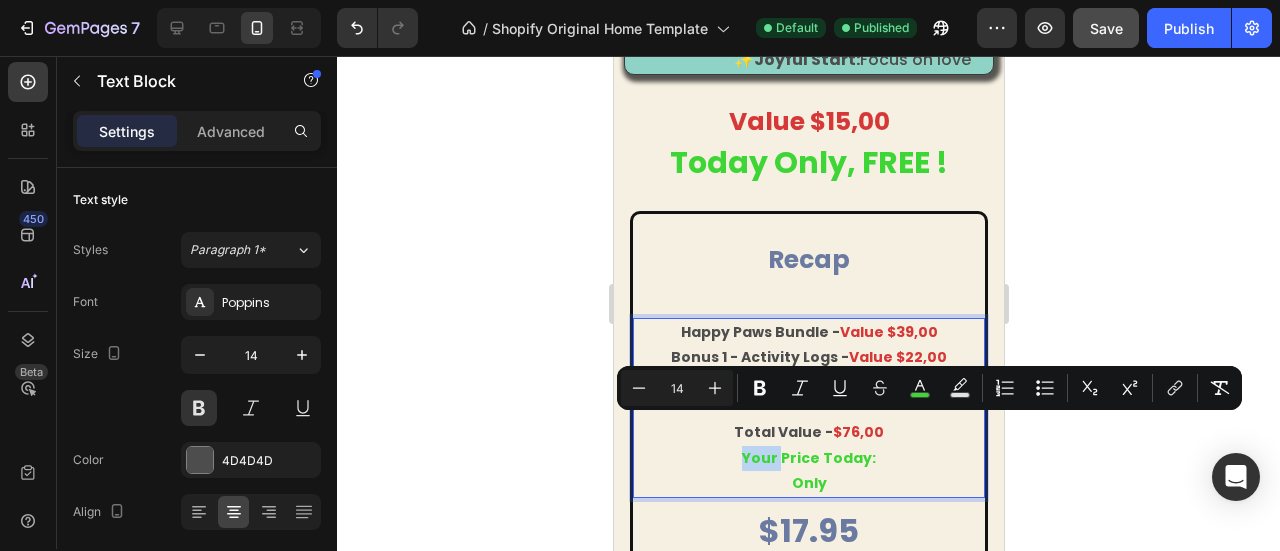 click on "your price today:" at bounding box center [808, 458] 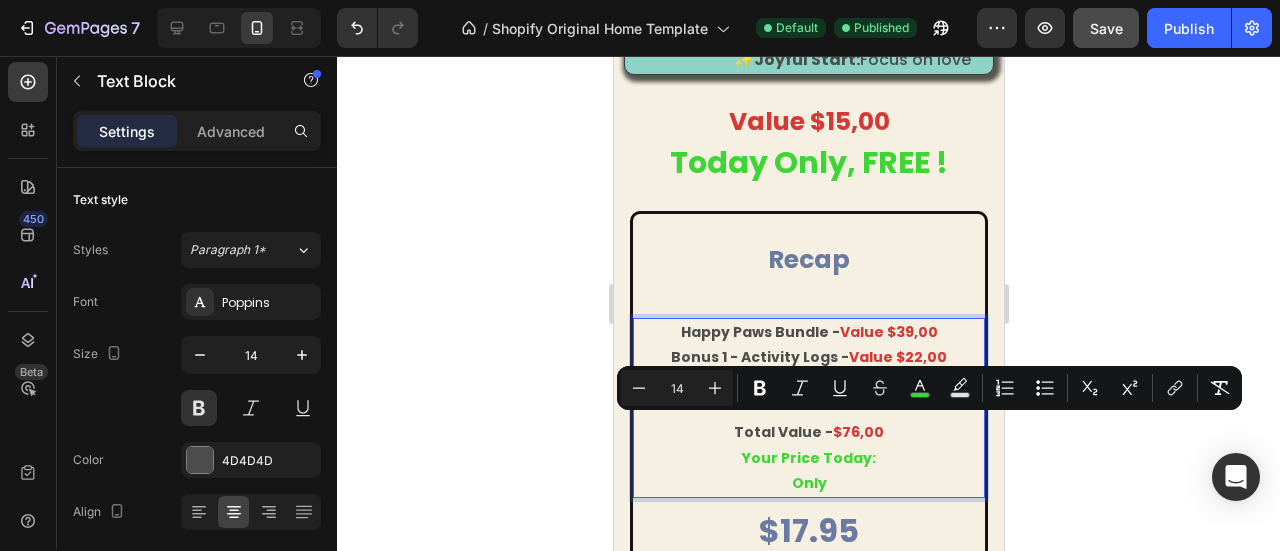 drag, startPoint x: 740, startPoint y: 429, endPoint x: 822, endPoint y: 450, distance: 84.646324 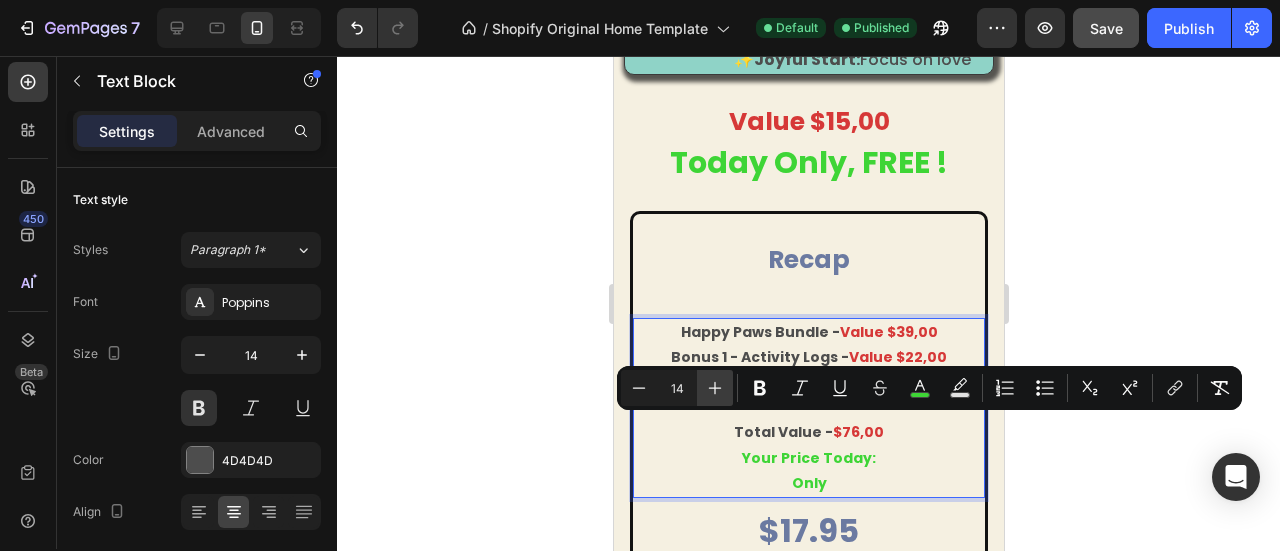 click 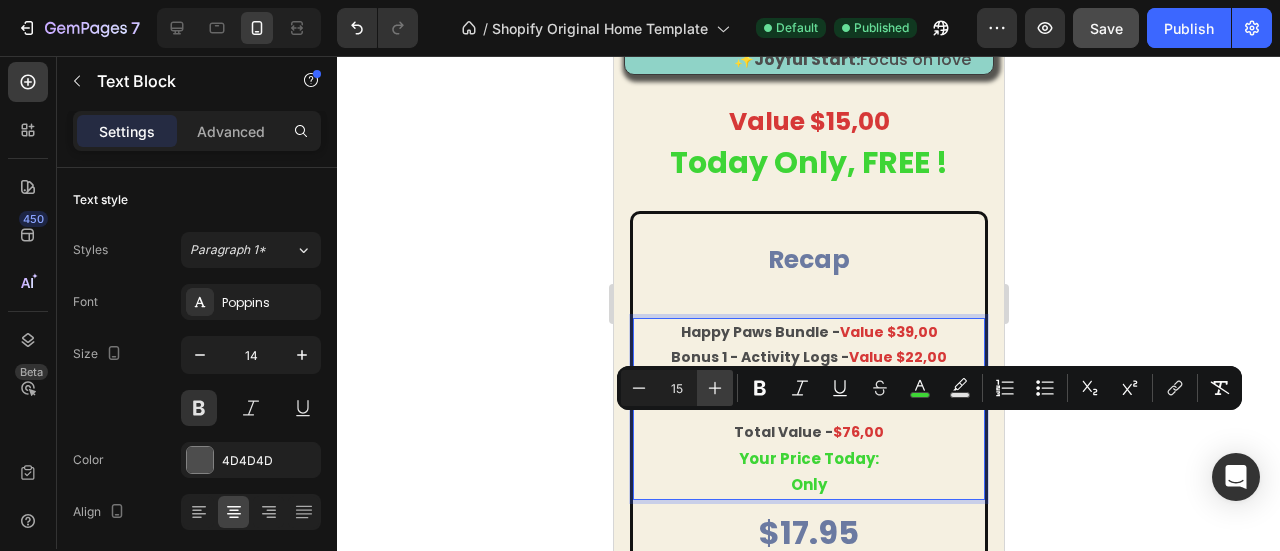 click 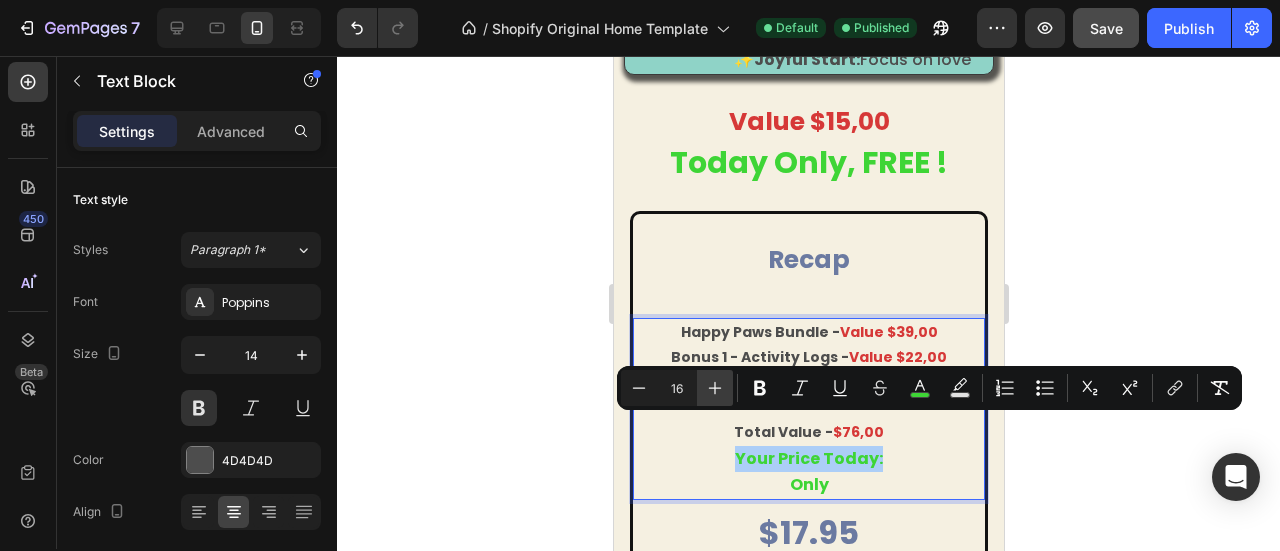 click 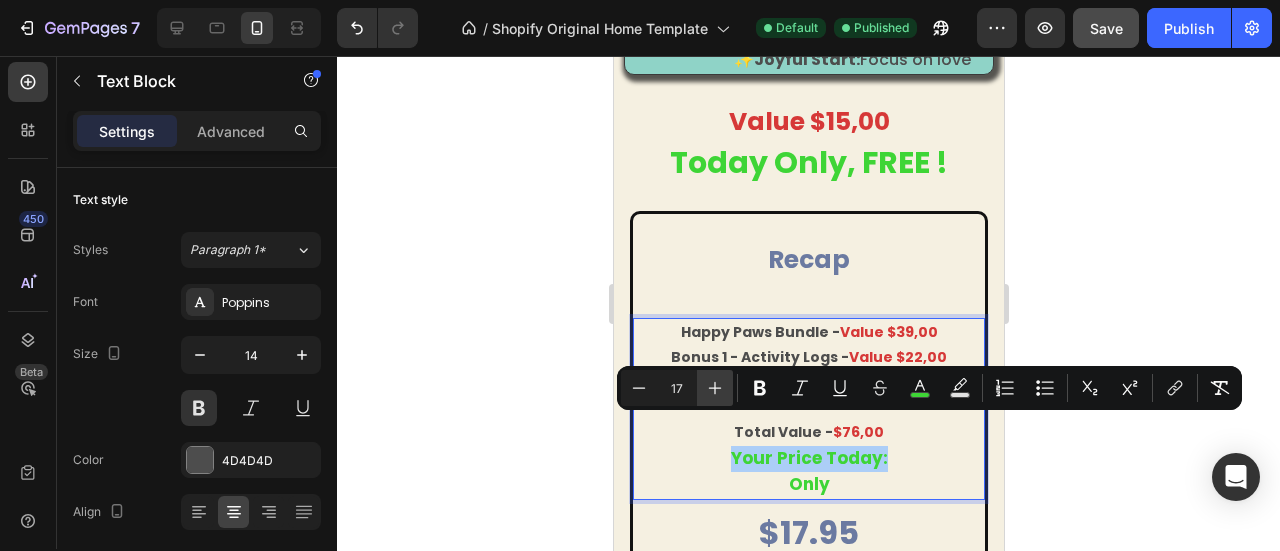 click 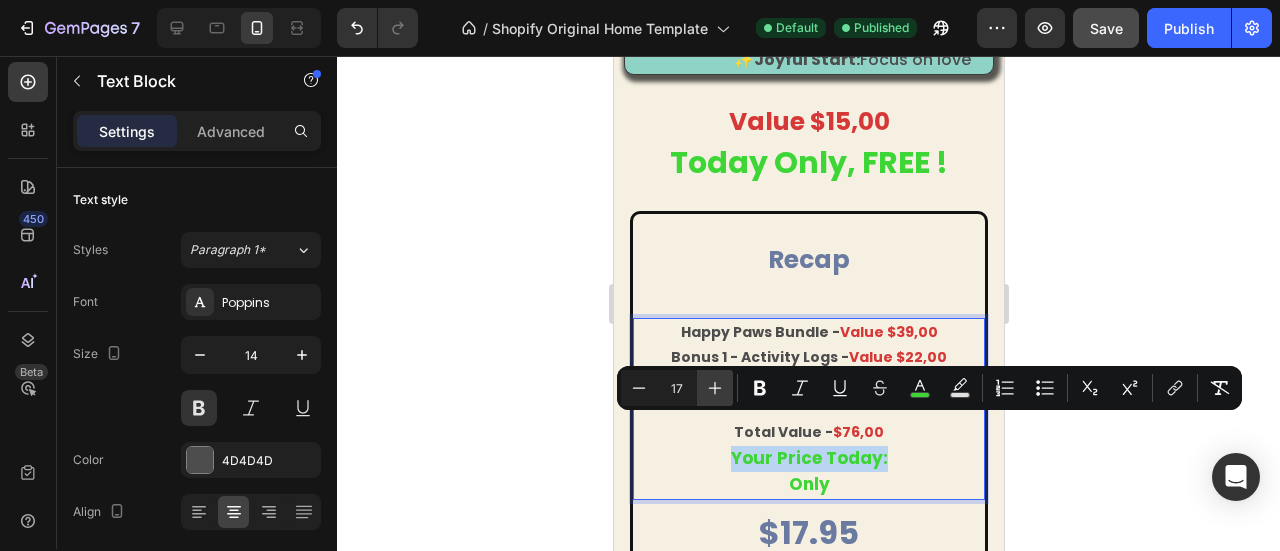 type on "18" 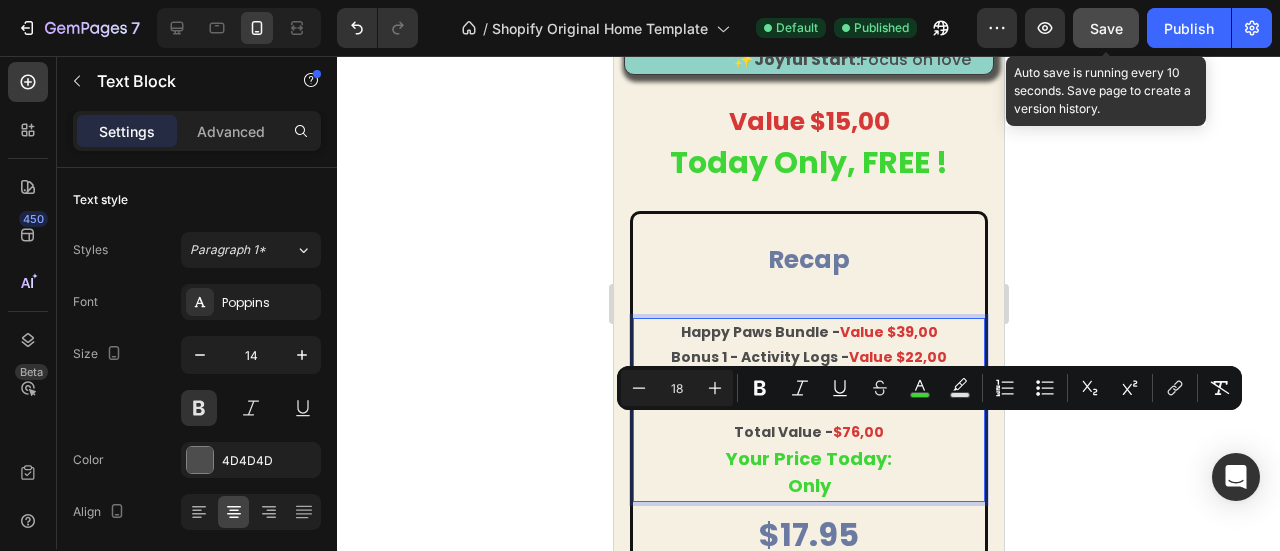 click on "Save" 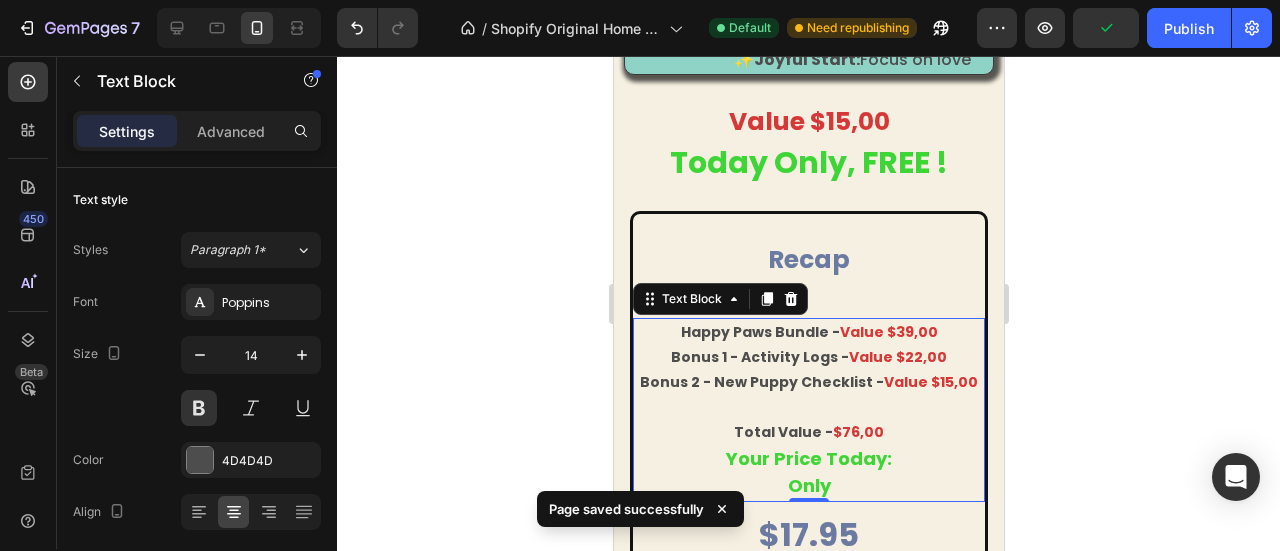 scroll, scrollTop: 4716, scrollLeft: 0, axis: vertical 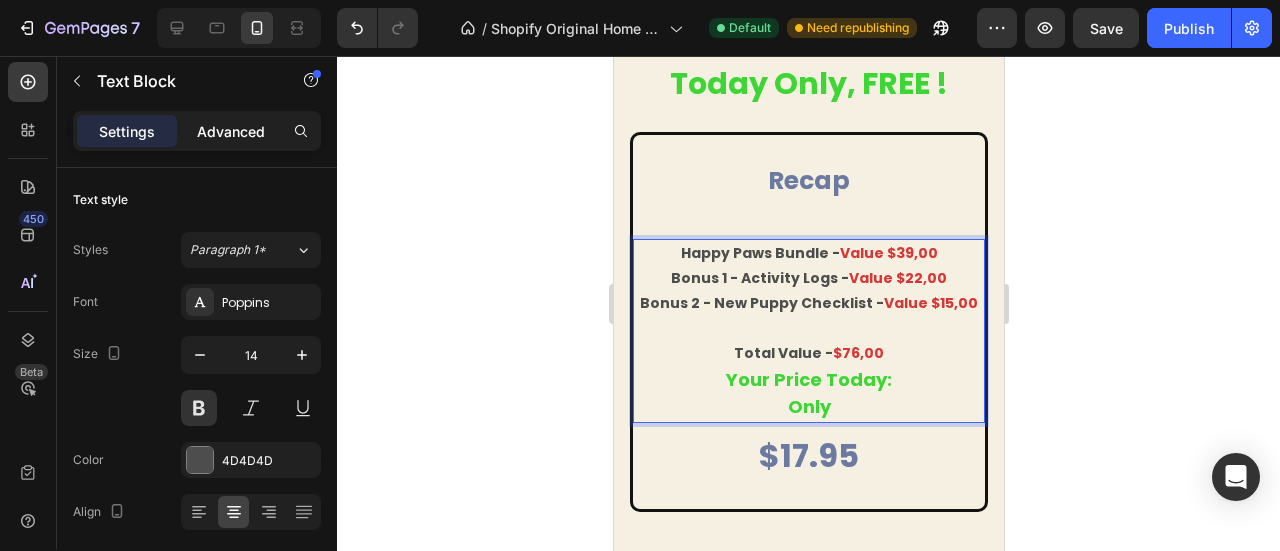 click on "Advanced" at bounding box center (231, 131) 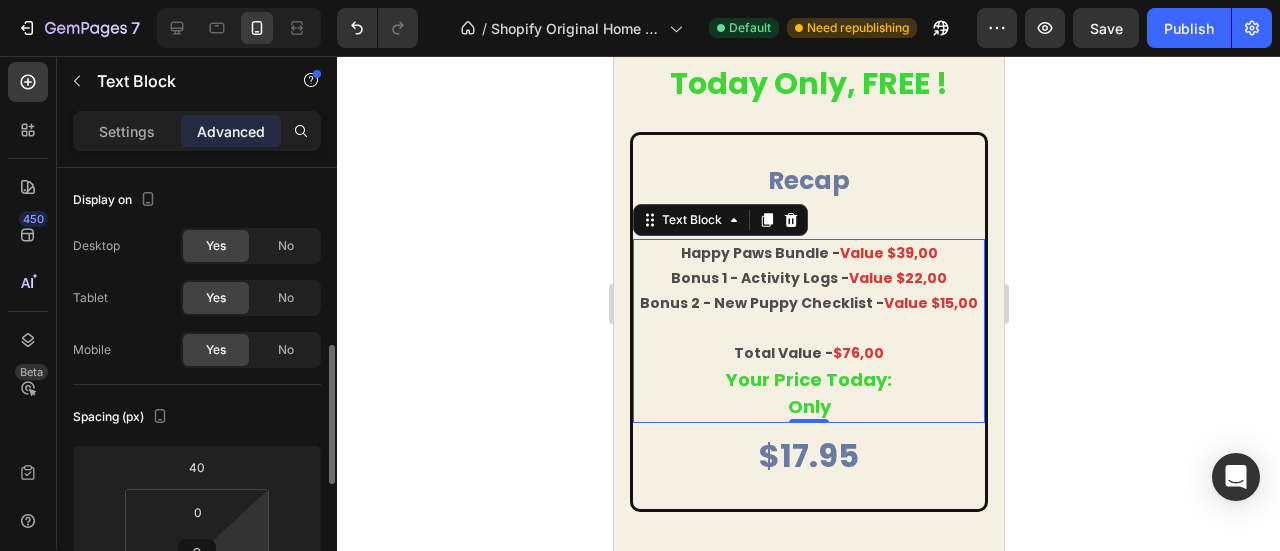 scroll, scrollTop: 178, scrollLeft: 0, axis: vertical 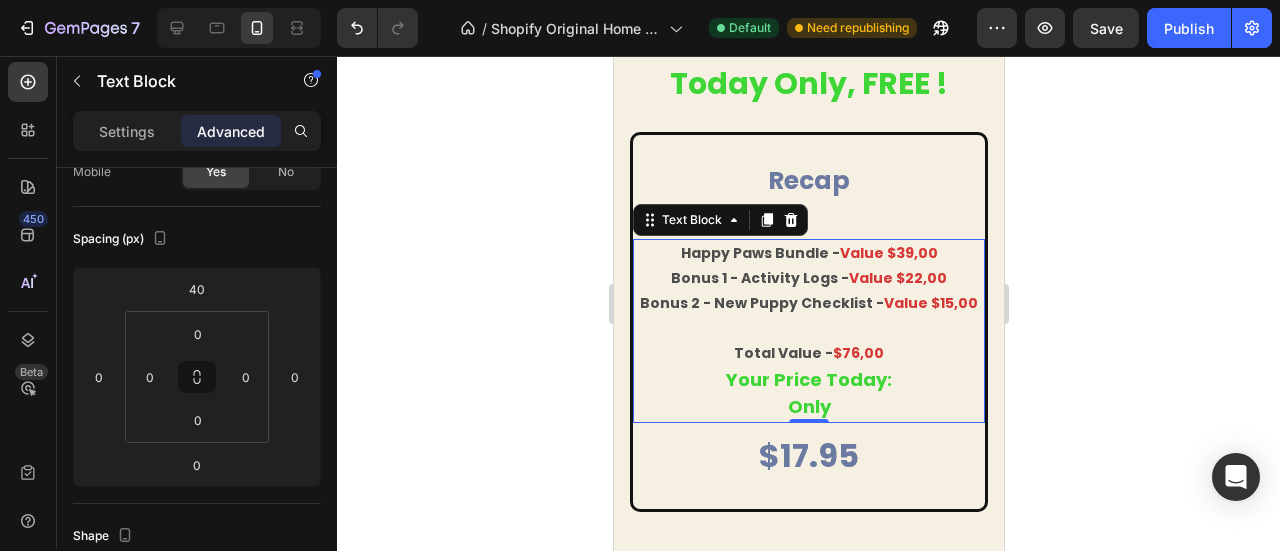 click 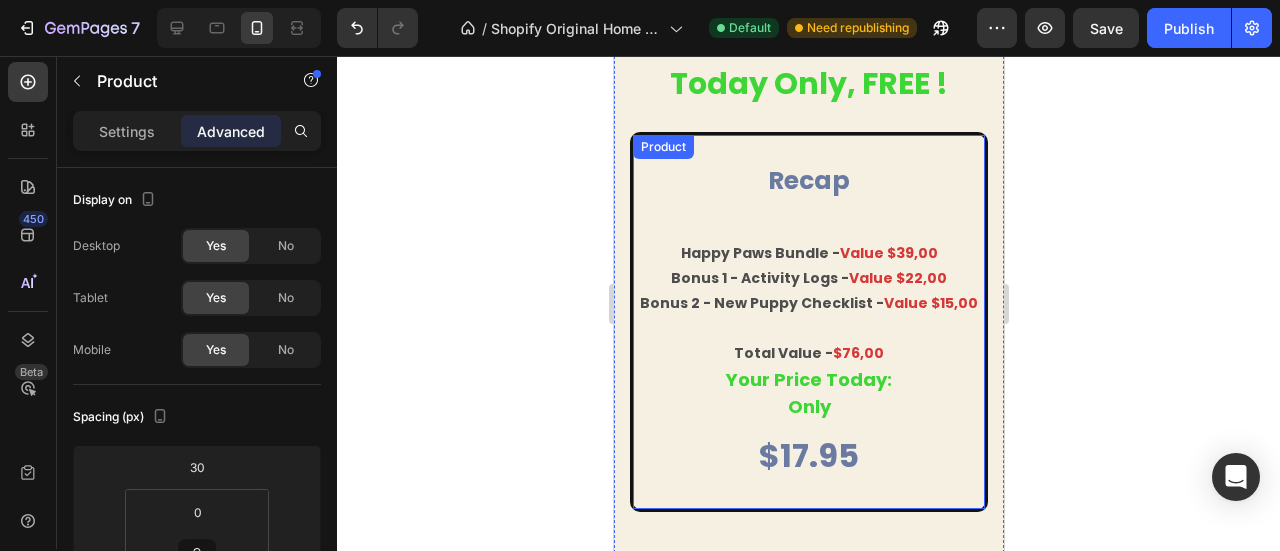 click on "recap Text Block happy paws bundle -  value $39,00 bonus 1 - activity logs -  value $22,00 bonus 2 - new puppy checklist -  value $15,00 total value -  $76,00 your price today:  only Text Block $17.95 Product Price Product Price Row Product" at bounding box center [808, 322] 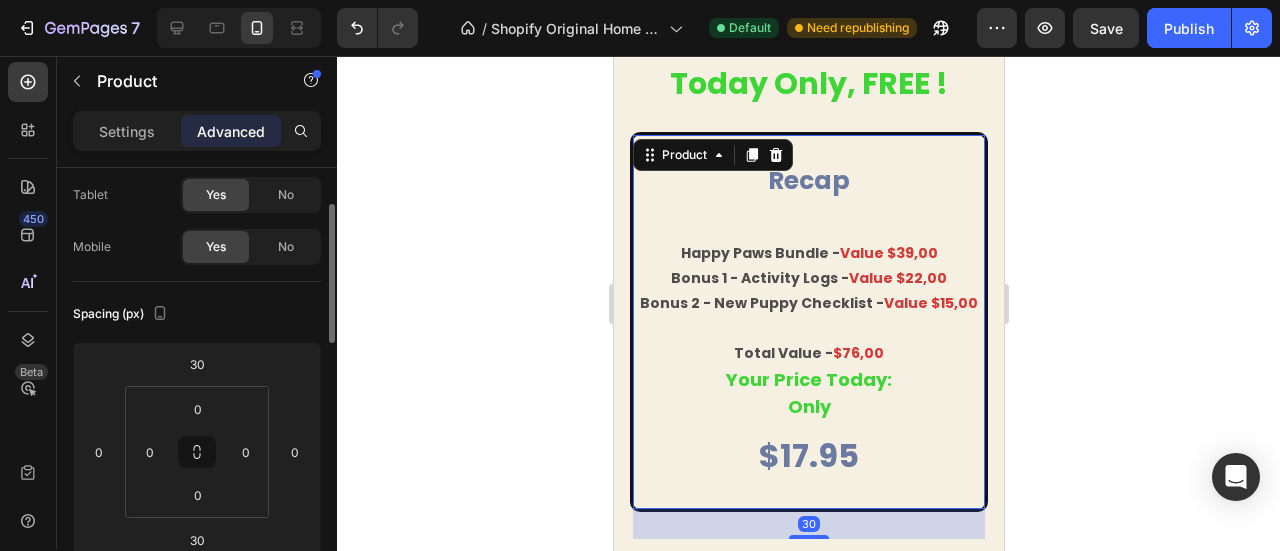 scroll, scrollTop: 117, scrollLeft: 0, axis: vertical 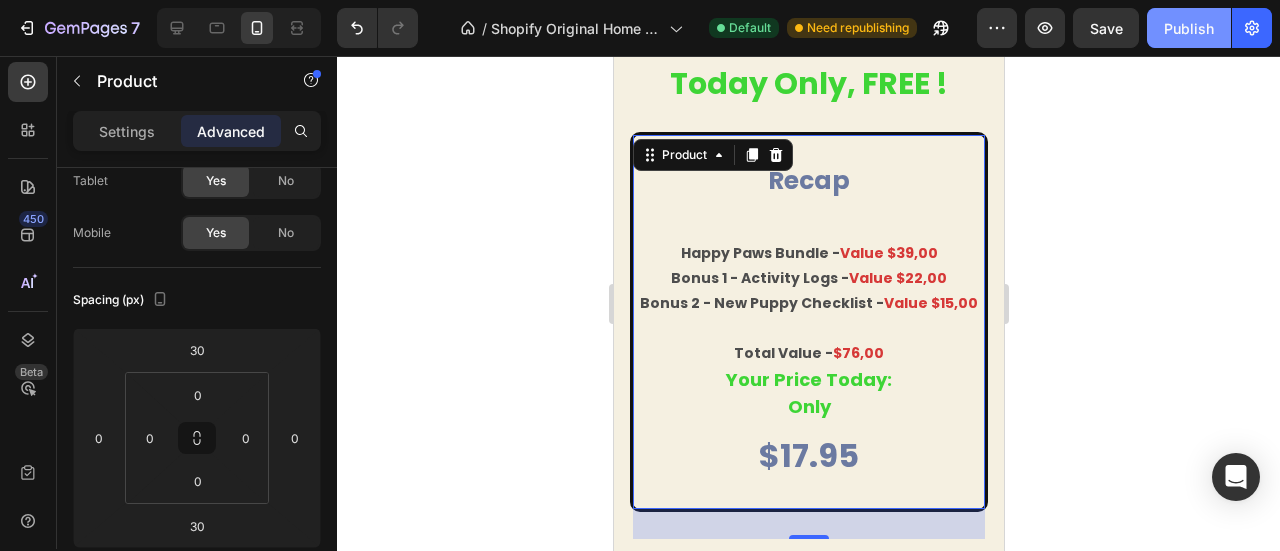 click on "Publish" 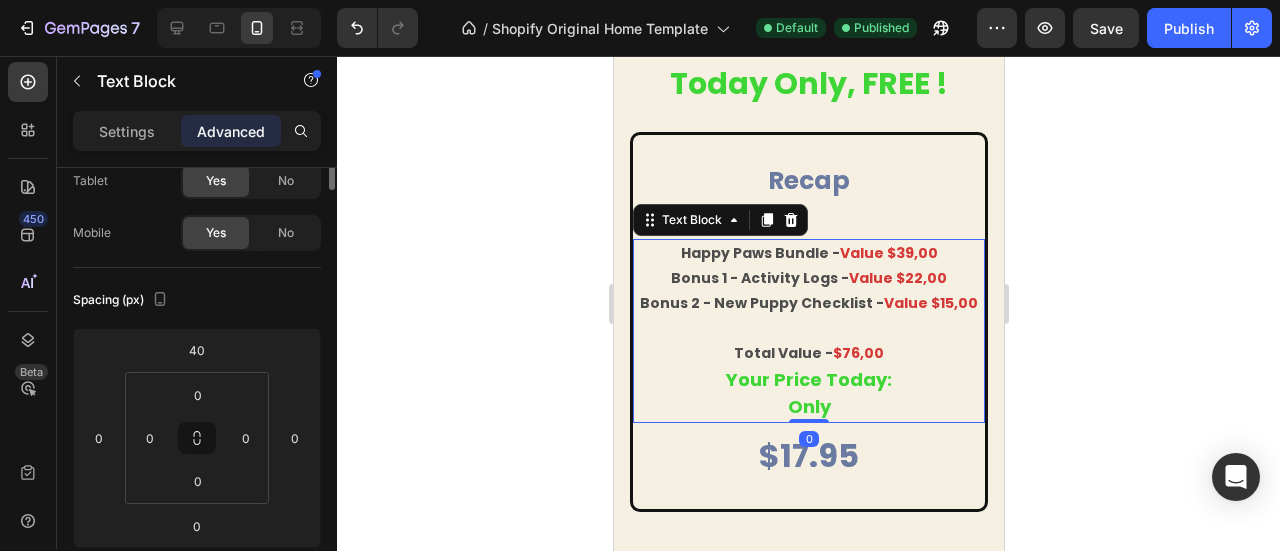scroll, scrollTop: 0, scrollLeft: 0, axis: both 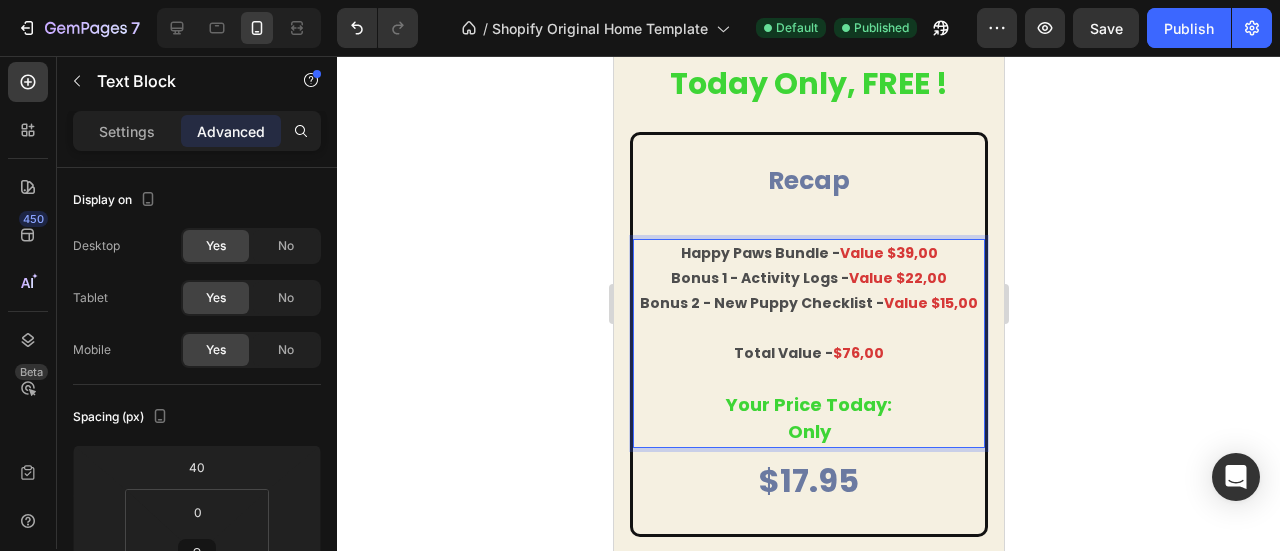 click at bounding box center [808, 379] 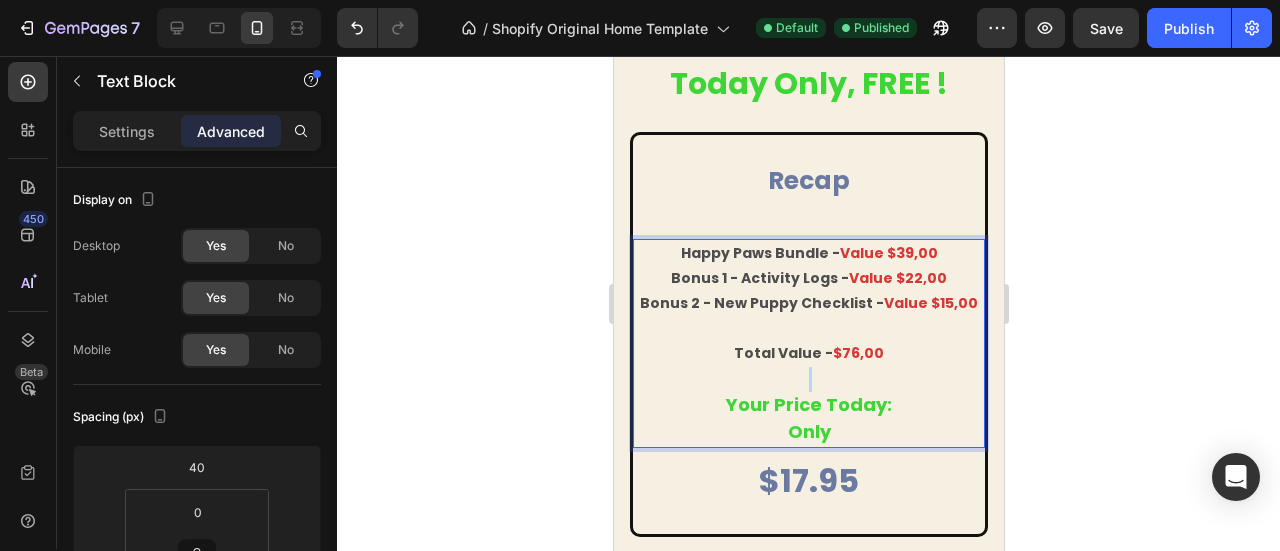 click at bounding box center (808, 379) 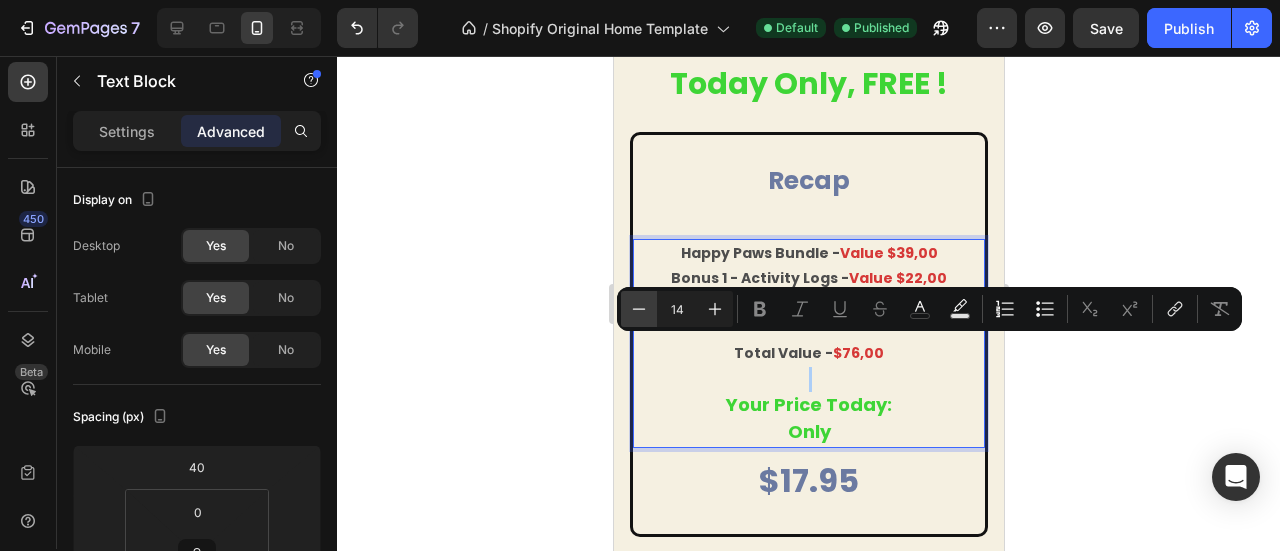 click on "Minus" at bounding box center (639, 309) 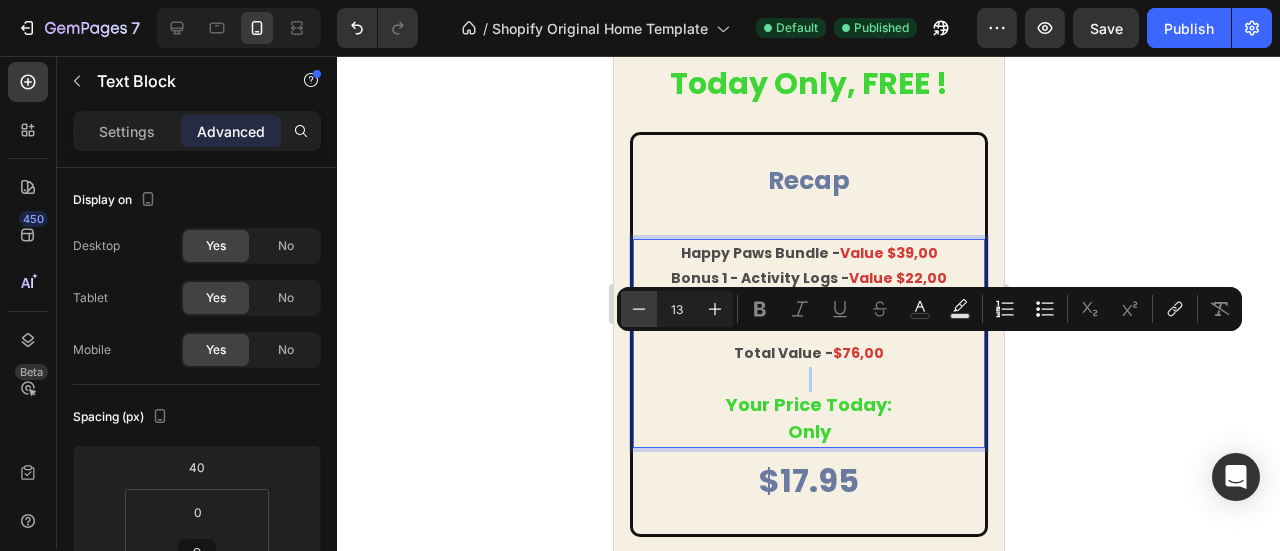 click on "Minus" at bounding box center [639, 309] 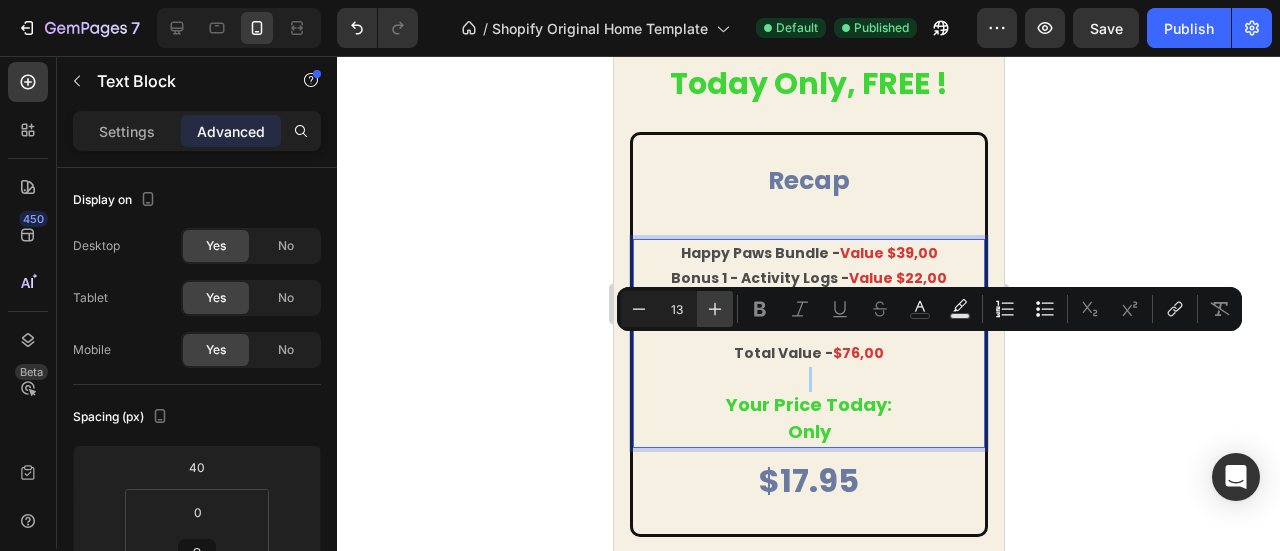 click 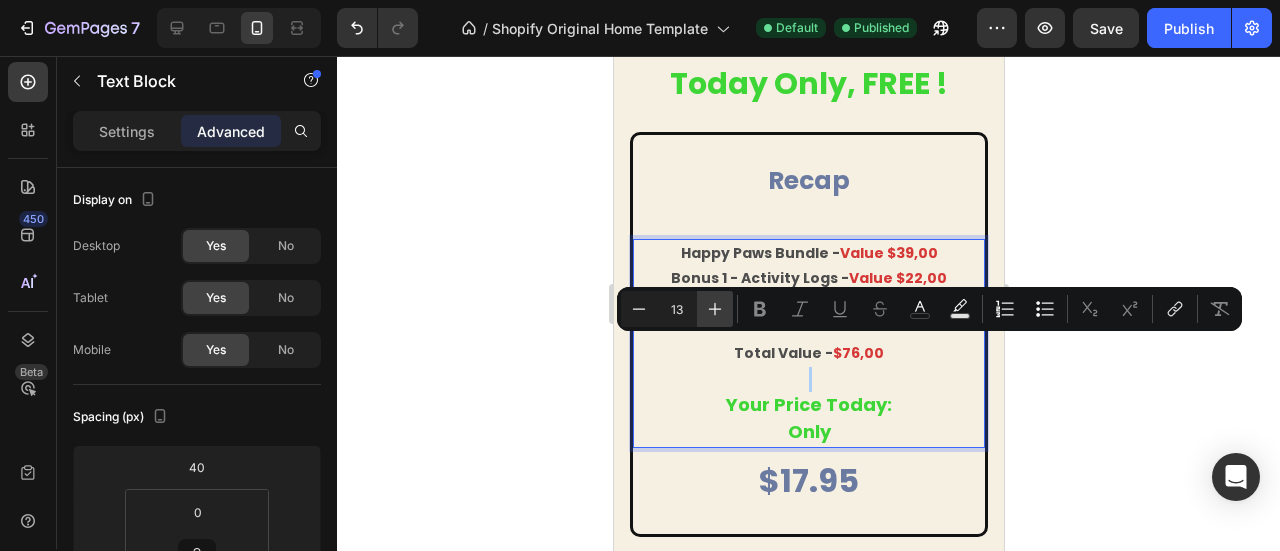click 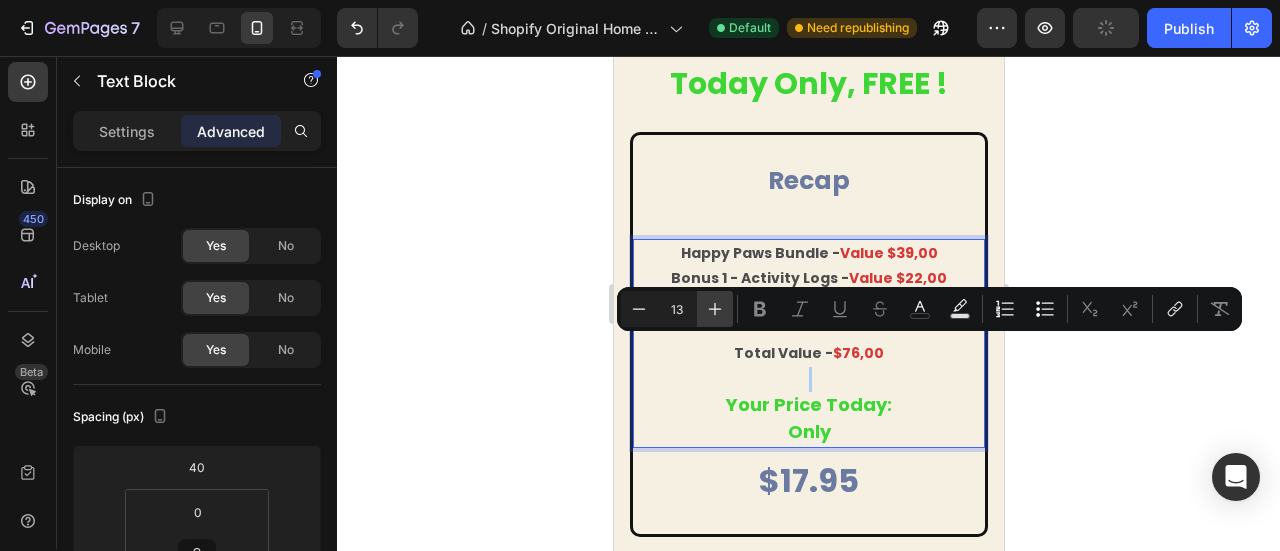 click 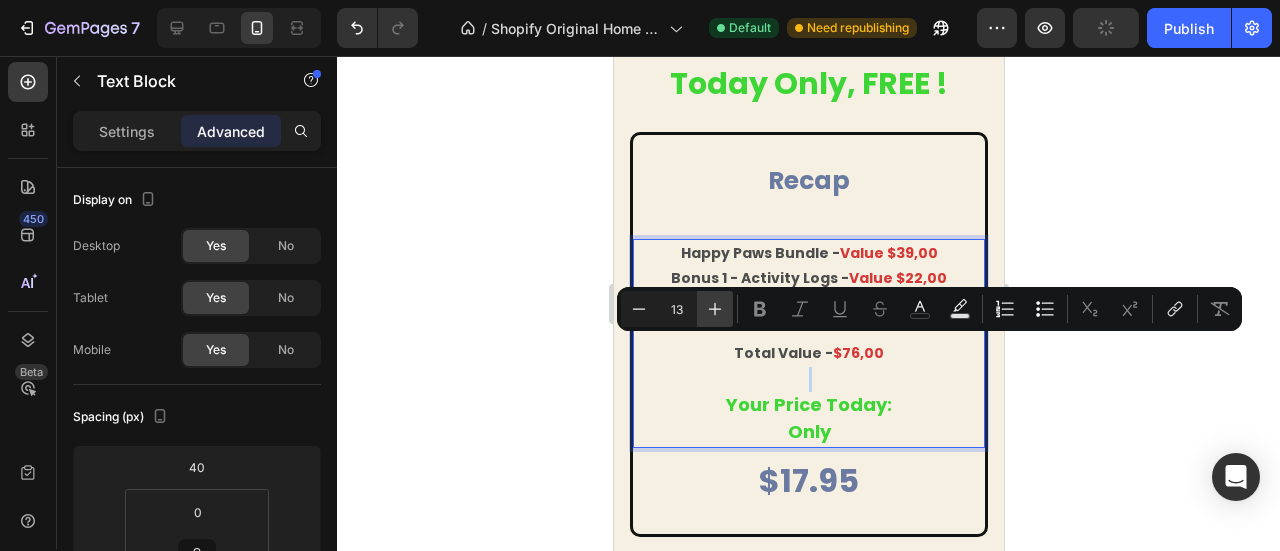 type on "13" 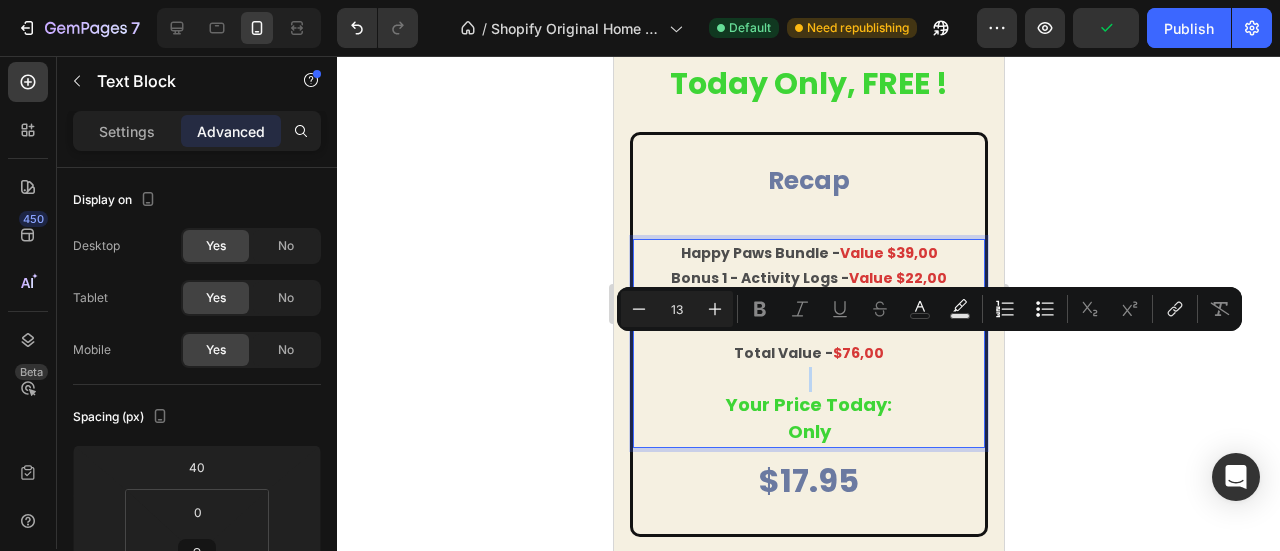 click at bounding box center [808, 379] 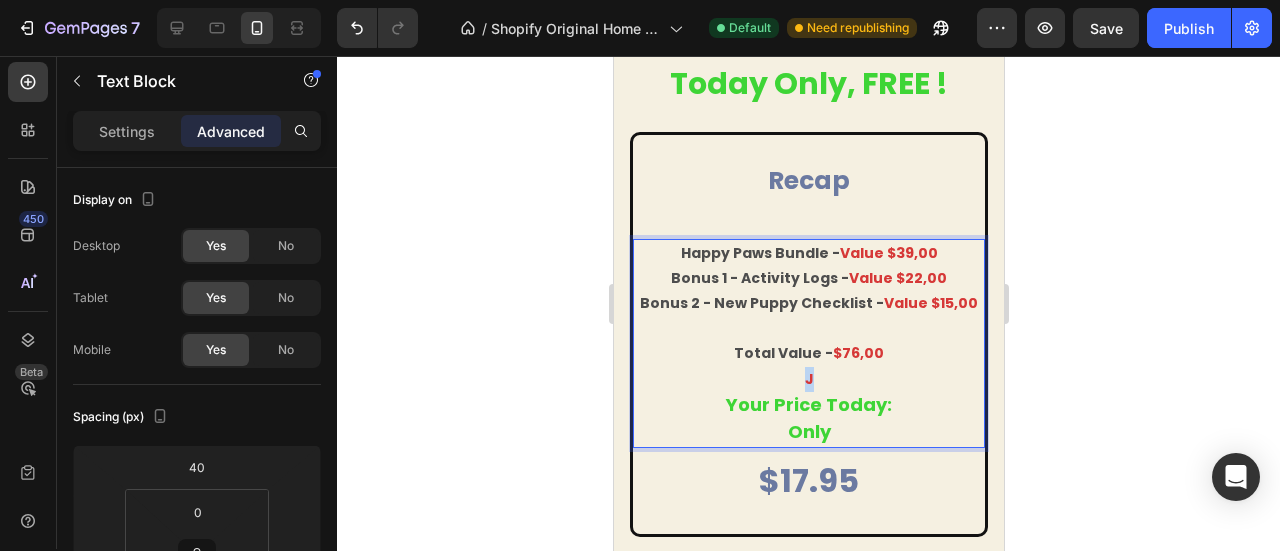 click on "J" at bounding box center (808, 379) 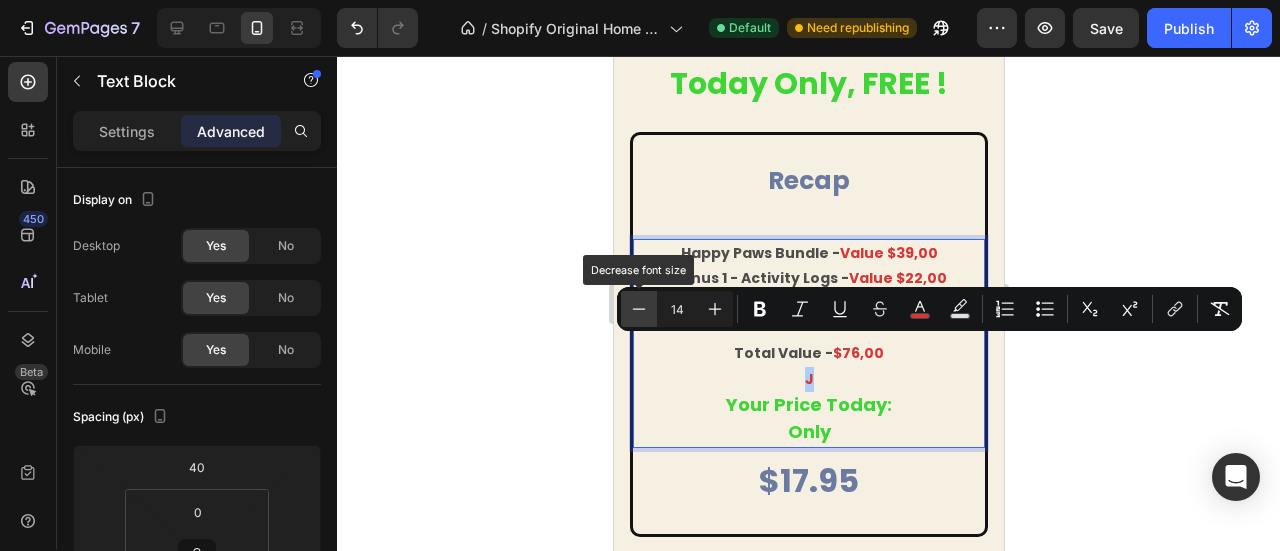 click on "Minus" at bounding box center (639, 309) 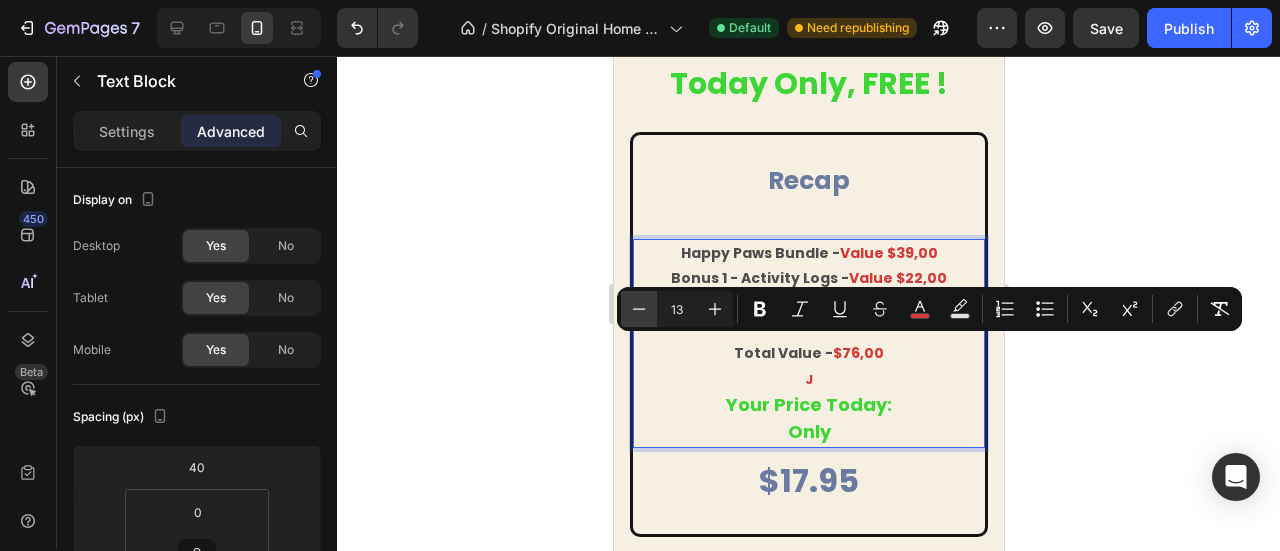 click on "Minus" at bounding box center (639, 309) 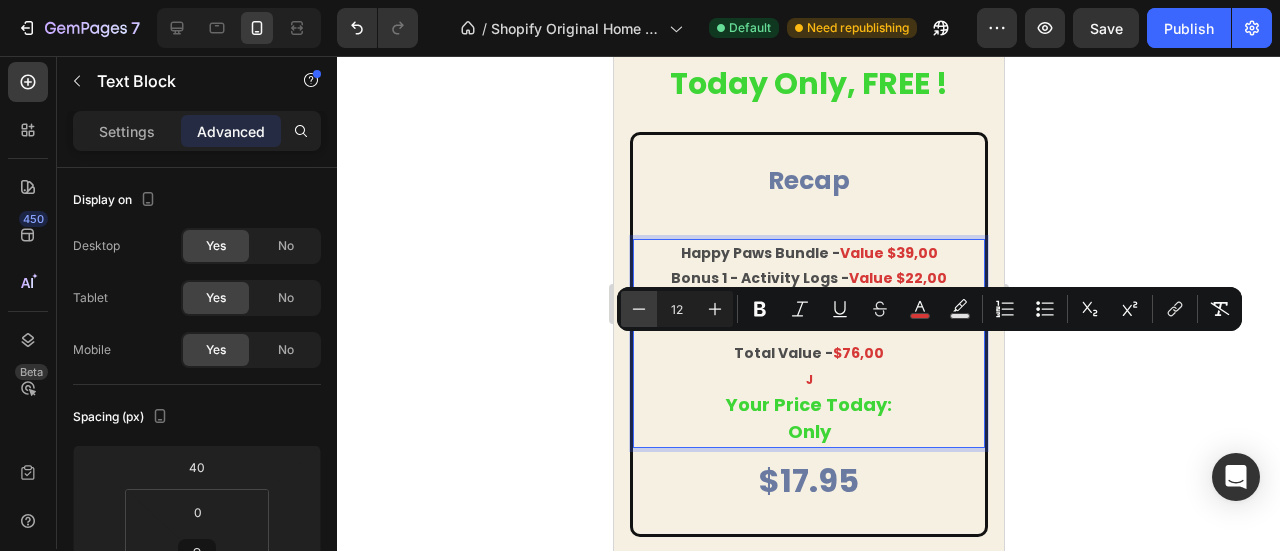 click on "Minus" at bounding box center (639, 309) 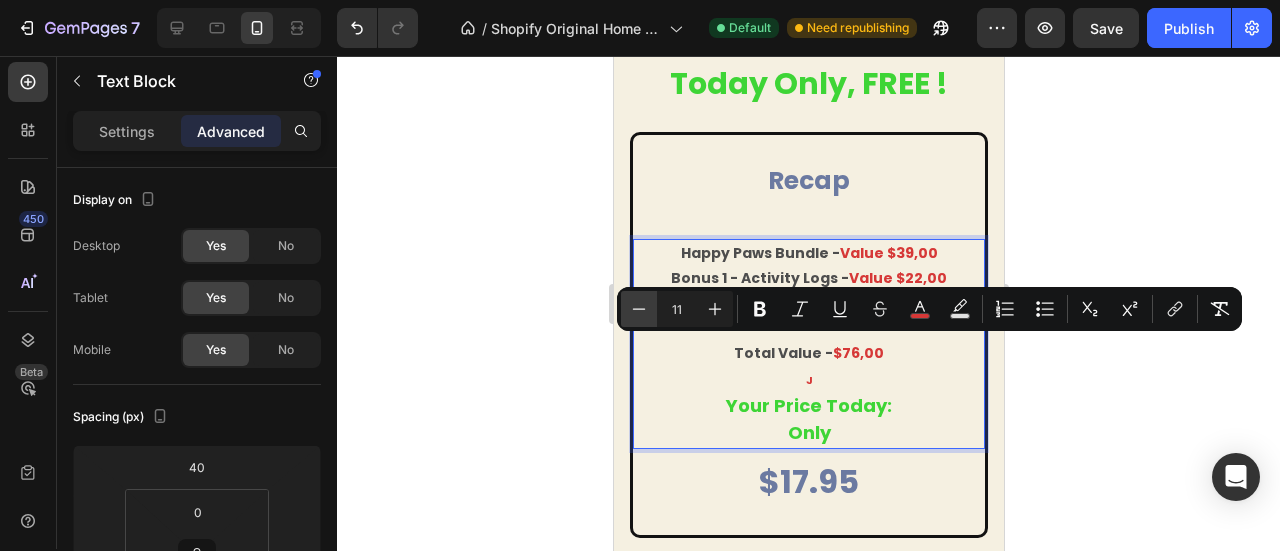 click on "Minus" at bounding box center (639, 309) 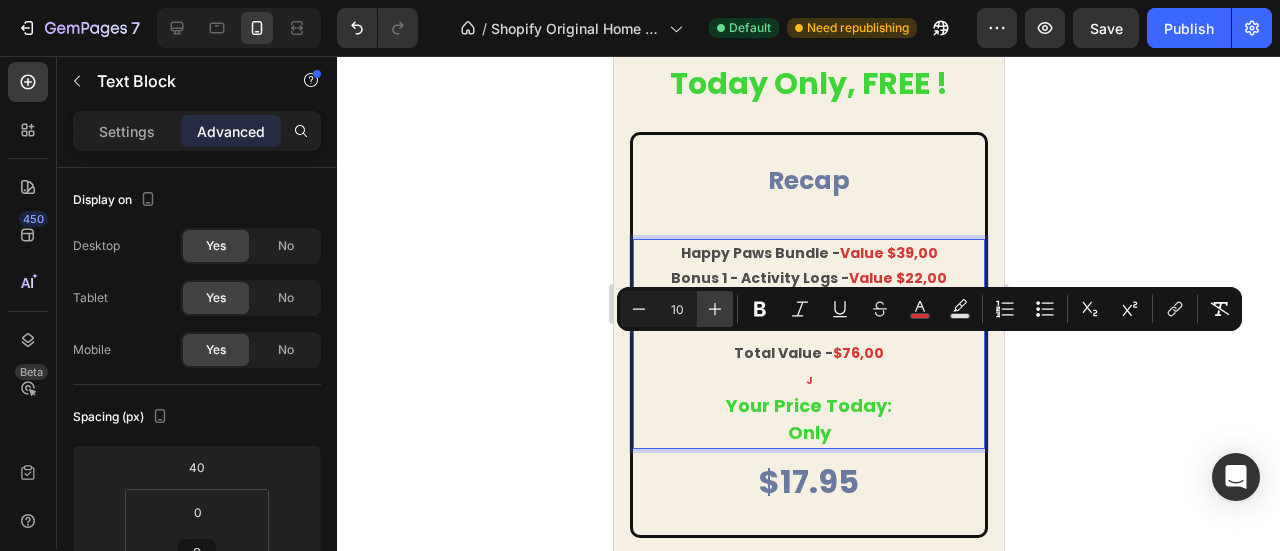 click on "Plus" at bounding box center (715, 309) 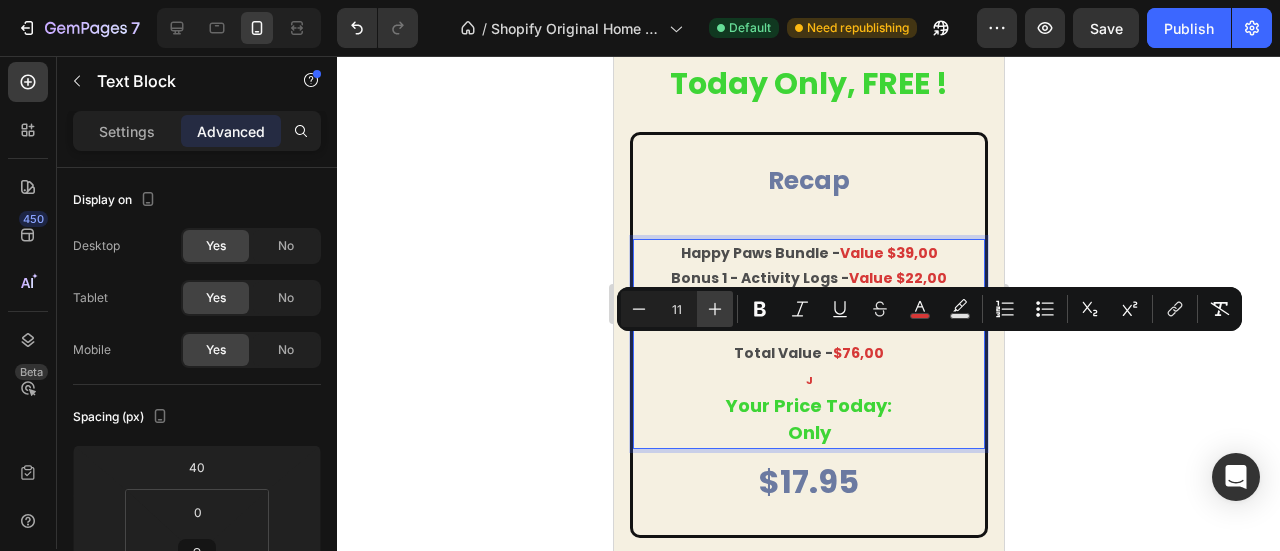 click on "Plus" at bounding box center [715, 309] 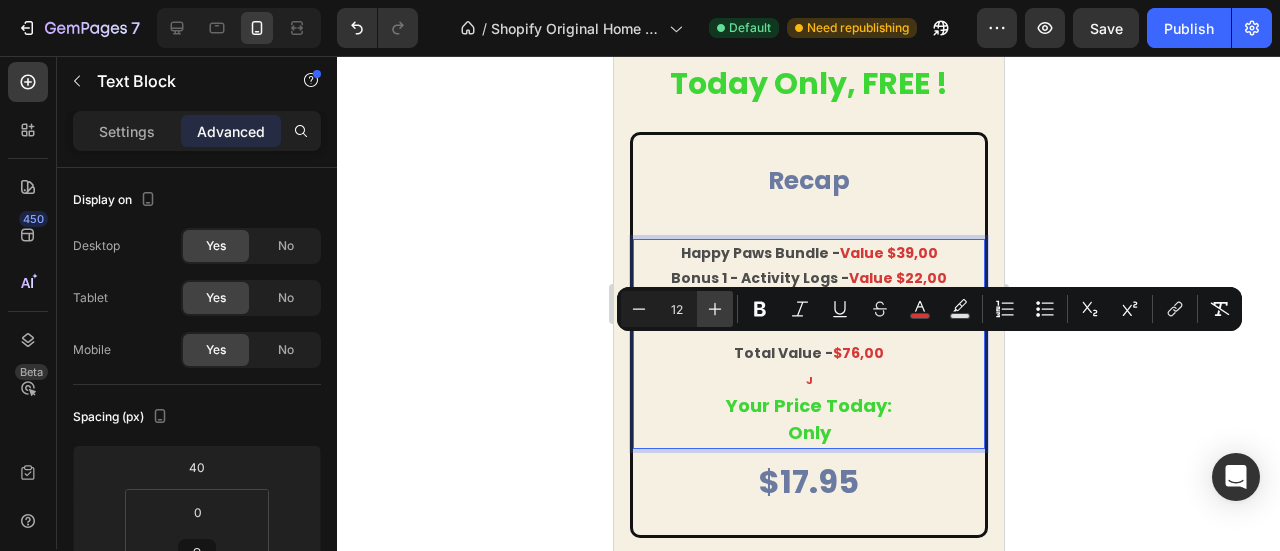 click on "Plus" at bounding box center [715, 309] 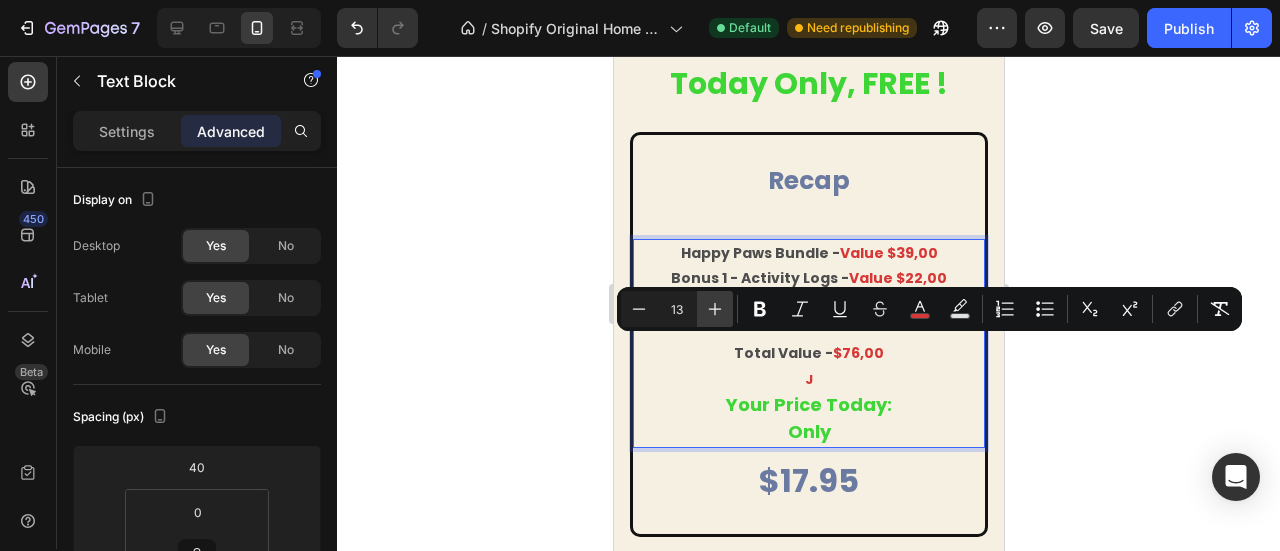 click on "Plus" at bounding box center [715, 309] 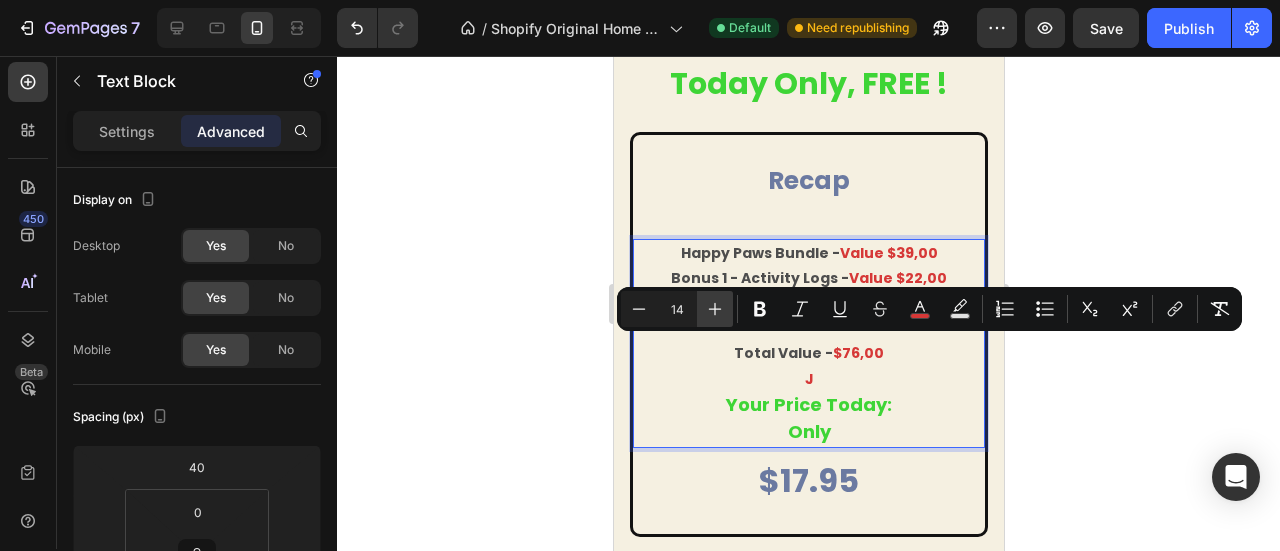 click on "Plus" at bounding box center (715, 309) 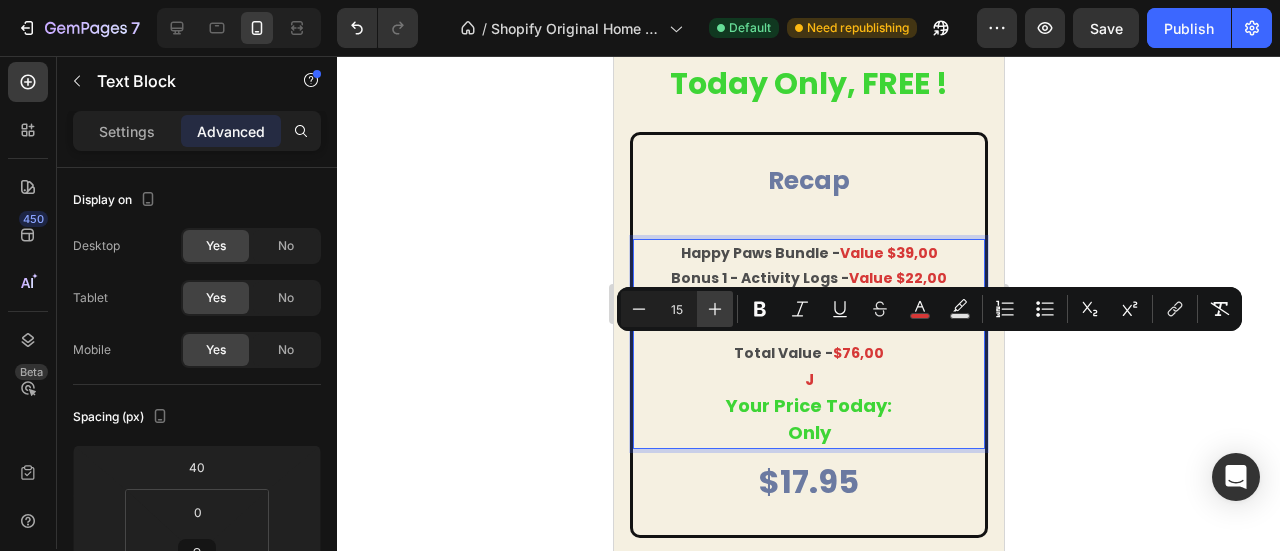 click on "Plus" at bounding box center (715, 309) 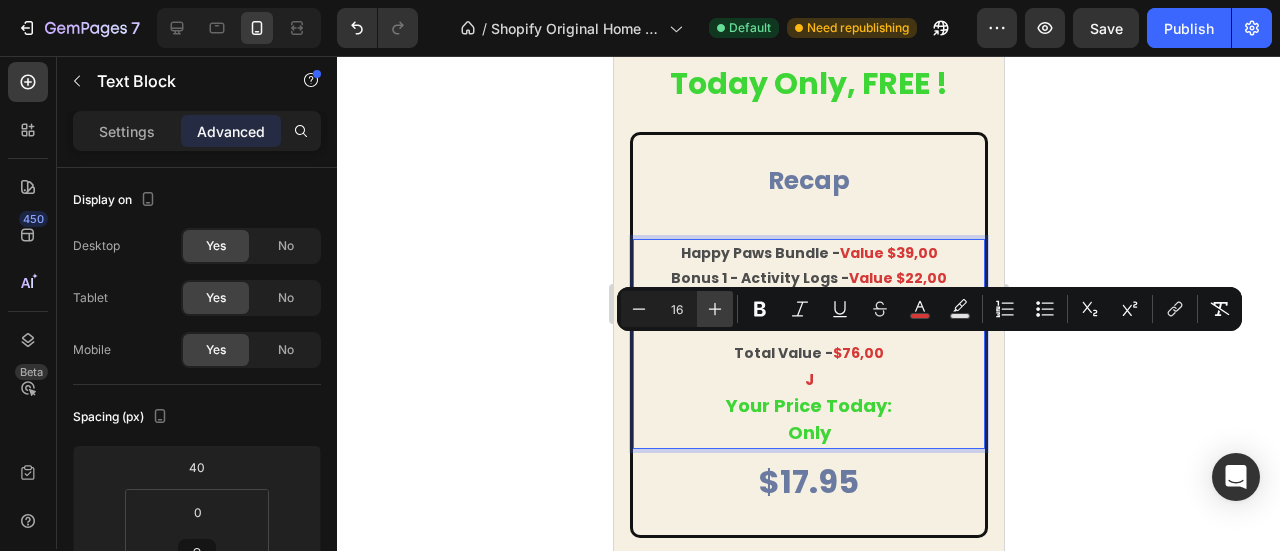 click on "Plus" at bounding box center (715, 309) 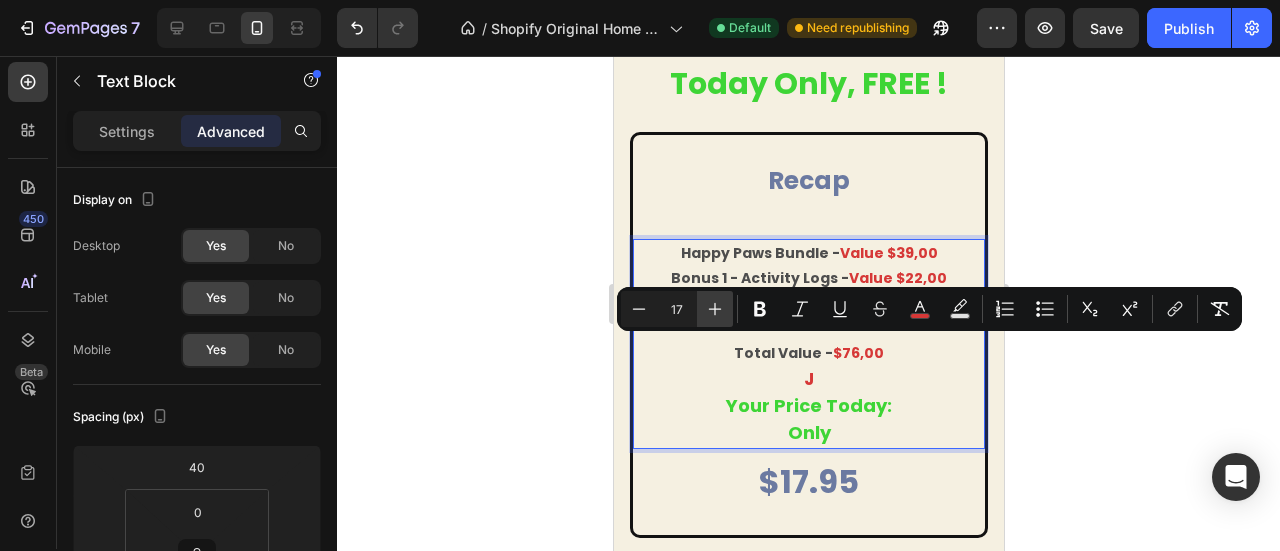 click on "Plus" at bounding box center [715, 309] 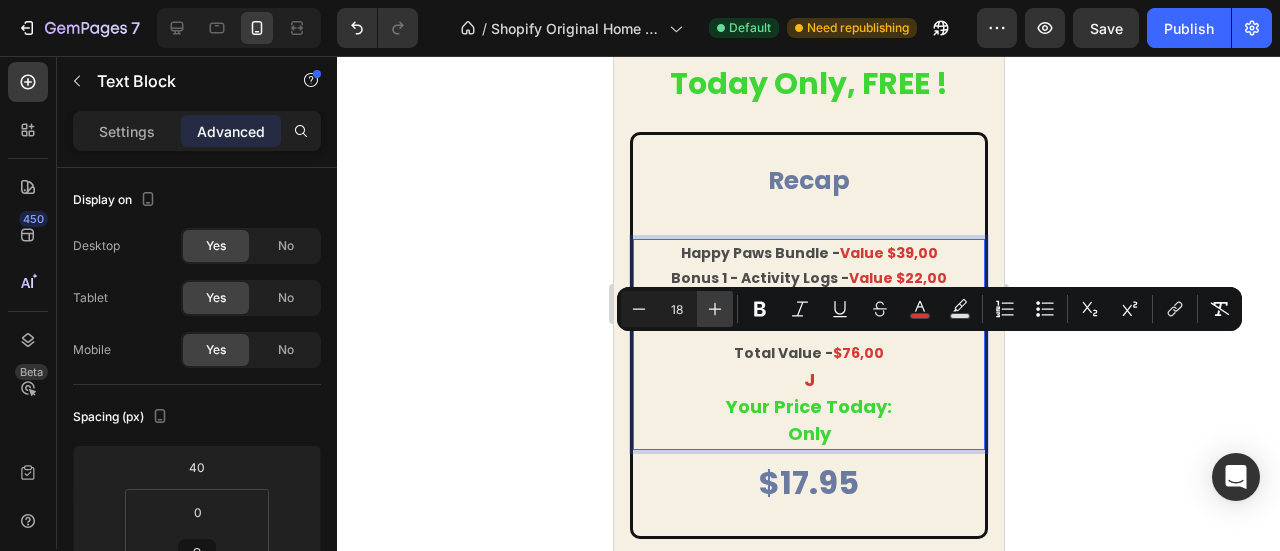 click on "Plus" at bounding box center (715, 309) 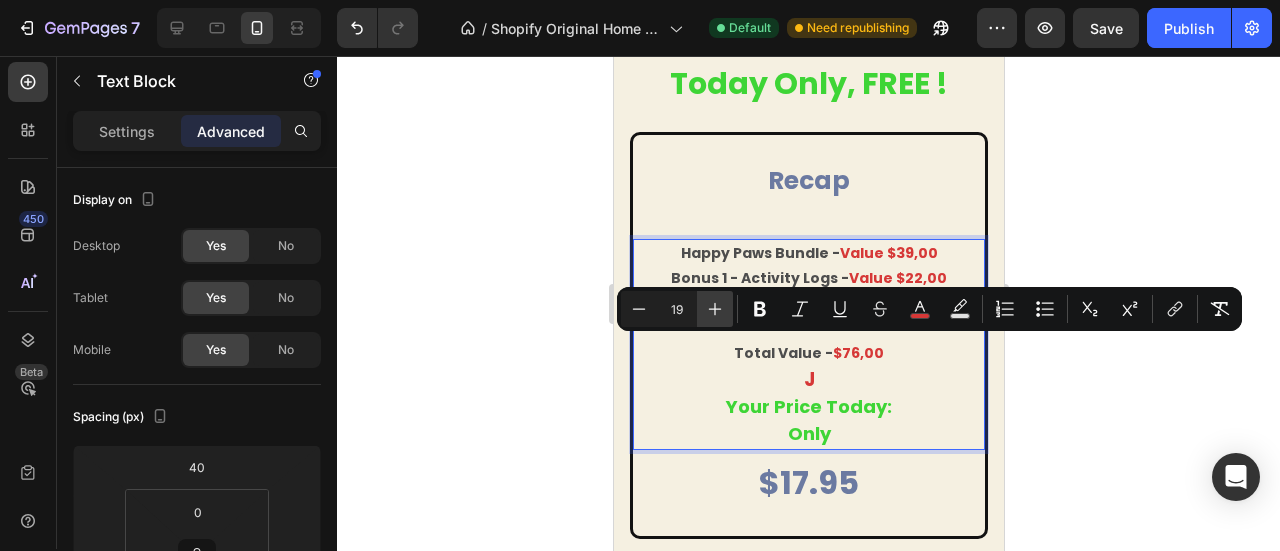 click on "Plus" at bounding box center [715, 309] 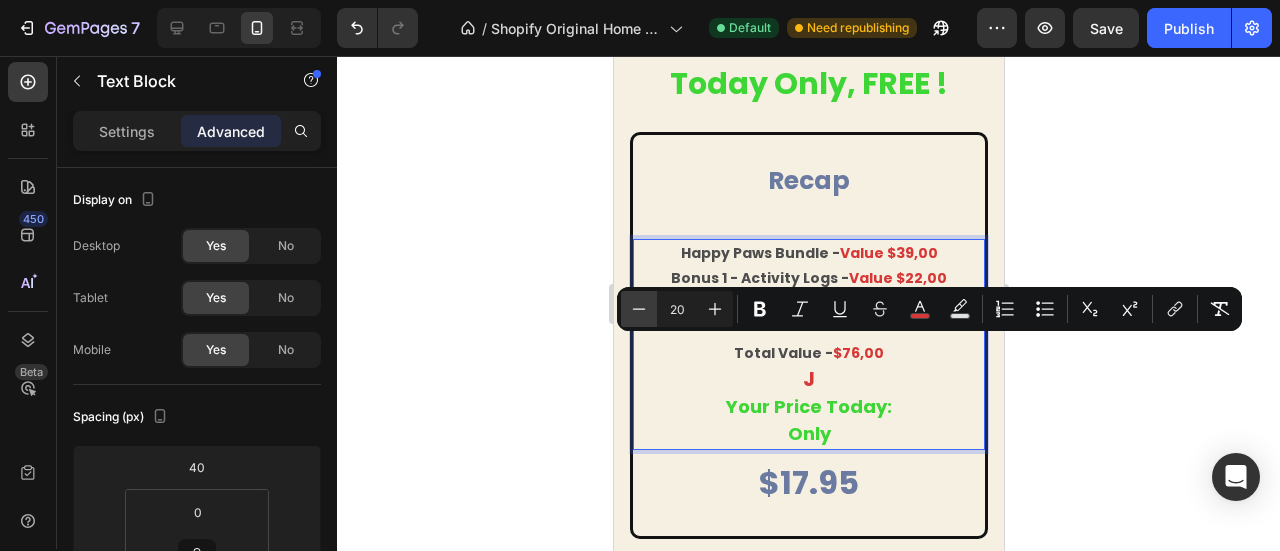 click 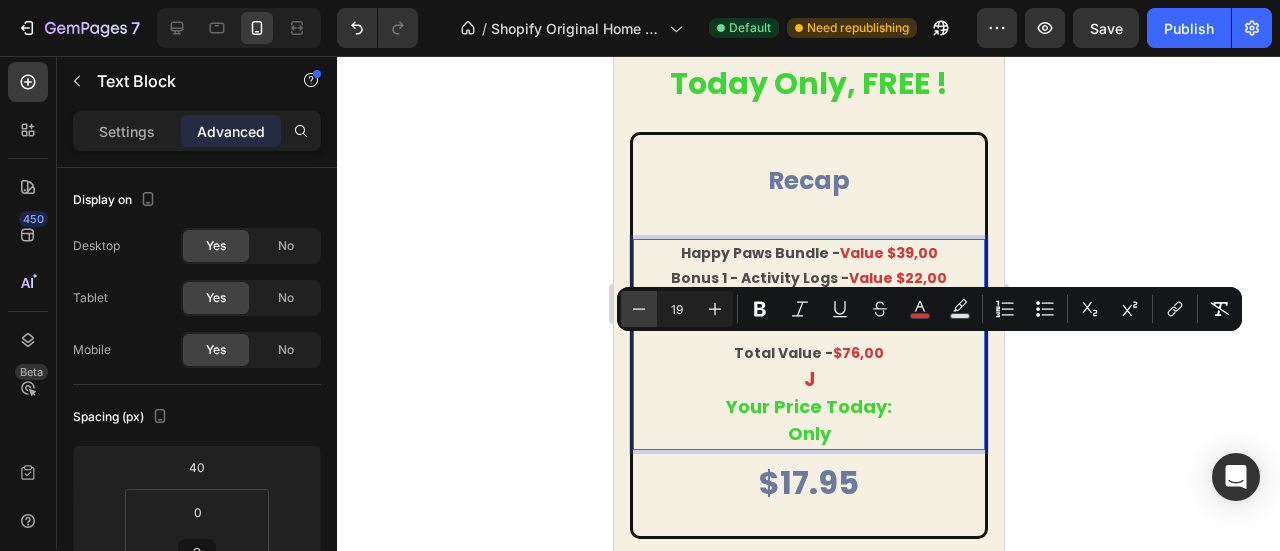 click 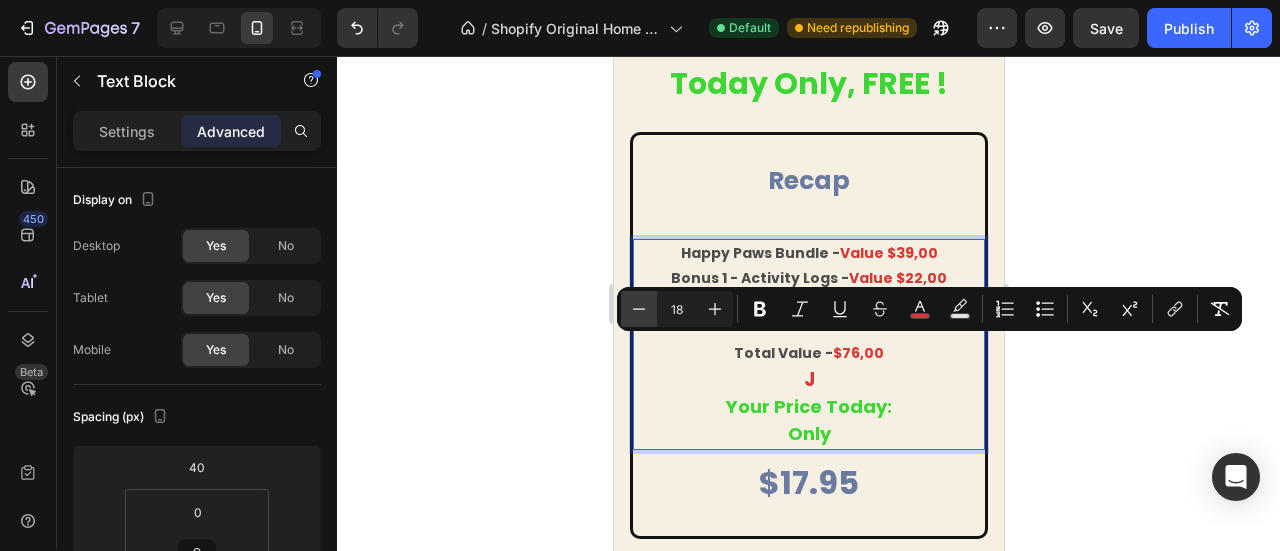 click 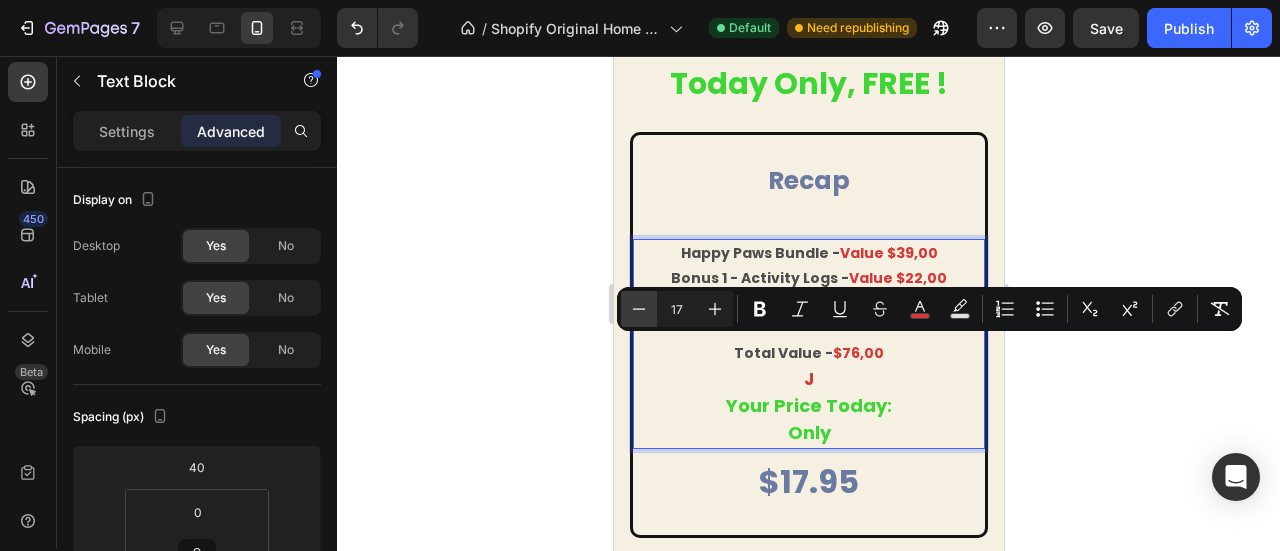 click 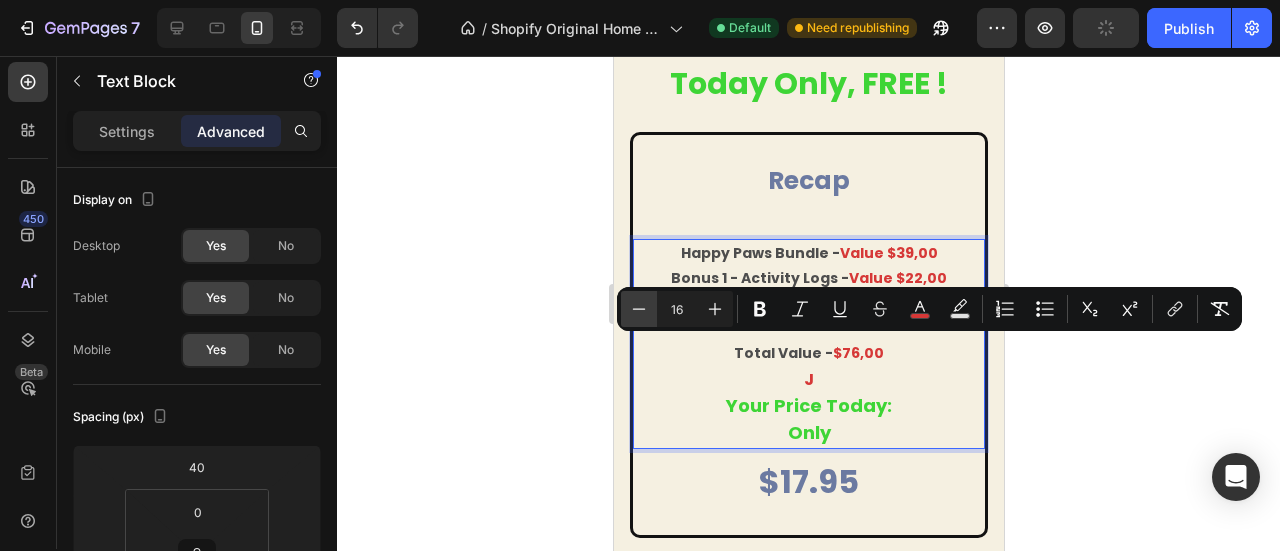 click 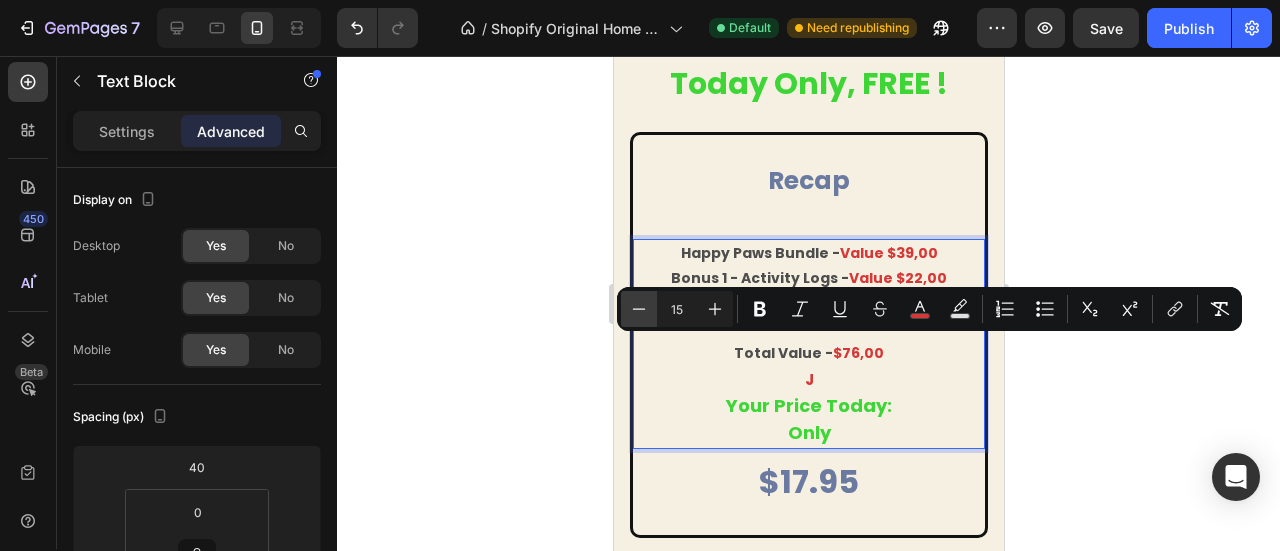 click 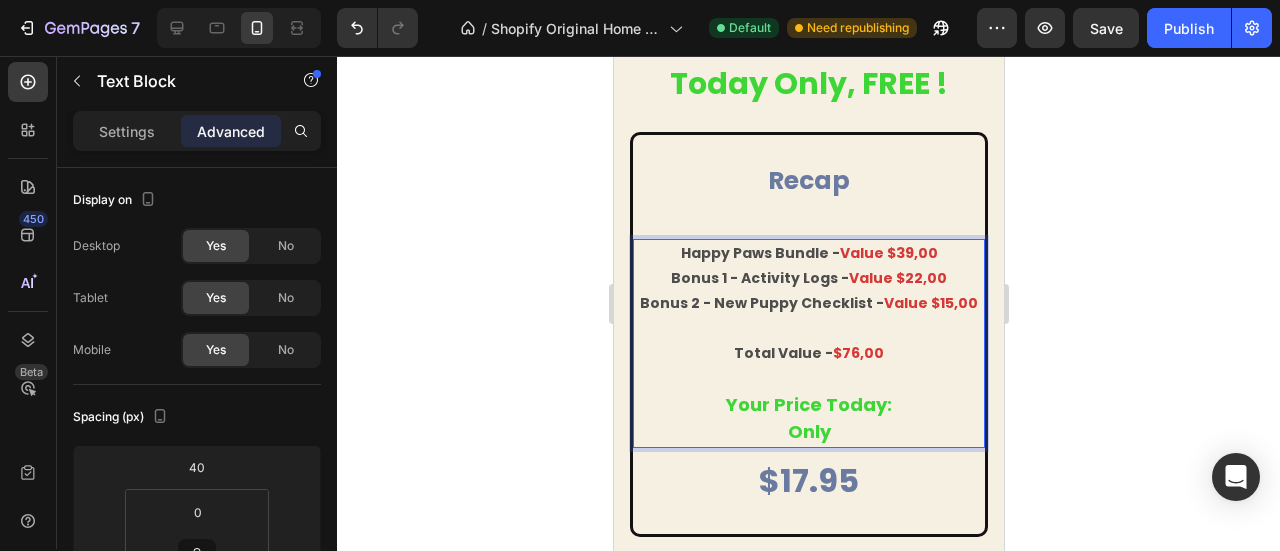 click 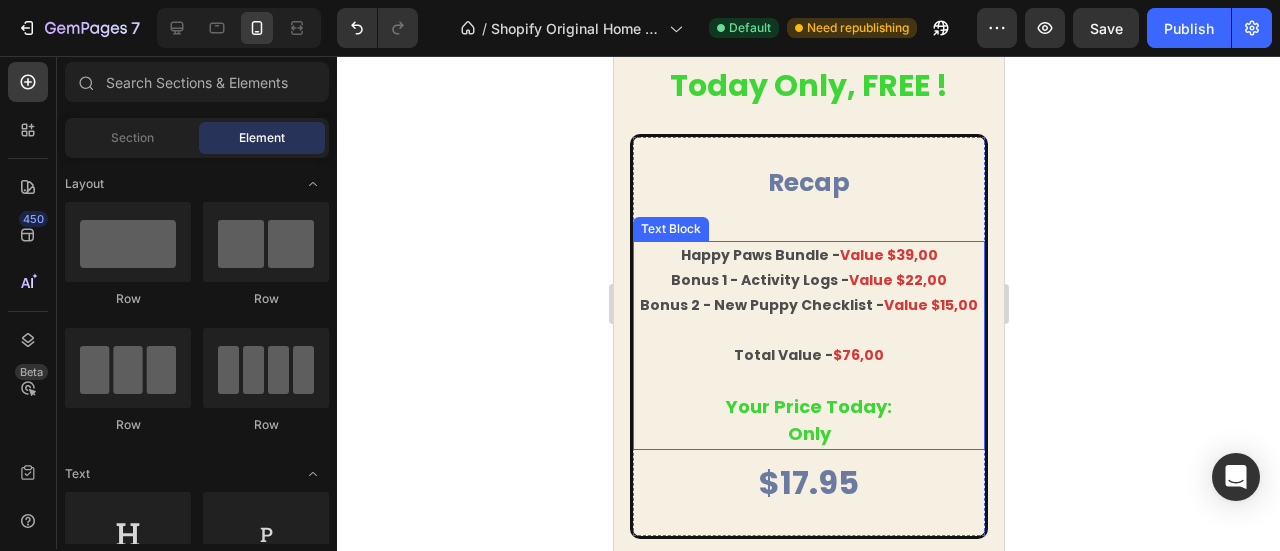scroll, scrollTop: 4713, scrollLeft: 0, axis: vertical 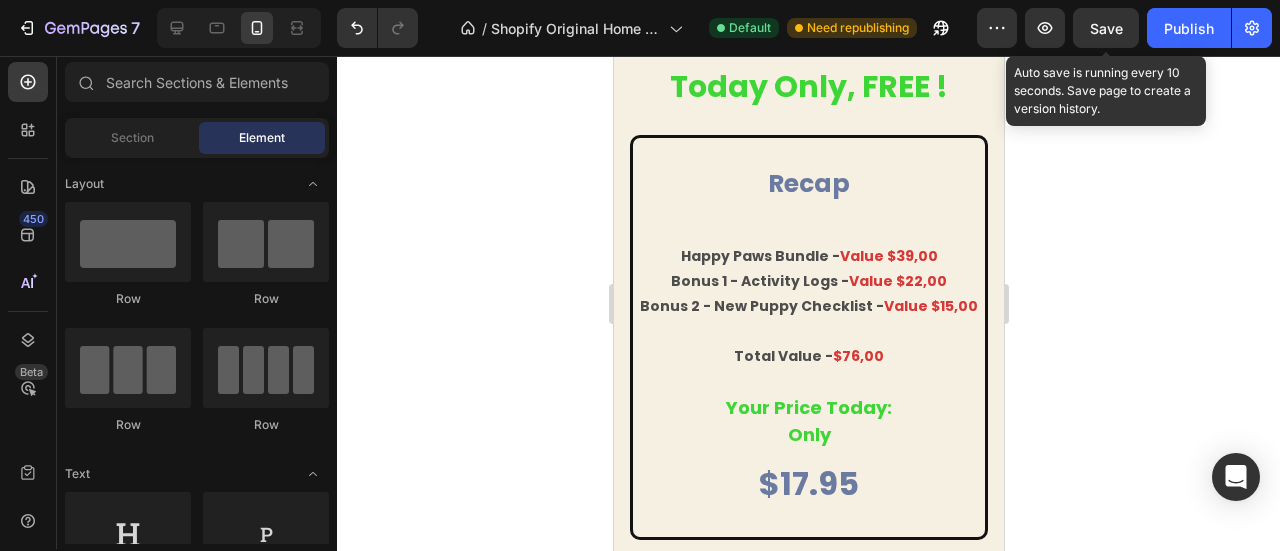 click on "Save" at bounding box center [1106, 28] 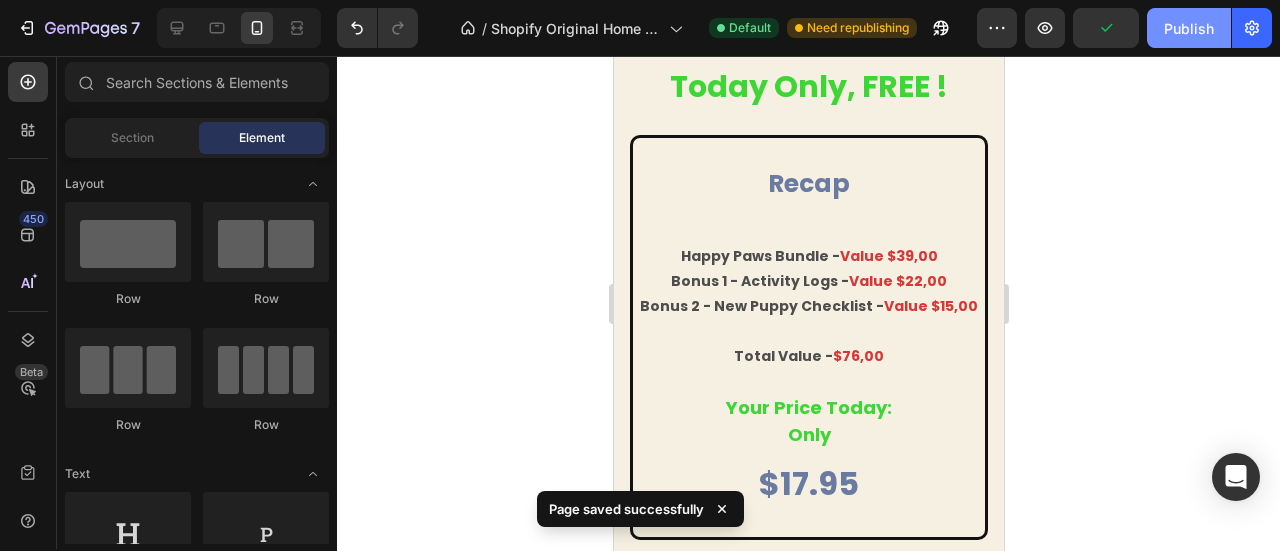 click on "Publish" 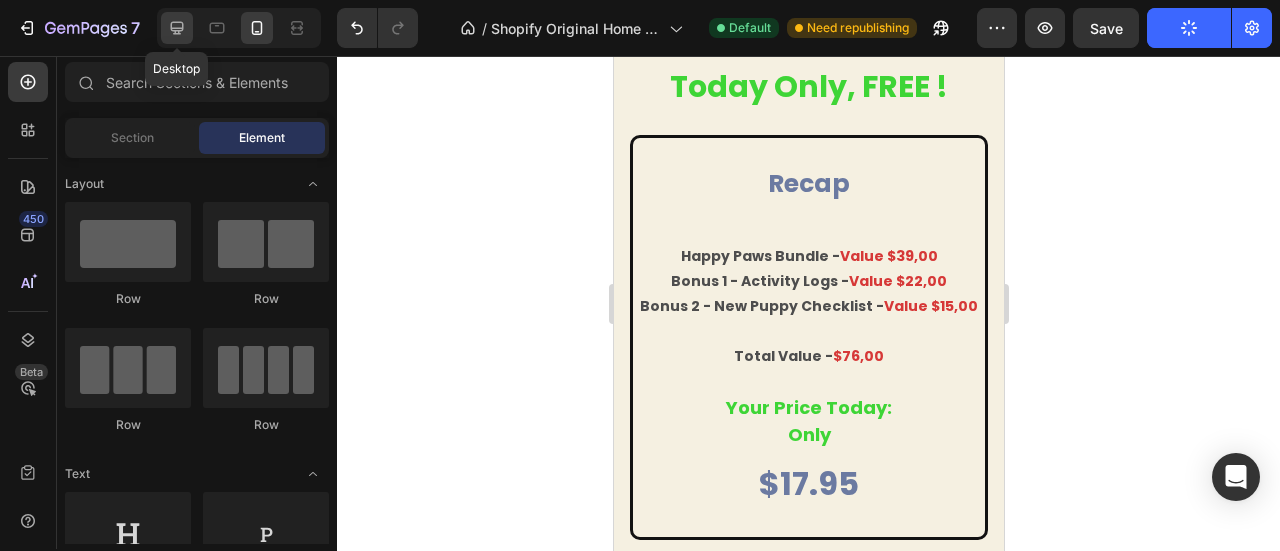 click 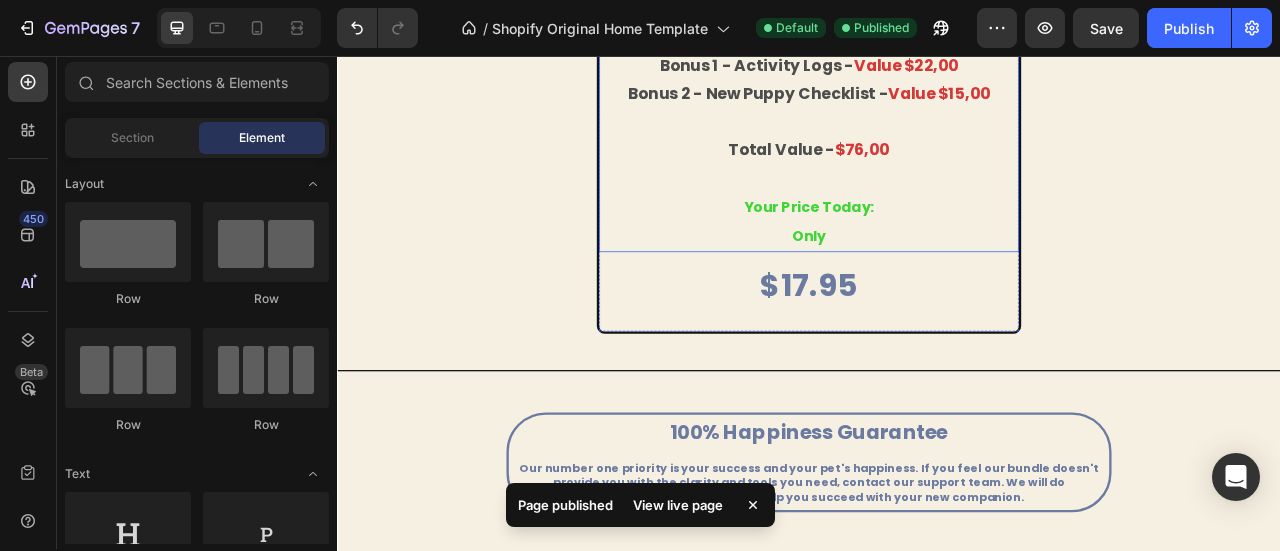 scroll, scrollTop: 4440, scrollLeft: 0, axis: vertical 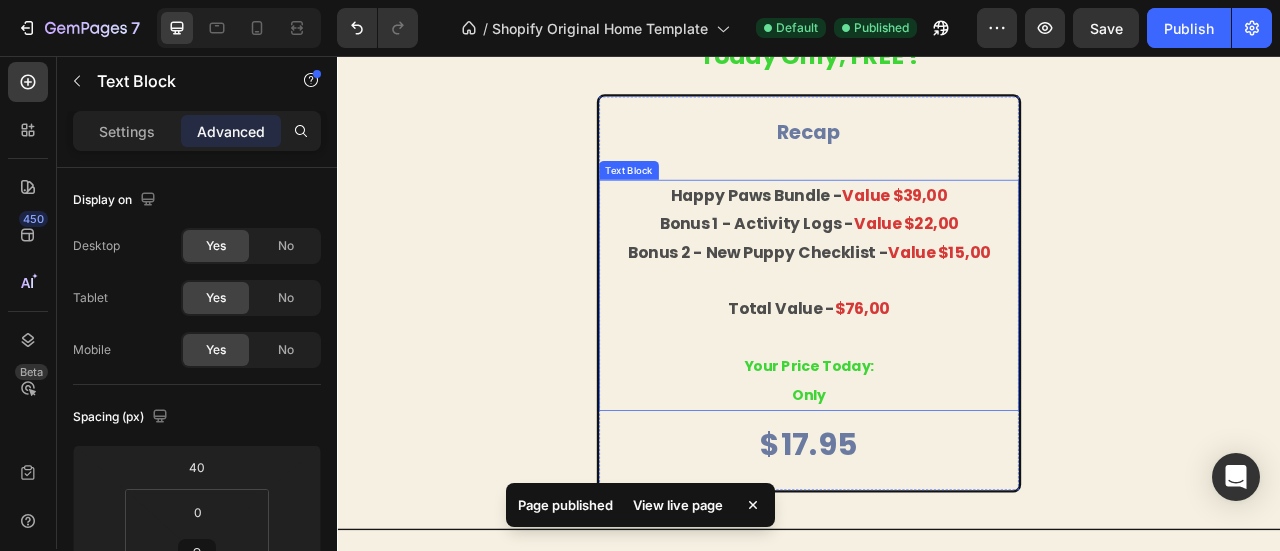 click on "happy paws bundle -  value $39,00" at bounding box center (937, 233) 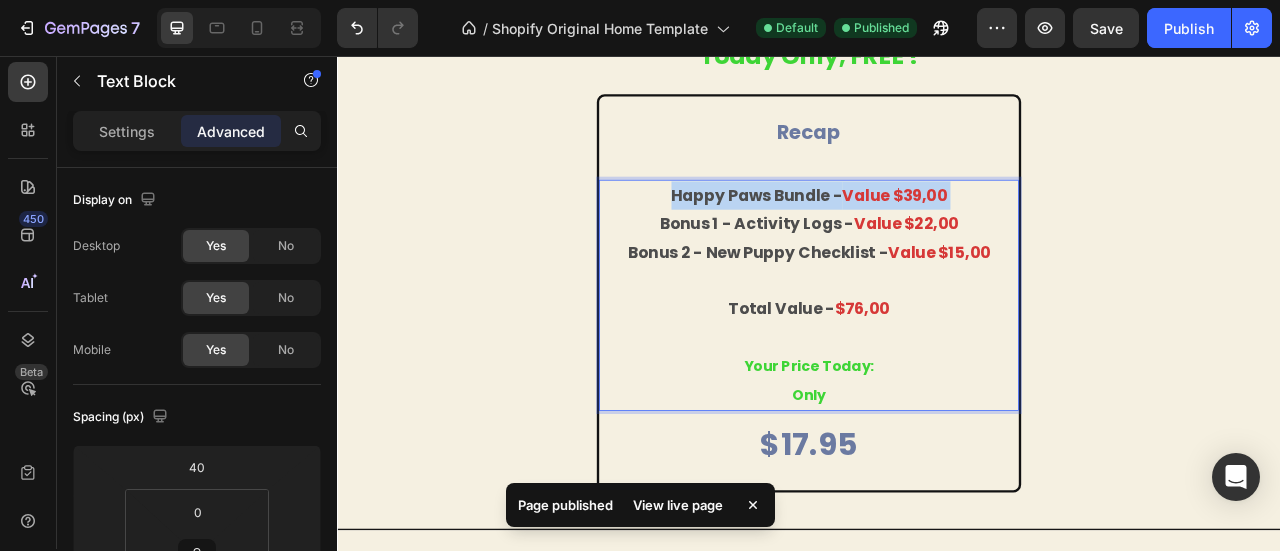 click on "happy paws bundle -  value $39,00" at bounding box center [937, 233] 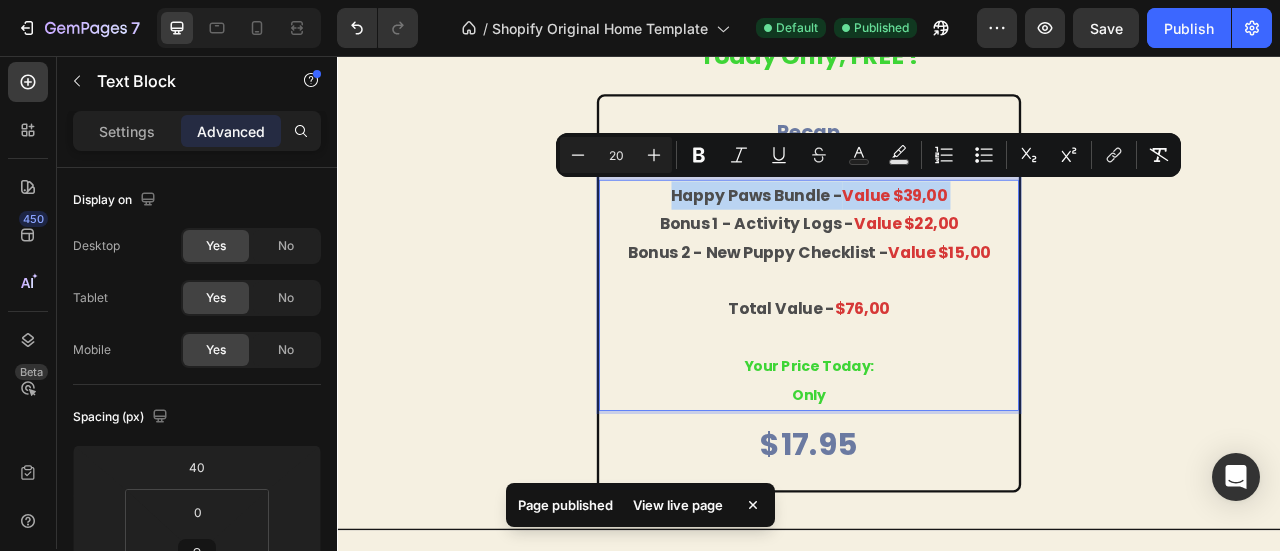 click on "happy paws bundle -  value $39,00" at bounding box center [937, 233] 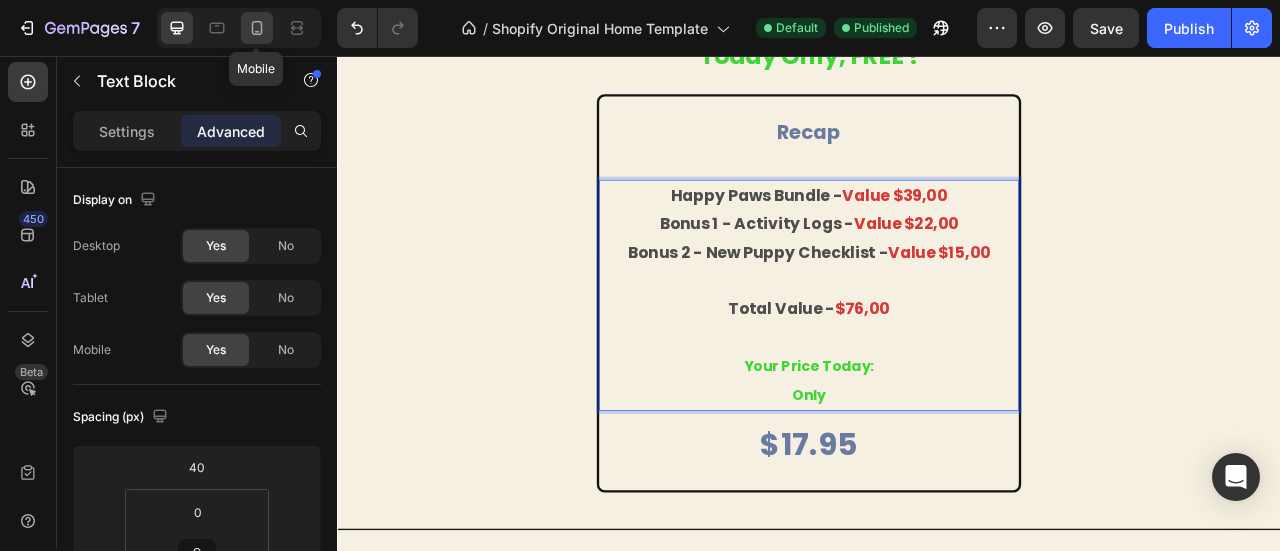click 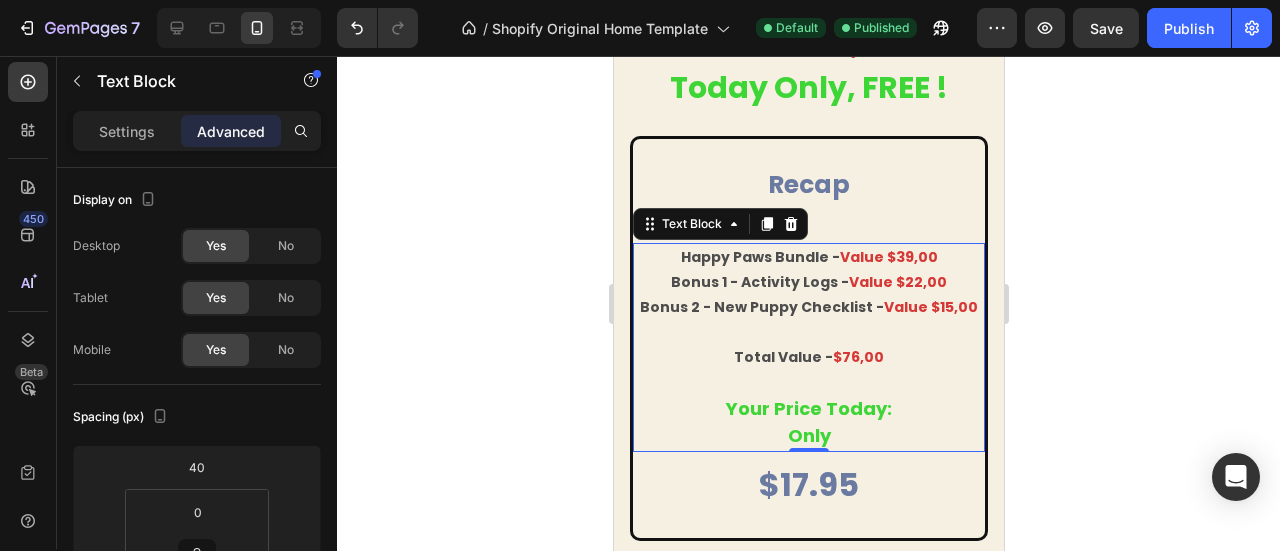 scroll, scrollTop: 4799, scrollLeft: 0, axis: vertical 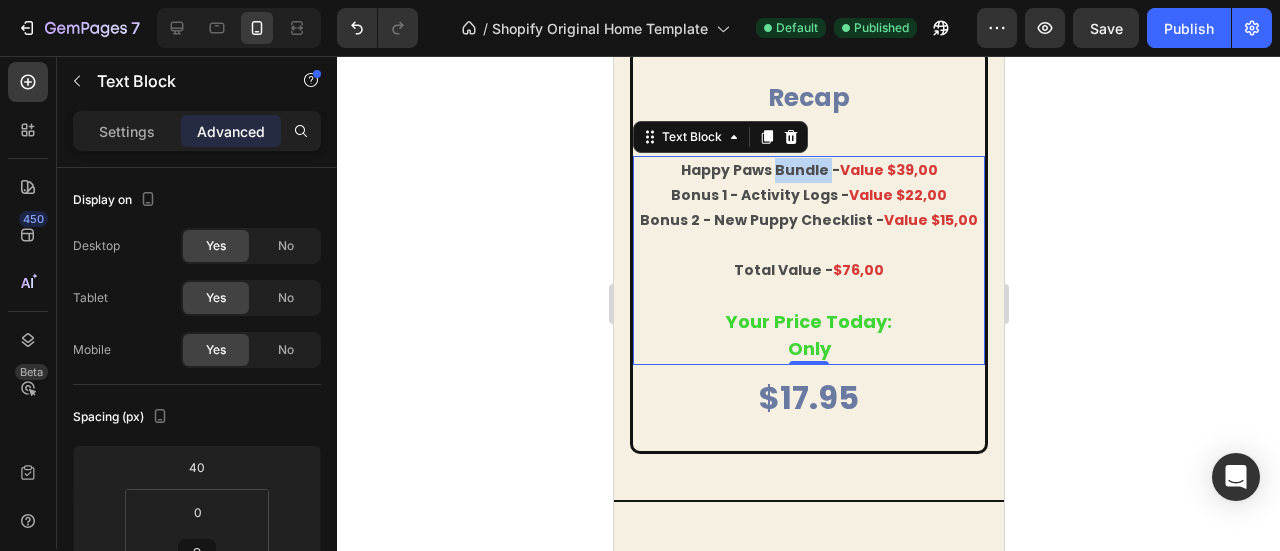 click on "happy paws bundle -  value $39,00" at bounding box center [808, 170] 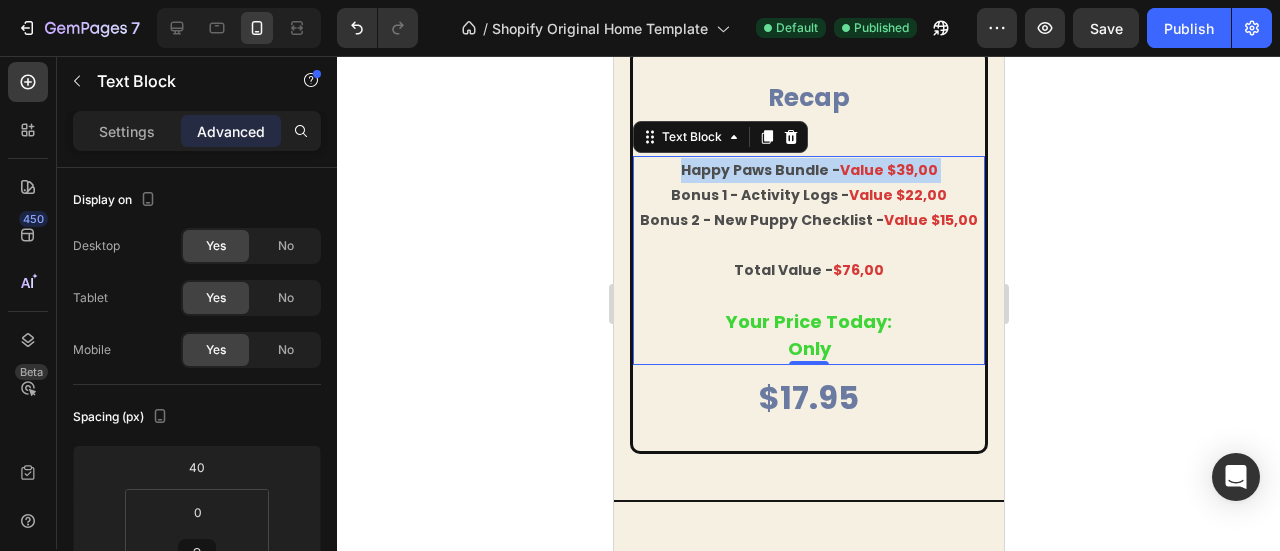 click on "happy paws bundle -  value $39,00" at bounding box center (808, 170) 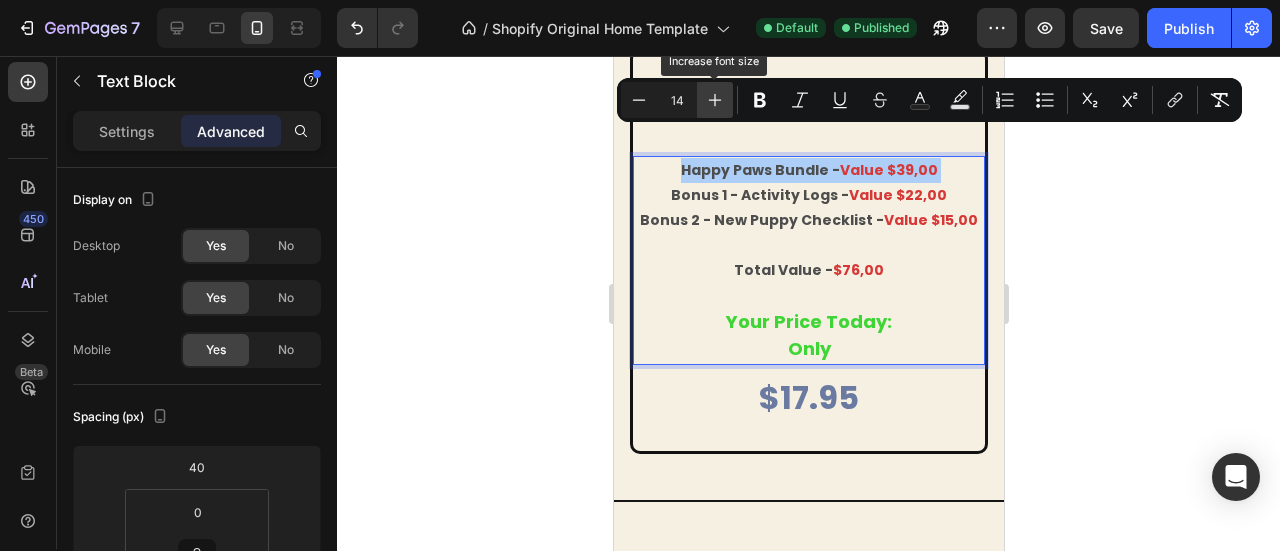 click on "Plus" at bounding box center [715, 100] 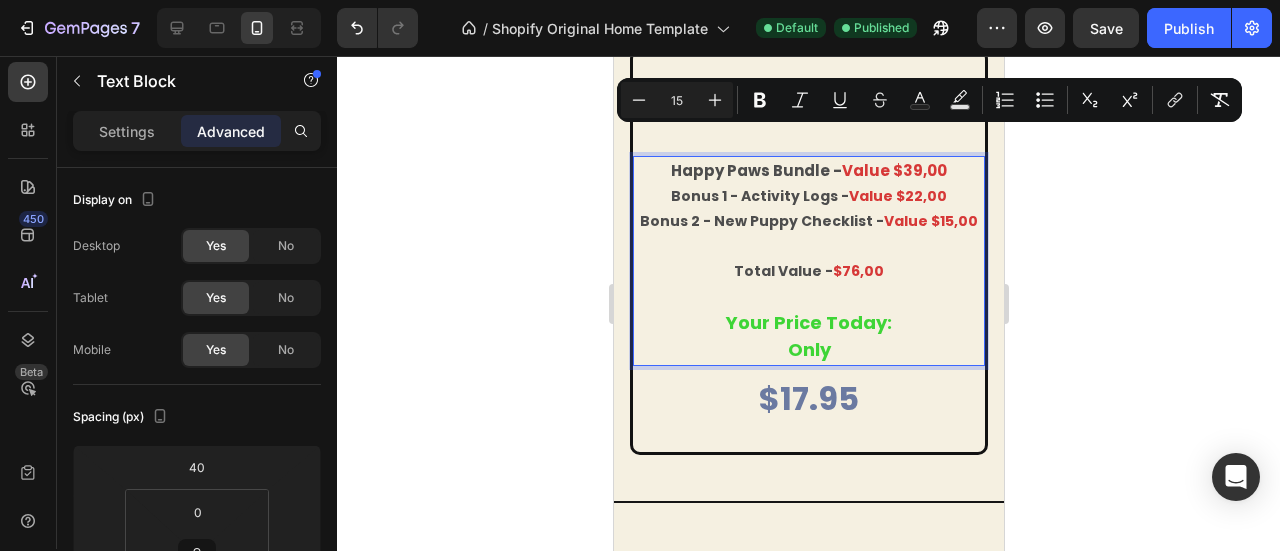 type on "14" 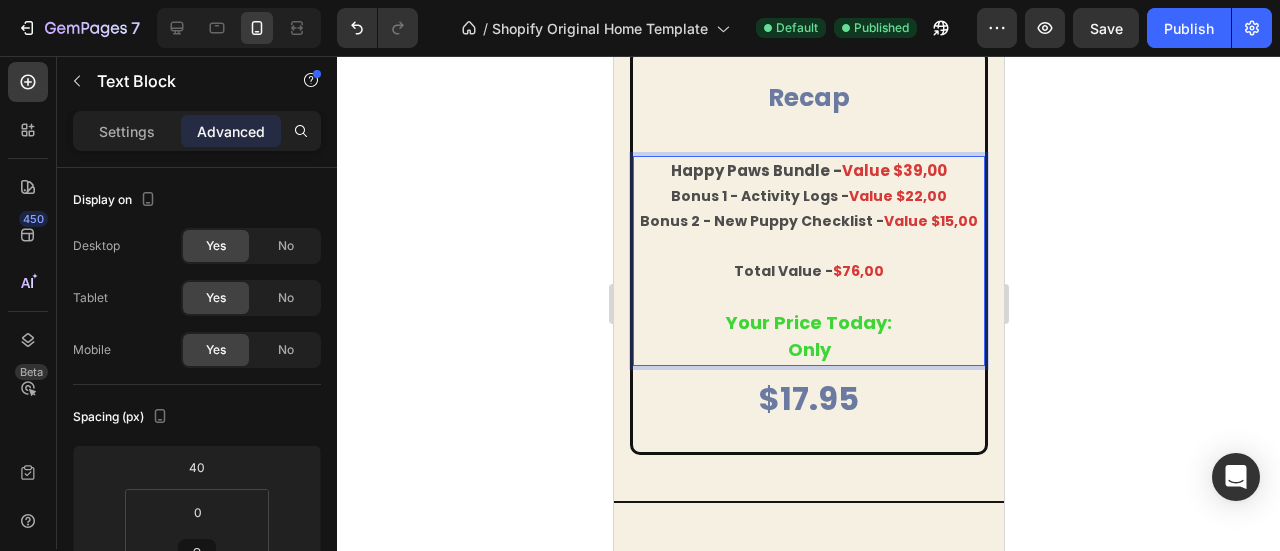 click on "bonus 1 - activity logs -  value $22,00" at bounding box center [808, 196] 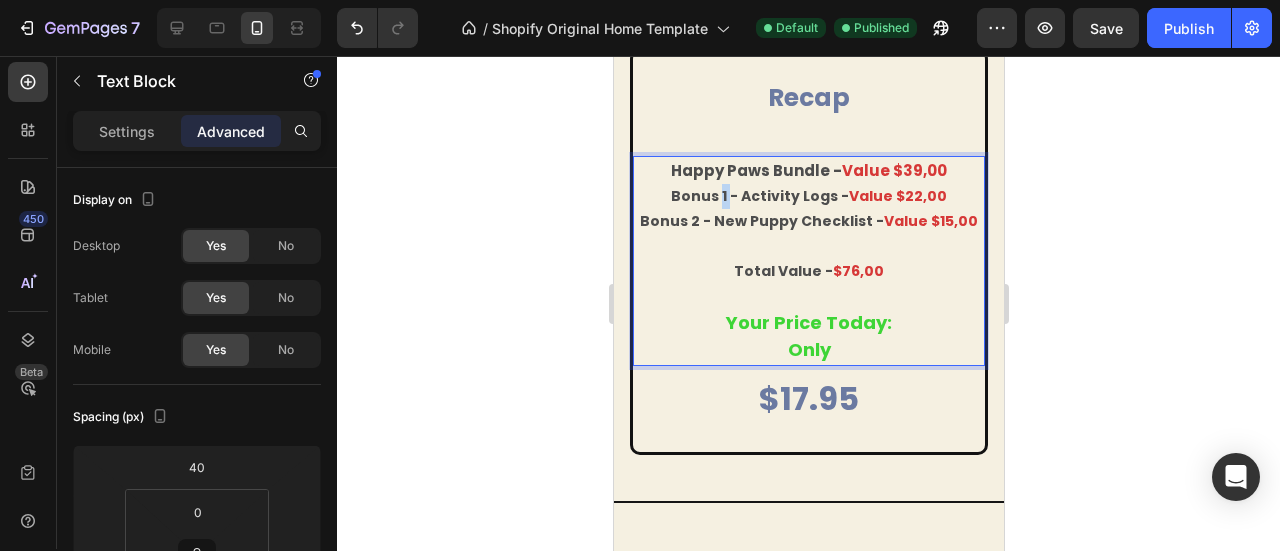 click on "bonus 1 - activity logs -  value $22,00" at bounding box center (808, 196) 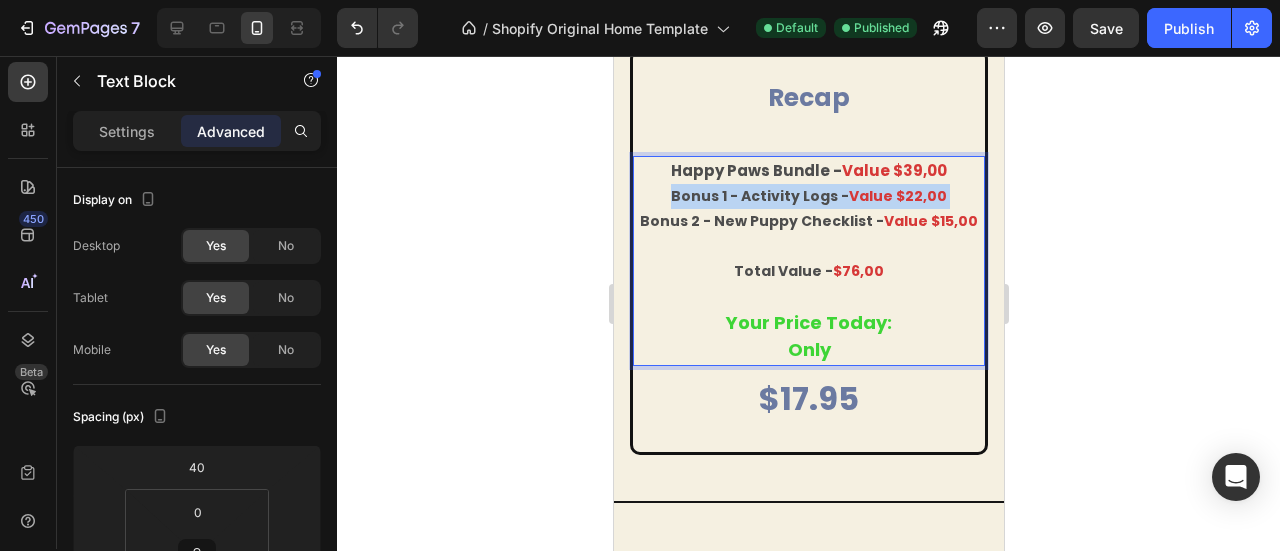 click on "bonus 1 - activity logs -  value $22,00" at bounding box center [808, 196] 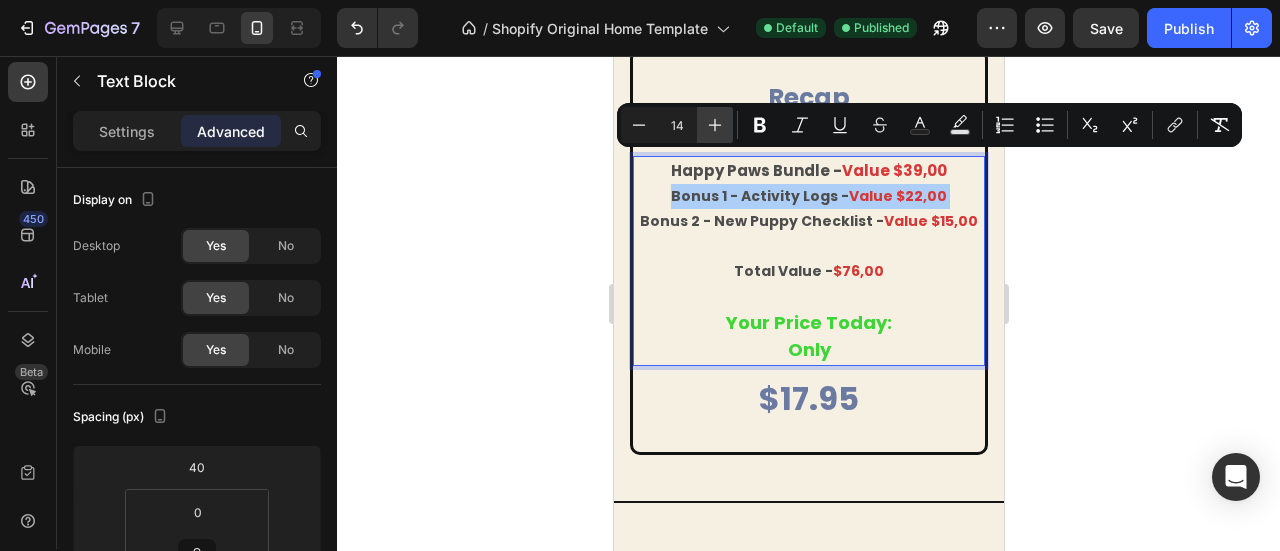 click 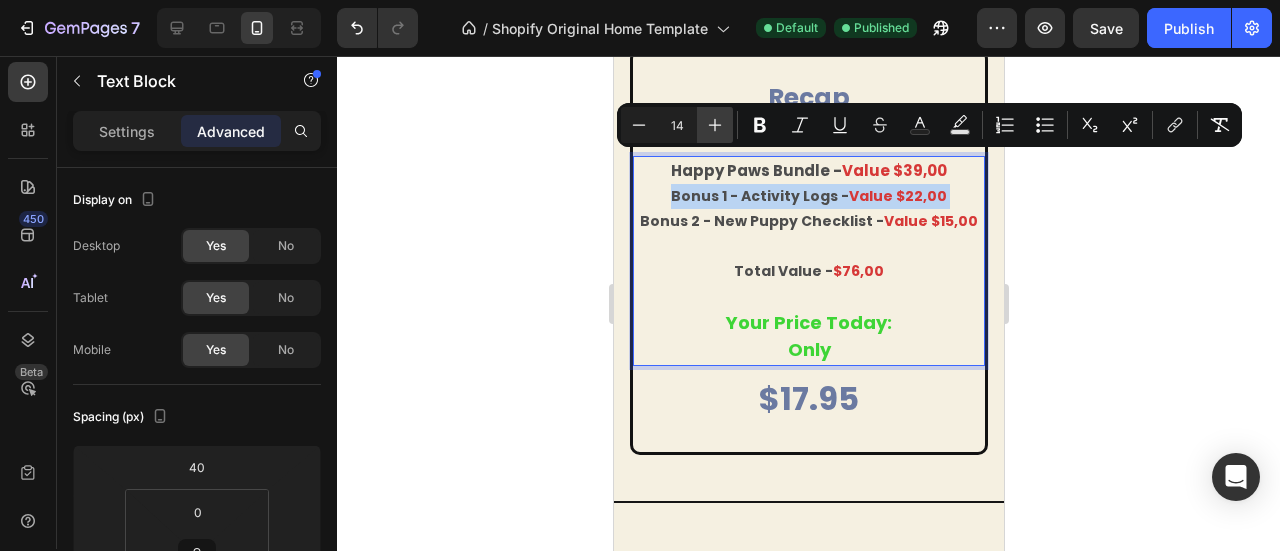type on "15" 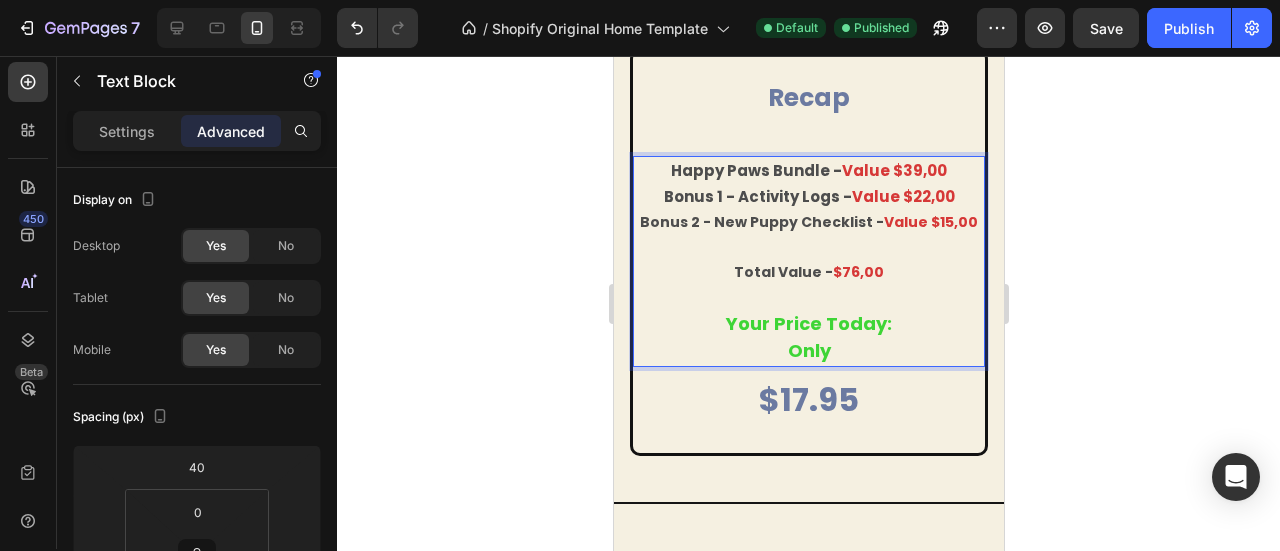 click on "bonus 2 - new puppy checklist -  value $15,00" at bounding box center [808, 222] 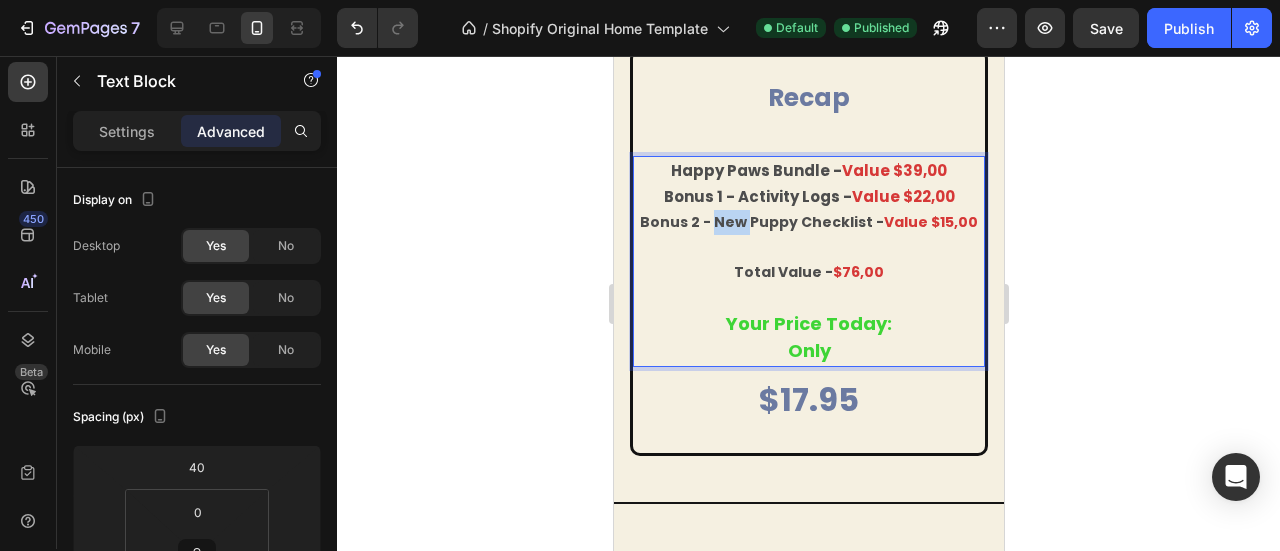 click on "bonus 2 - new puppy checklist -  value $15,00" at bounding box center (808, 222) 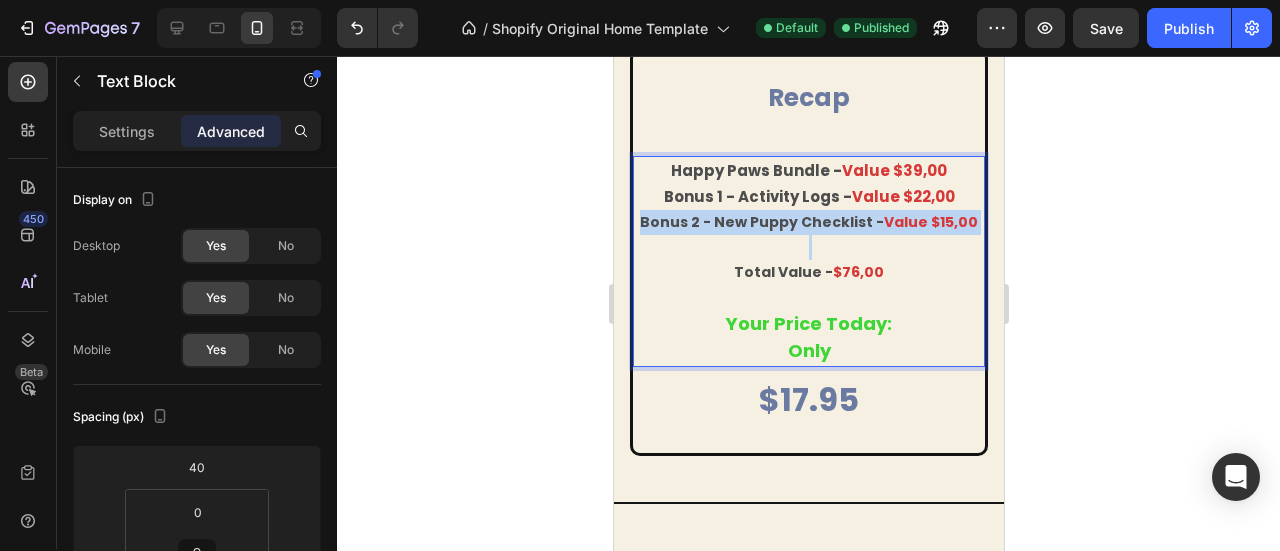 click on "bonus 2 - new puppy checklist -  value $15,00" at bounding box center [808, 222] 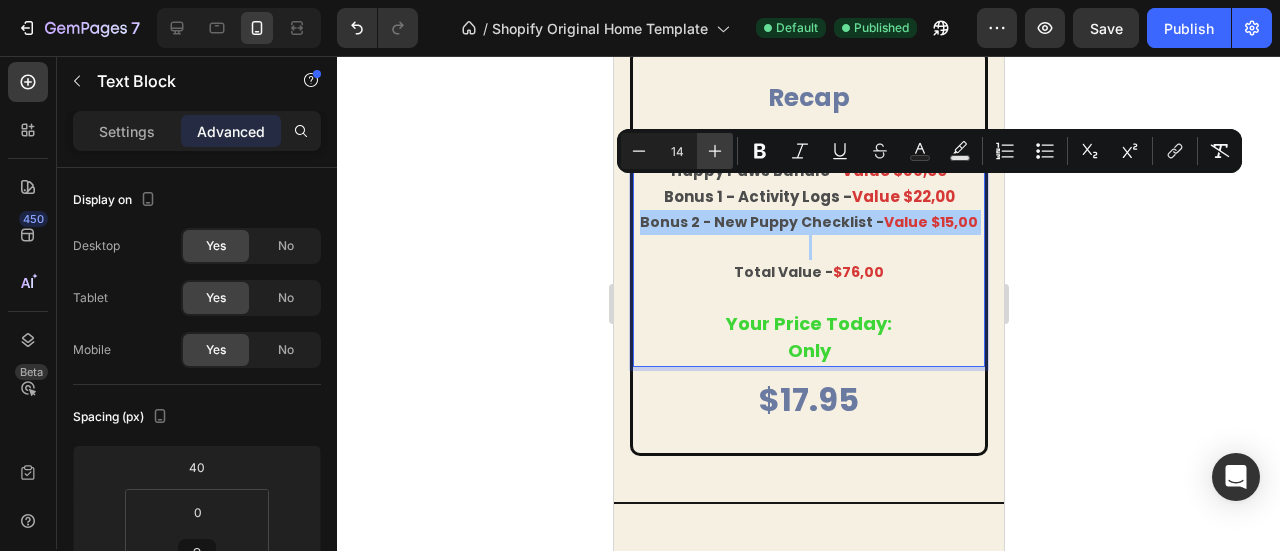 click 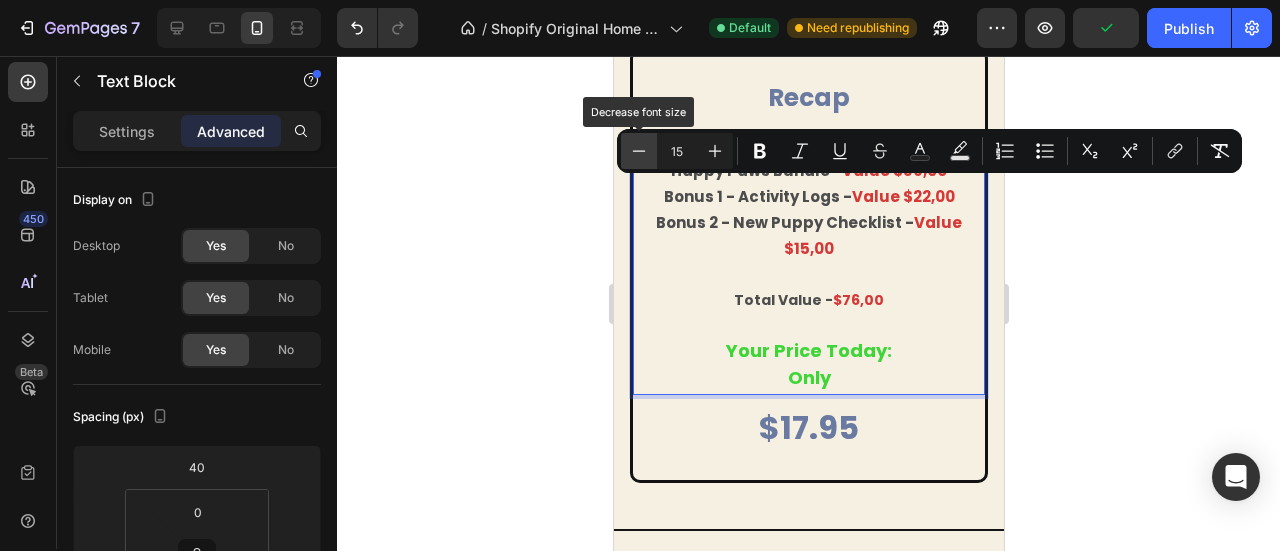 click 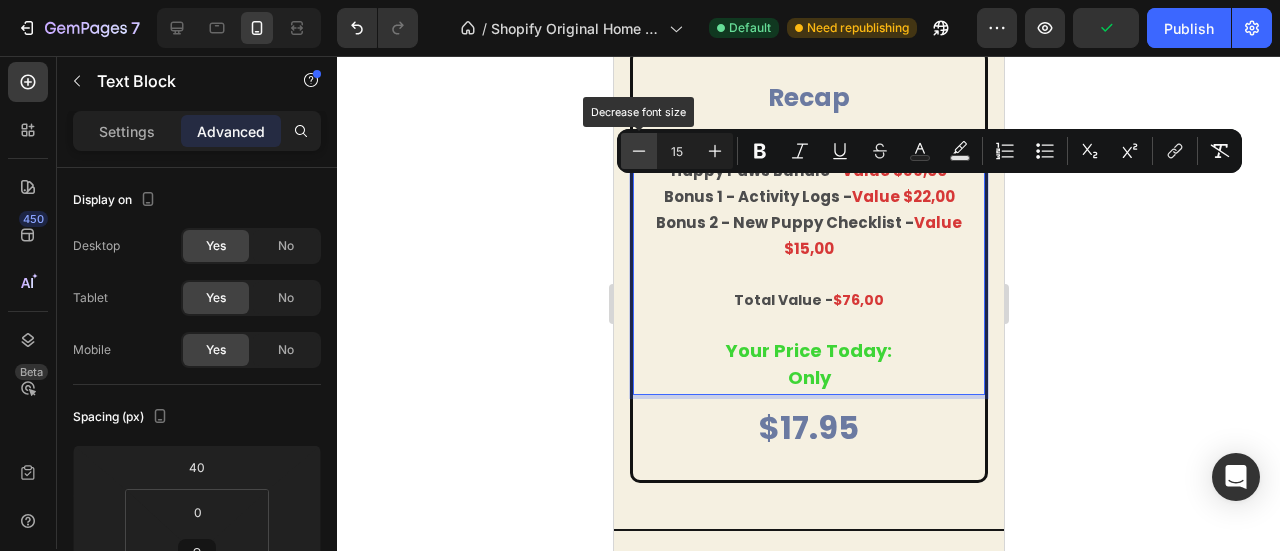 type on "14" 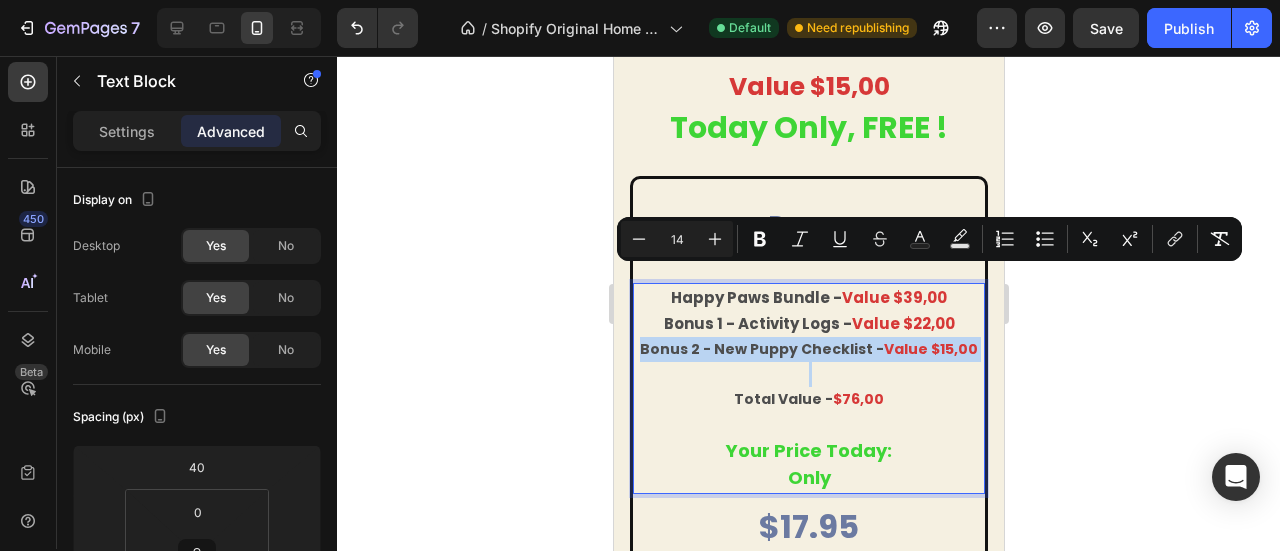 scroll, scrollTop: 4728, scrollLeft: 0, axis: vertical 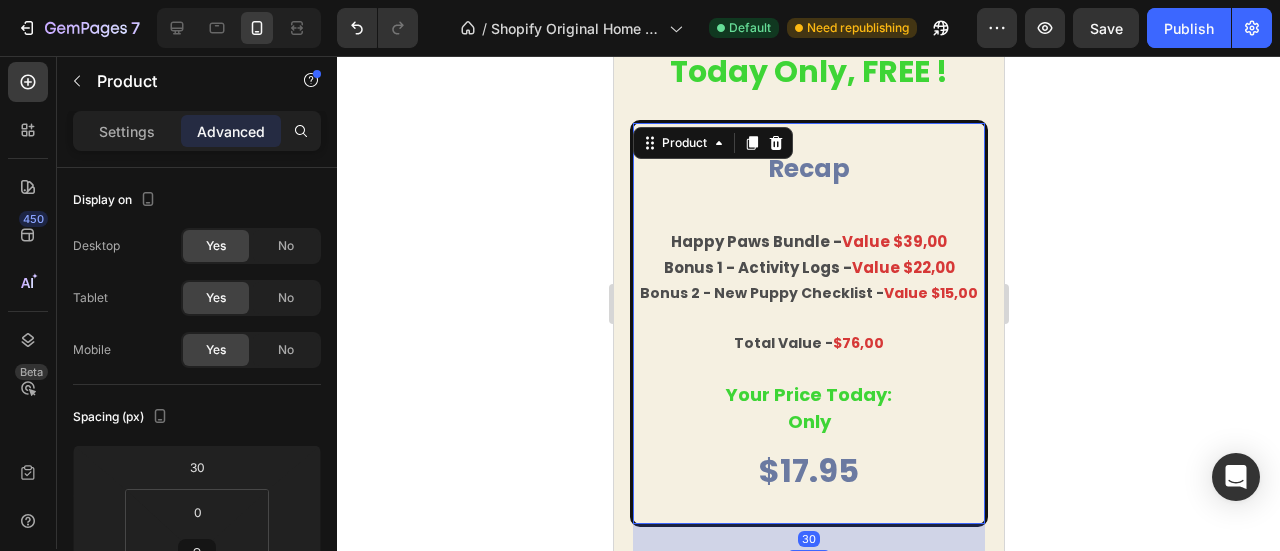 click on "recap Text Block happy paws bundle -  value $39,00 bonus 1 - activity logs -  value $22,00 bonus 2 - new puppy checklist -  value $15,00 total value -  $76,00 your price today:  only Text Block" at bounding box center [808, 281] 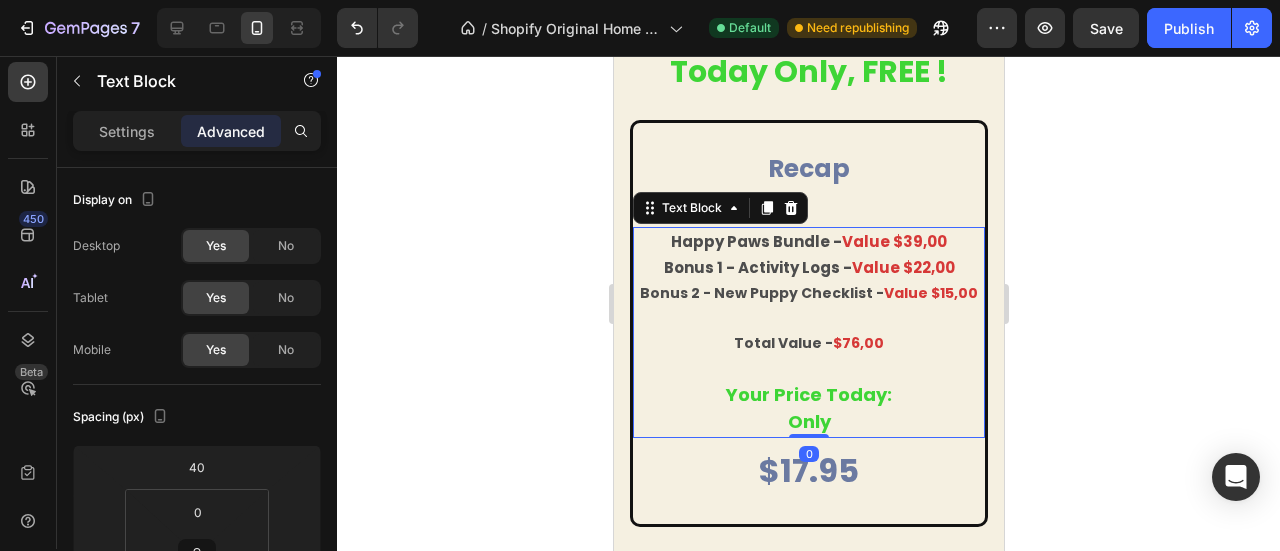click on "happy paws bundle -" at bounding box center [755, 241] 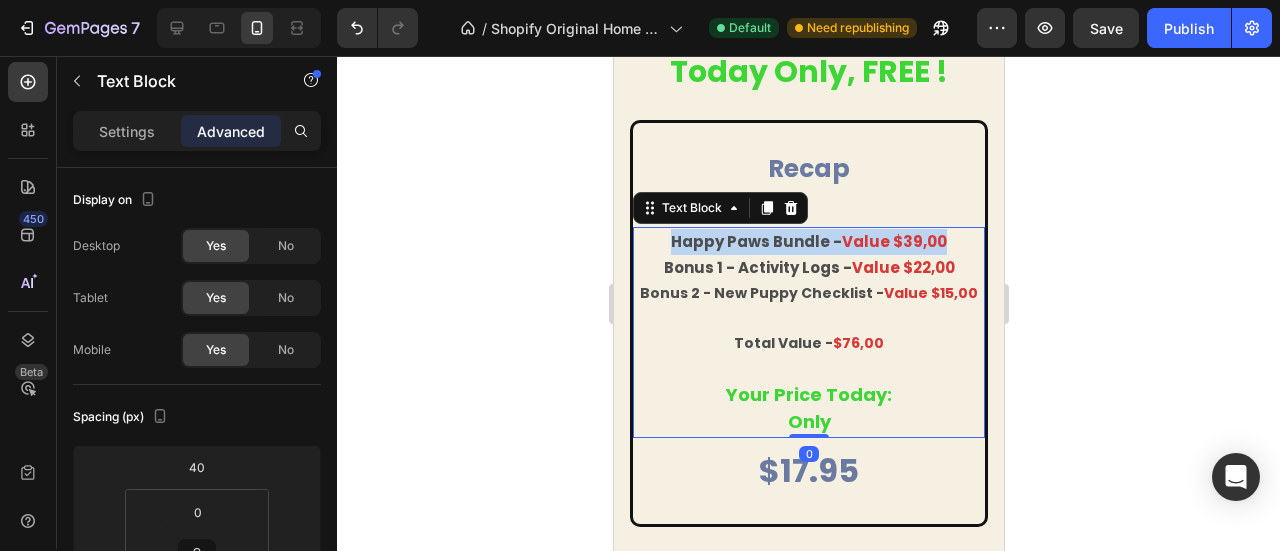 click on "happy paws bundle -" at bounding box center [755, 241] 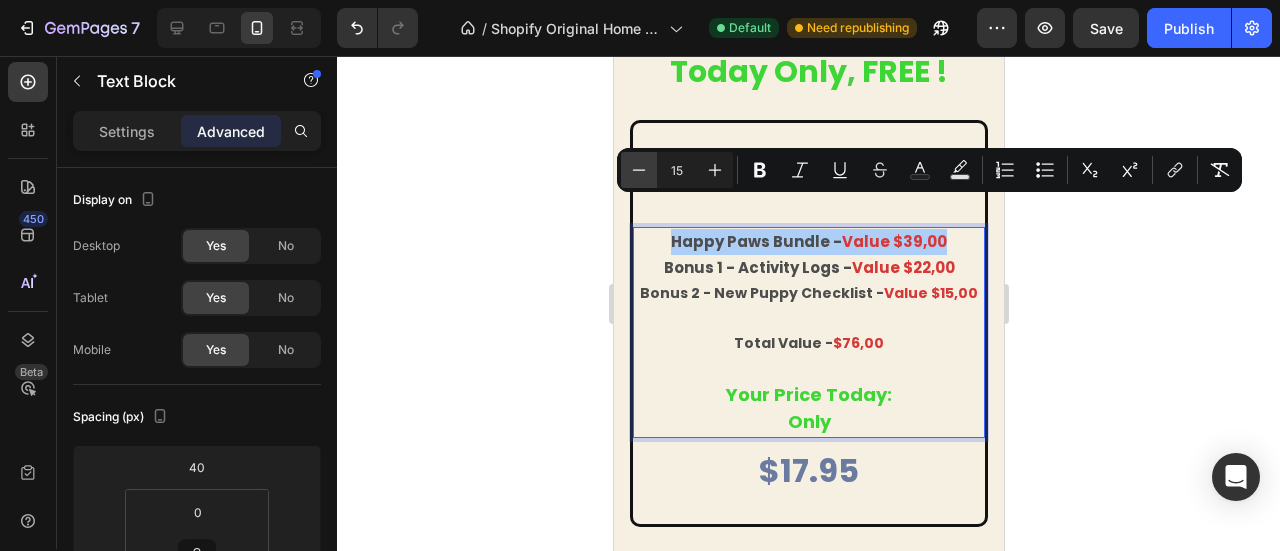 click 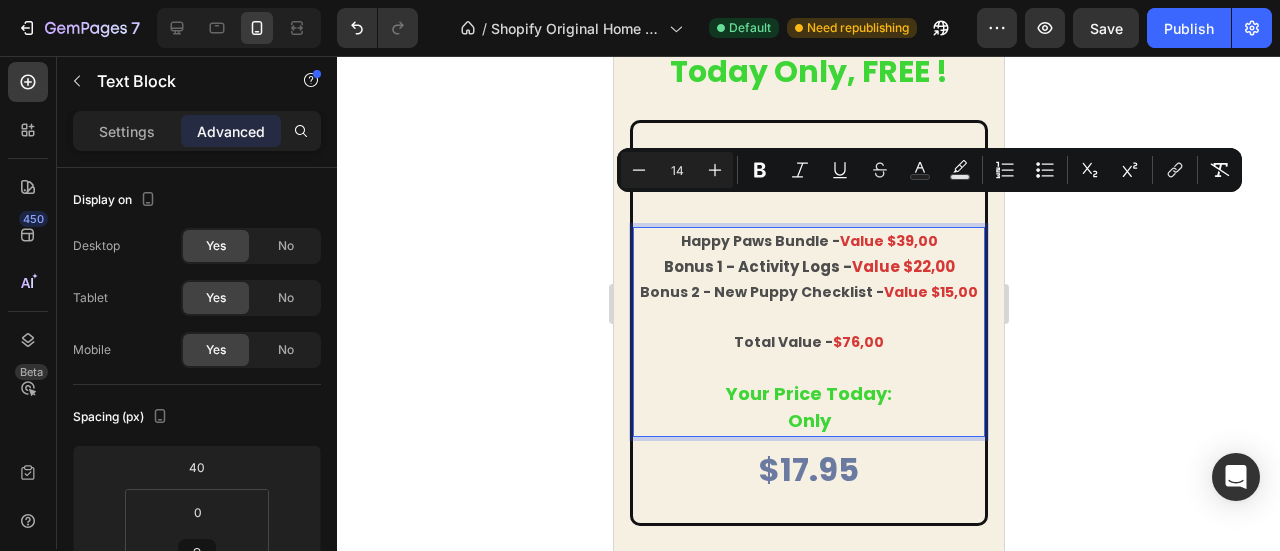 type on "15" 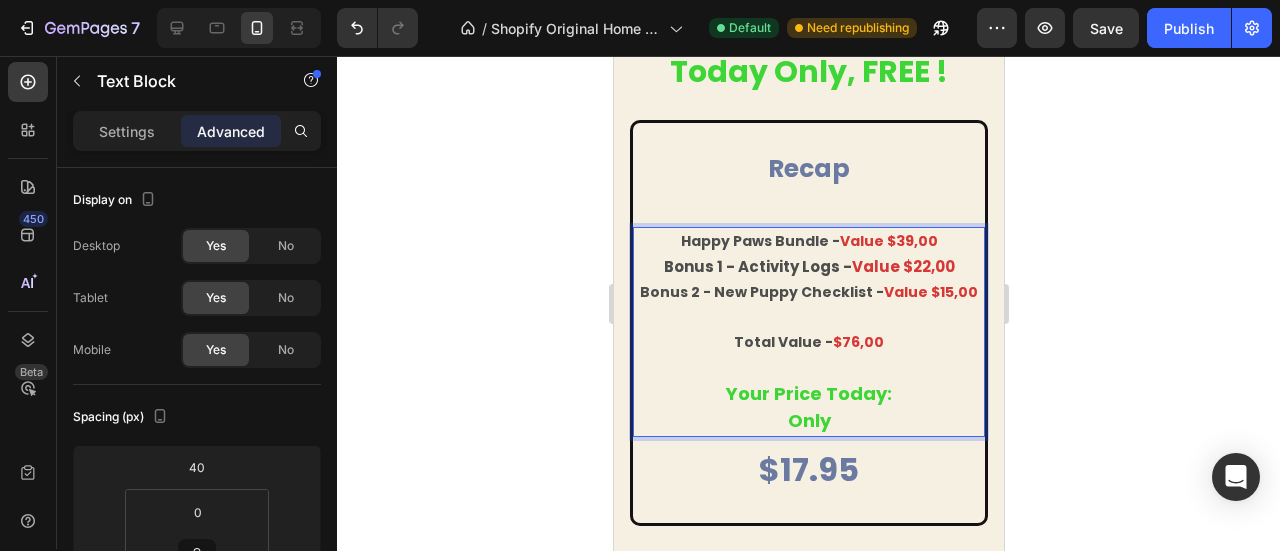 click on "bonus 1 - activity logs -" at bounding box center [757, 266] 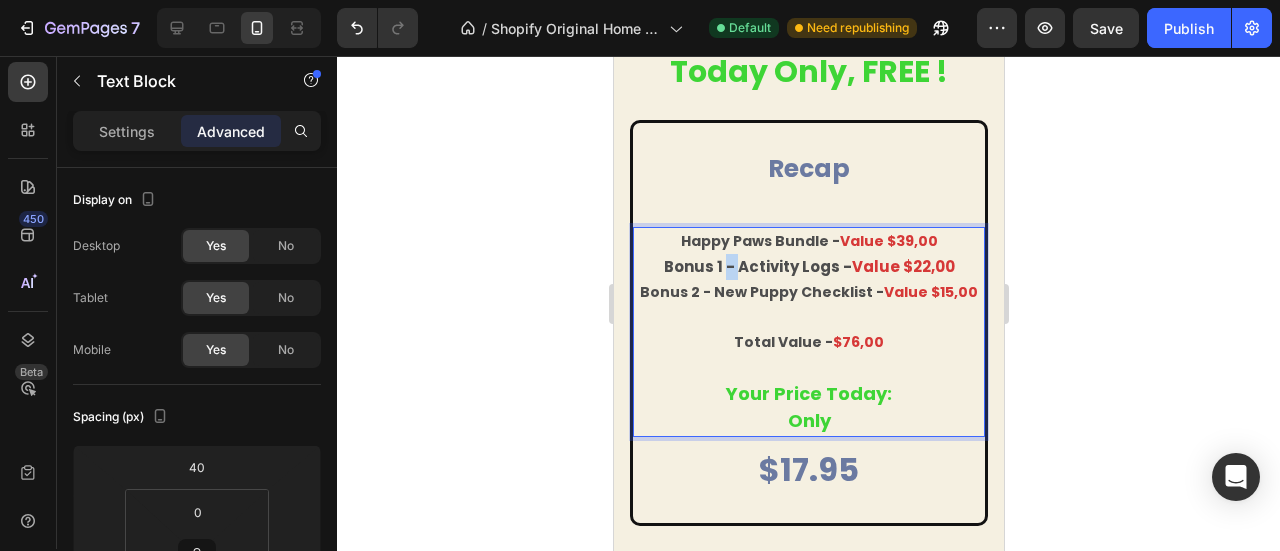 click on "bonus 1 - activity logs -" at bounding box center [757, 266] 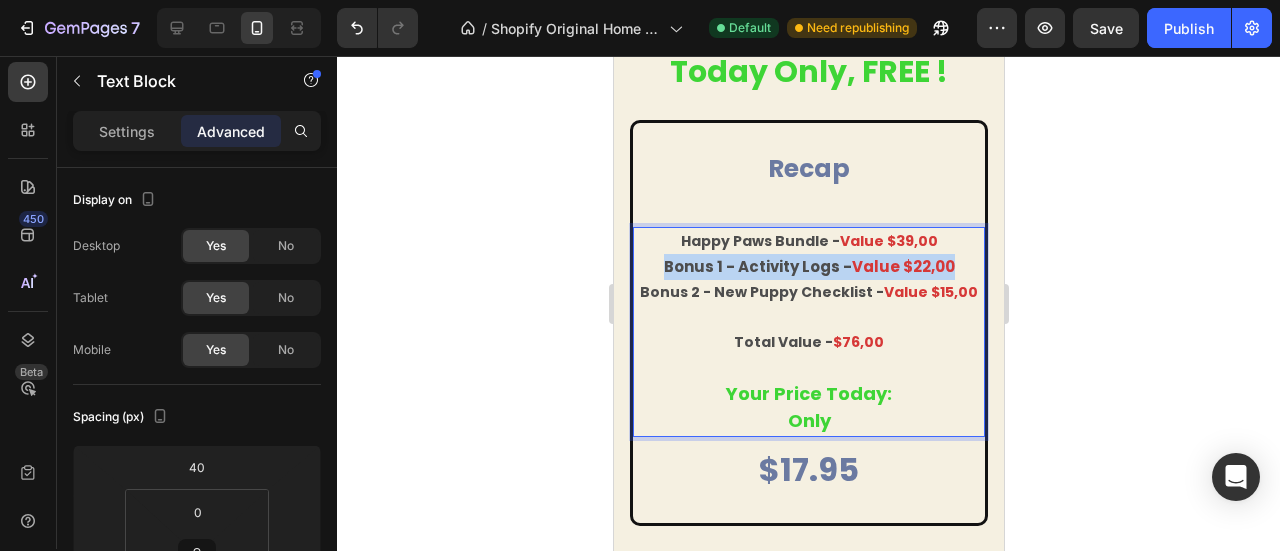 click on "bonus 1 - activity logs -" at bounding box center (757, 266) 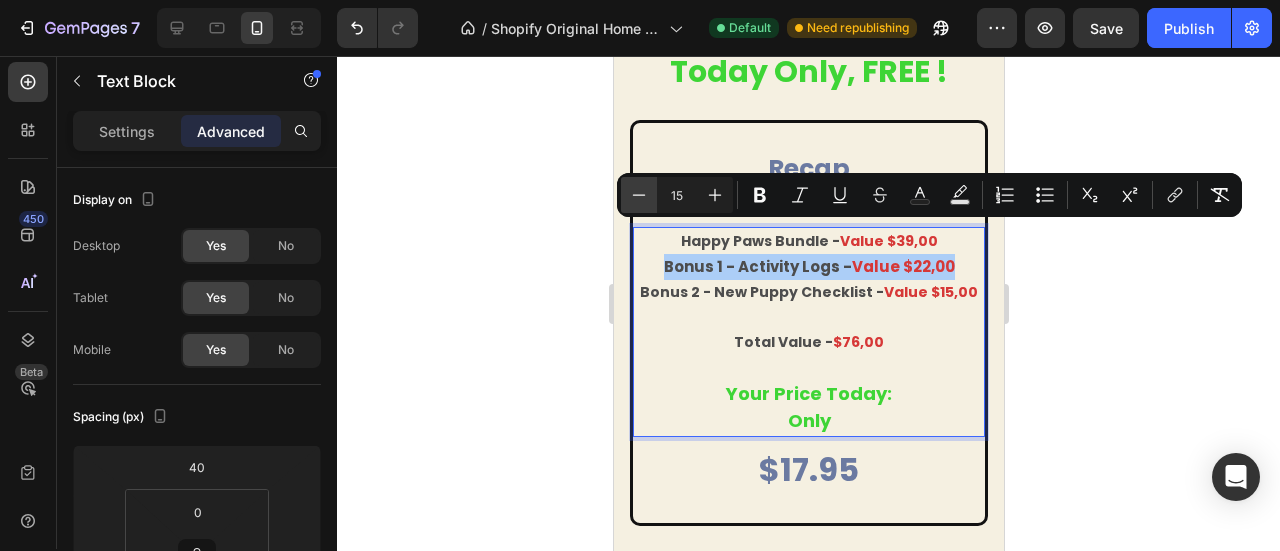 click 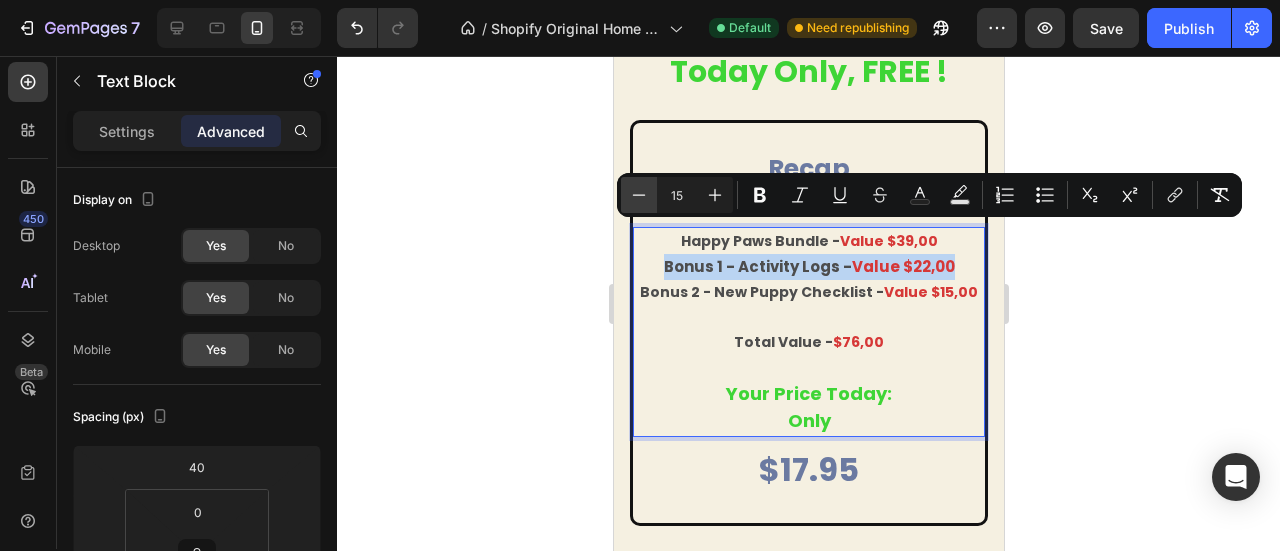 type on "14" 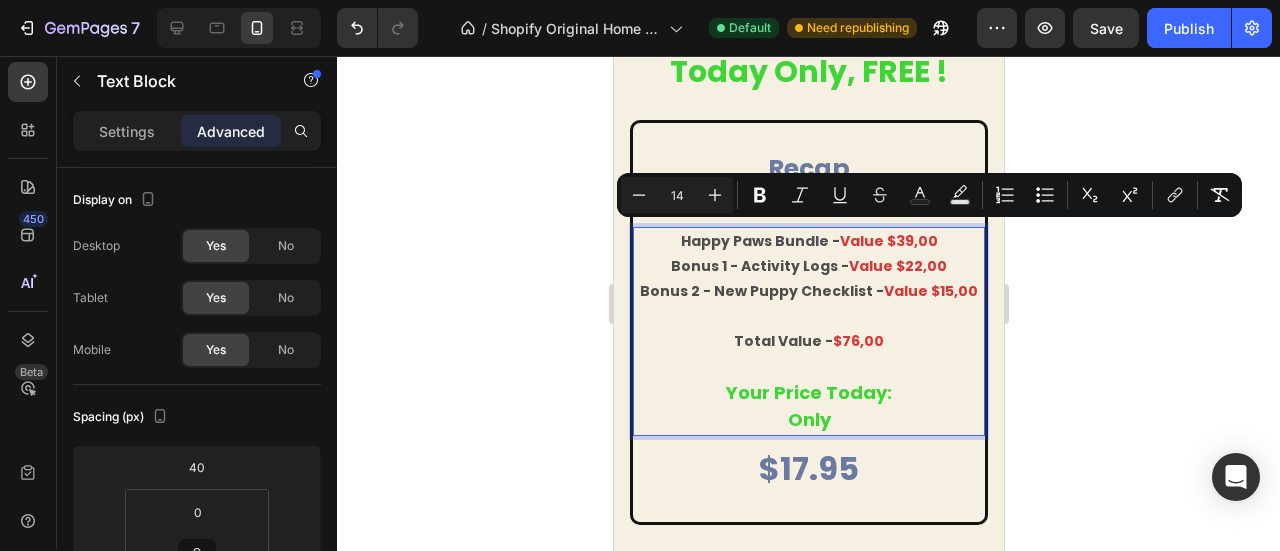 click on "bonus 2 - new puppy checklist -" at bounding box center (761, 291) 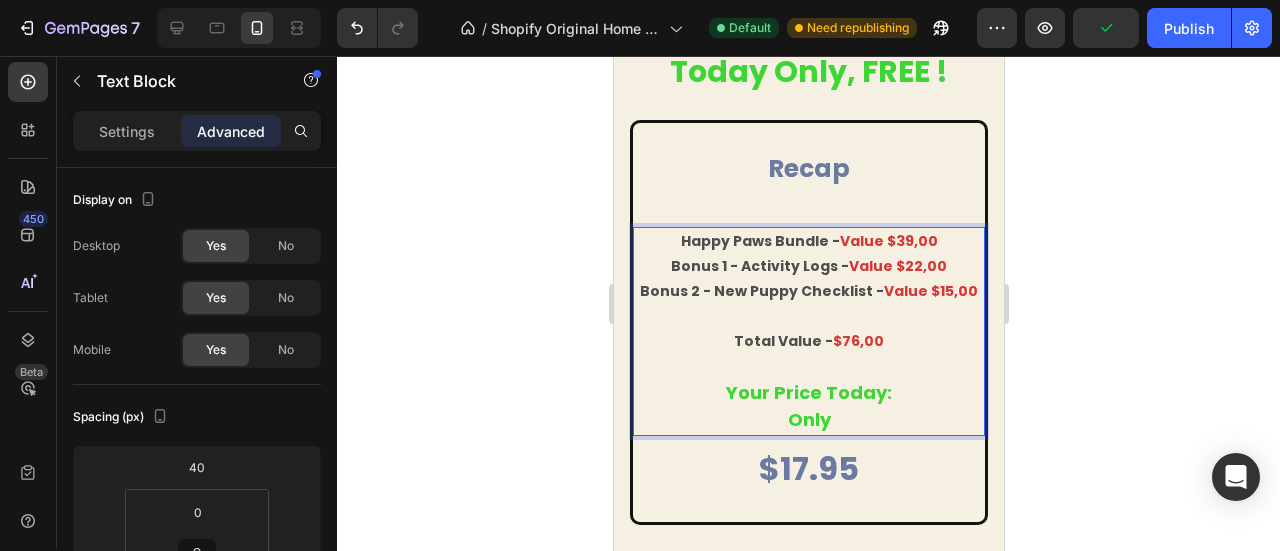 click on "bonus 2 - new puppy checklist -" at bounding box center [761, 291] 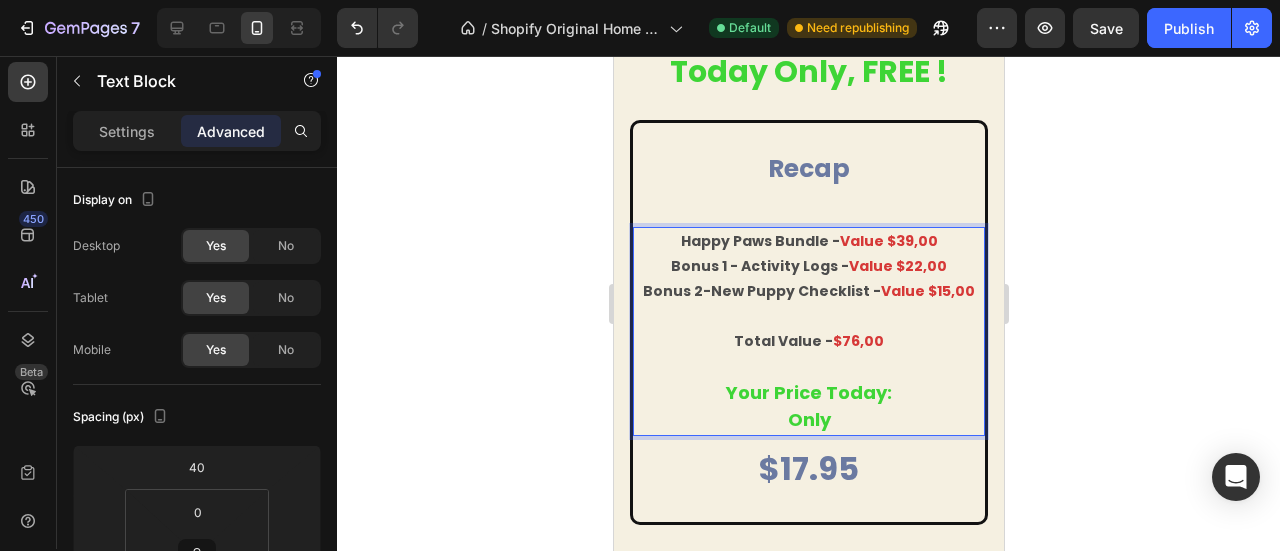 click on "bonus 1 - activity logs -" at bounding box center [759, 266] 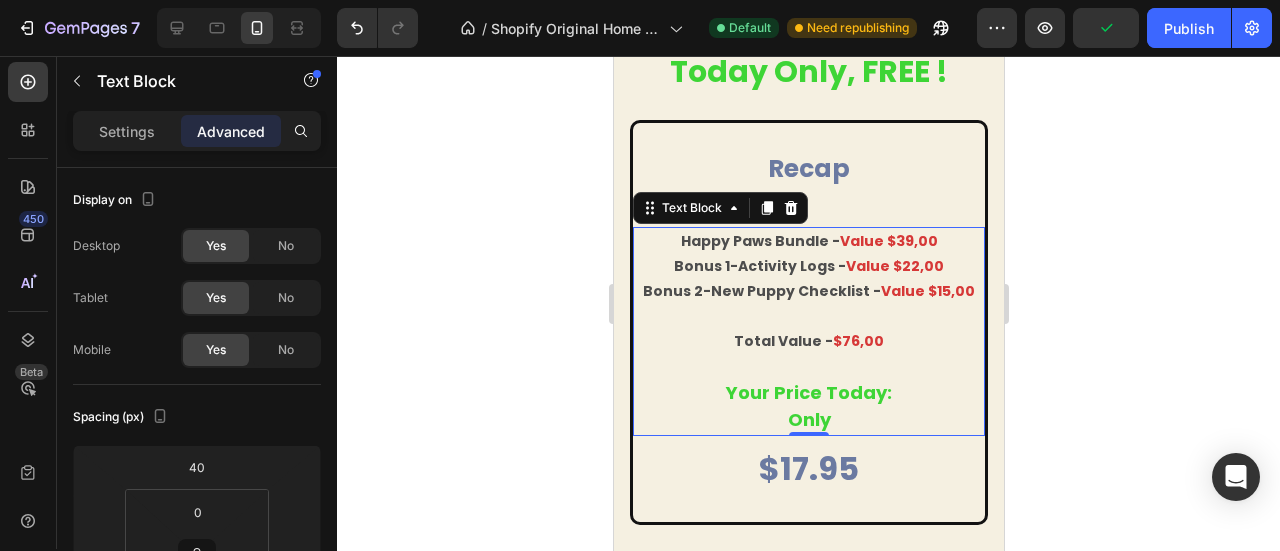 click on "happy paws bundle -" at bounding box center (759, 241) 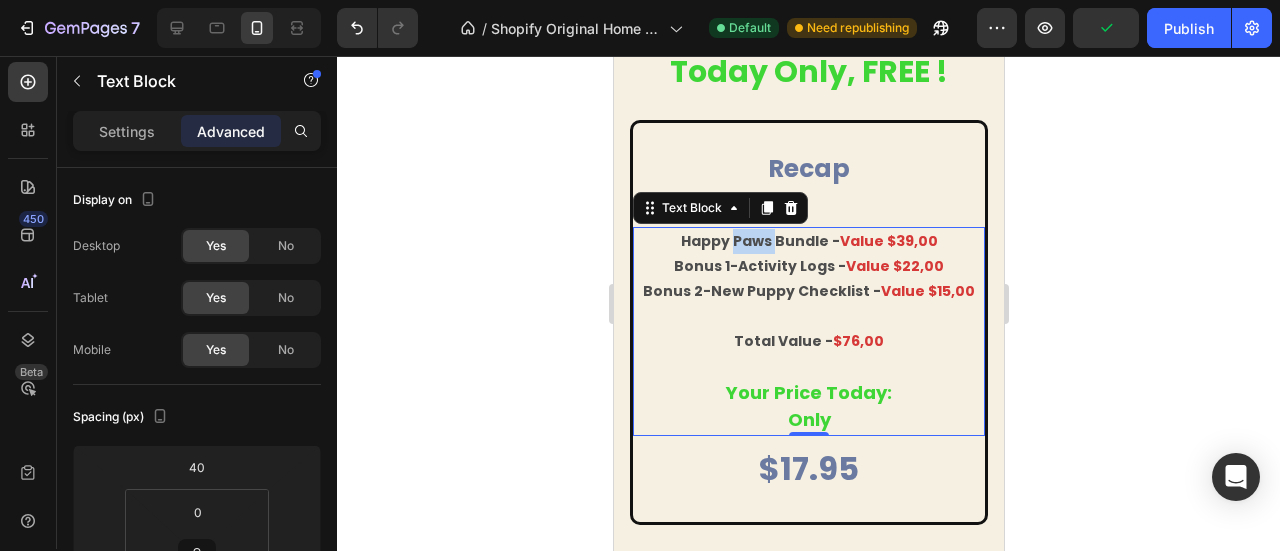 click on "happy paws bundle -" at bounding box center [759, 241] 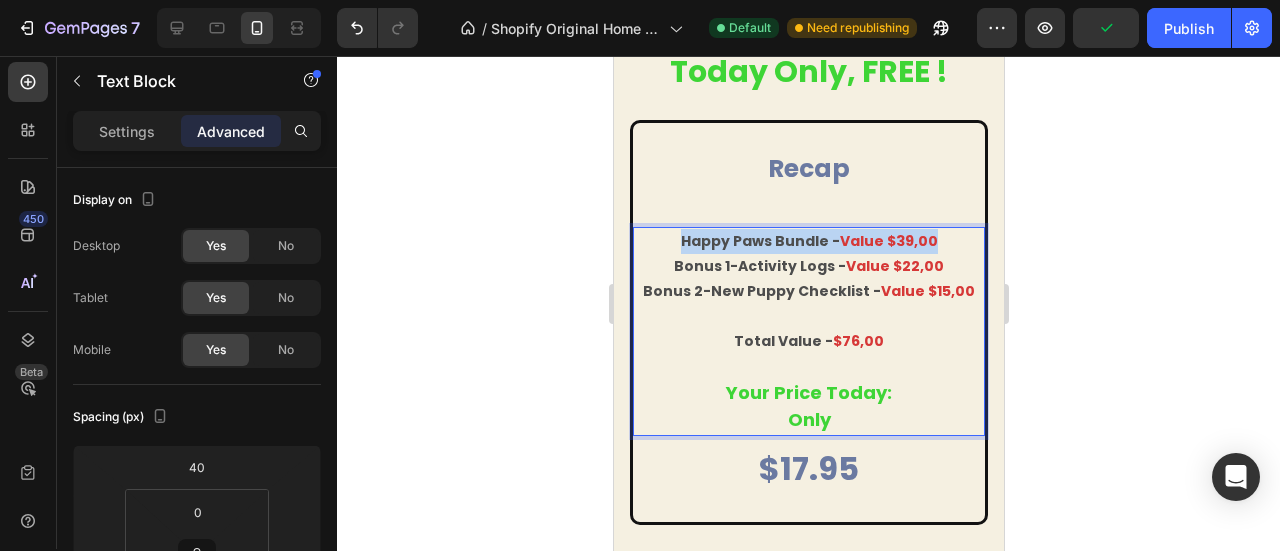 click on "happy paws bundle -" at bounding box center (759, 241) 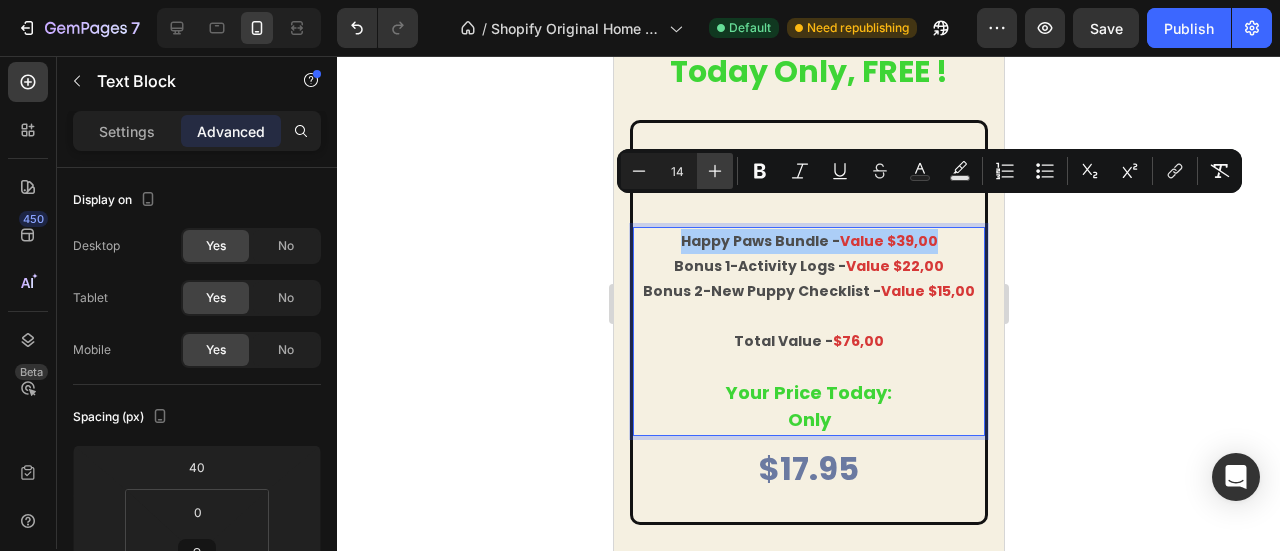 click on "Plus" at bounding box center [715, 171] 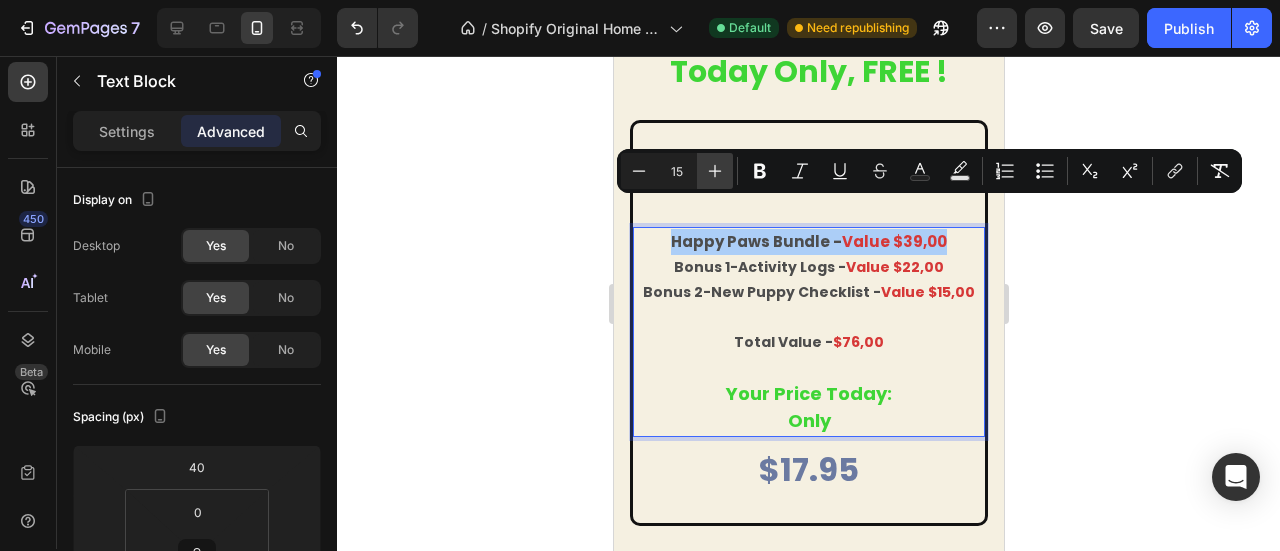 click on "Plus" at bounding box center [715, 171] 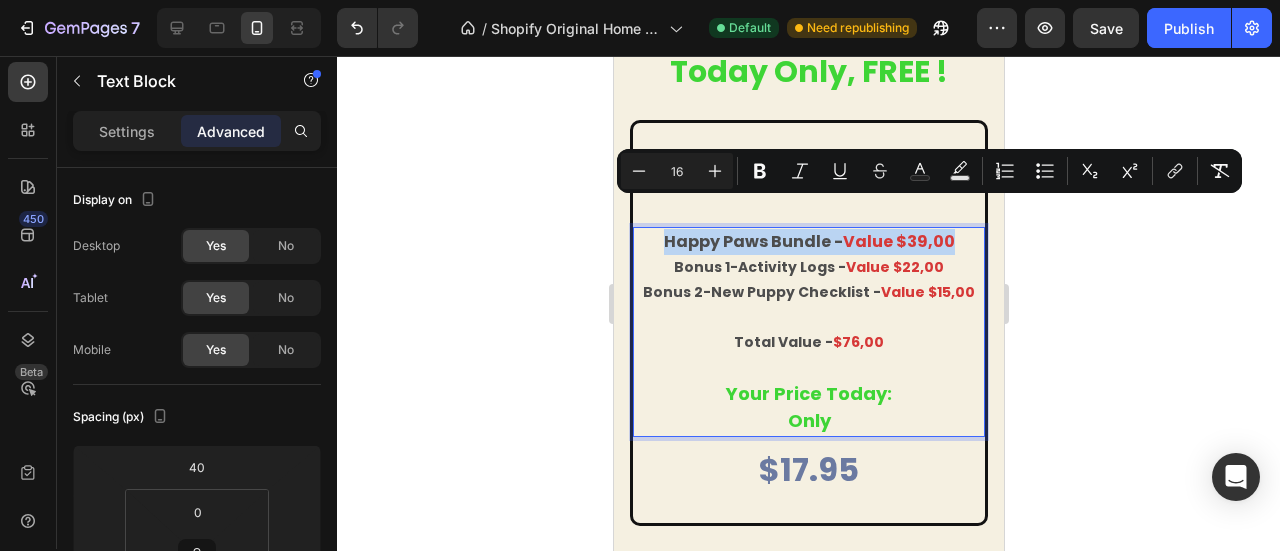 type on "14" 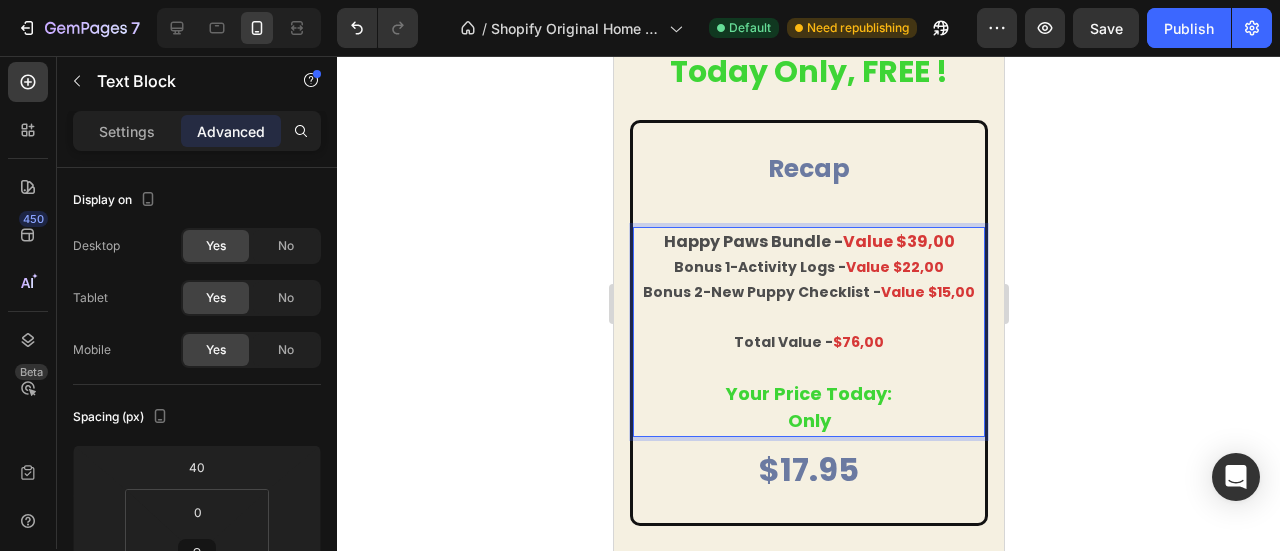 click on "bonus 1-activity logs -" at bounding box center (759, 267) 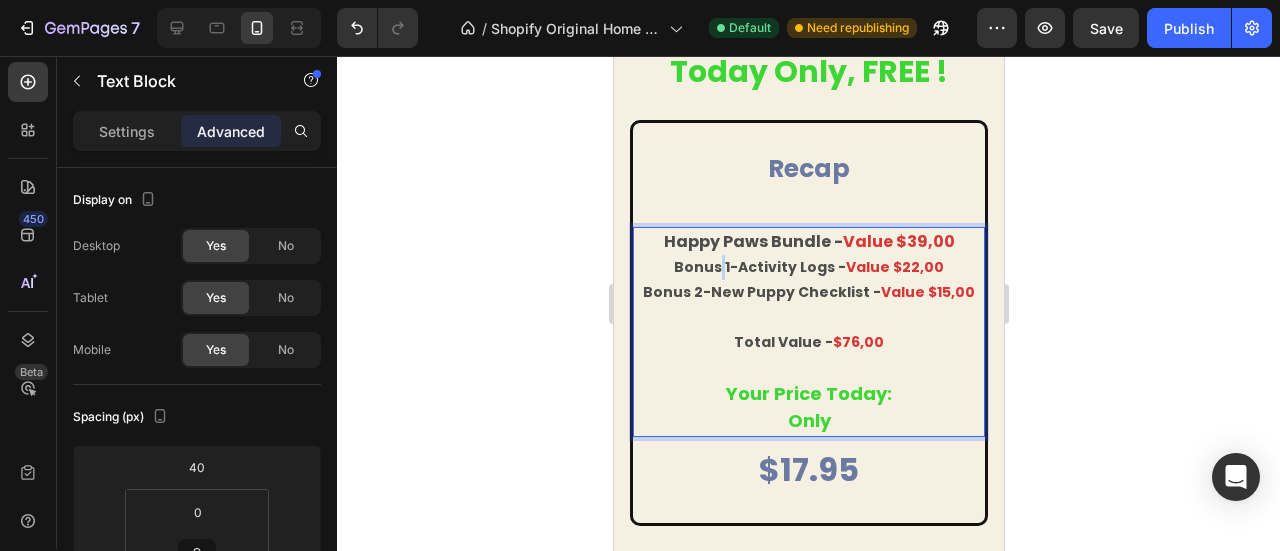 click on "bonus 1-activity logs -" at bounding box center [759, 267] 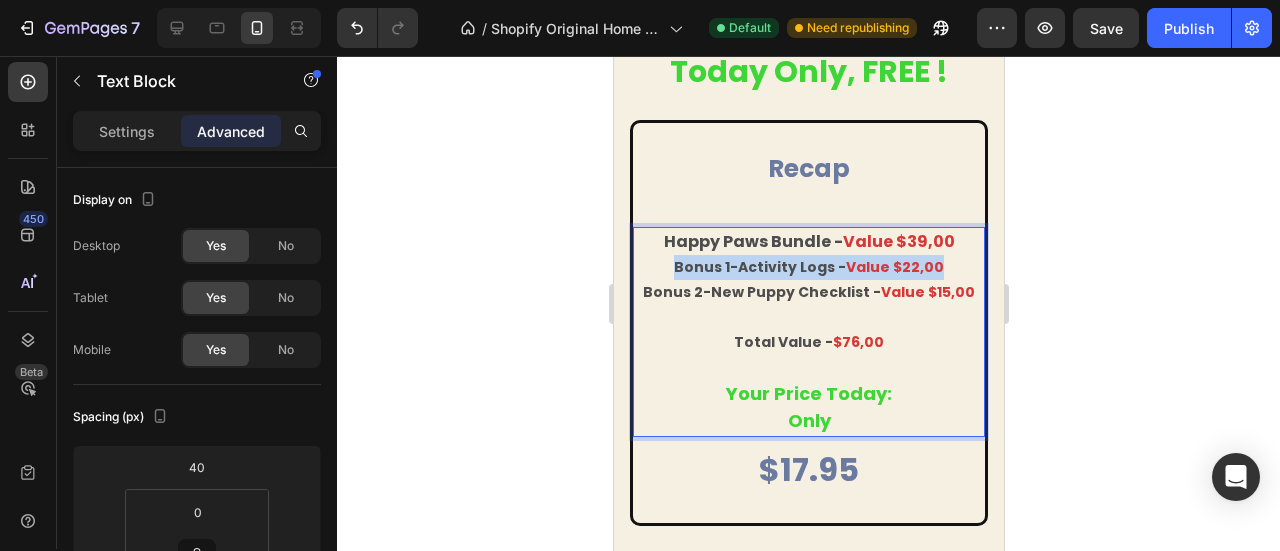 click on "bonus 1-activity logs -" at bounding box center (759, 267) 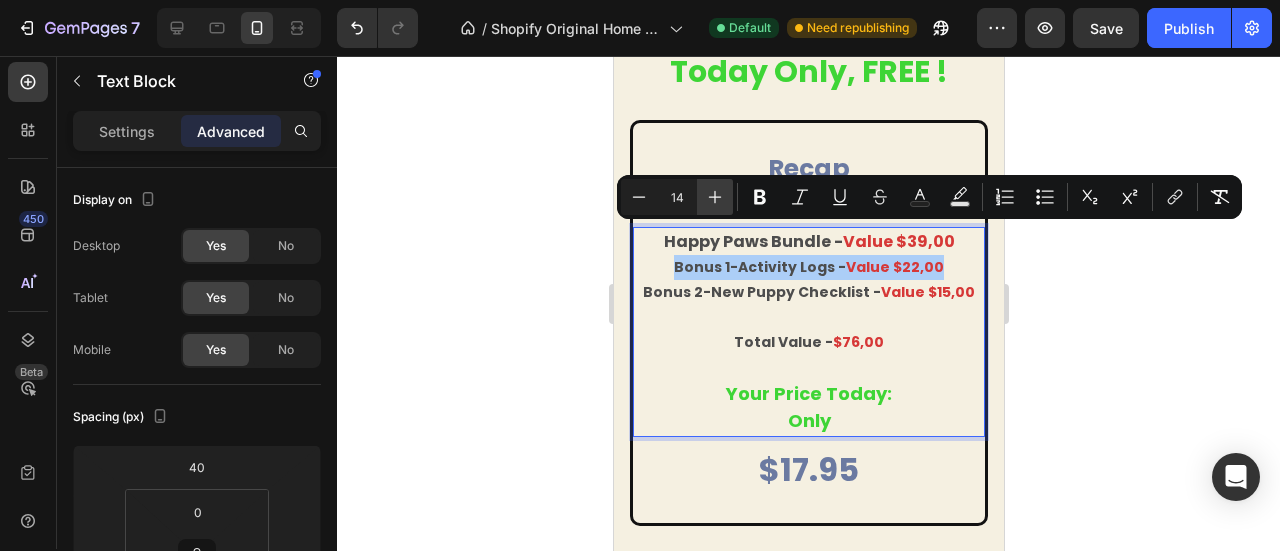 click 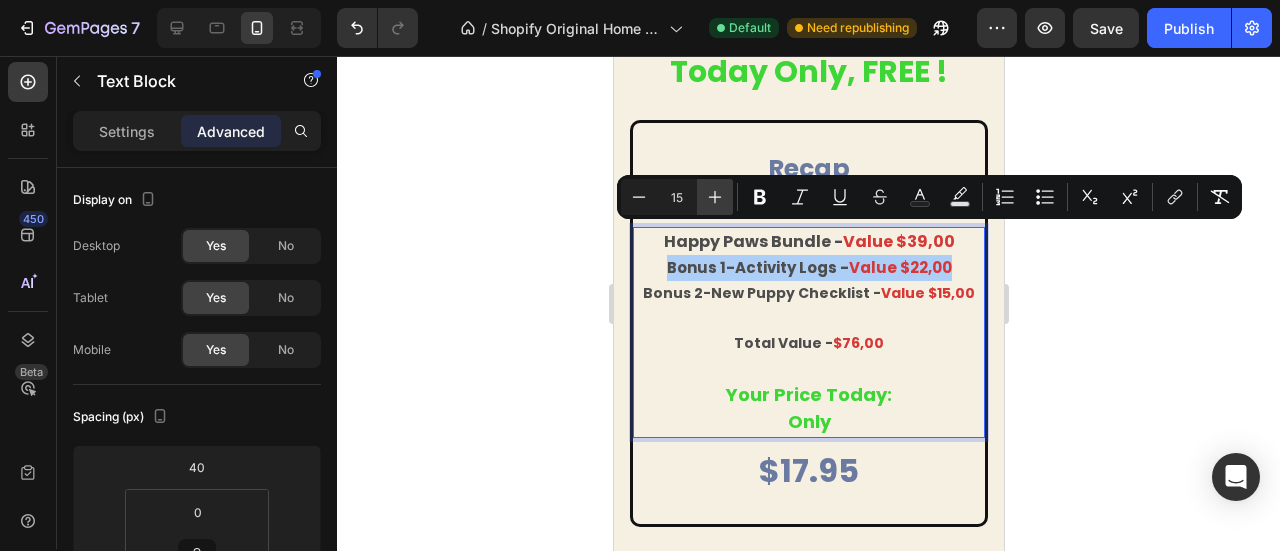 click 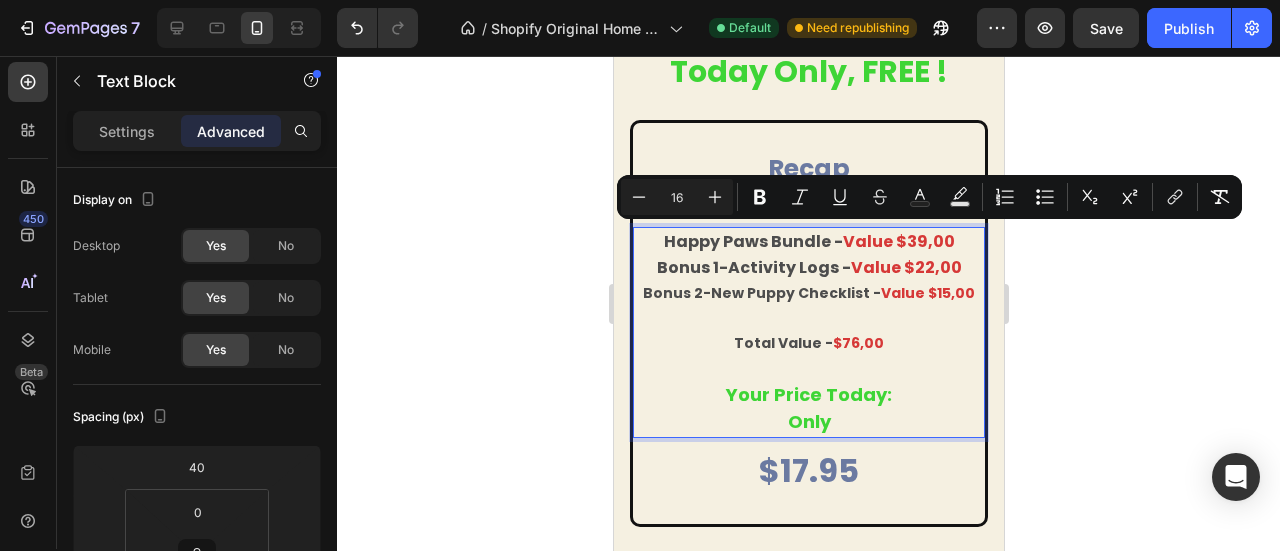 type on "14" 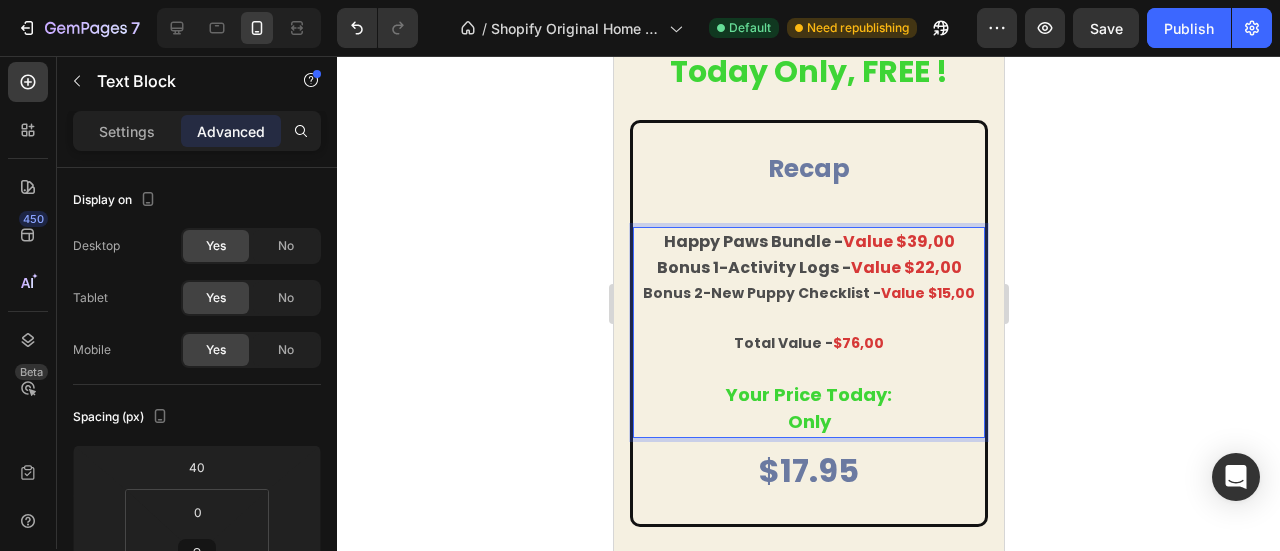 click on "bonus 2-new puppy checklist -" at bounding box center (761, 293) 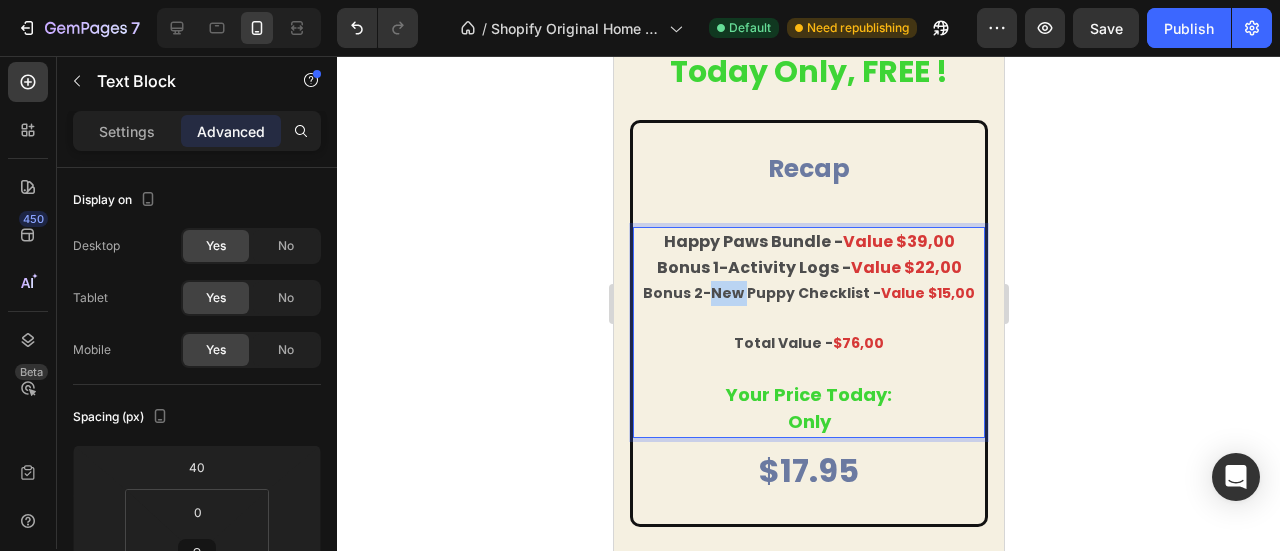 click on "bonus 2-new puppy checklist -" at bounding box center [761, 293] 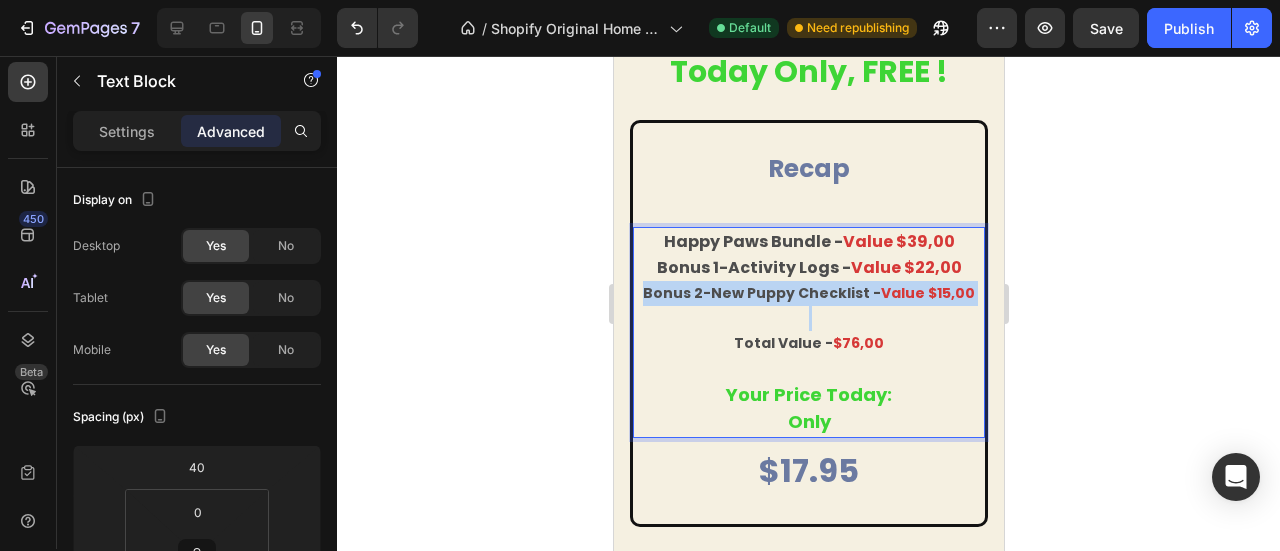 click on "bonus 2-new puppy checklist -" at bounding box center [761, 293] 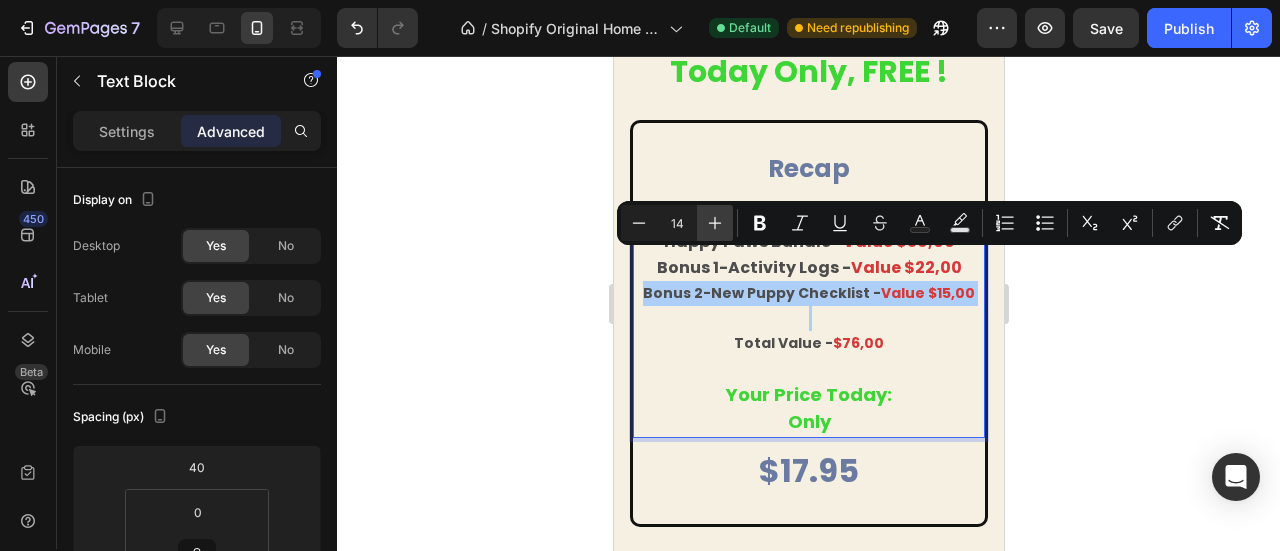 click on "Plus" at bounding box center (715, 223) 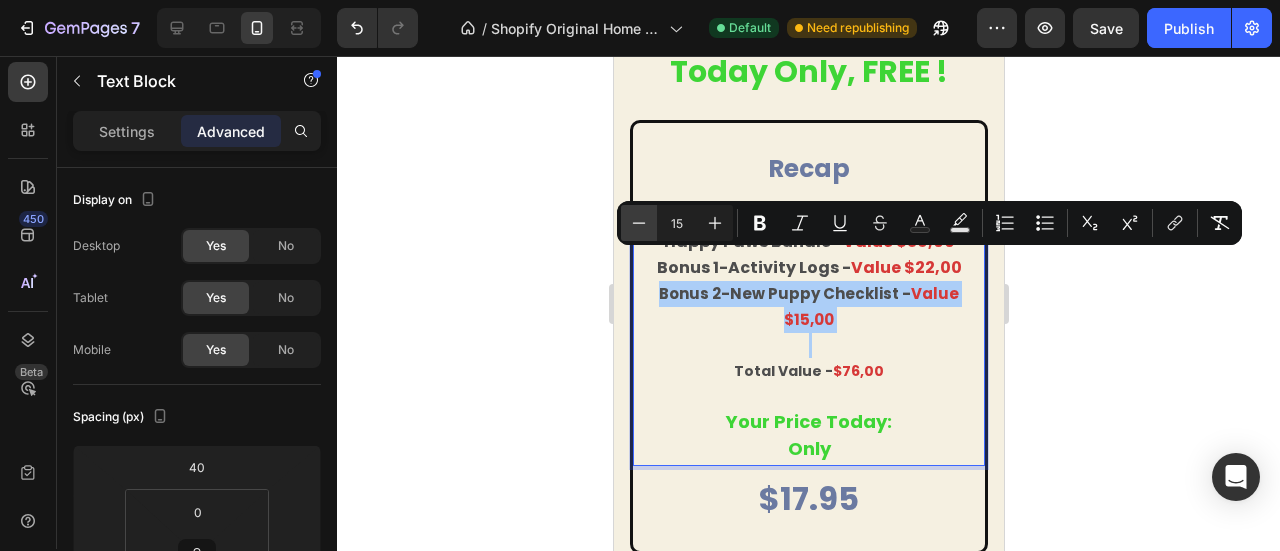 click 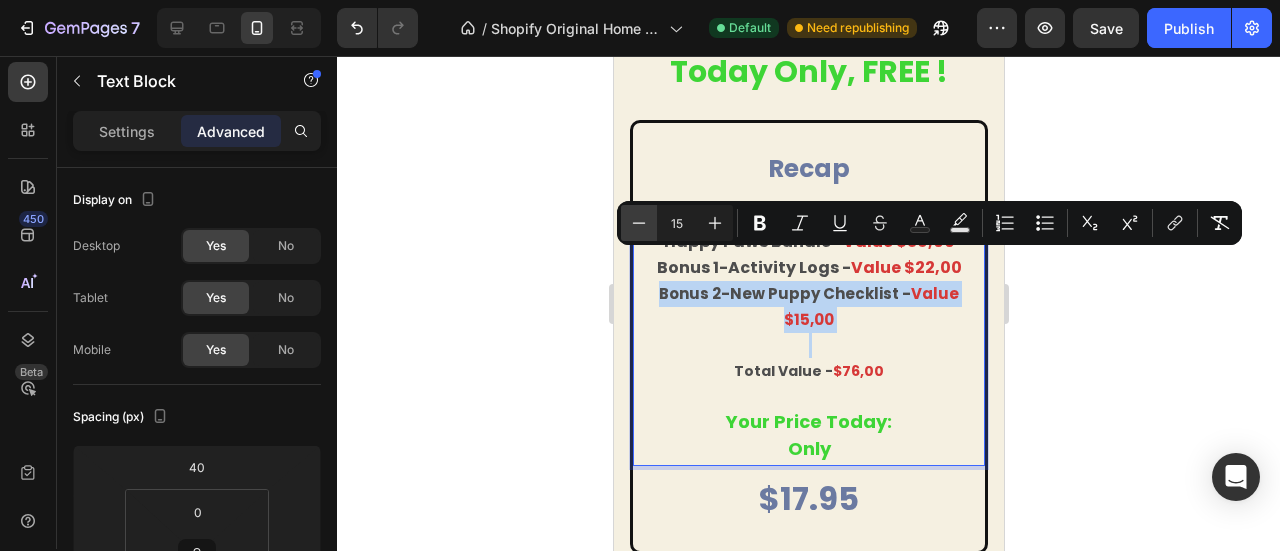 type on "14" 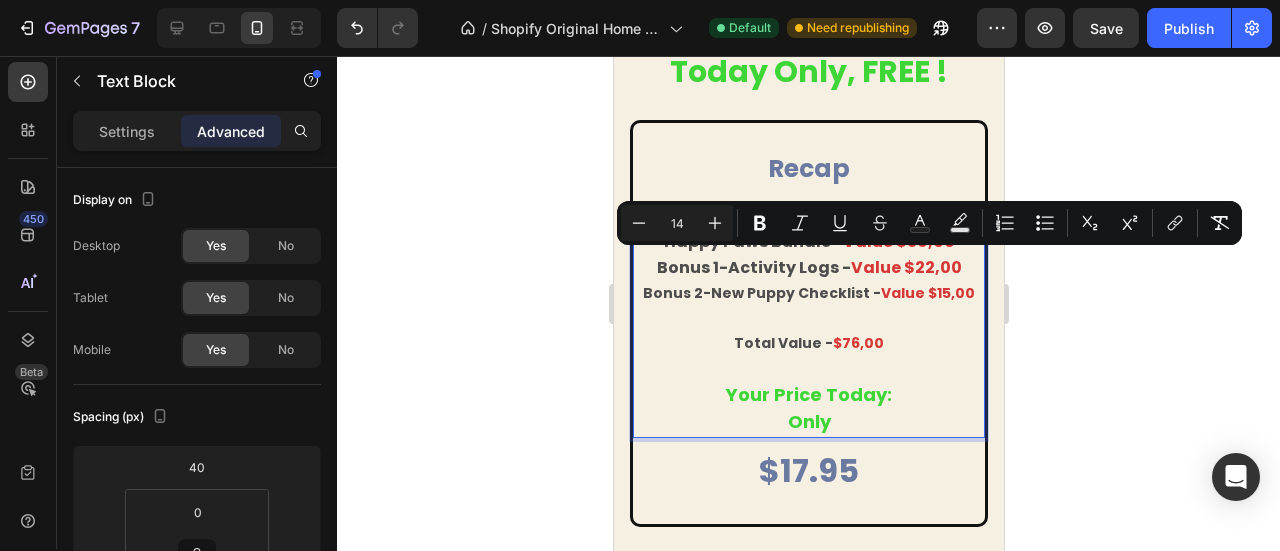 click at bounding box center [808, 318] 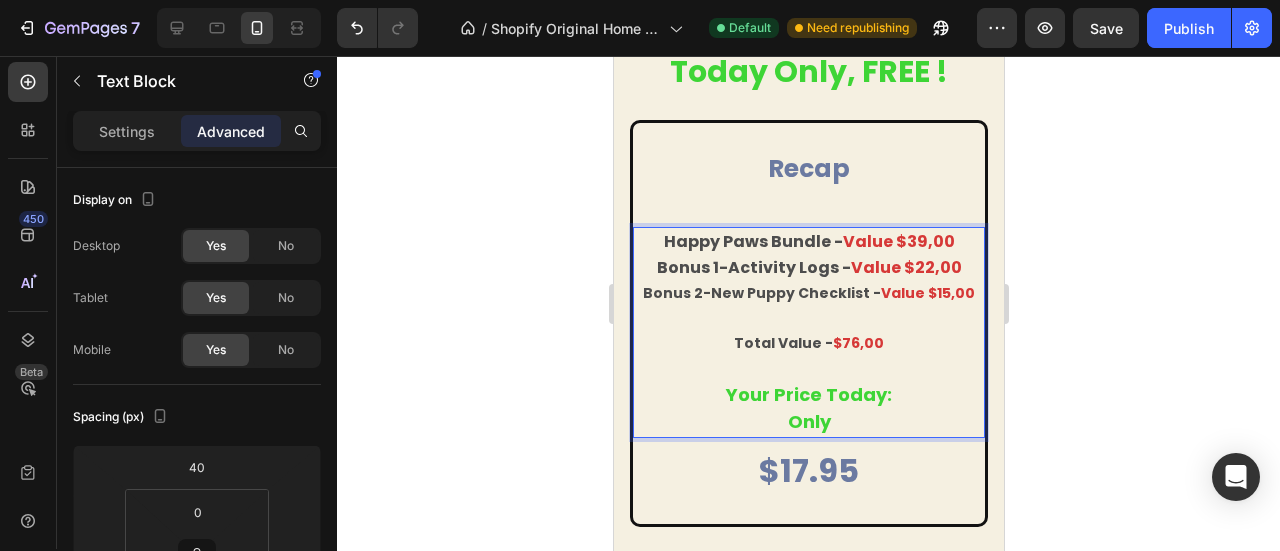 click on "happy paws bundle -  value $39,00" at bounding box center (808, 242) 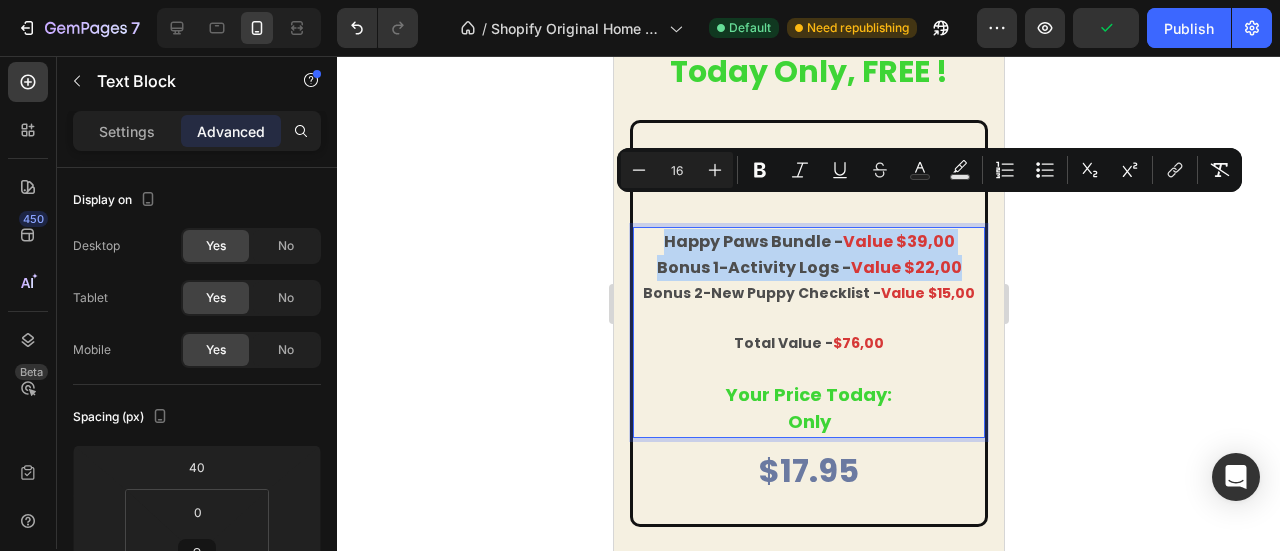 drag, startPoint x: 656, startPoint y: 210, endPoint x: 917, endPoint y: 236, distance: 262.2918 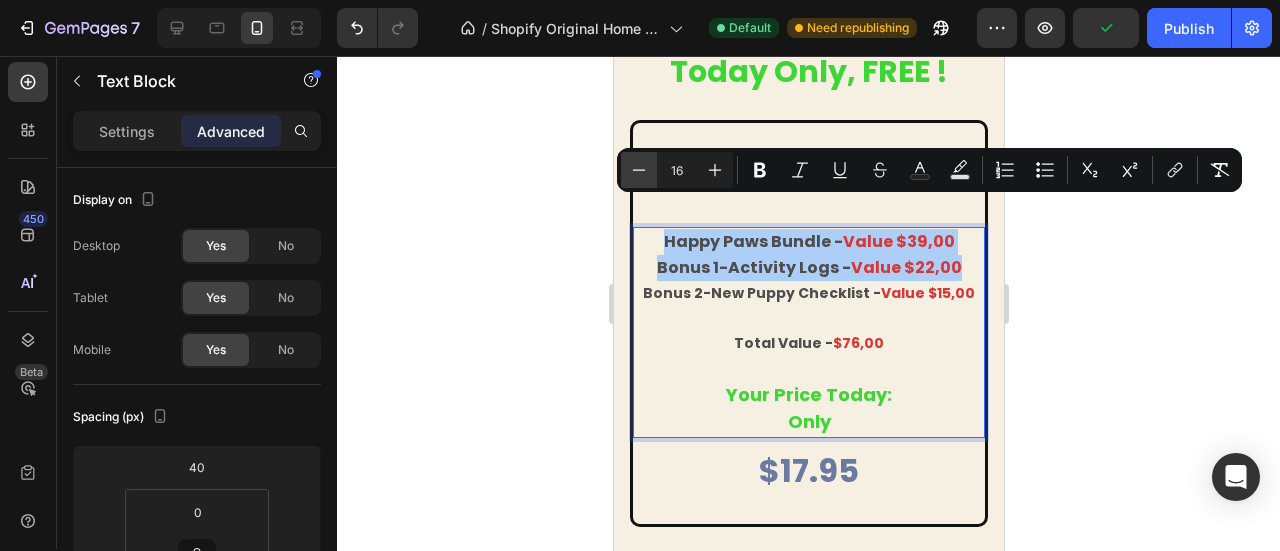click 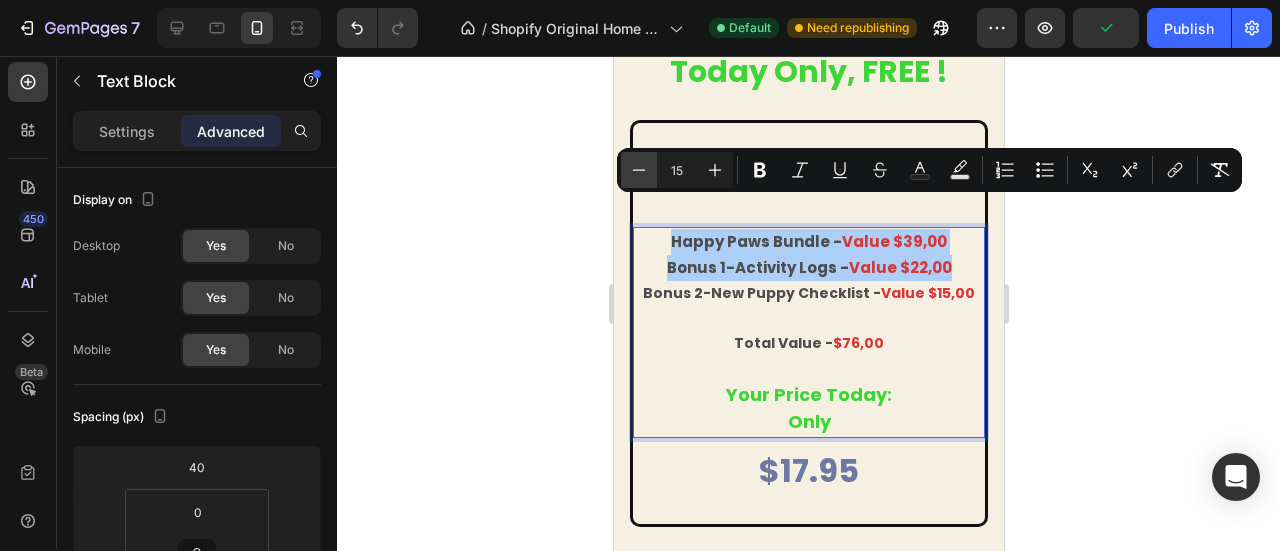 click 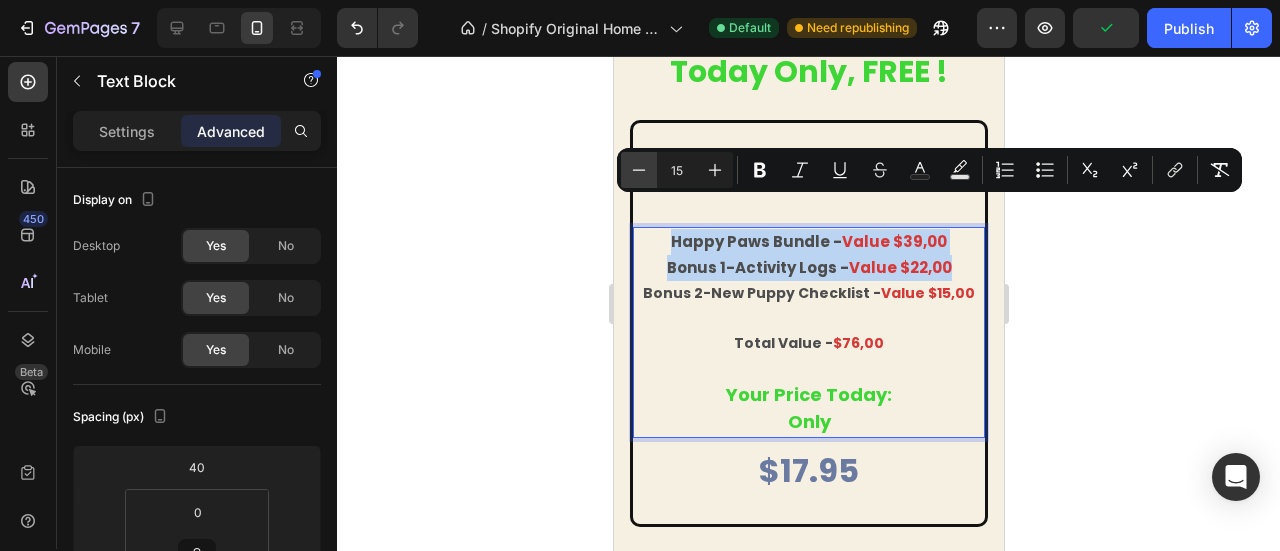 type on "14" 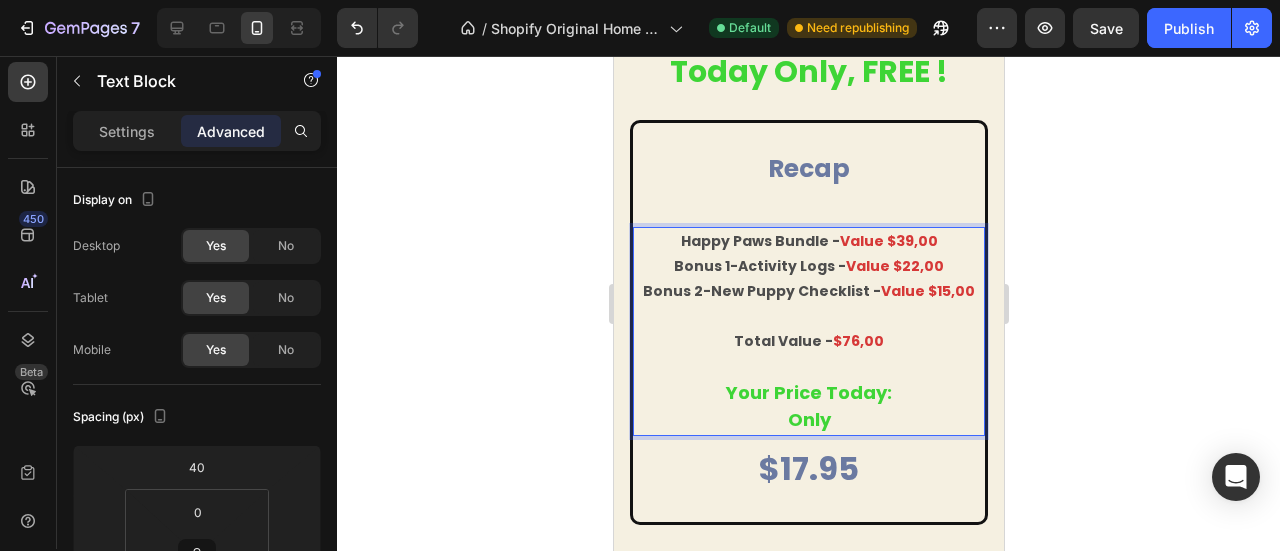 click at bounding box center [808, 316] 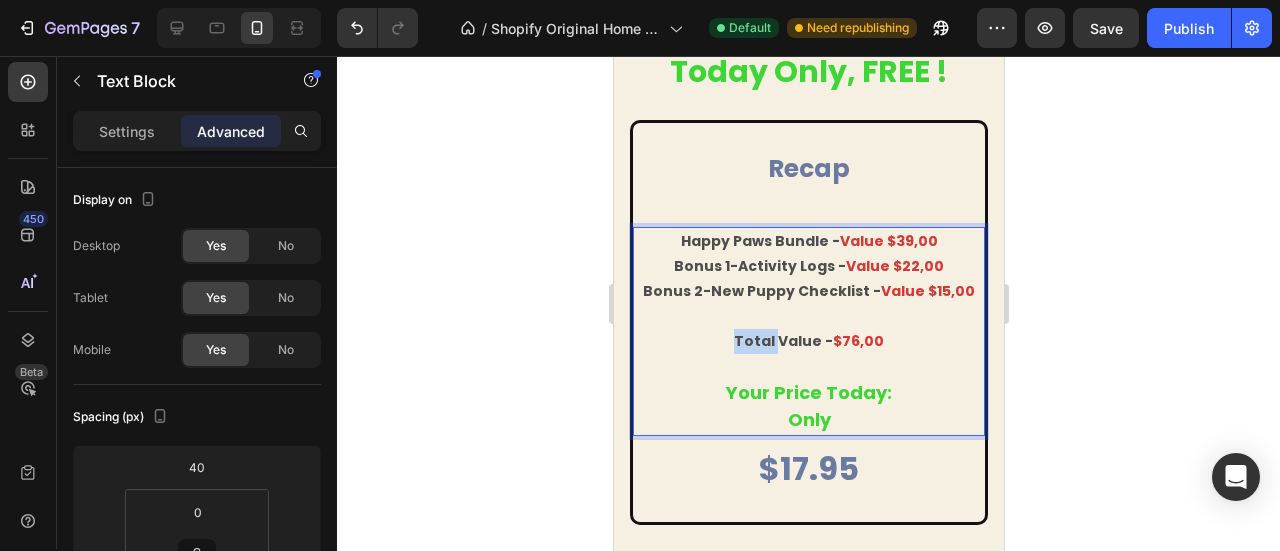 click on "total value -  $76,00" at bounding box center (808, 341) 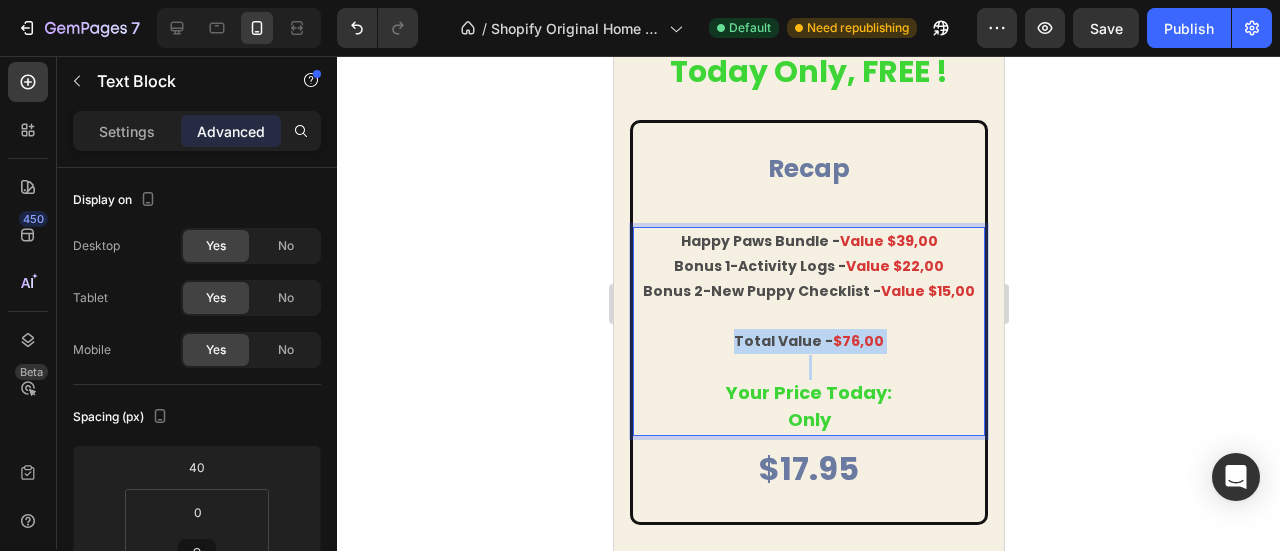 click on "total value -  $76,00" at bounding box center (808, 341) 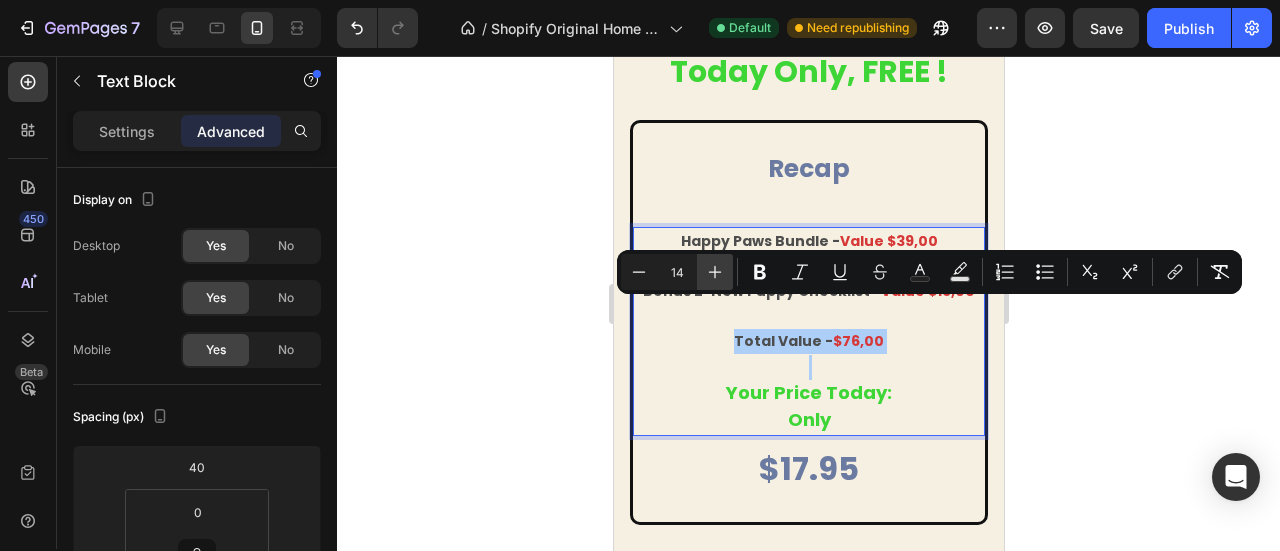 click 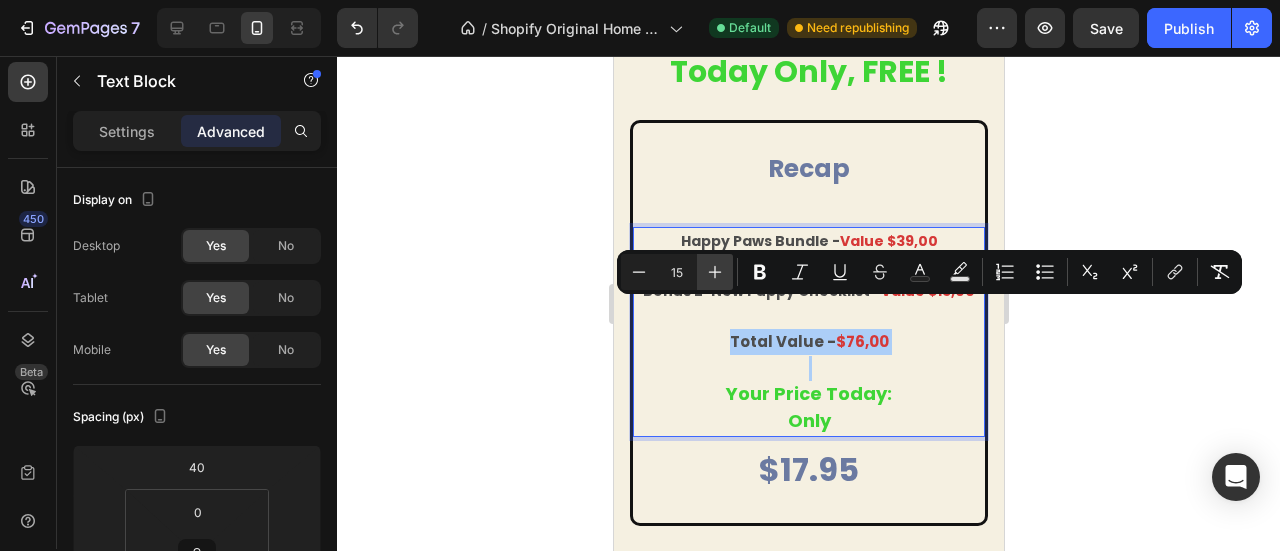 click 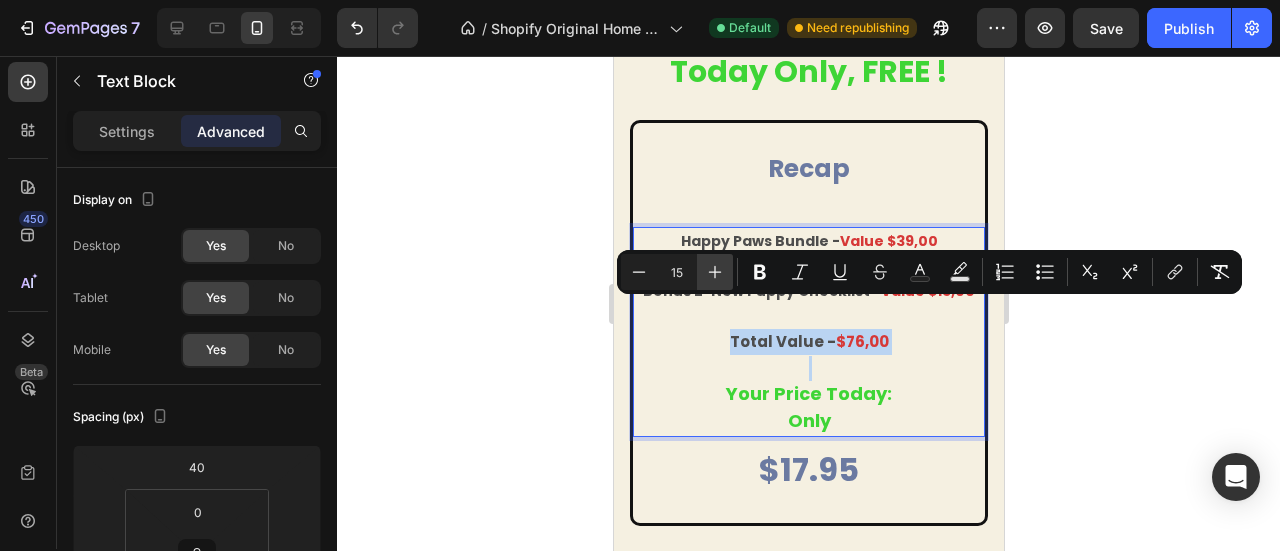 type on "16" 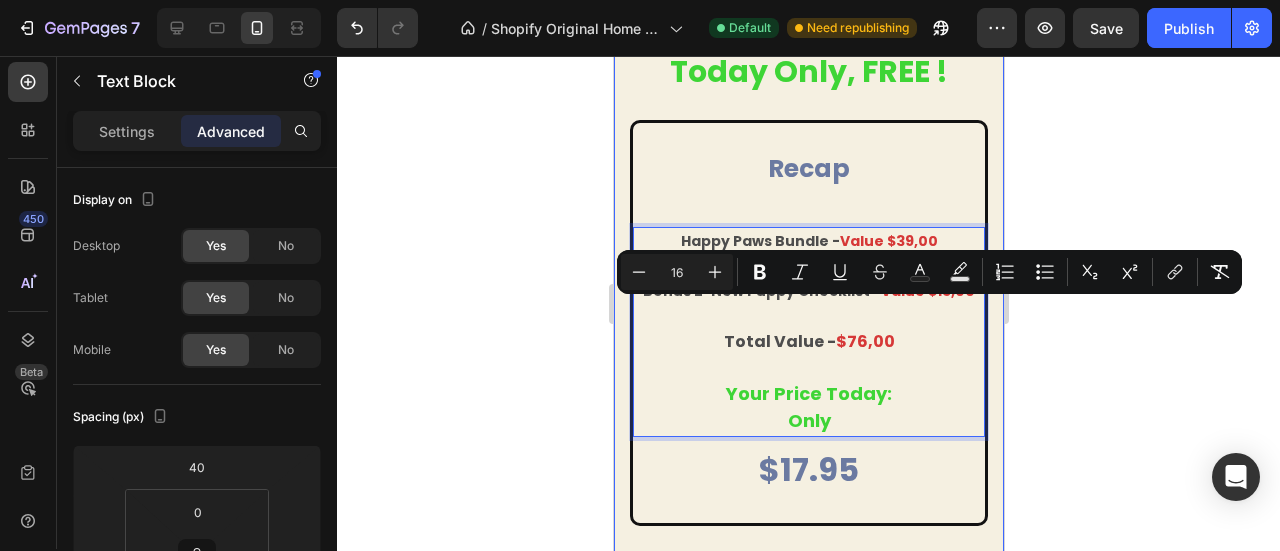 click 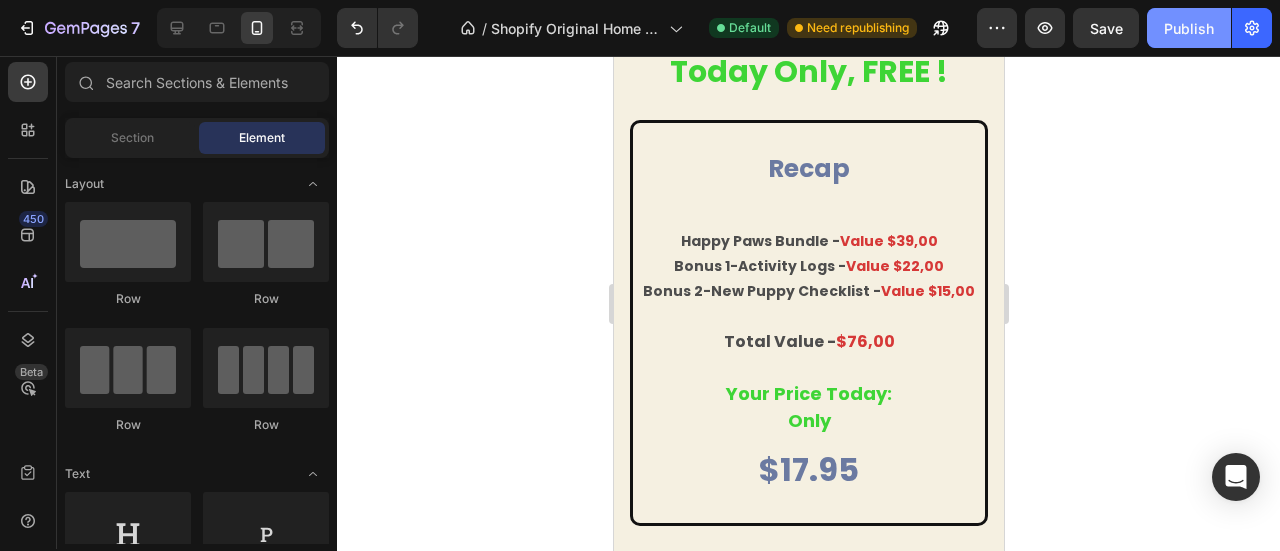 click on "Publish" 